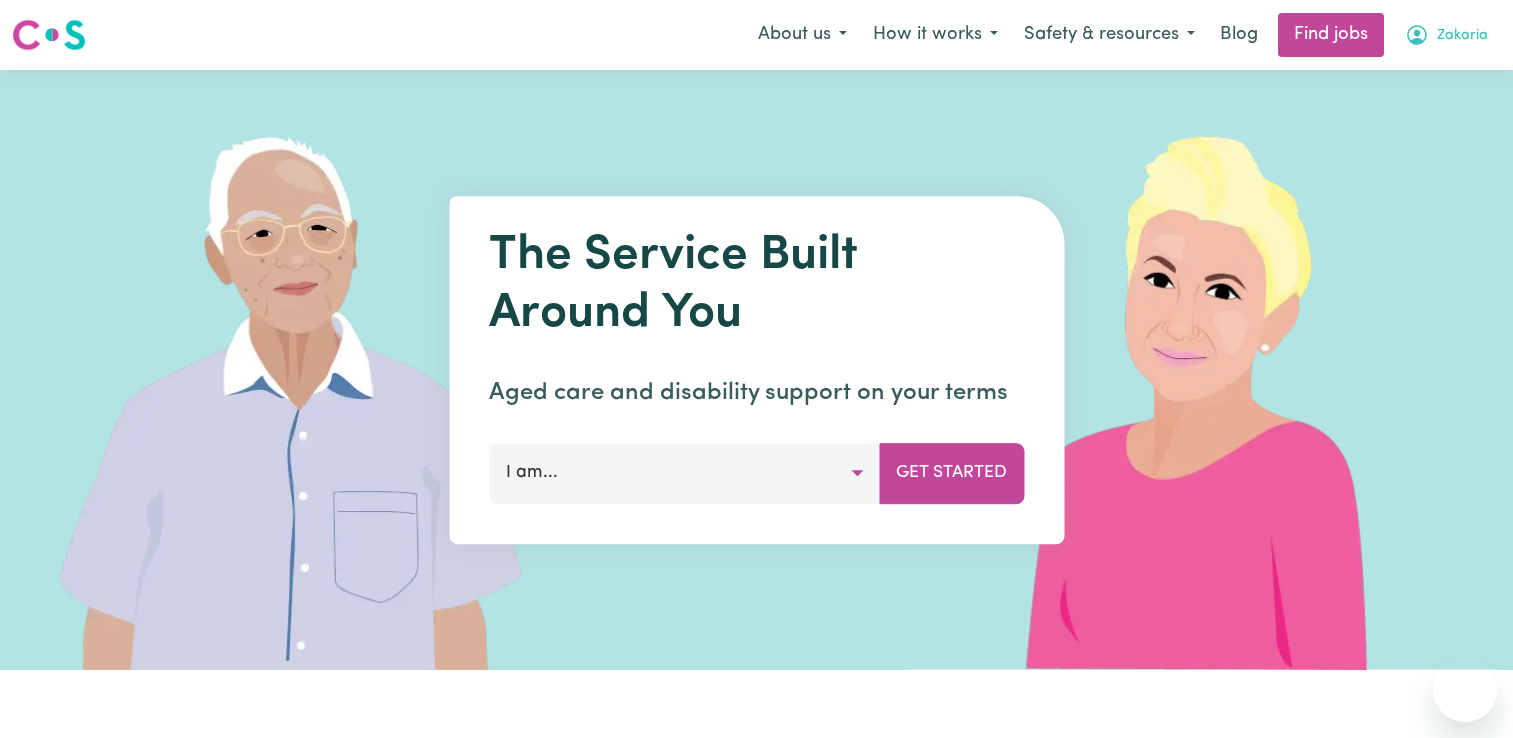 scroll, scrollTop: 0, scrollLeft: 0, axis: both 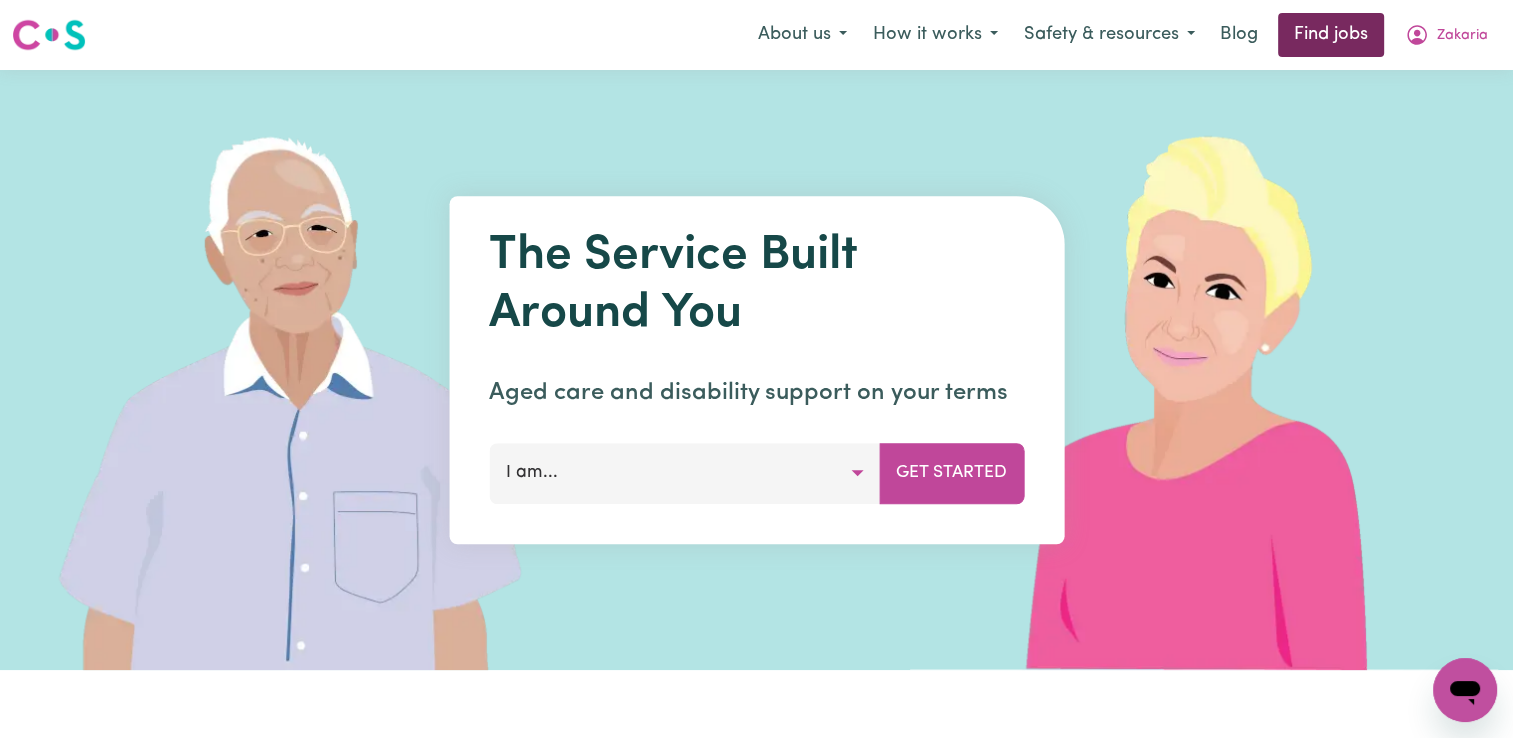 click on "Find jobs" at bounding box center (1331, 35) 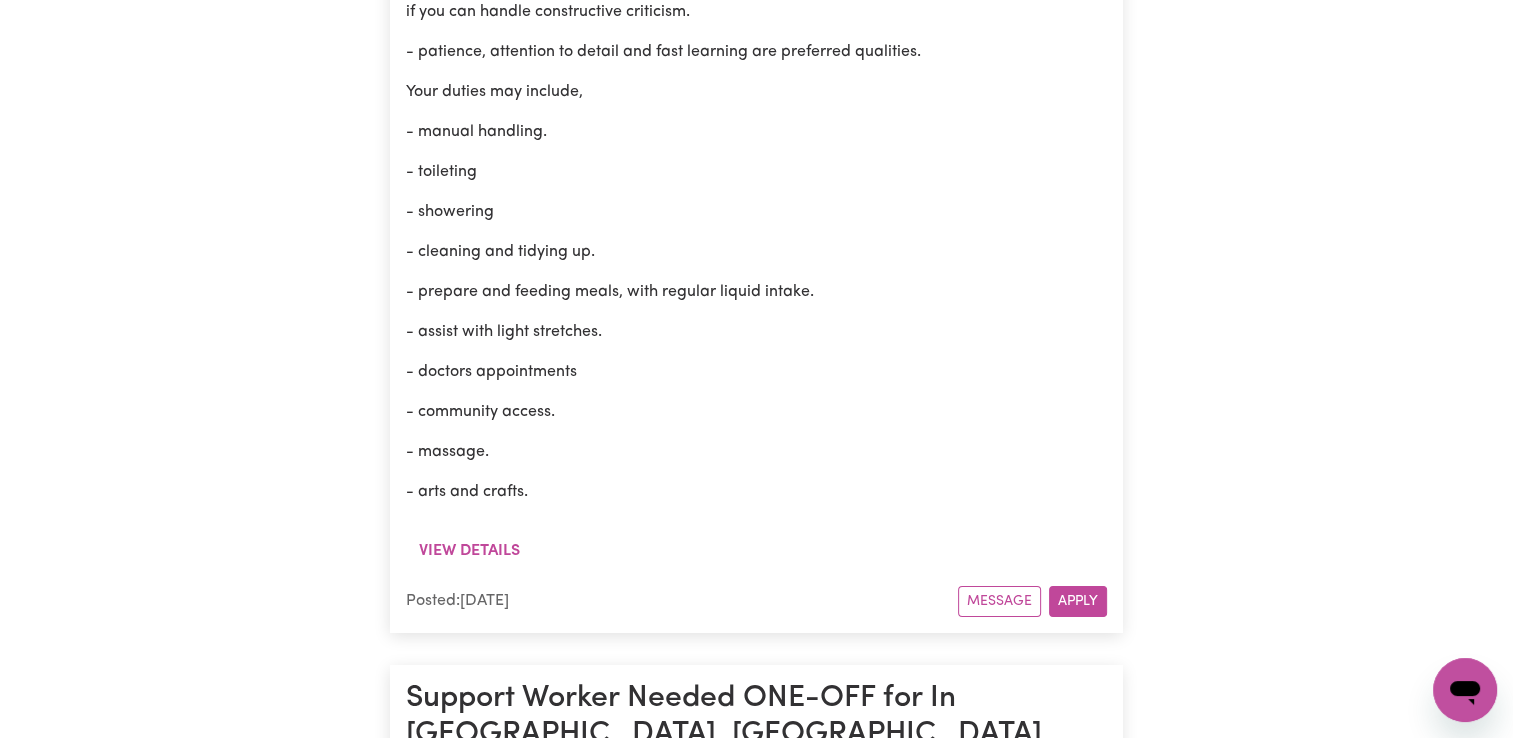 scroll, scrollTop: 6160, scrollLeft: 0, axis: vertical 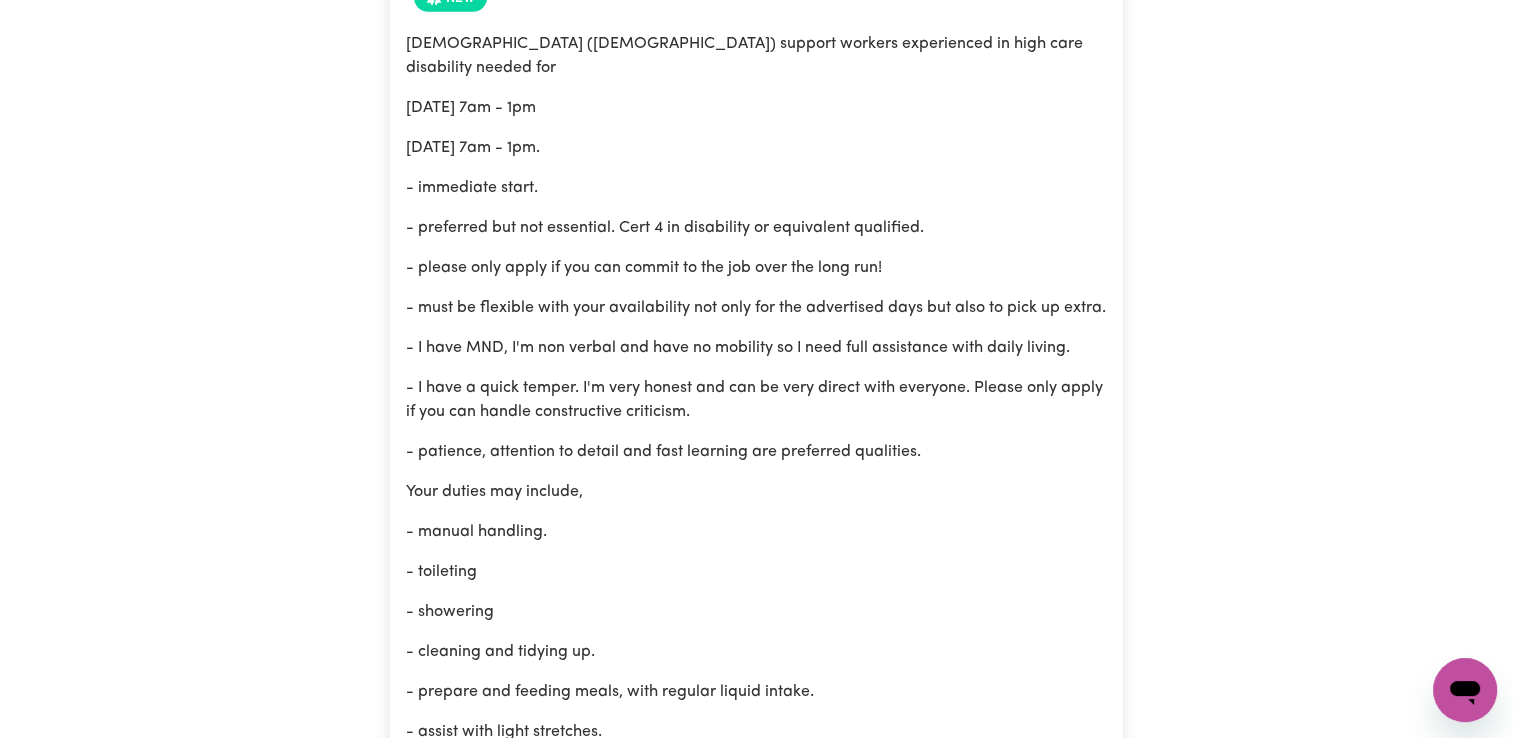 click on "Search By Suburb By State Show  Filters Showing  34   jobs Support Worker Needed In [GEOGRAPHIC_DATA], [PERSON_NAME][GEOGRAPHIC_DATA] ,  [GEOGRAPHIC_DATA] New We are looking for a support worker to assist a client in [GEOGRAPHIC_DATA], [GEOGRAPHIC_DATA]. The support worker should have experience or understanding of mental health support. Duties include personal care, manual handling (assist with transfers in and out of a wheelchair), and support with daily living. Shift will be every [DATE] to [DATE] from 8 am to 4 pm.  Please click apply if you are interested in the role. If you have questions before applying, please contact the Careseekers account manager, [PERSON_NAME], via [PERSON_NAME][EMAIL_ADDRESS][DOMAIN_NAME]. Thank you! View details Posted:  [DATE] Message Apply Support Worker Needed – Flexible Hours – Cheltenham (Car Required) [GEOGRAPHIC_DATA] ,  [GEOGRAPHIC_DATA] New $ 65 /hr View details Posted:  [DATE] Message Apply experienced personal carer for High care [GEOGRAPHIC_DATA] ,  [GEOGRAPHIC_DATA] New [DEMOGRAPHIC_DATA] ([DEMOGRAPHIC_DATA]) support workers experienced in high care disability needed for    ," at bounding box center (756, 5365) 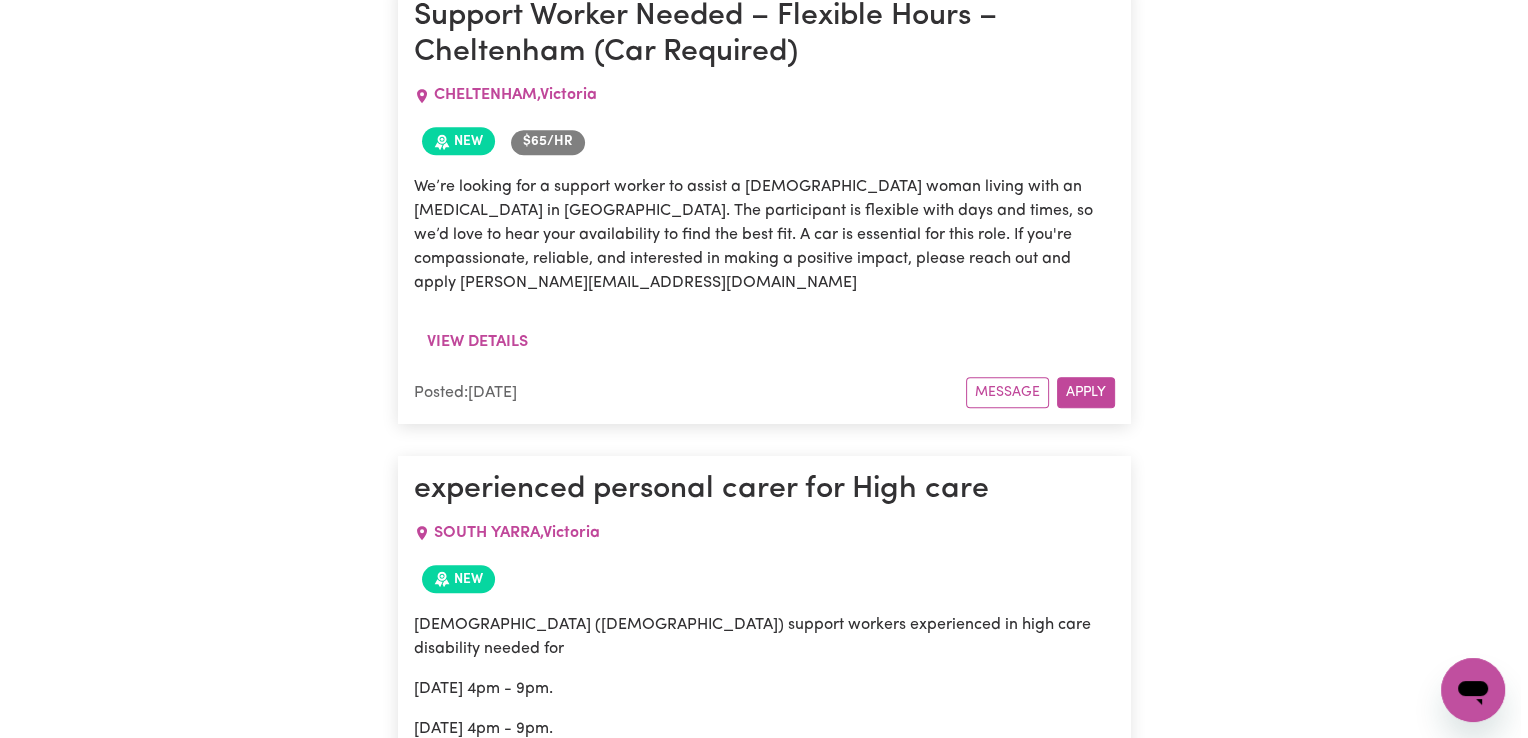 scroll, scrollTop: 0, scrollLeft: 0, axis: both 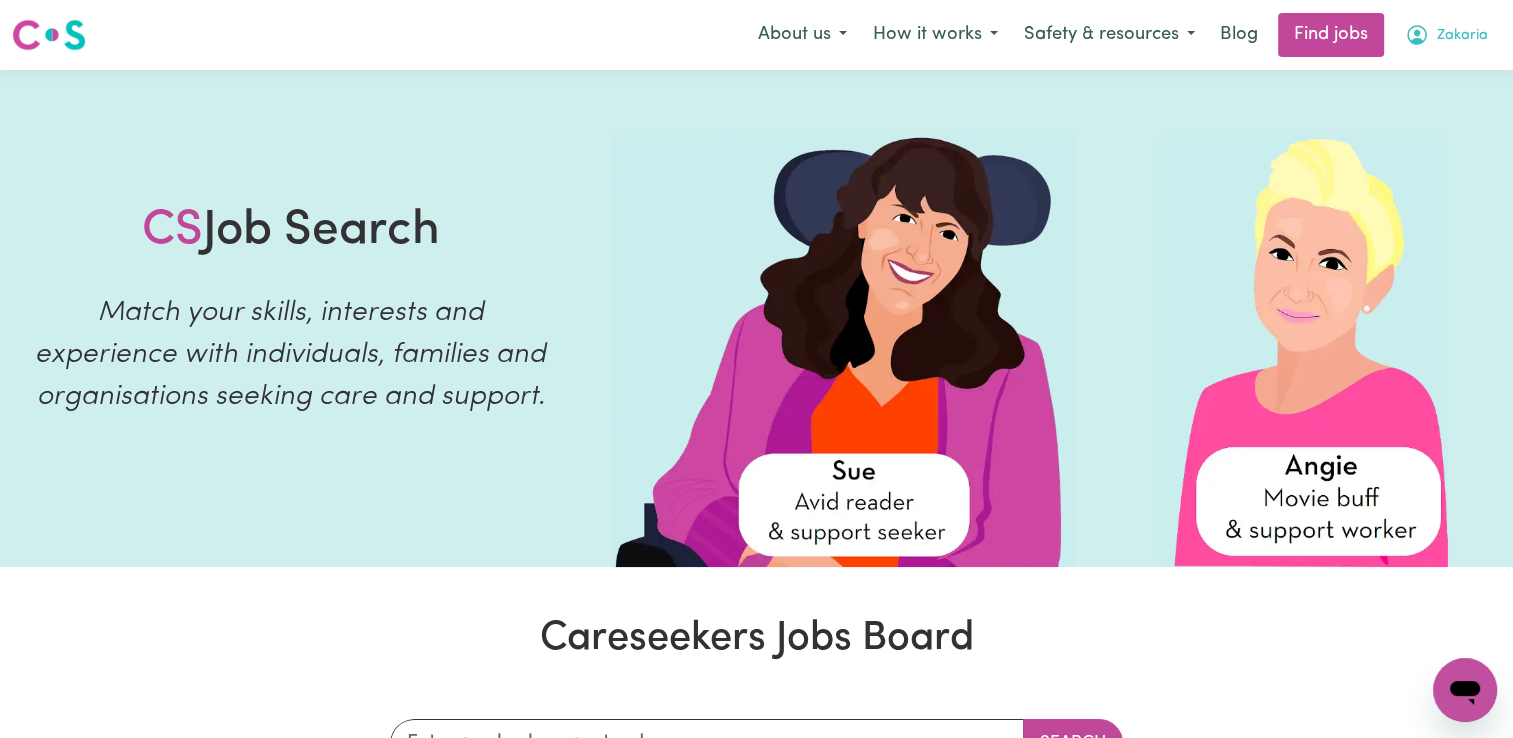click 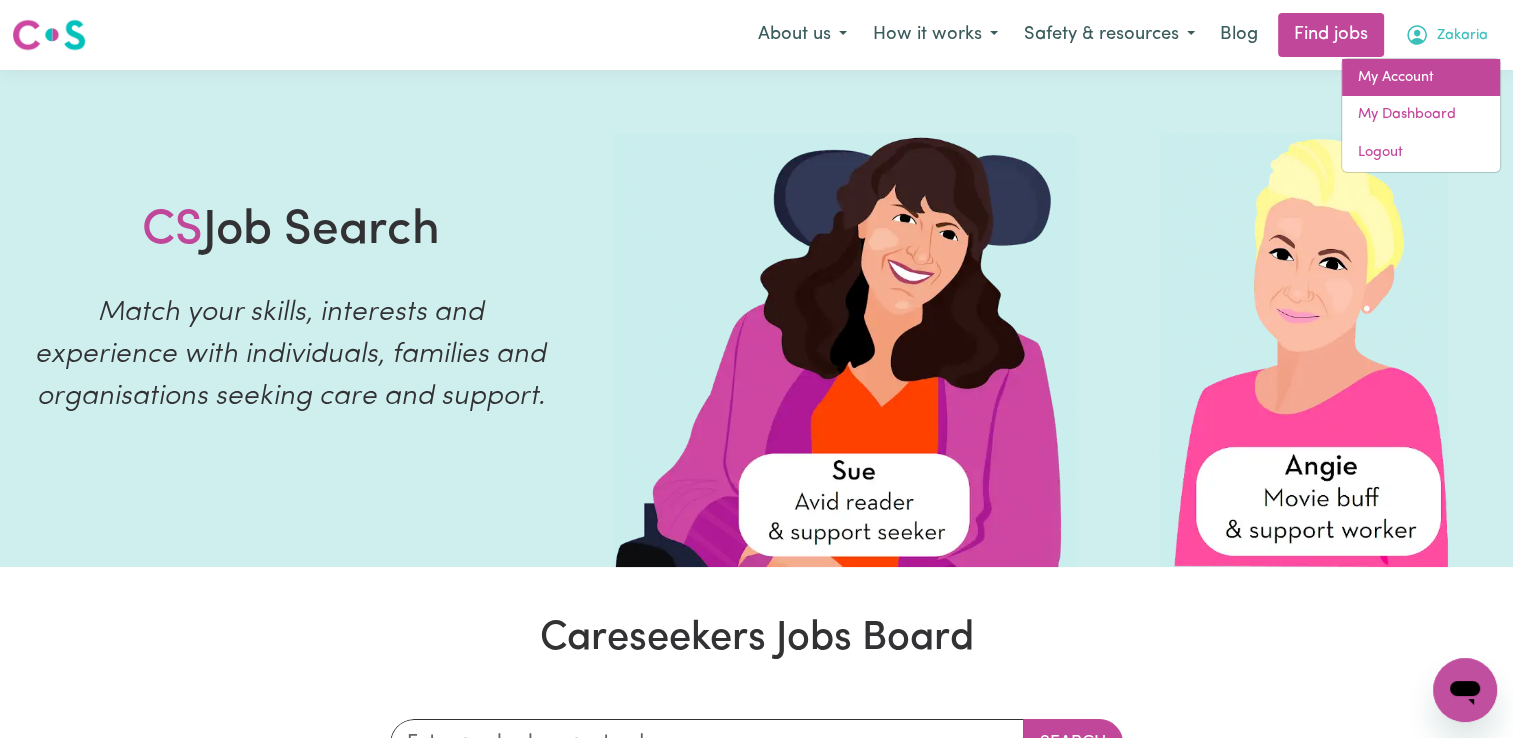 click on "My Account" at bounding box center [1421, 78] 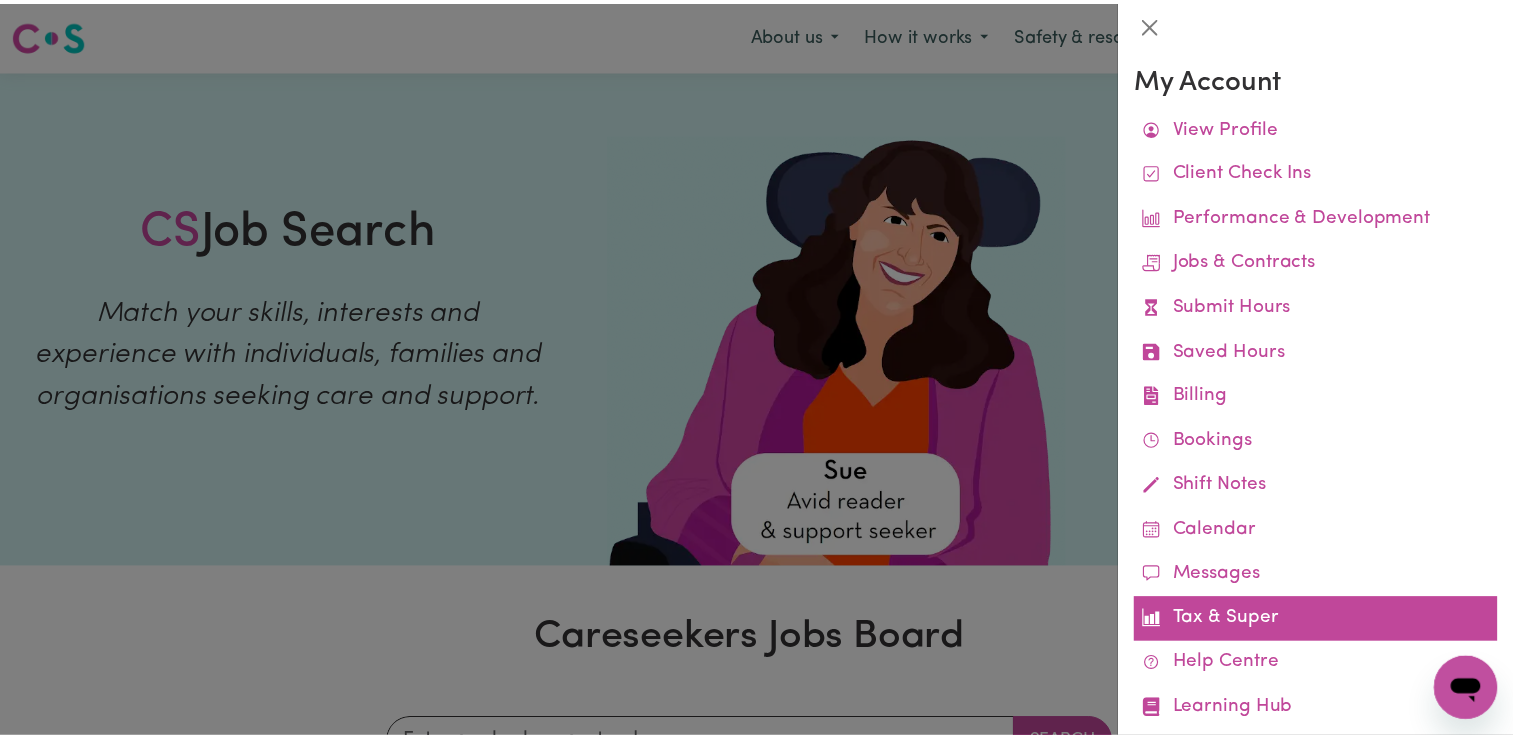 scroll, scrollTop: 42, scrollLeft: 0, axis: vertical 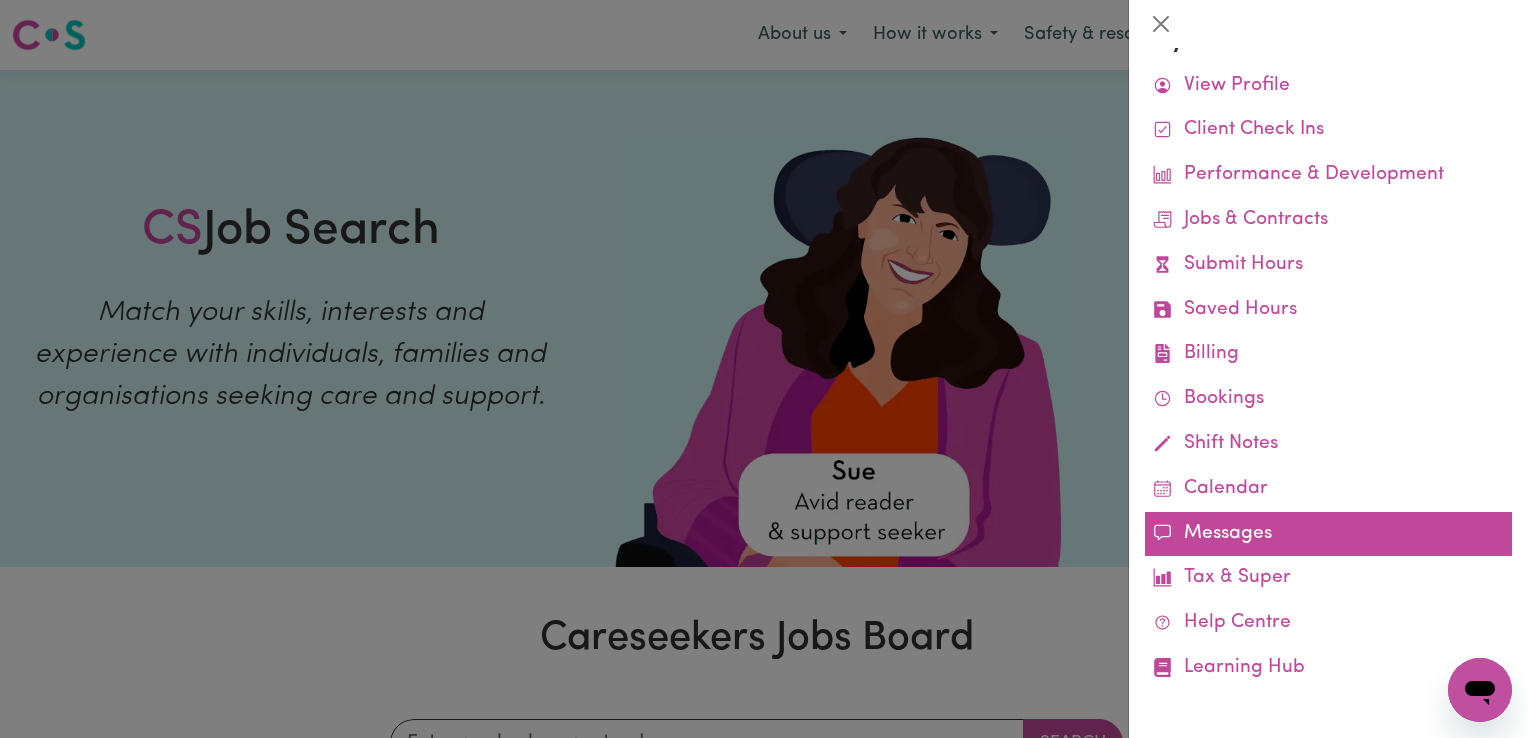 click on "Messages" at bounding box center [1328, 534] 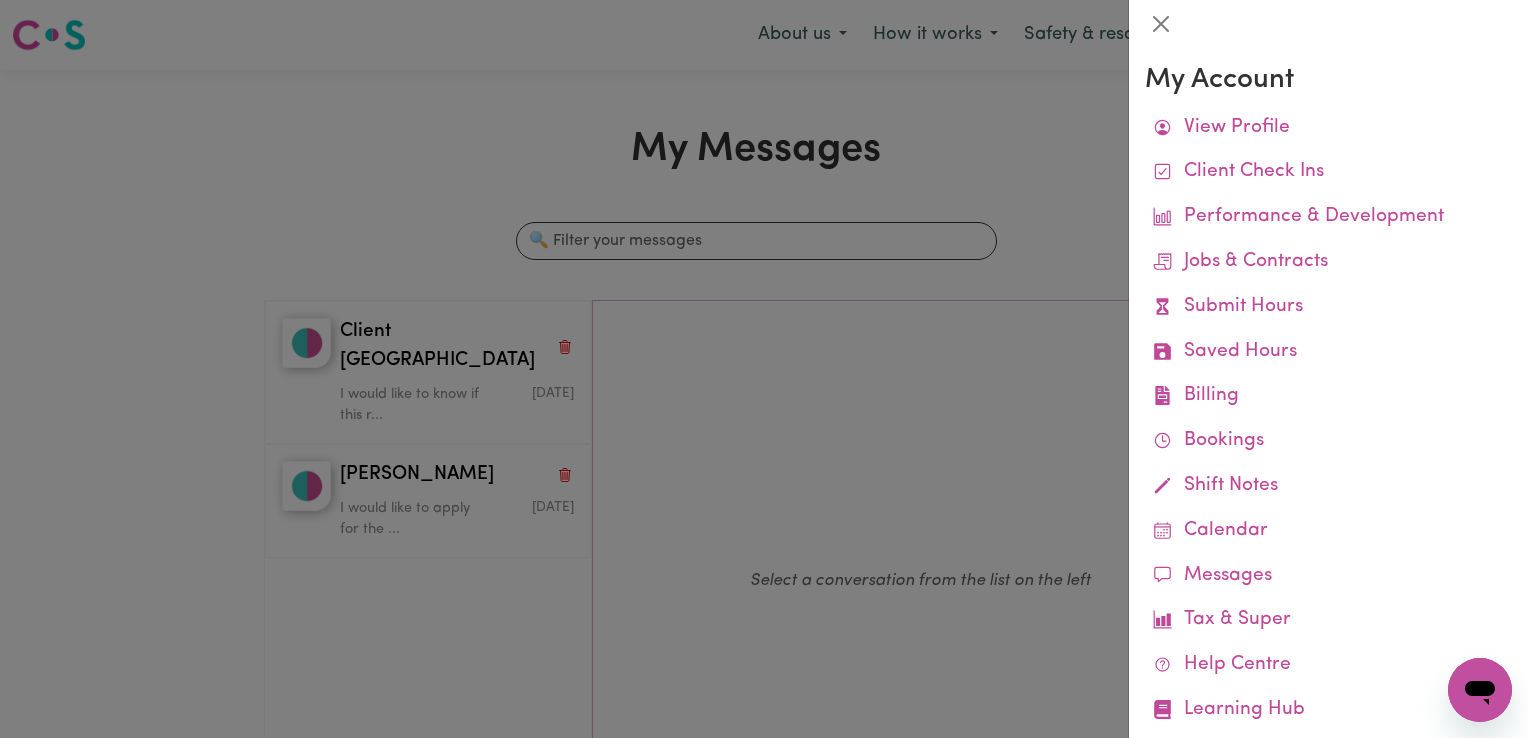 click at bounding box center (764, 369) 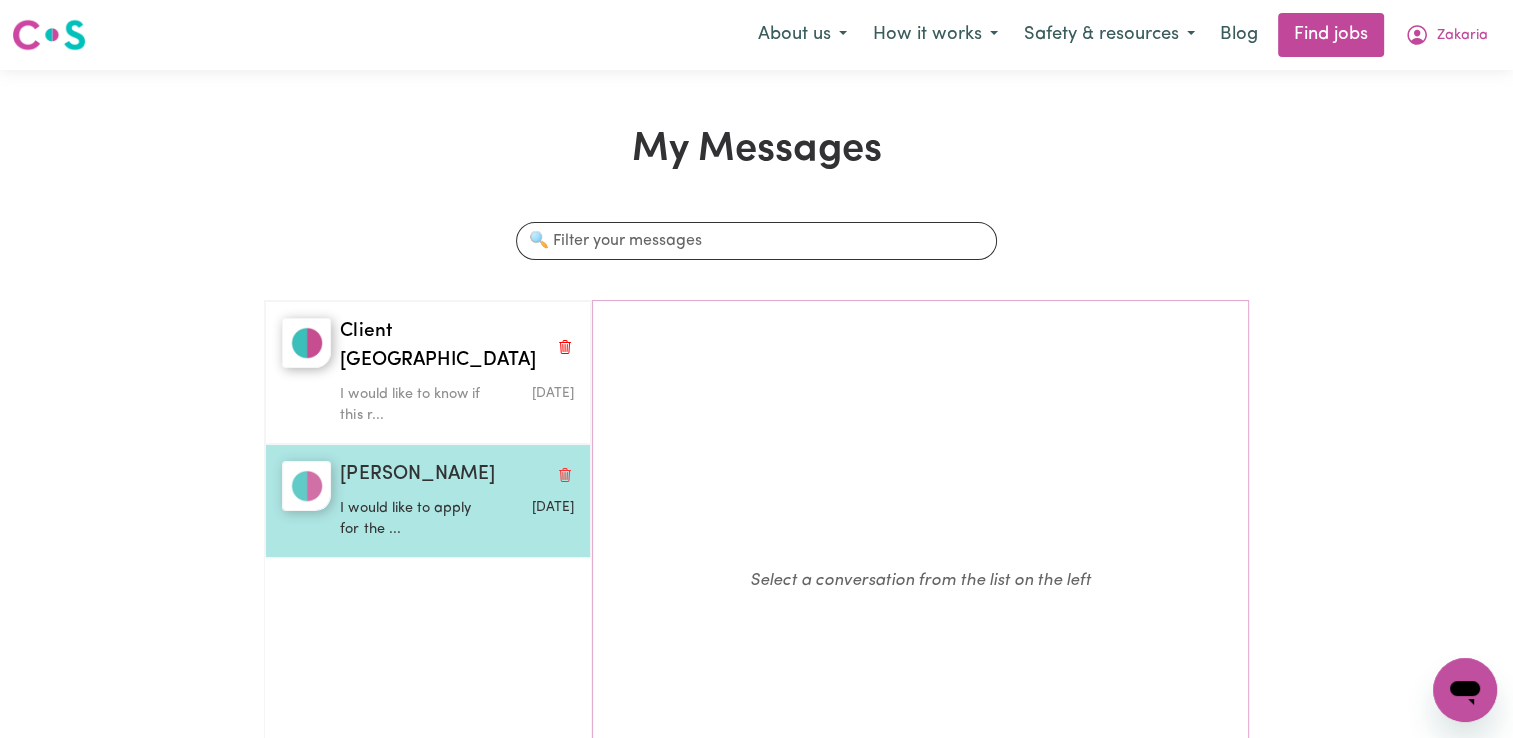 click on "[PERSON_NAME]" at bounding box center [457, 475] 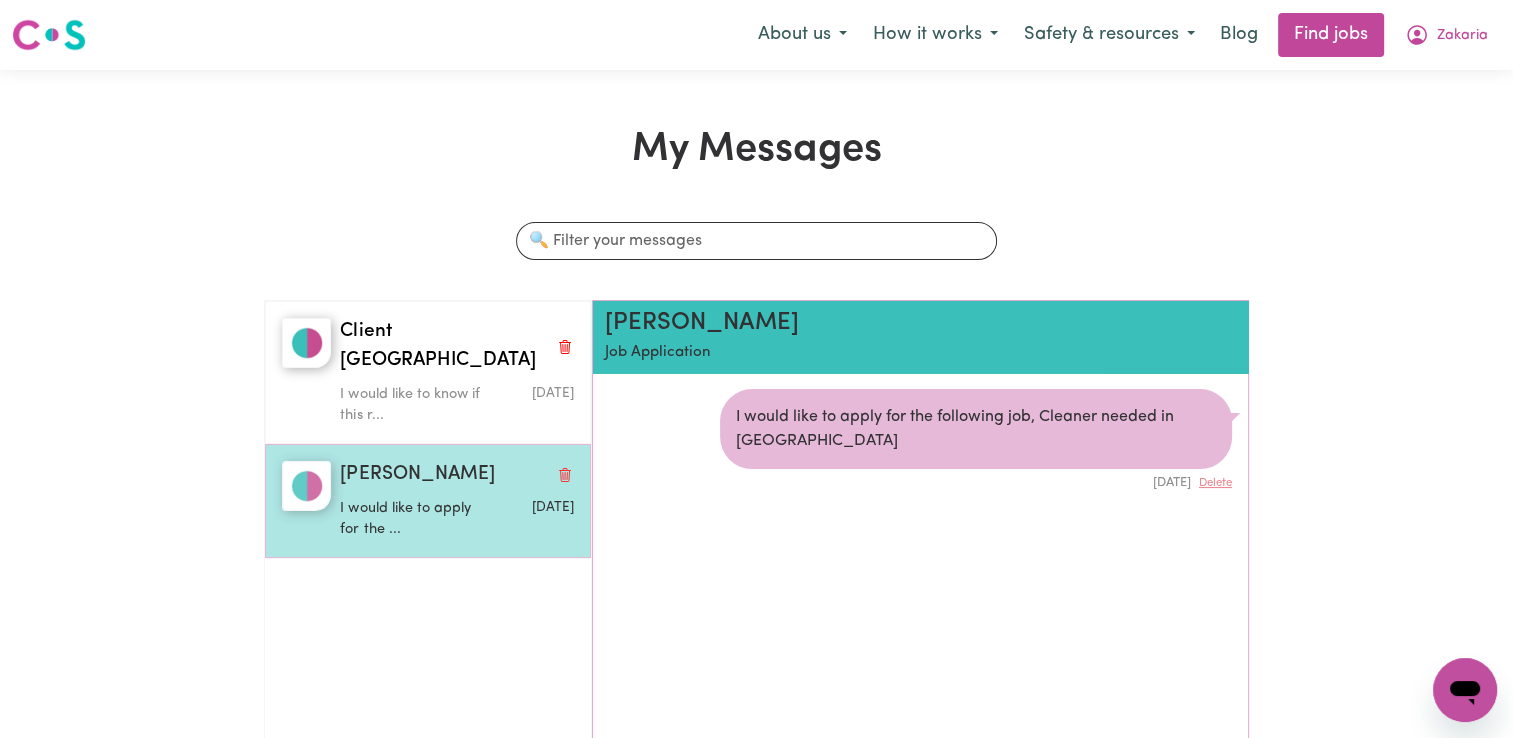 scroll, scrollTop: 11, scrollLeft: 0, axis: vertical 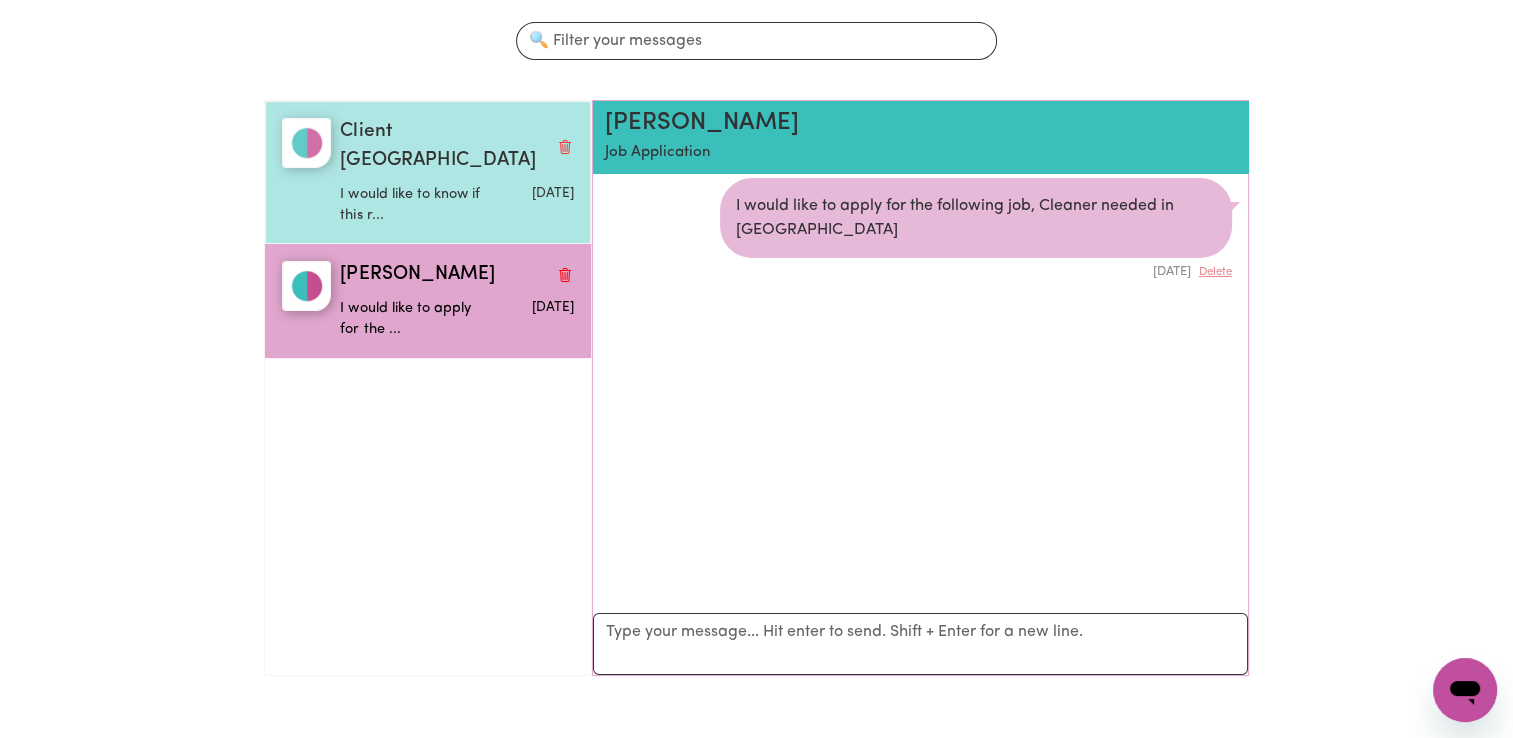 click on "I would like to know if this r..." at bounding box center [418, 201] 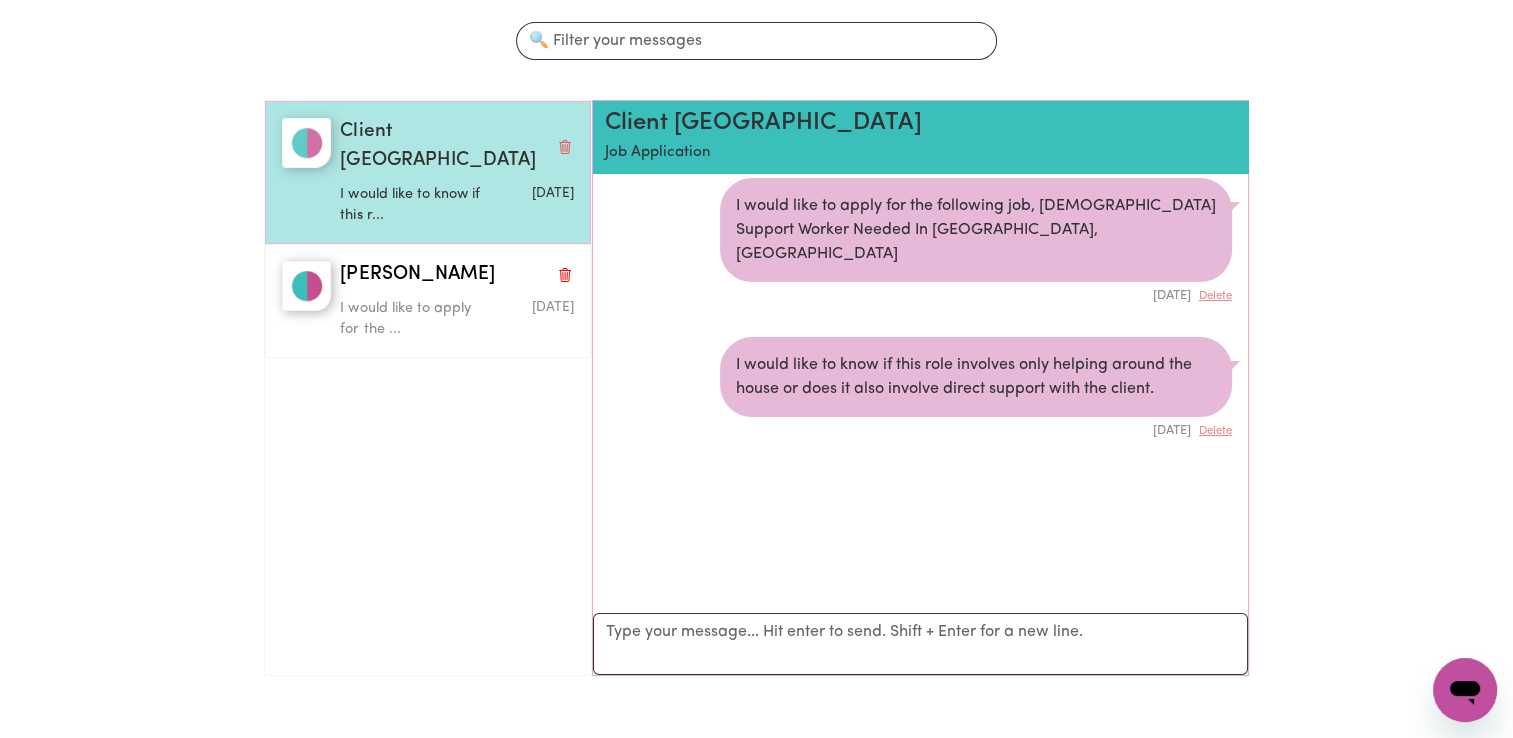 click at bounding box center (565, 147) 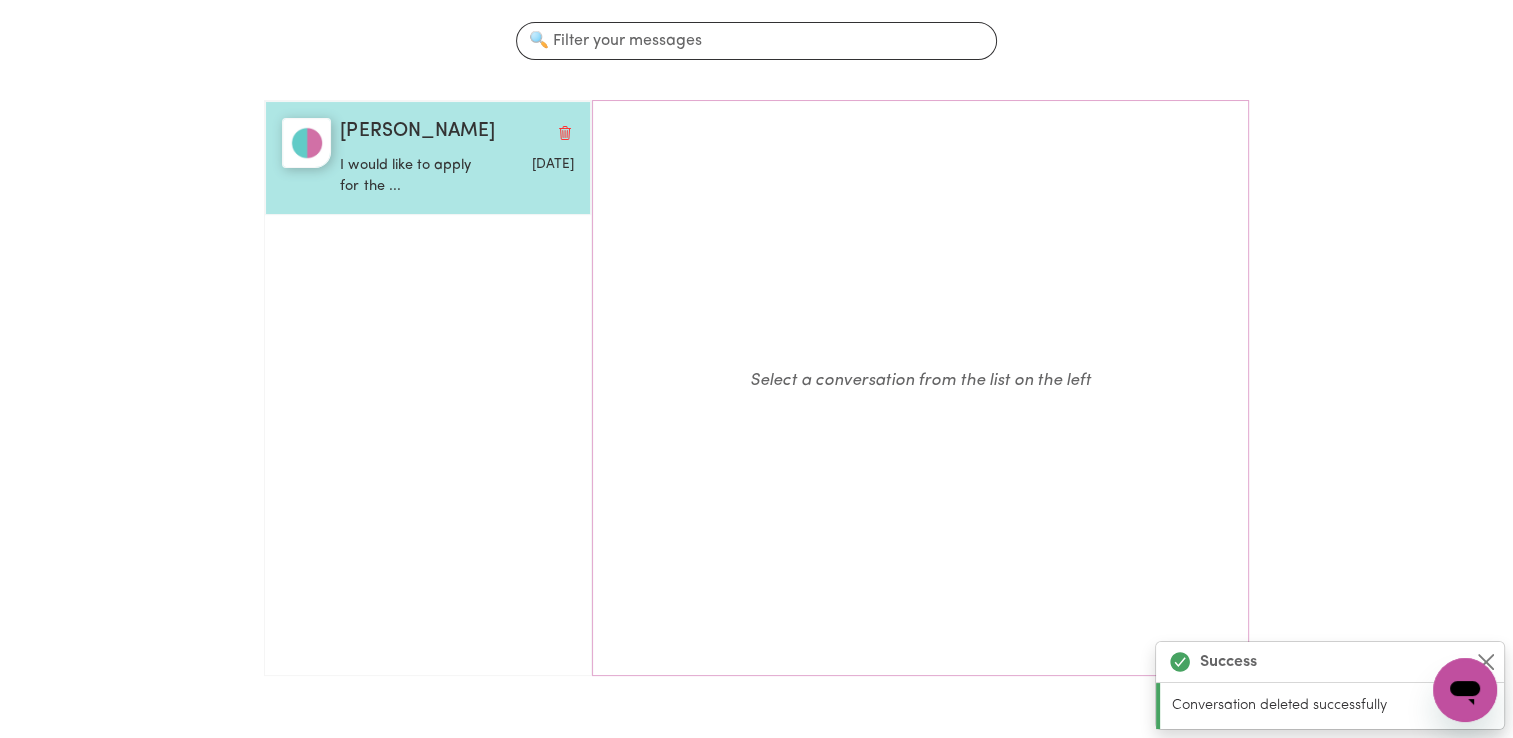 click on "[PERSON_NAME] A I would like to apply for the ... [DATE]" at bounding box center (428, 158) 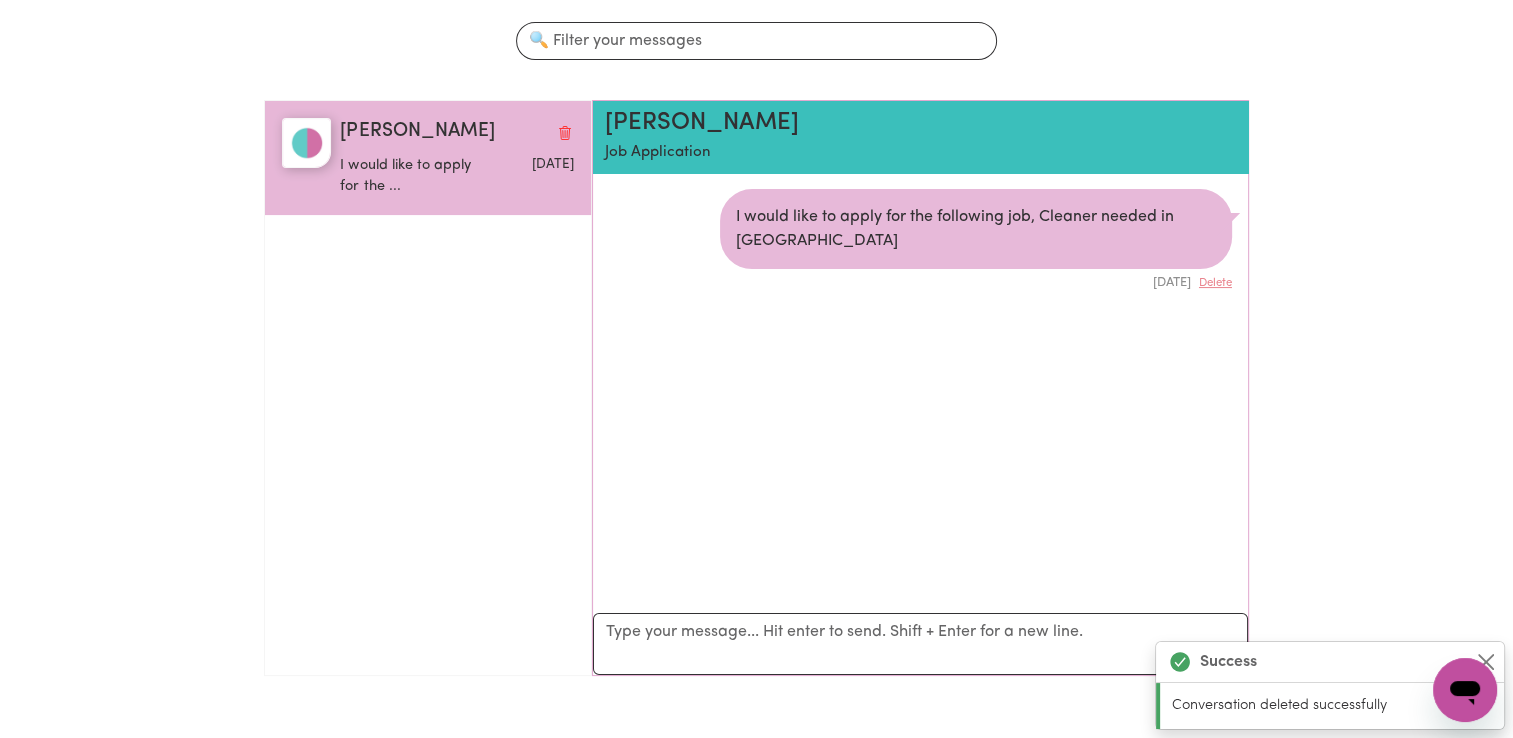 scroll, scrollTop: 11, scrollLeft: 0, axis: vertical 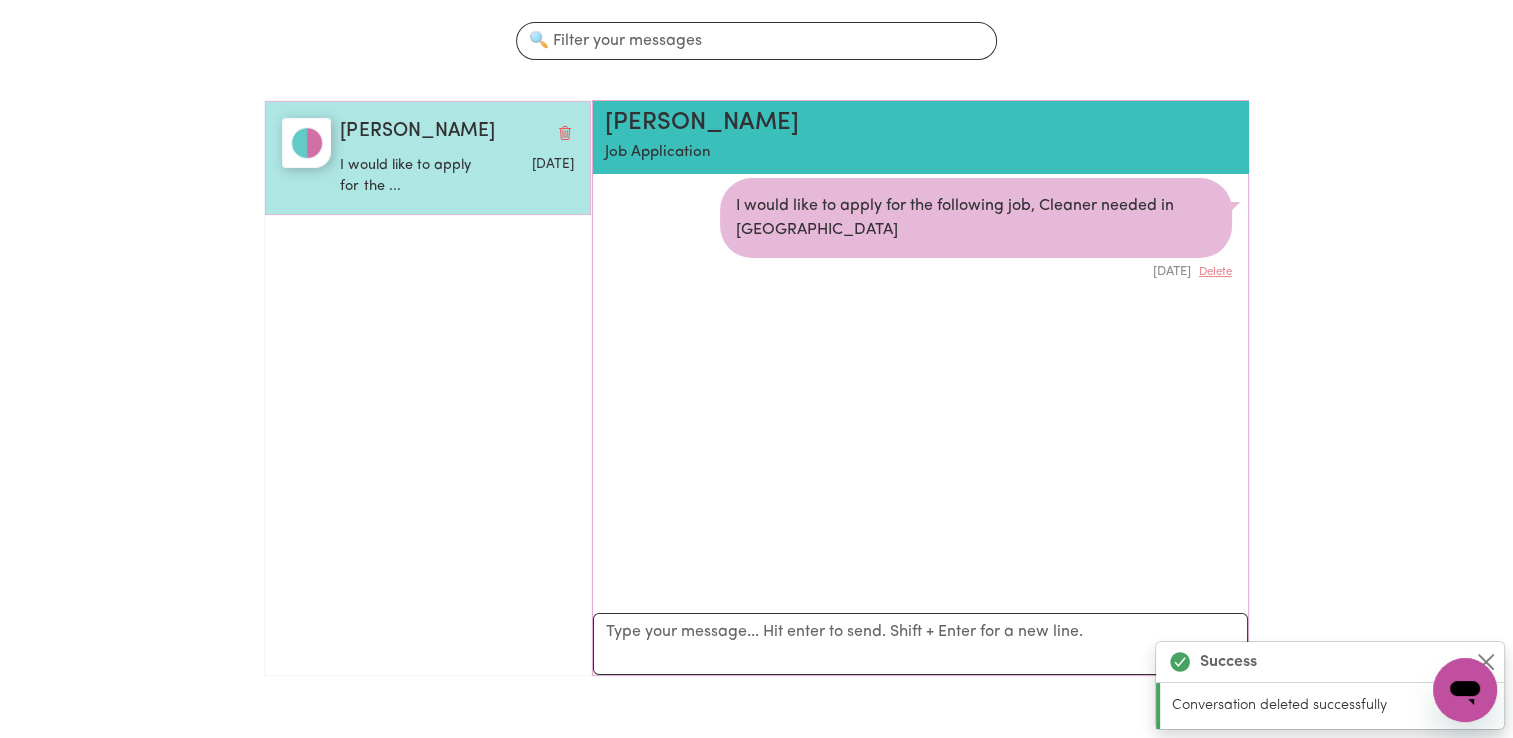 click 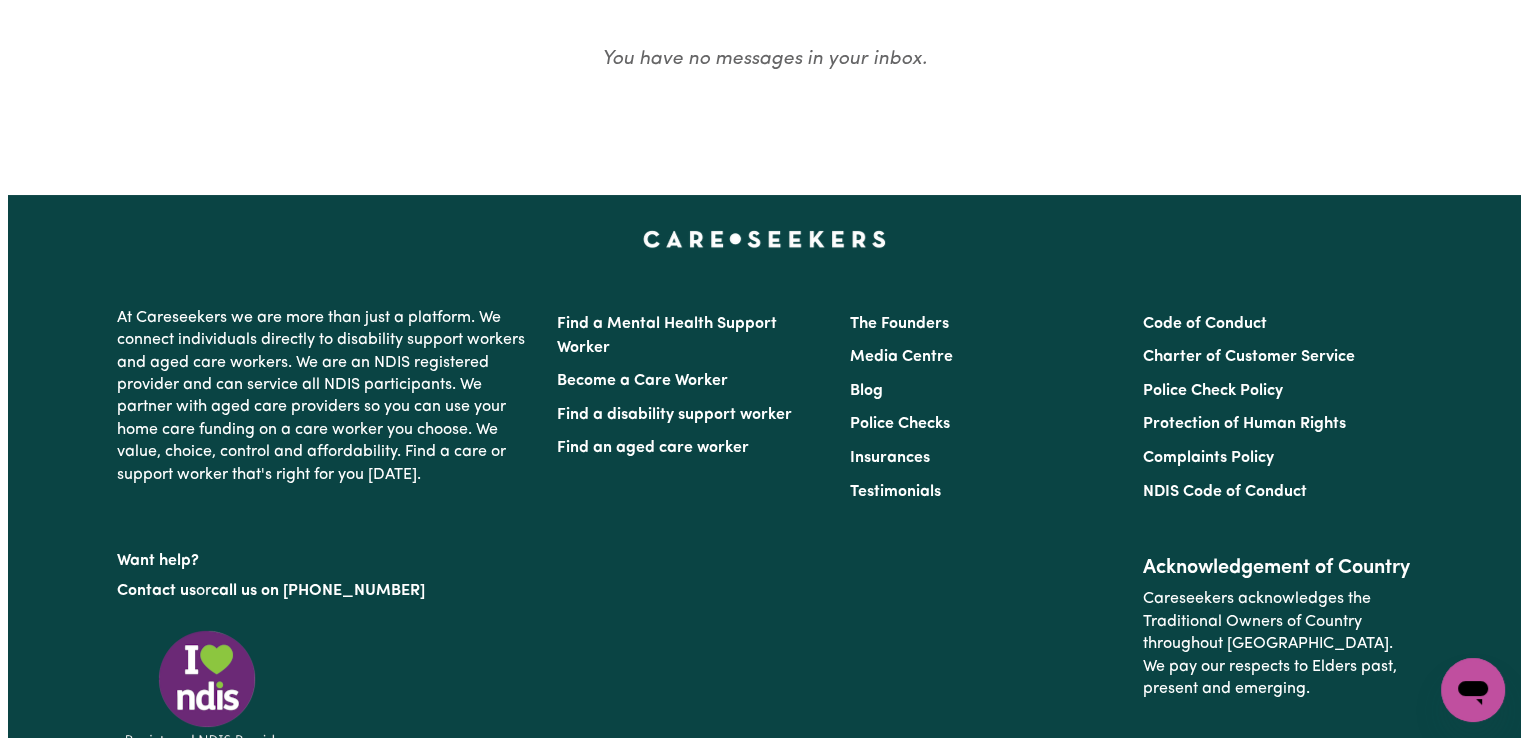 scroll, scrollTop: 0, scrollLeft: 0, axis: both 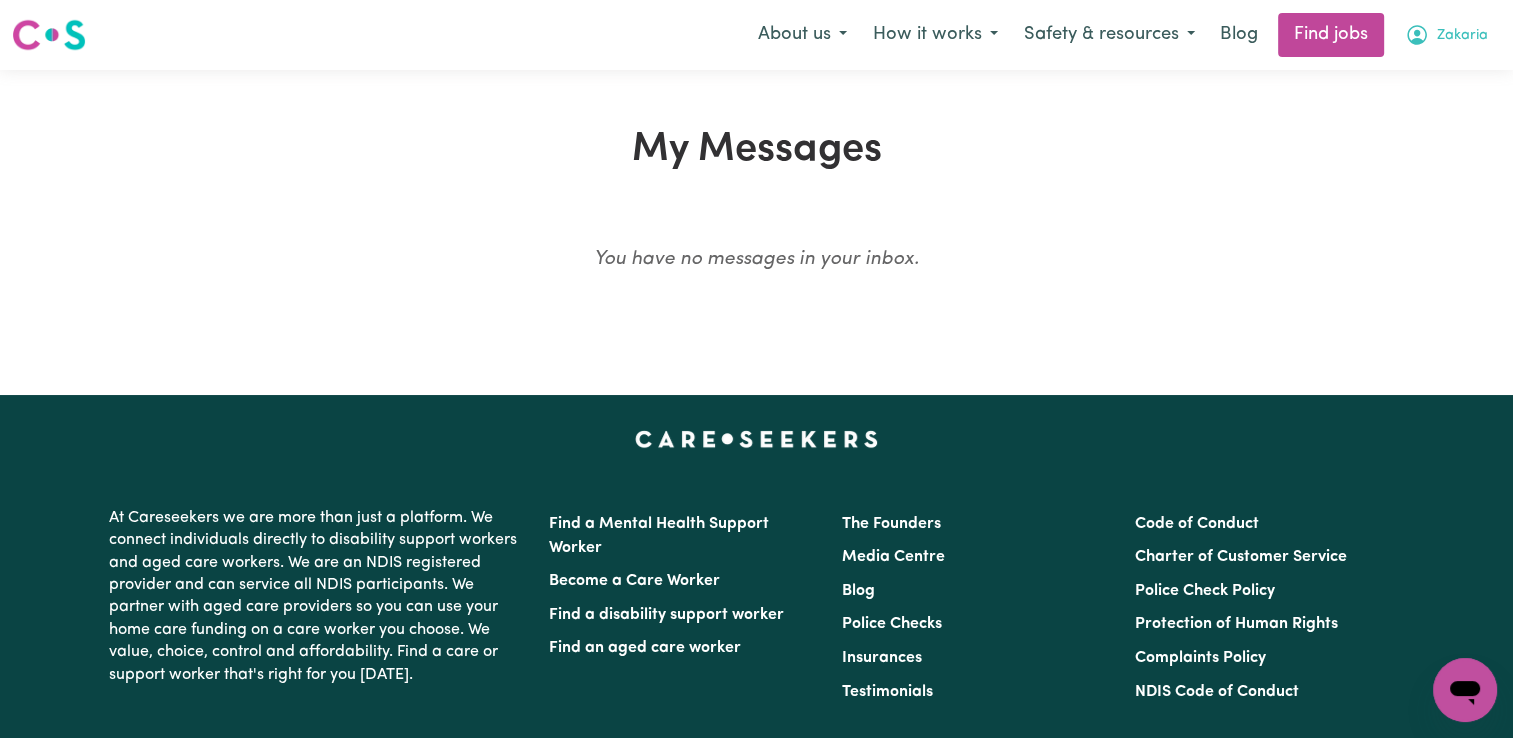 click on "Zakaria" at bounding box center [1462, 36] 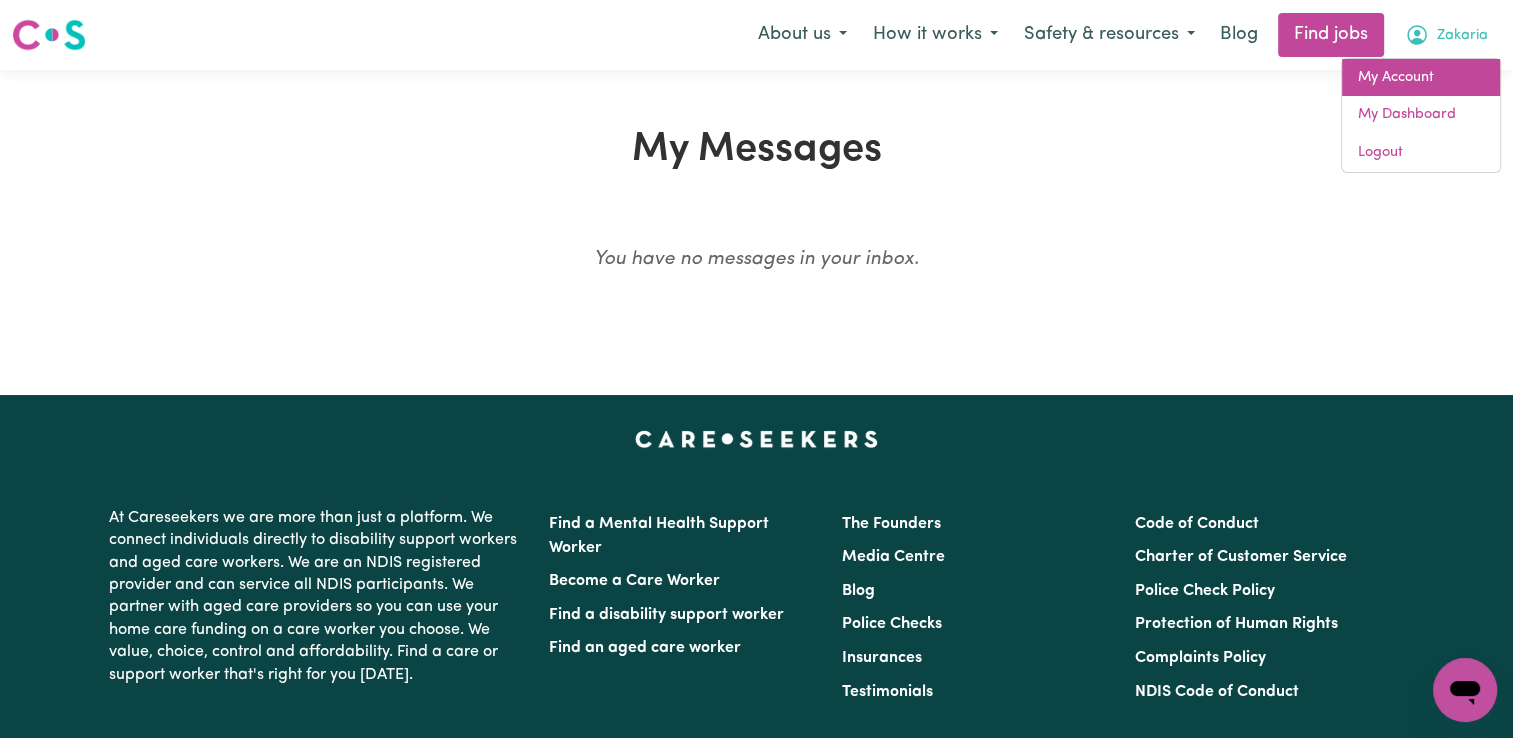 click on "My Account" at bounding box center (1421, 78) 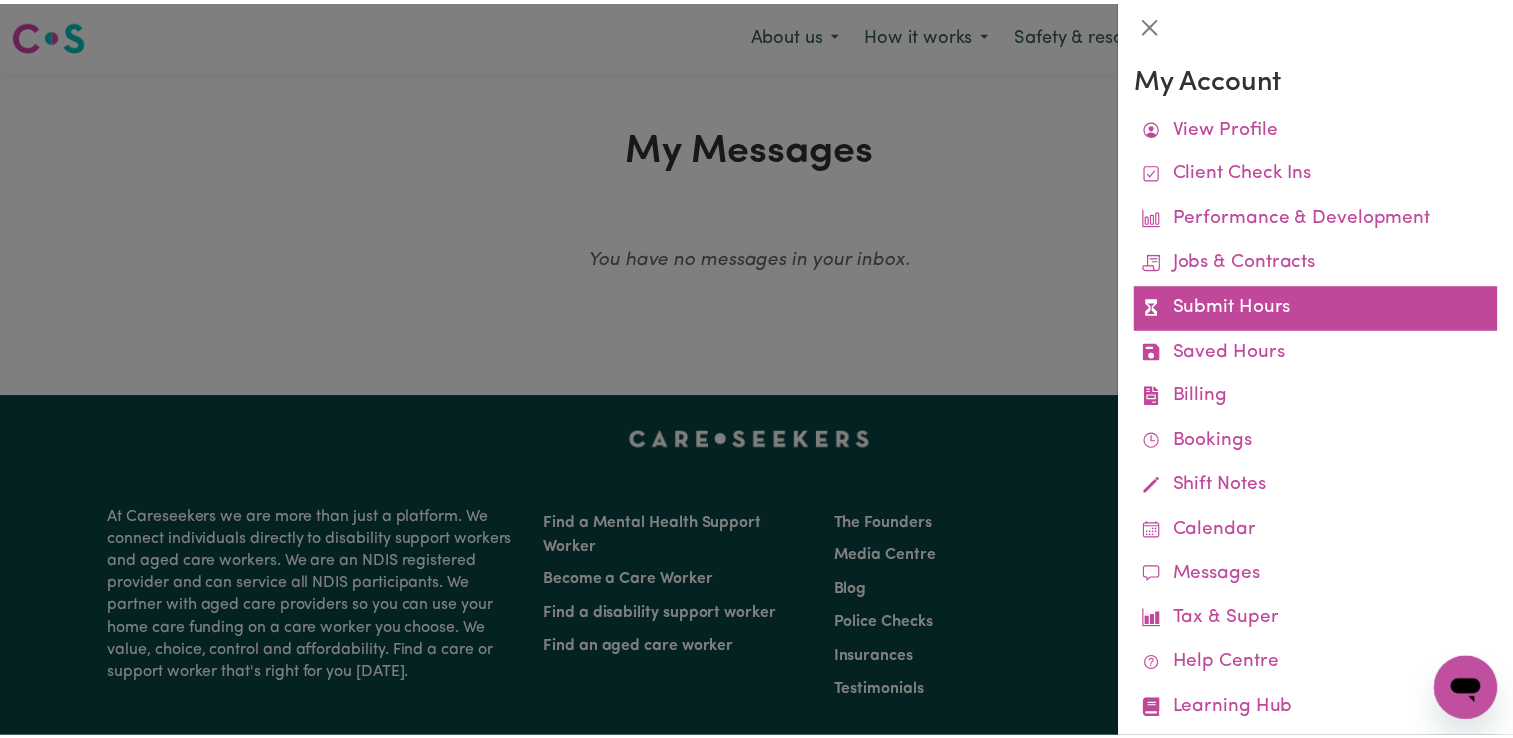 scroll, scrollTop: 42, scrollLeft: 0, axis: vertical 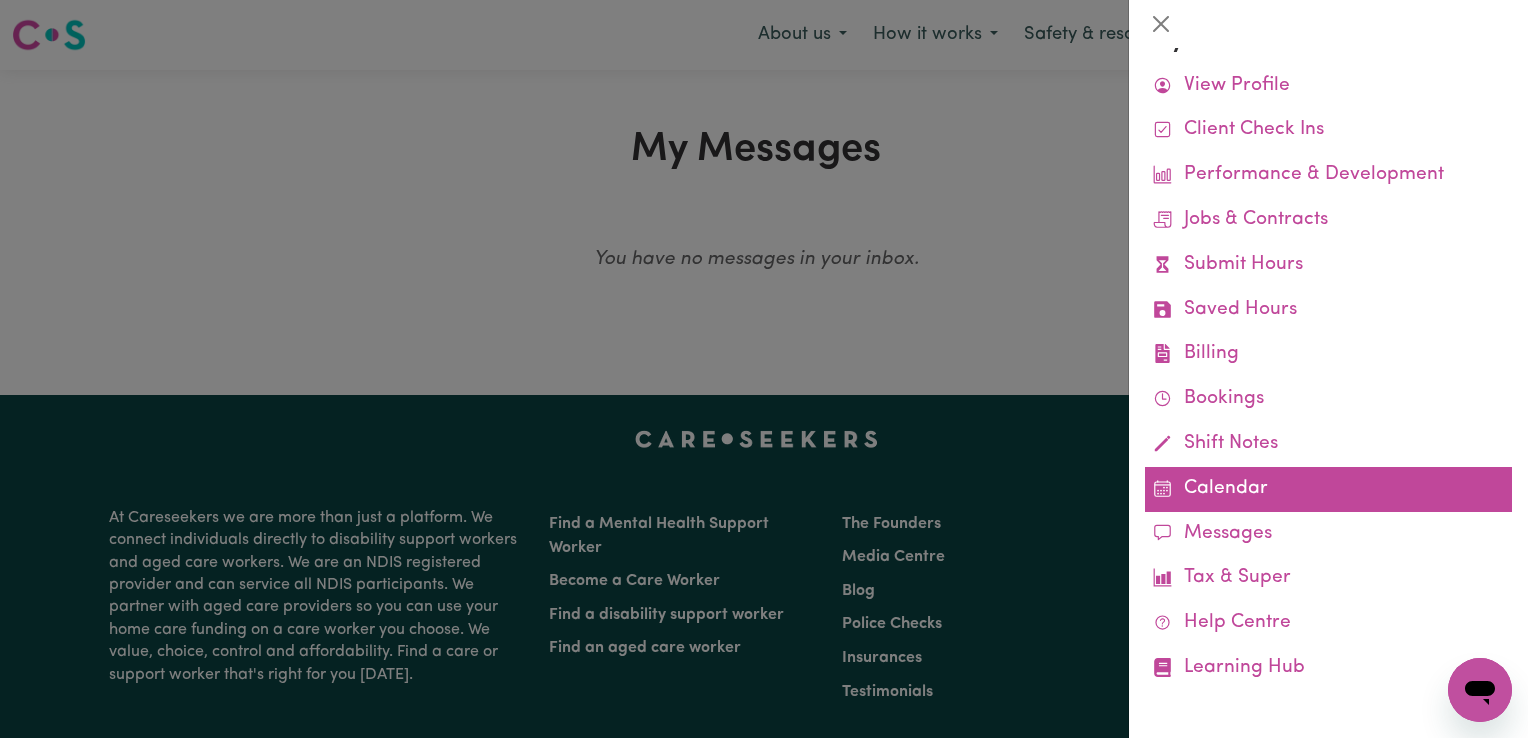 click on "Calendar" at bounding box center (1328, 489) 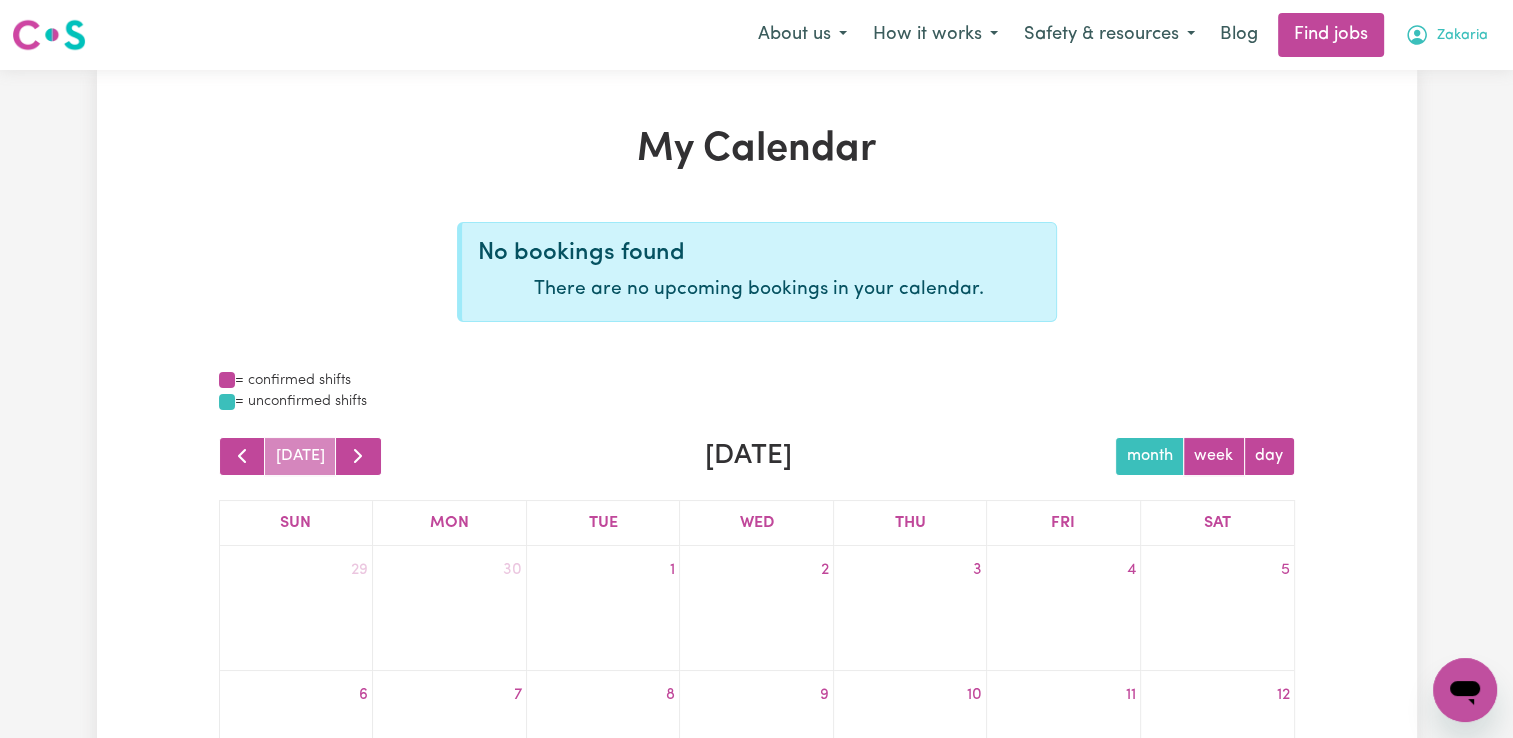 click on "Zakaria" at bounding box center (1446, 35) 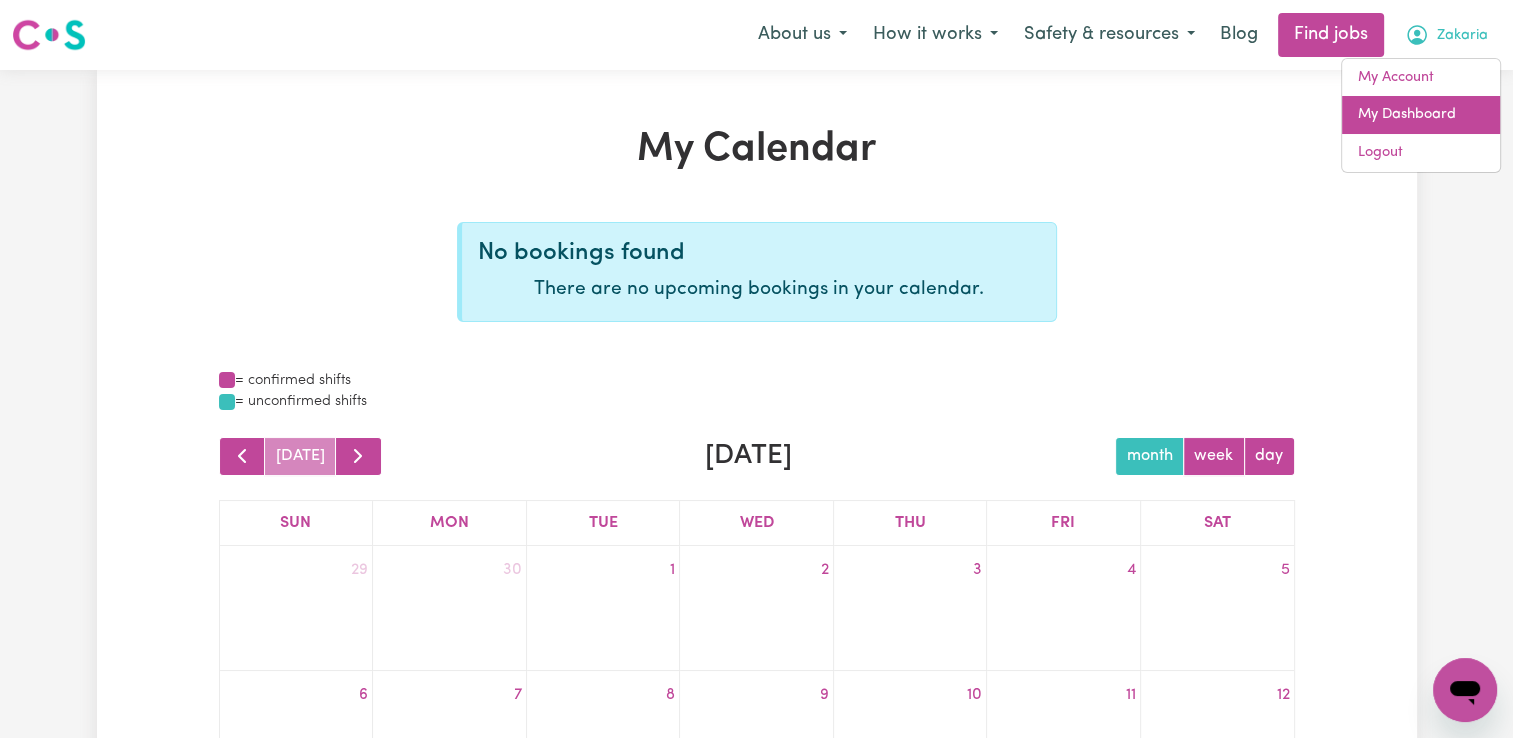 click on "My Dashboard" at bounding box center (1421, 115) 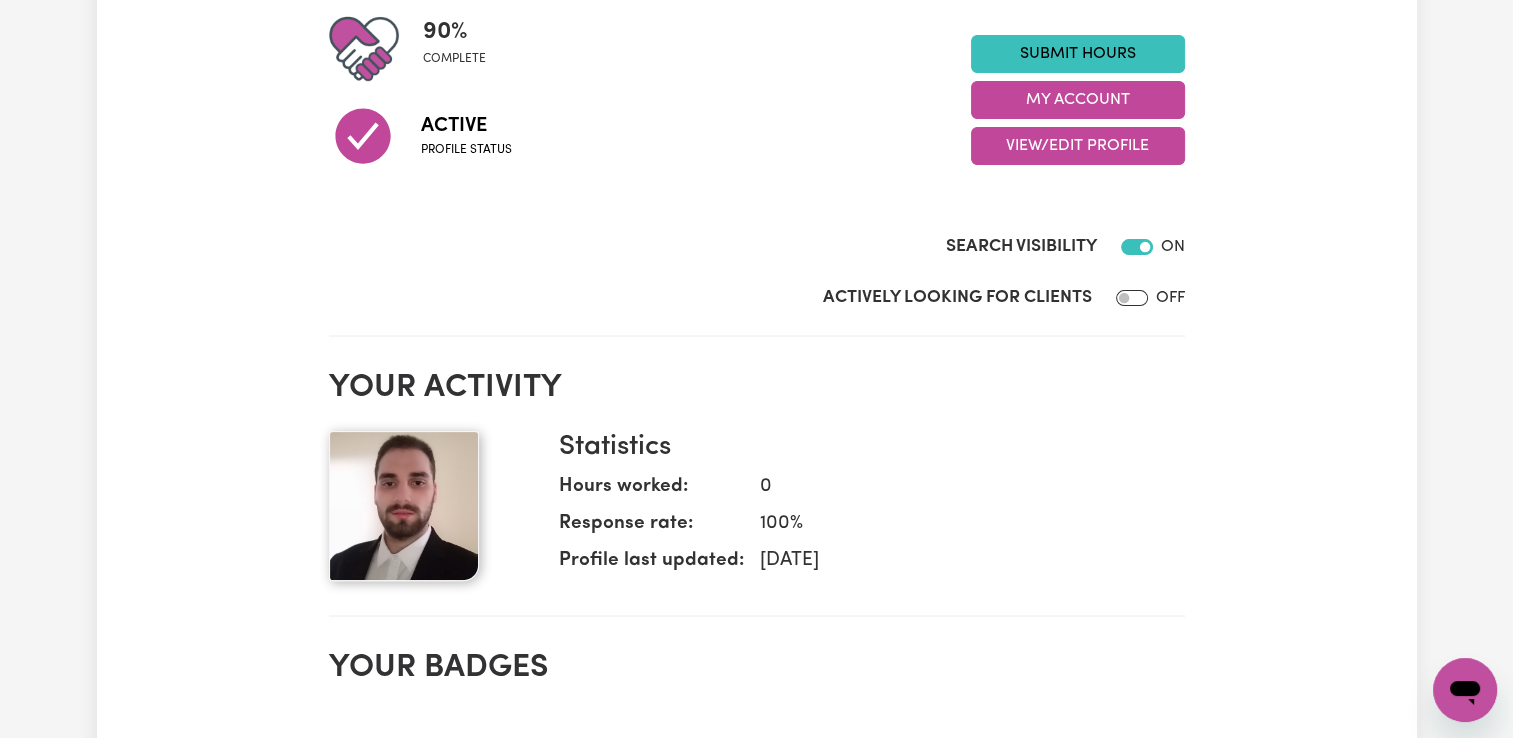 scroll, scrollTop: 300, scrollLeft: 0, axis: vertical 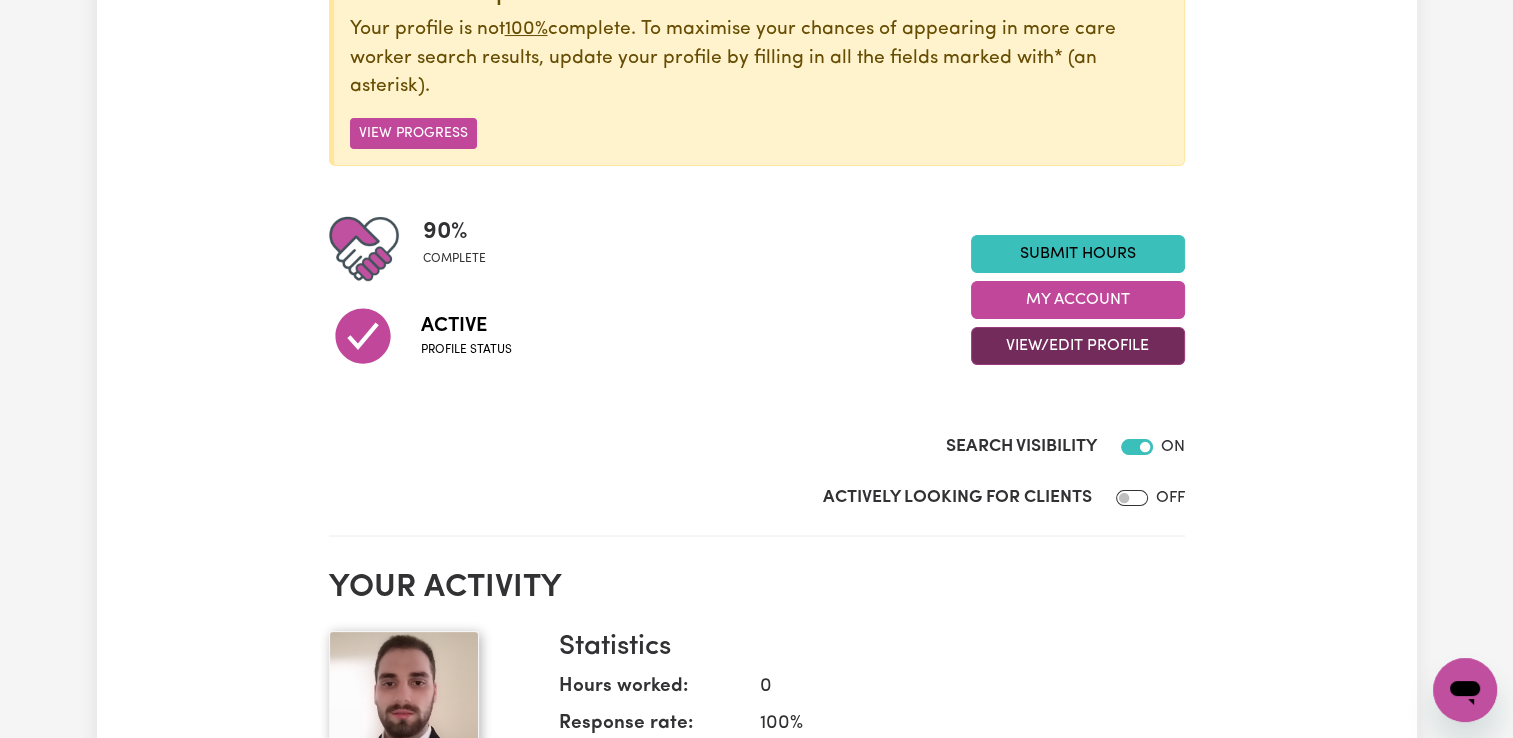 click on "View/Edit Profile" at bounding box center [1078, 346] 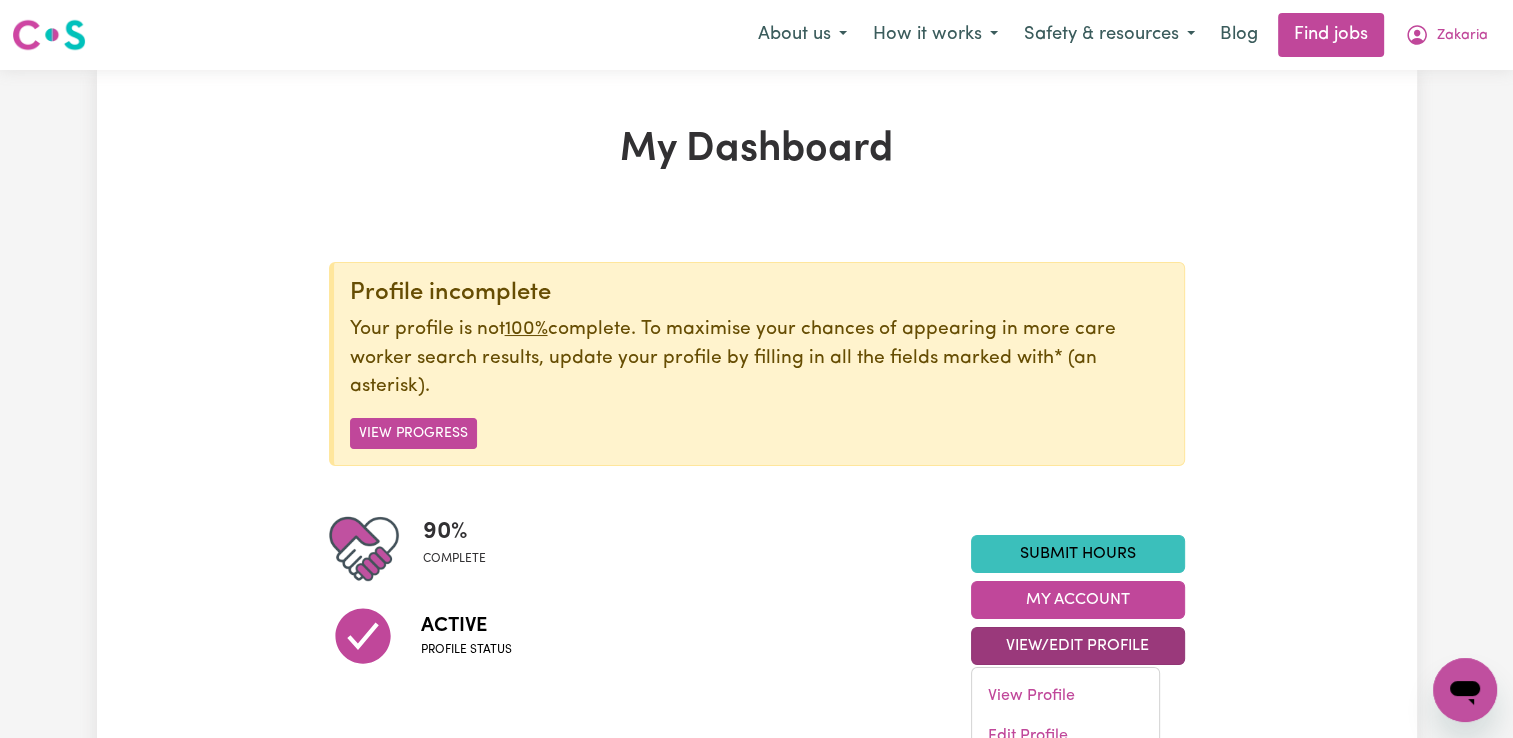 scroll, scrollTop: 200, scrollLeft: 0, axis: vertical 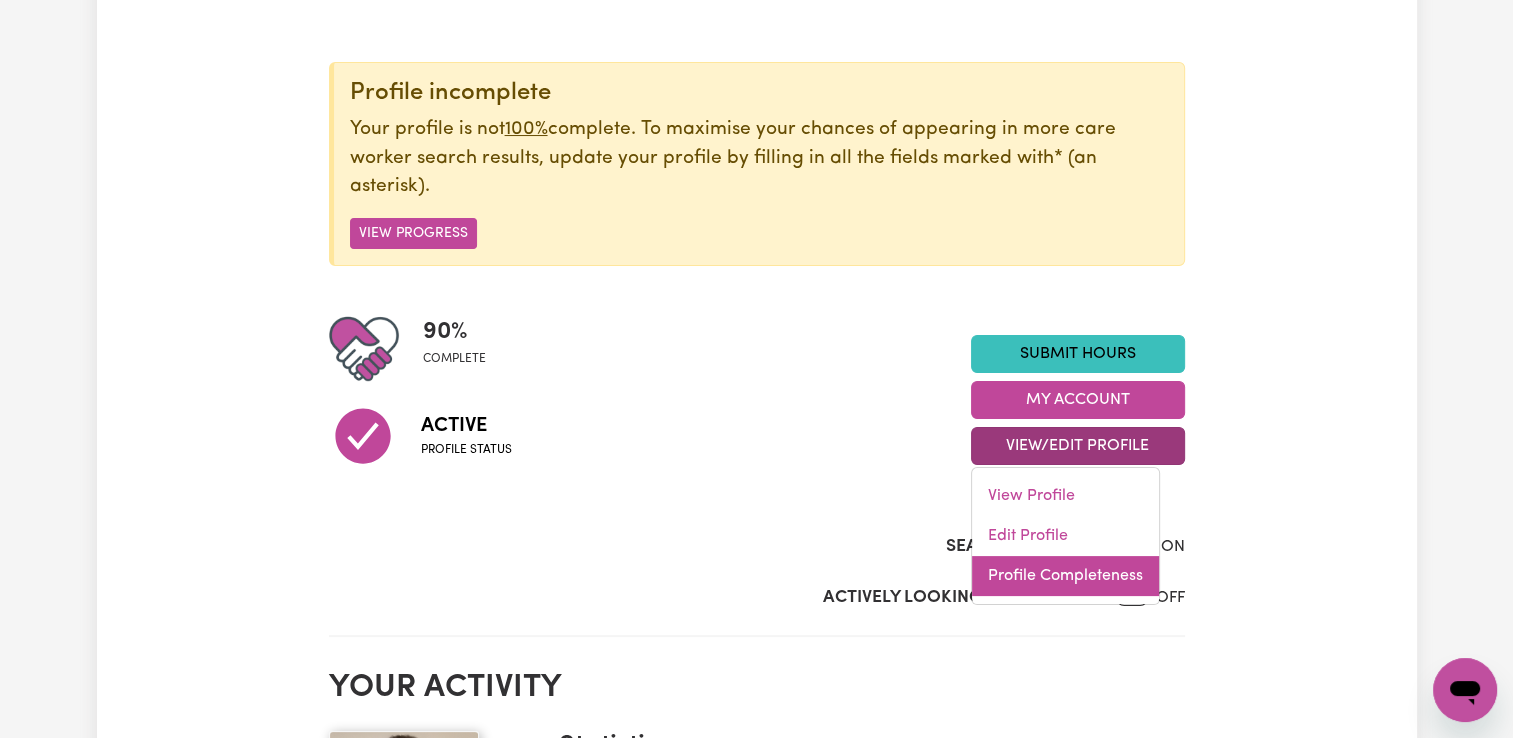 click on "Profile Completeness" at bounding box center [1065, 576] 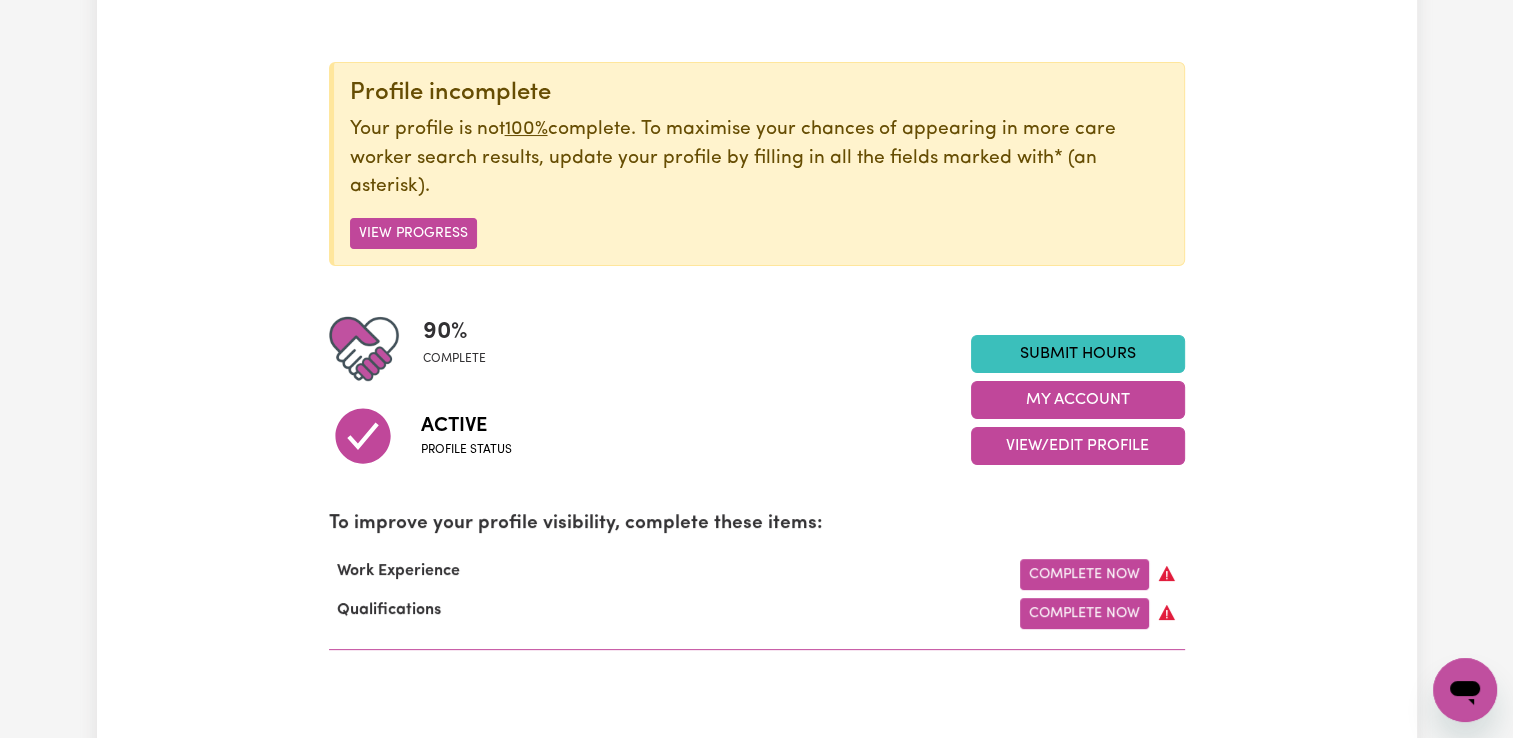 scroll, scrollTop: 0, scrollLeft: 0, axis: both 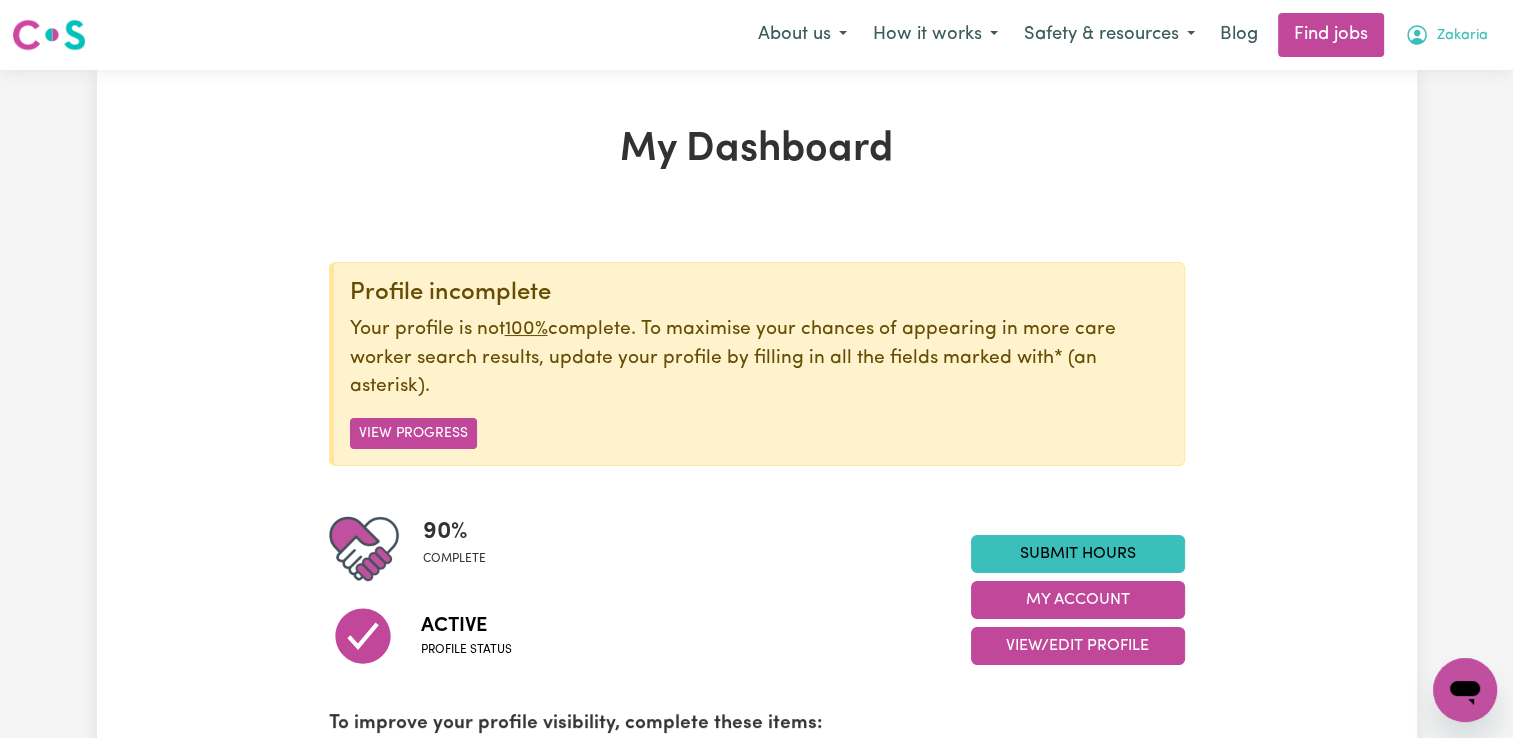 click on "Zakaria" at bounding box center (1462, 36) 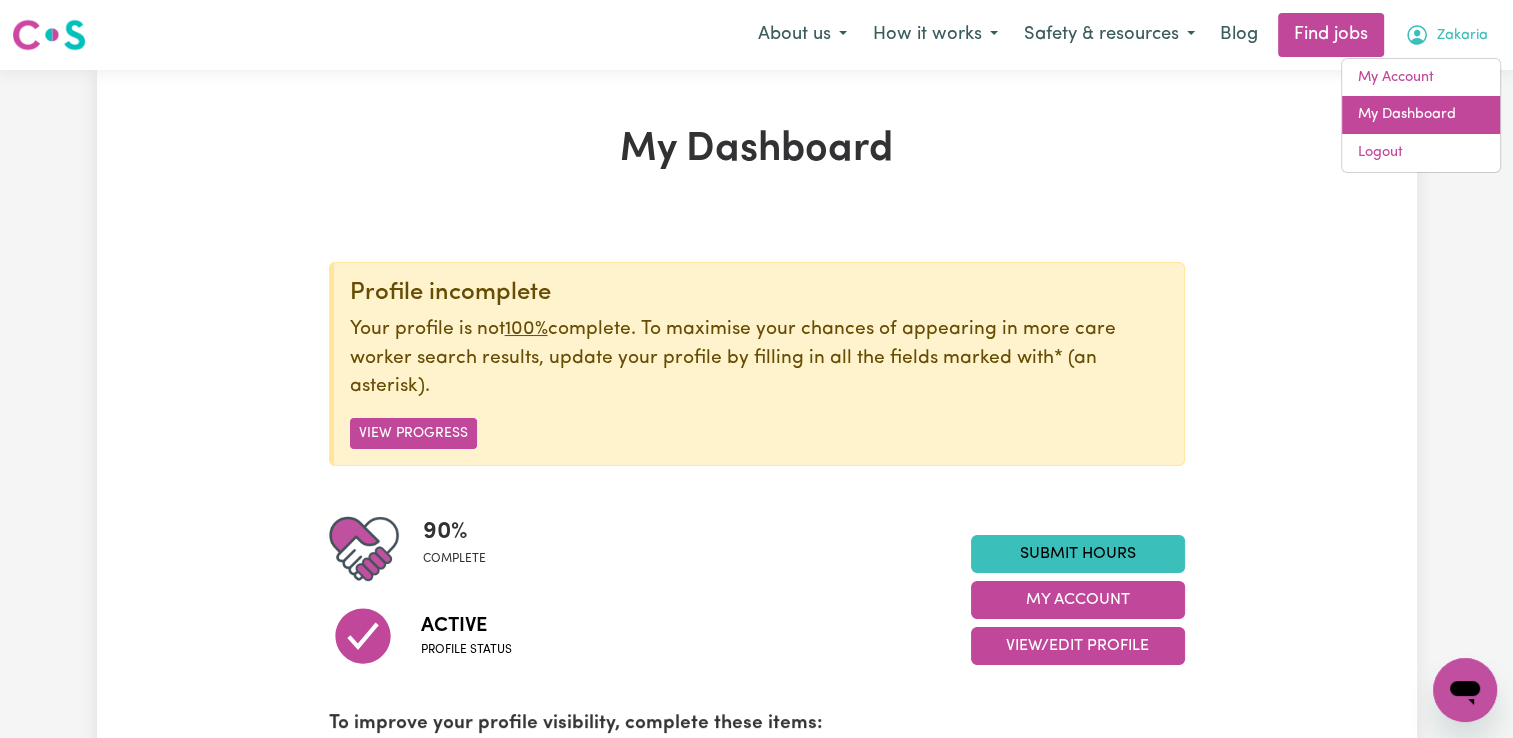 click on "My Dashboard" at bounding box center (1421, 115) 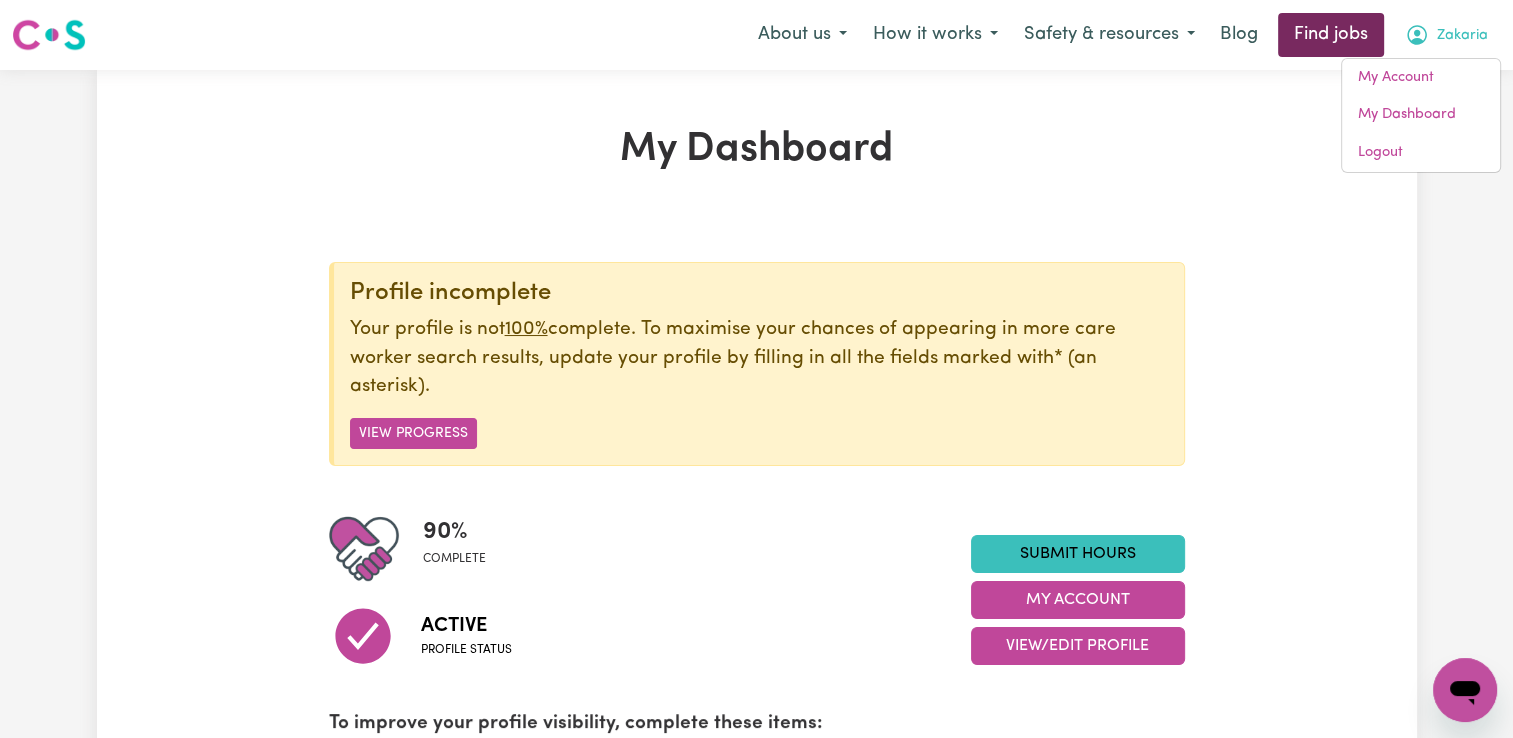 click on "Find jobs" at bounding box center (1331, 35) 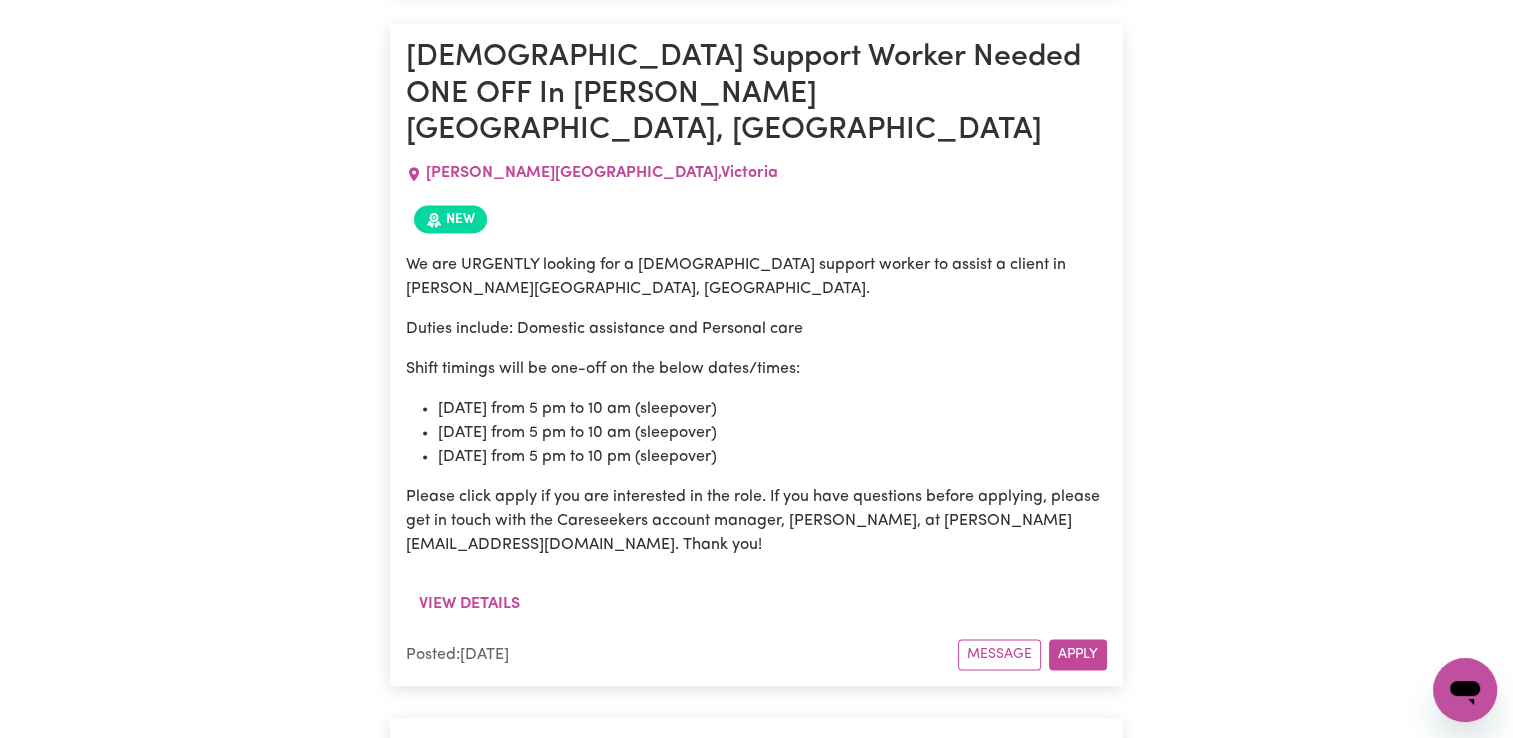 scroll, scrollTop: 10700, scrollLeft: 0, axis: vertical 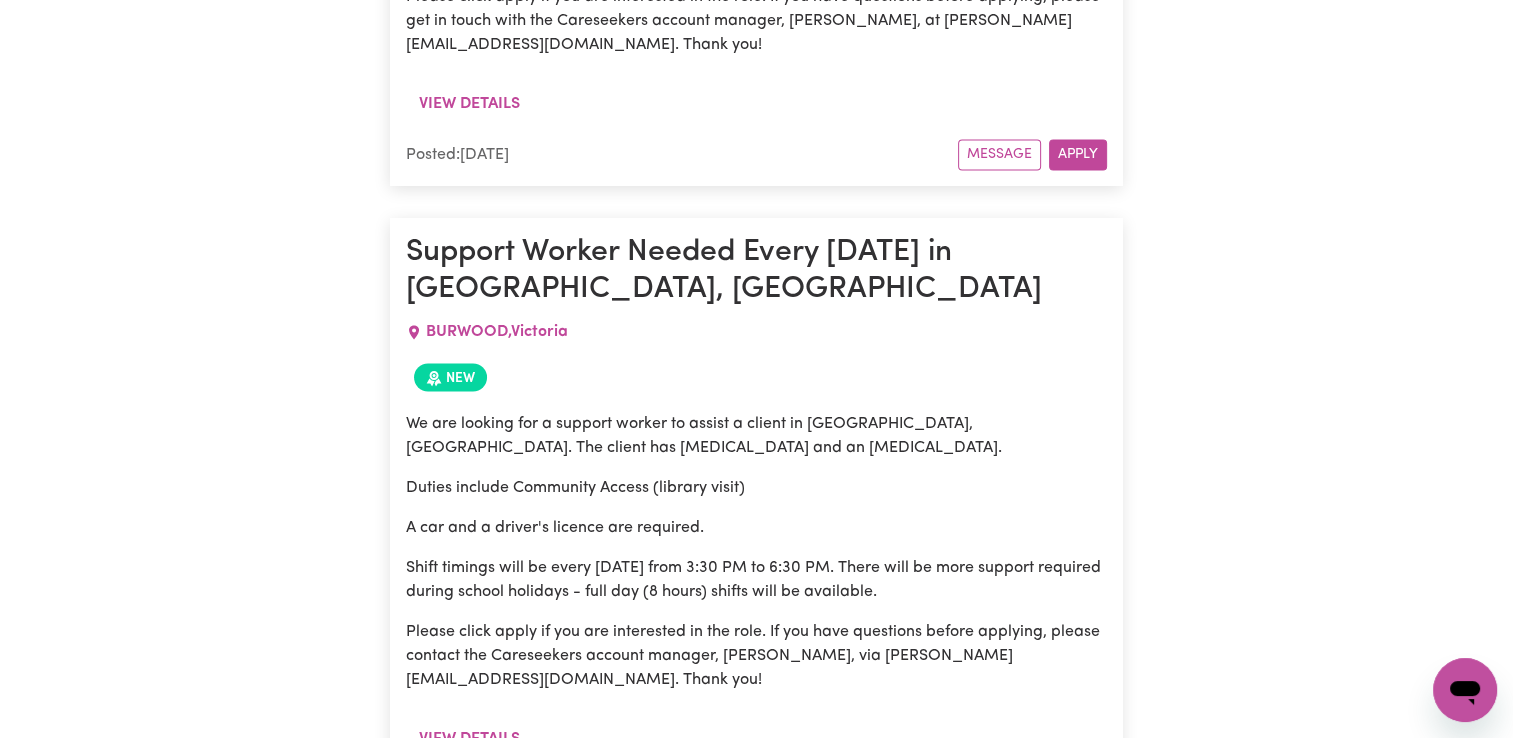 drag, startPoint x: 709, startPoint y: 390, endPoint x: 336, endPoint y: 429, distance: 375.03333 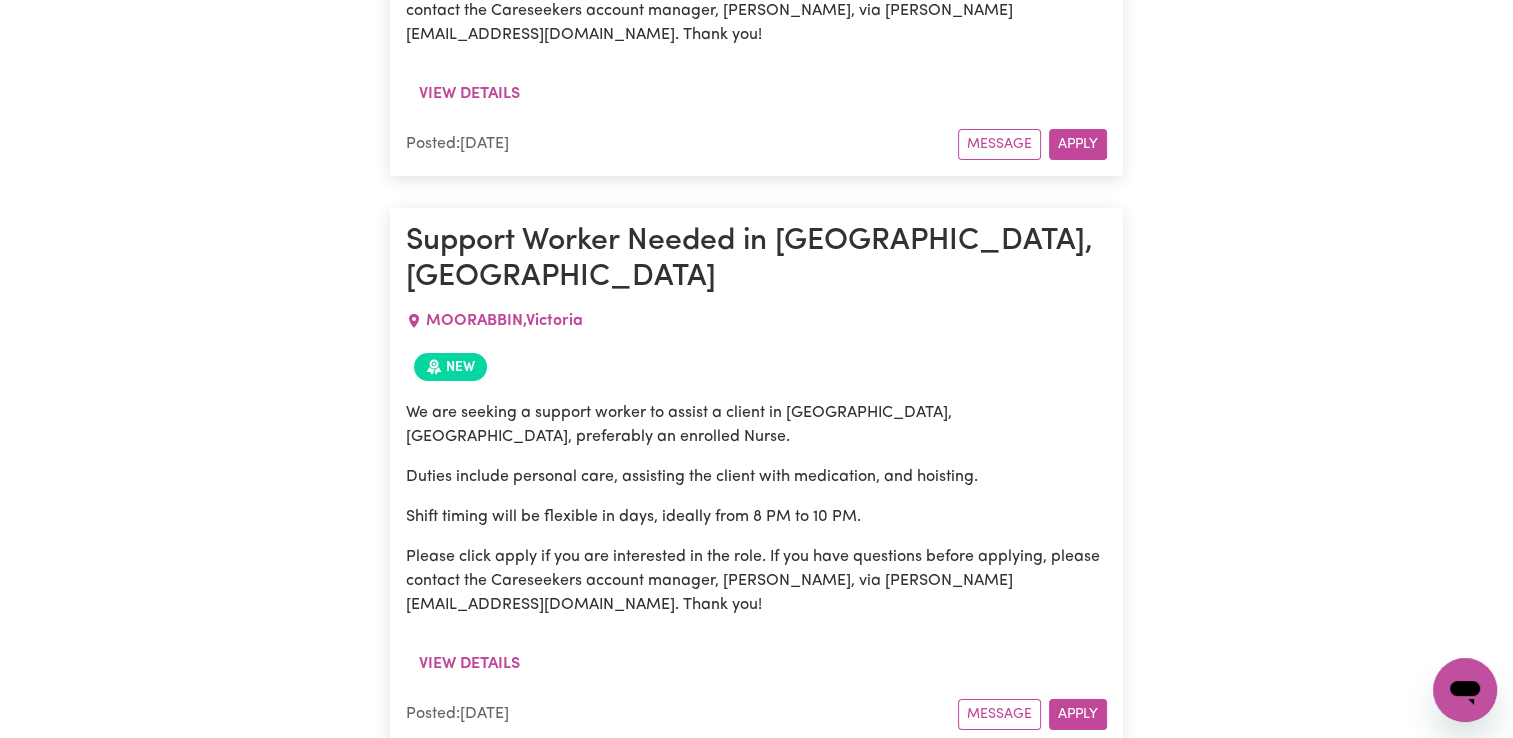 scroll, scrollTop: 14900, scrollLeft: 0, axis: vertical 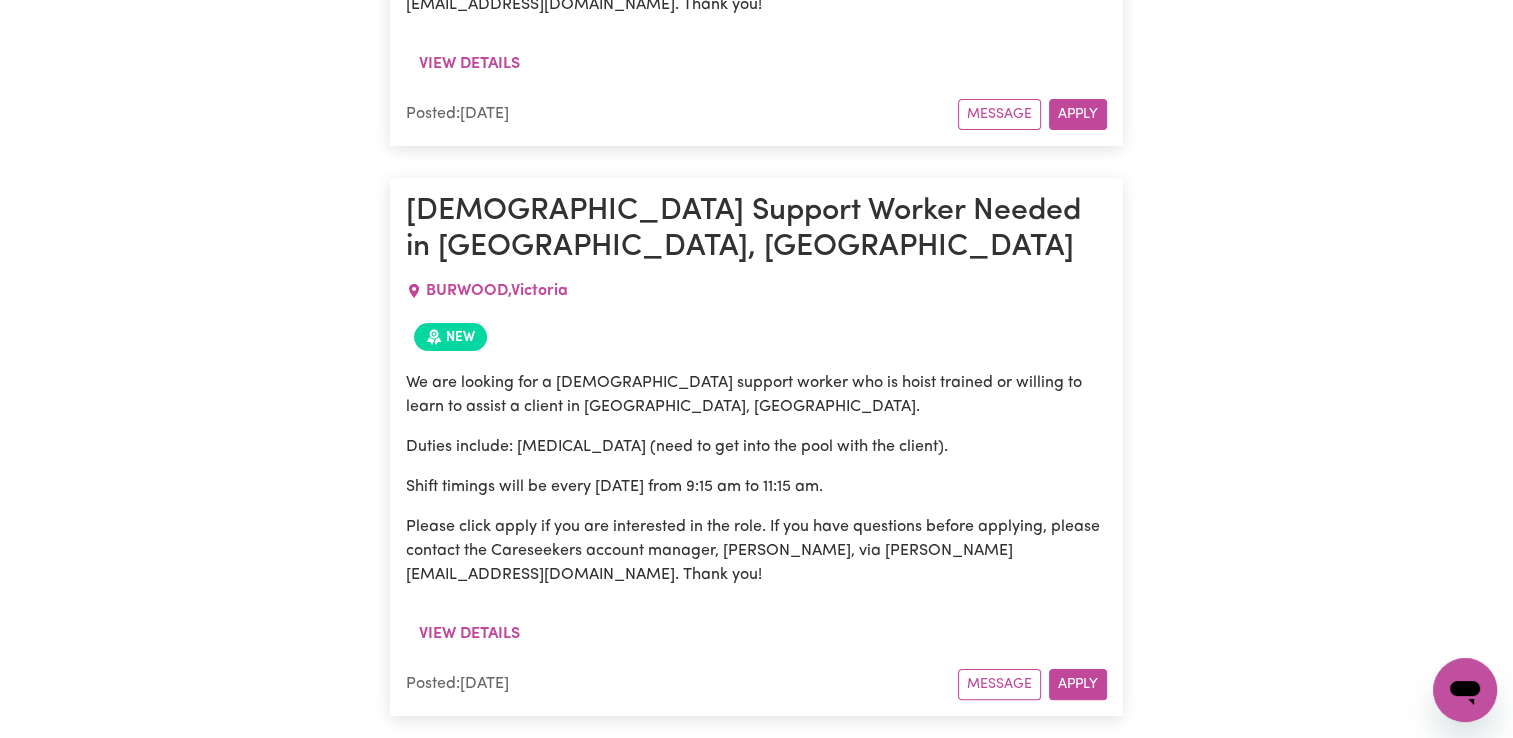 click on "Search By Suburb By State Show  Filters Showing  34   jobs Support Worker Needed In [GEOGRAPHIC_DATA], [PERSON_NAME][GEOGRAPHIC_DATA] ,  [GEOGRAPHIC_DATA] New We are looking for a support worker to assist a client in [GEOGRAPHIC_DATA], [GEOGRAPHIC_DATA]. The support worker should have experience or understanding of mental health support. Duties include personal care, manual handling (assist with transfers in and out of a wheelchair), and support with daily living. Shift will be every [DATE] to [DATE] from 8 am to 4 pm.  Please click apply if you are interested in the role. If you have questions before applying, please contact the Careseekers account manager, [PERSON_NAME], via [PERSON_NAME][EMAIL_ADDRESS][DOMAIN_NAME]. Thank you! View details Posted:  [DATE] Message Apply Support Worker Needed – Flexible Hours – Cheltenham (Car Required) [GEOGRAPHIC_DATA] ,  [GEOGRAPHIC_DATA] New $ 65 /hr View details Posted:  [DATE] Message Apply experienced personal carer for High care [GEOGRAPHIC_DATA] ,  [GEOGRAPHIC_DATA] New [DEMOGRAPHIC_DATA] ([DEMOGRAPHIC_DATA]) support workers experienced in high care disability needed for    ," at bounding box center [756, -3875] 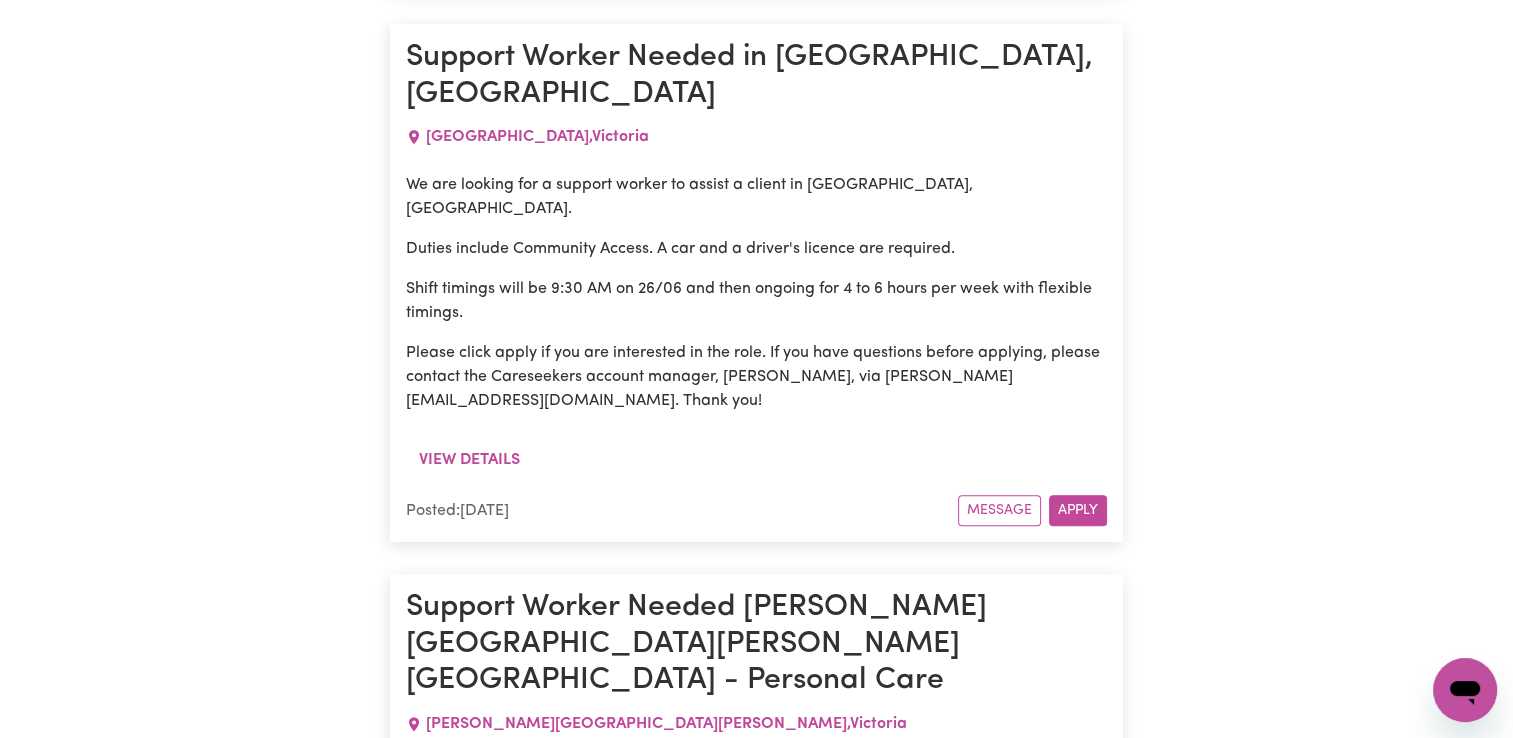 scroll, scrollTop: 17400, scrollLeft: 0, axis: vertical 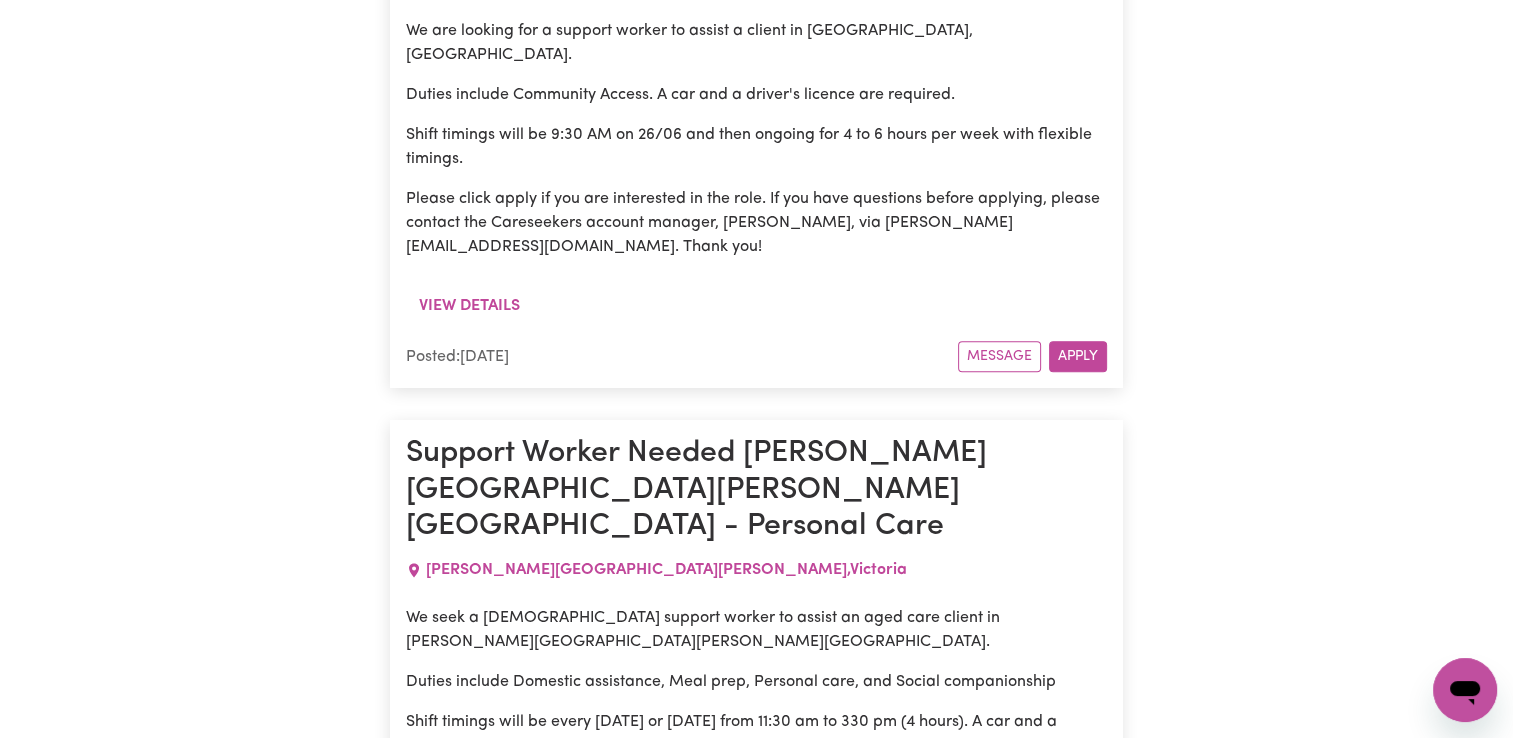drag, startPoint x: 440, startPoint y: 364, endPoint x: 410, endPoint y: 570, distance: 208.173 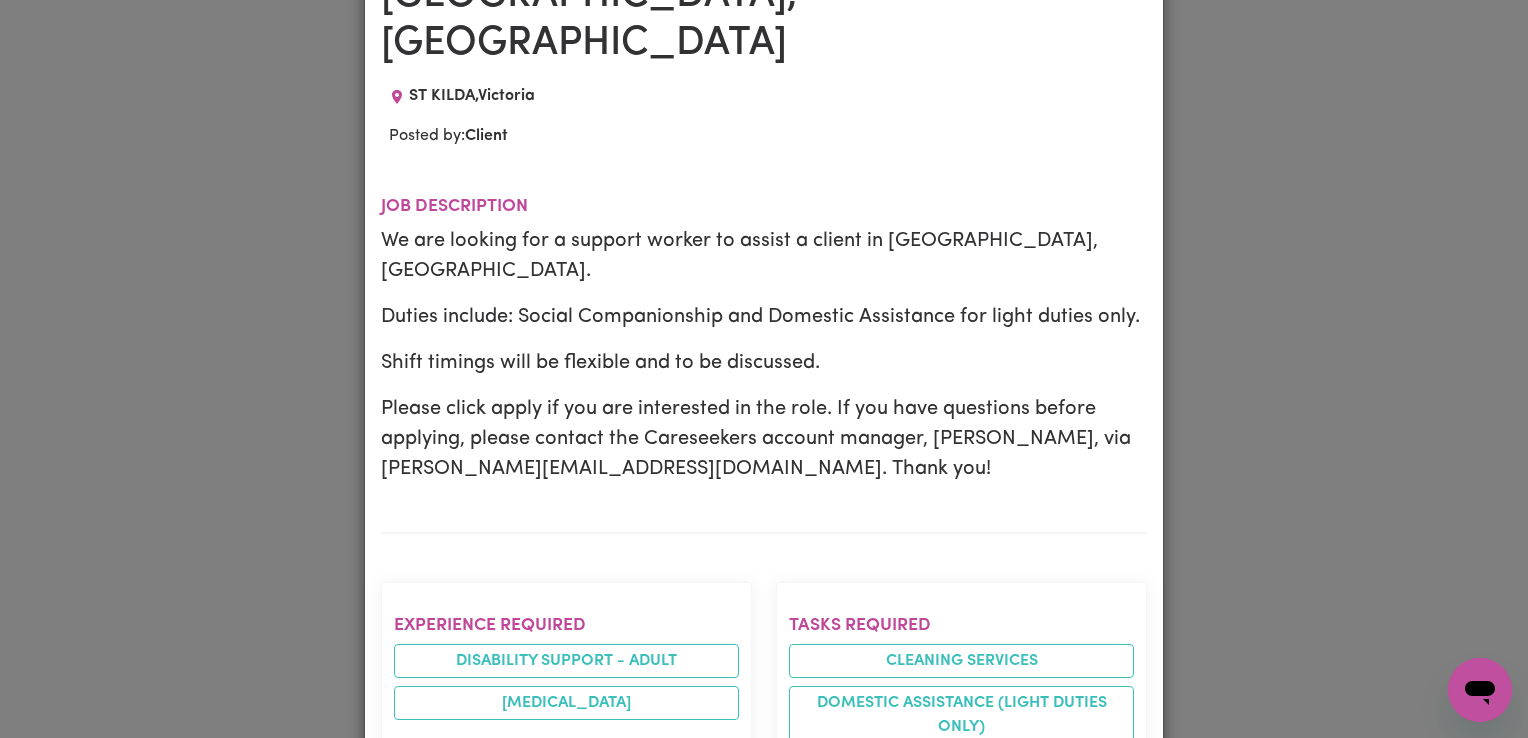 scroll, scrollTop: 100, scrollLeft: 0, axis: vertical 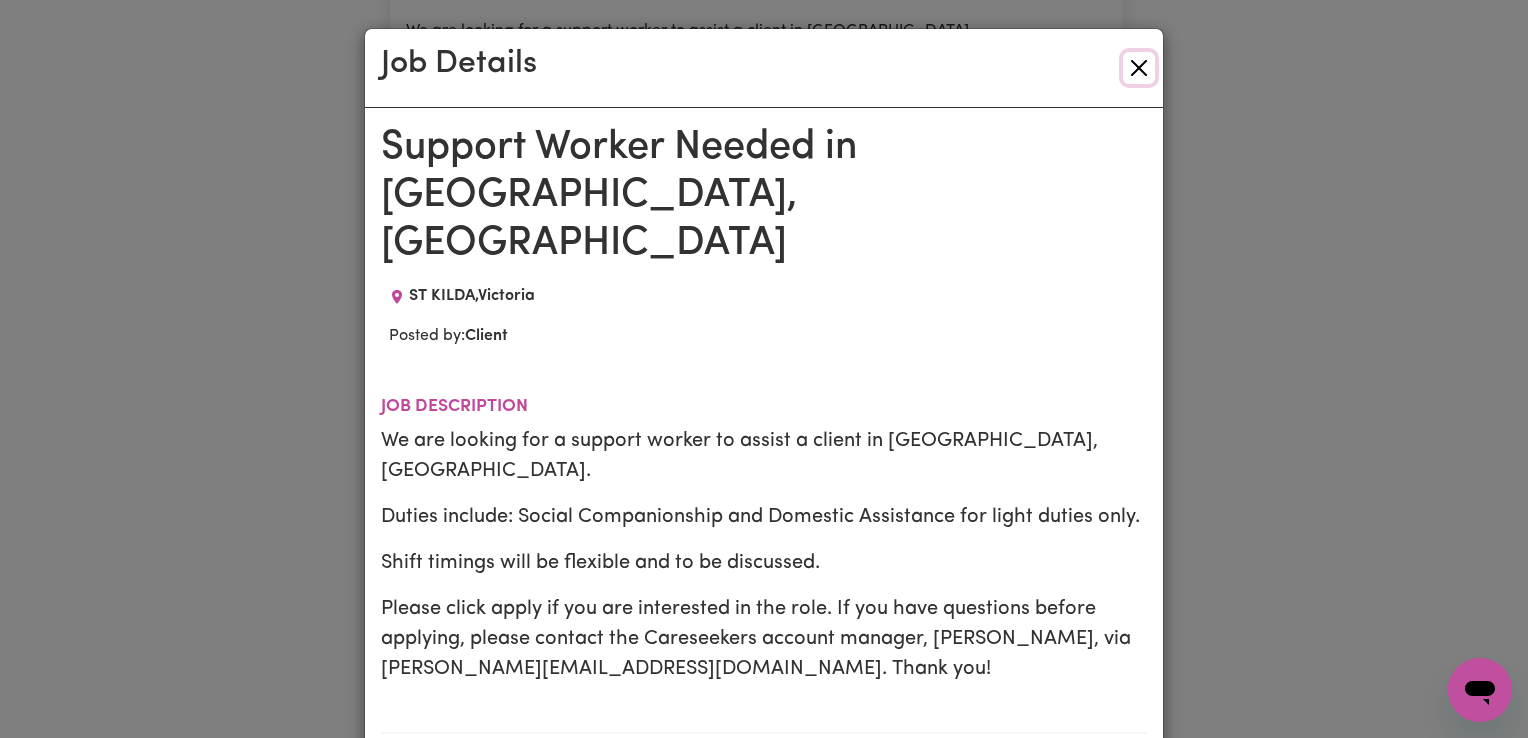 click at bounding box center [1139, 68] 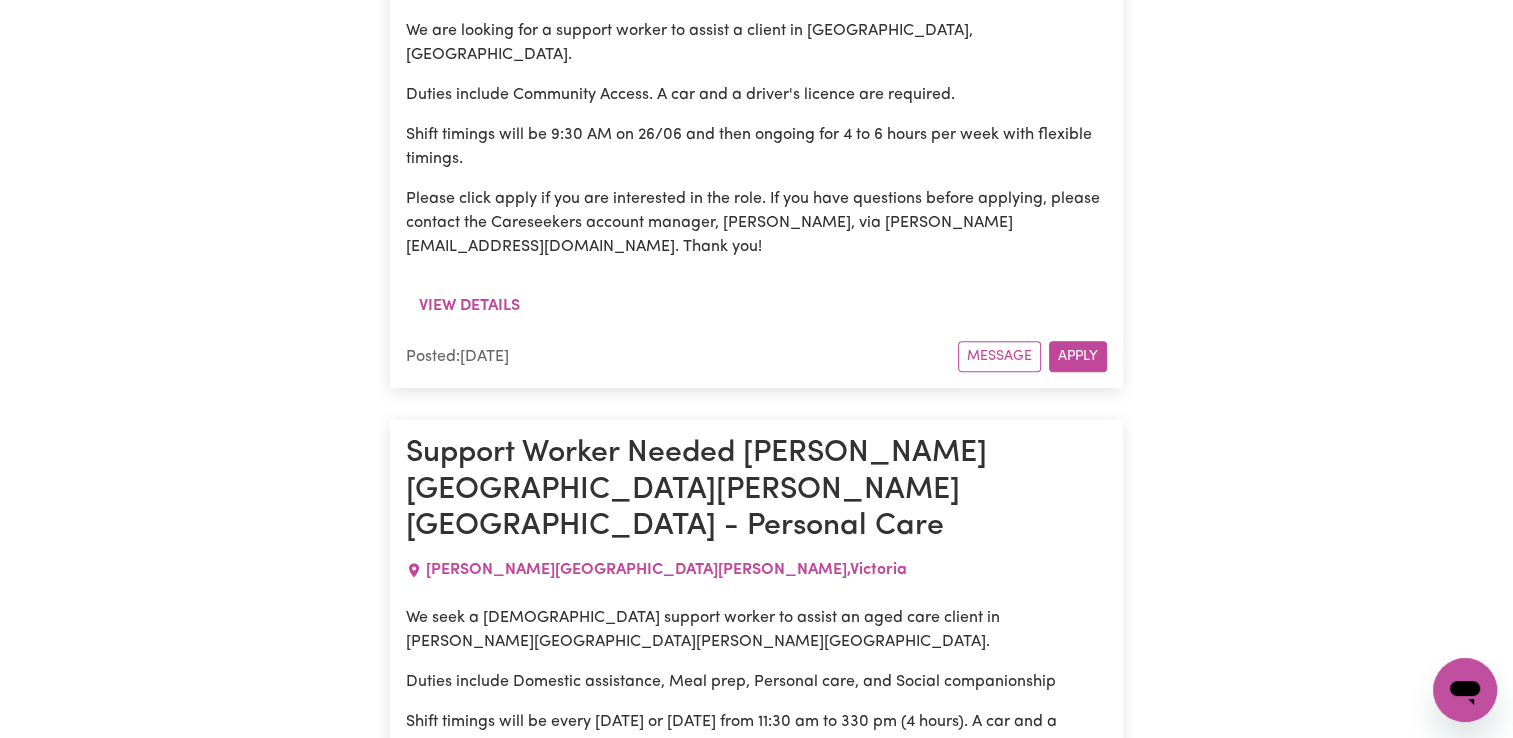 click on "Message" at bounding box center [999, 2091] 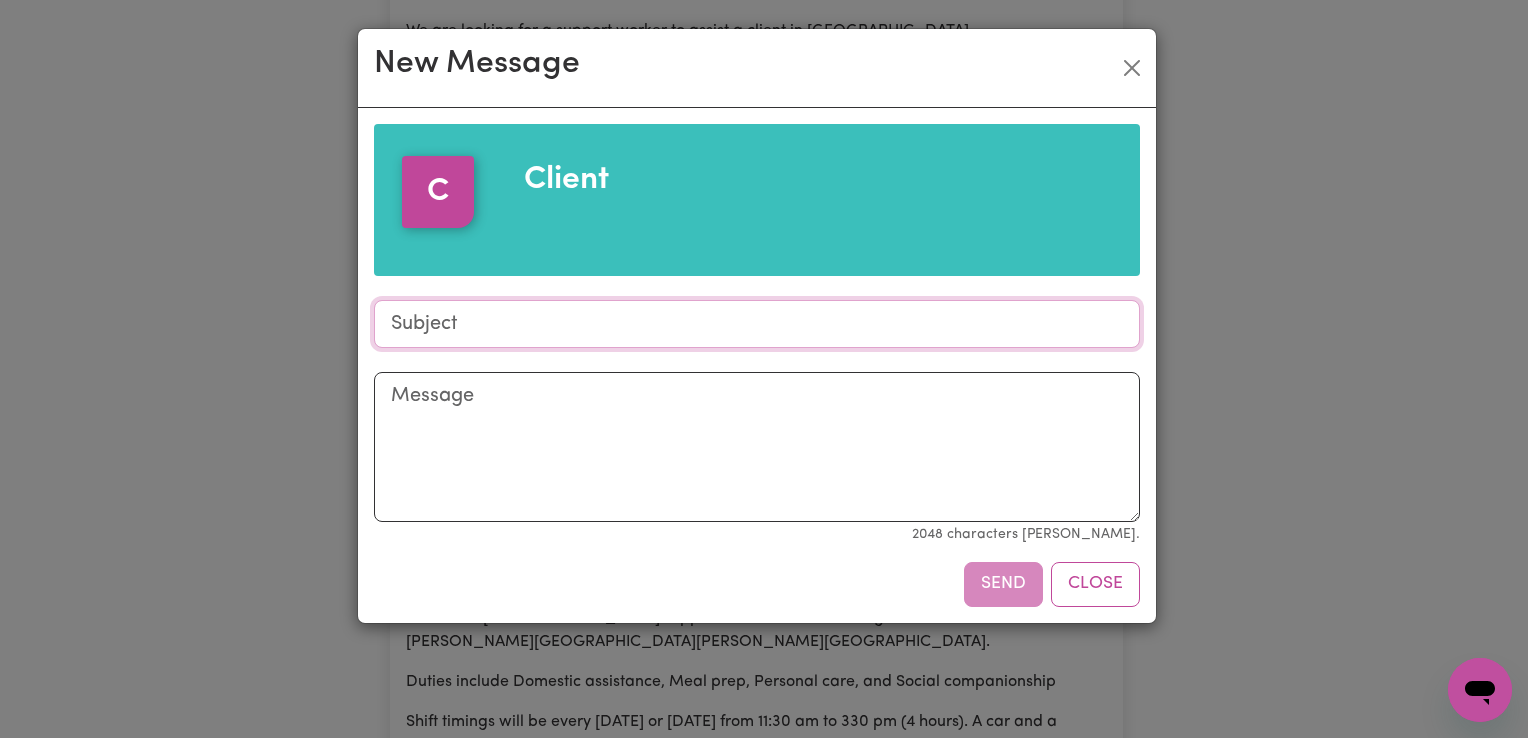 click on "Subject" at bounding box center [757, 324] 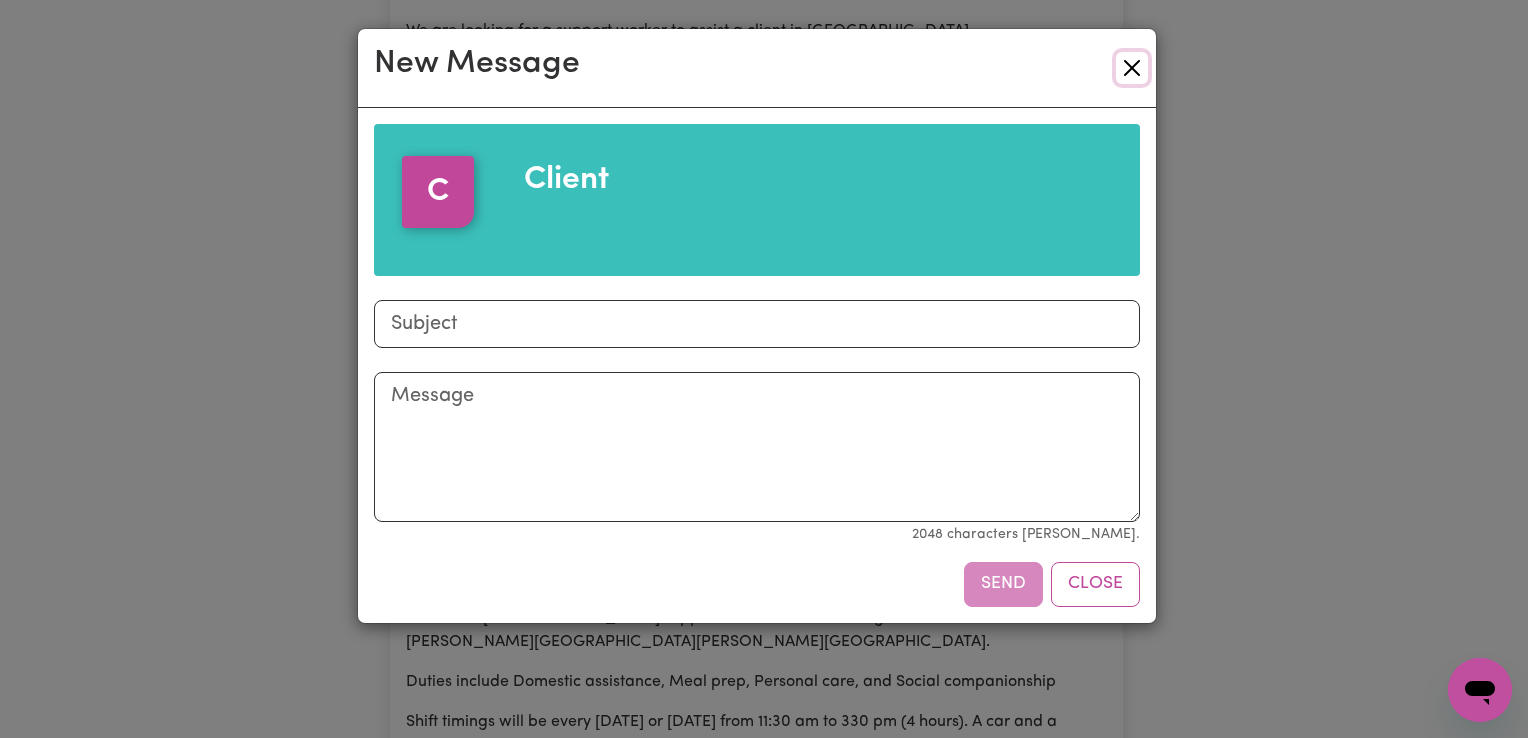 click at bounding box center (1132, 68) 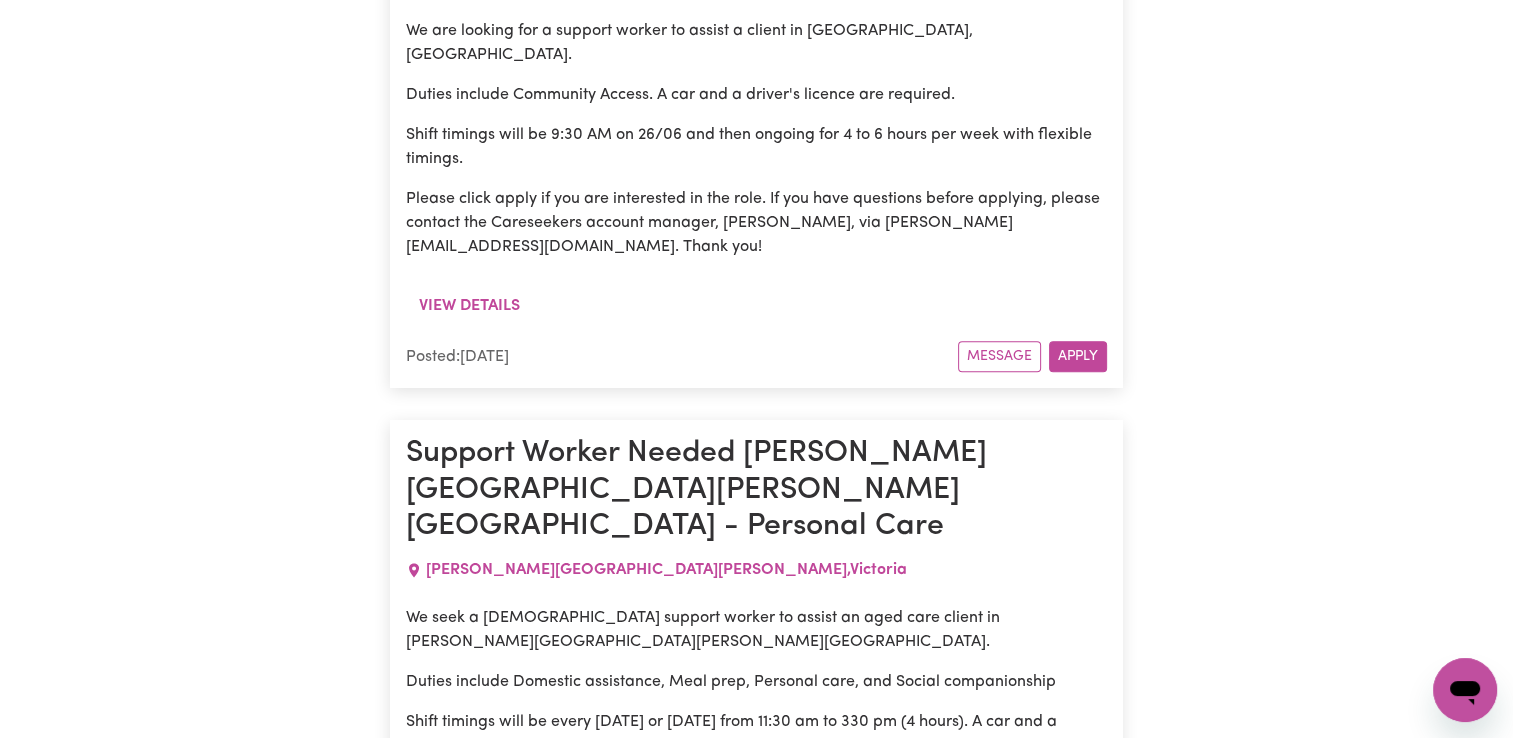 click on "Message" at bounding box center [999, 2091] 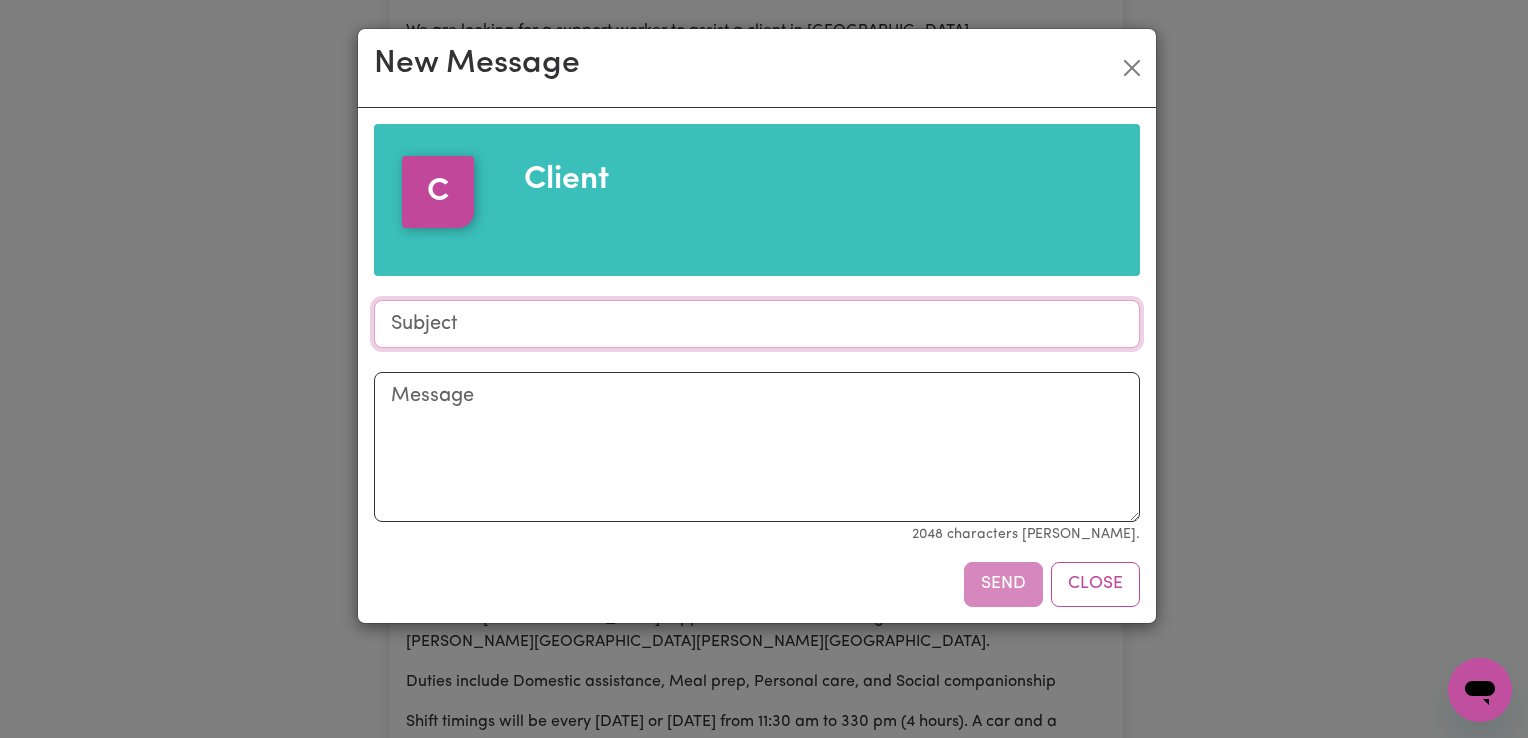 click on "Subject" at bounding box center [757, 324] 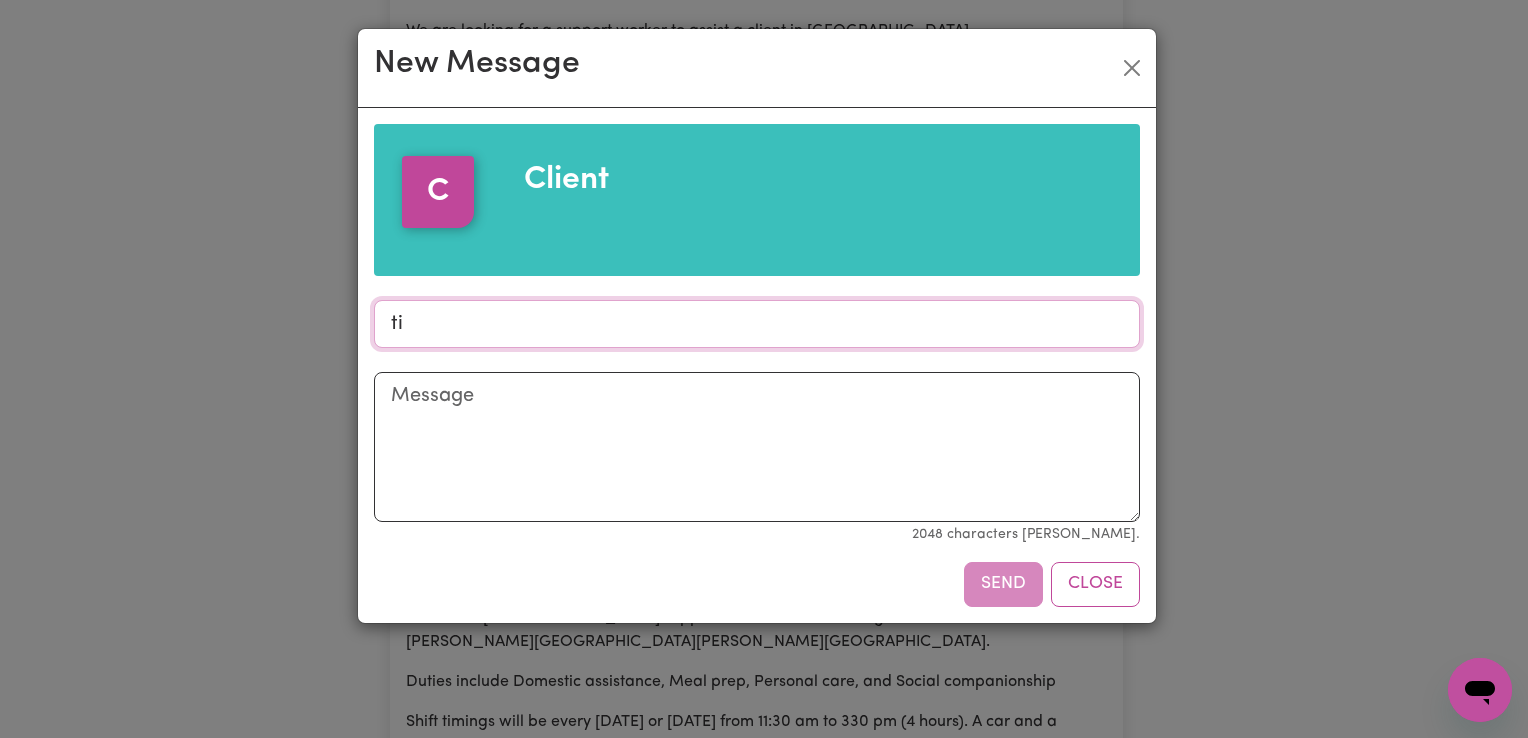 type on "t" 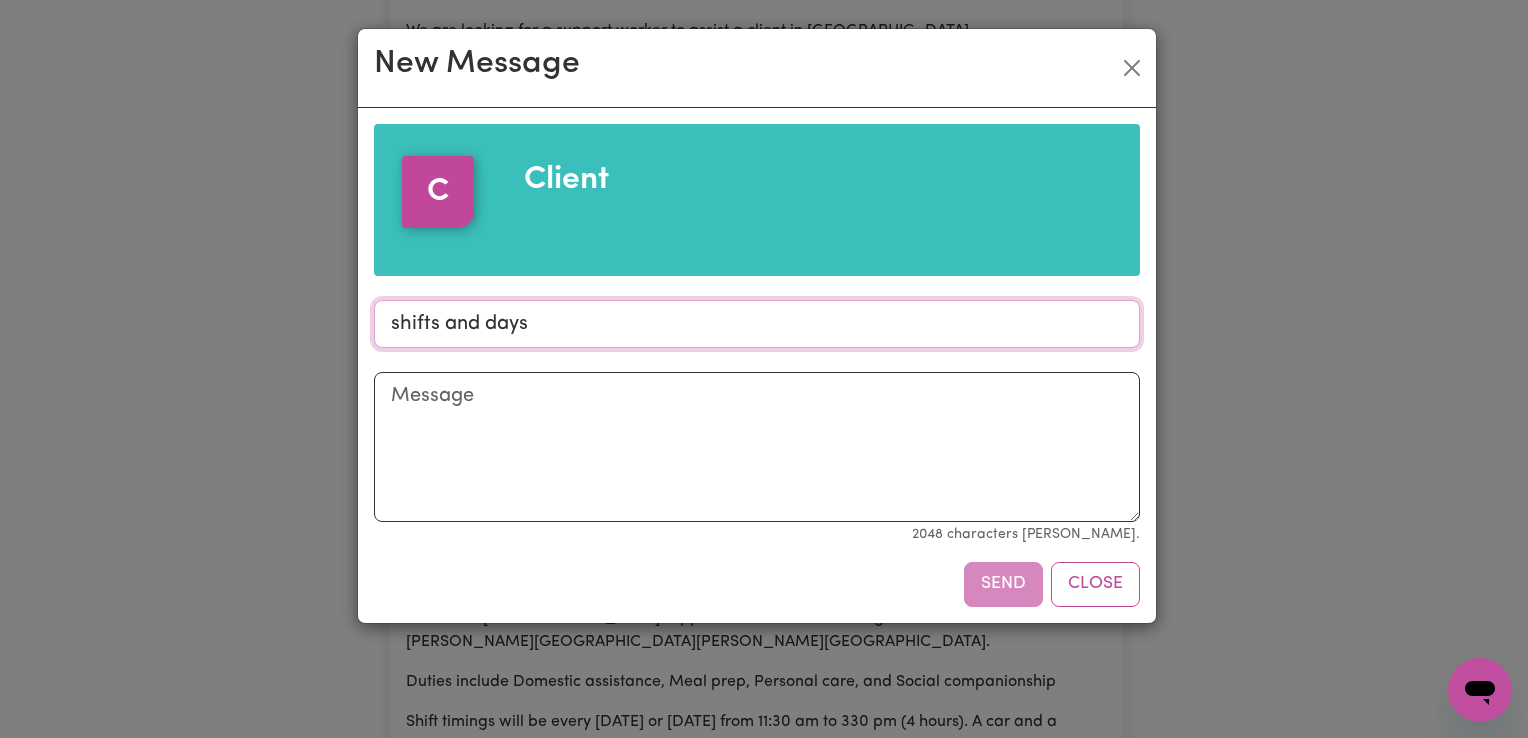 type on "shifts and days" 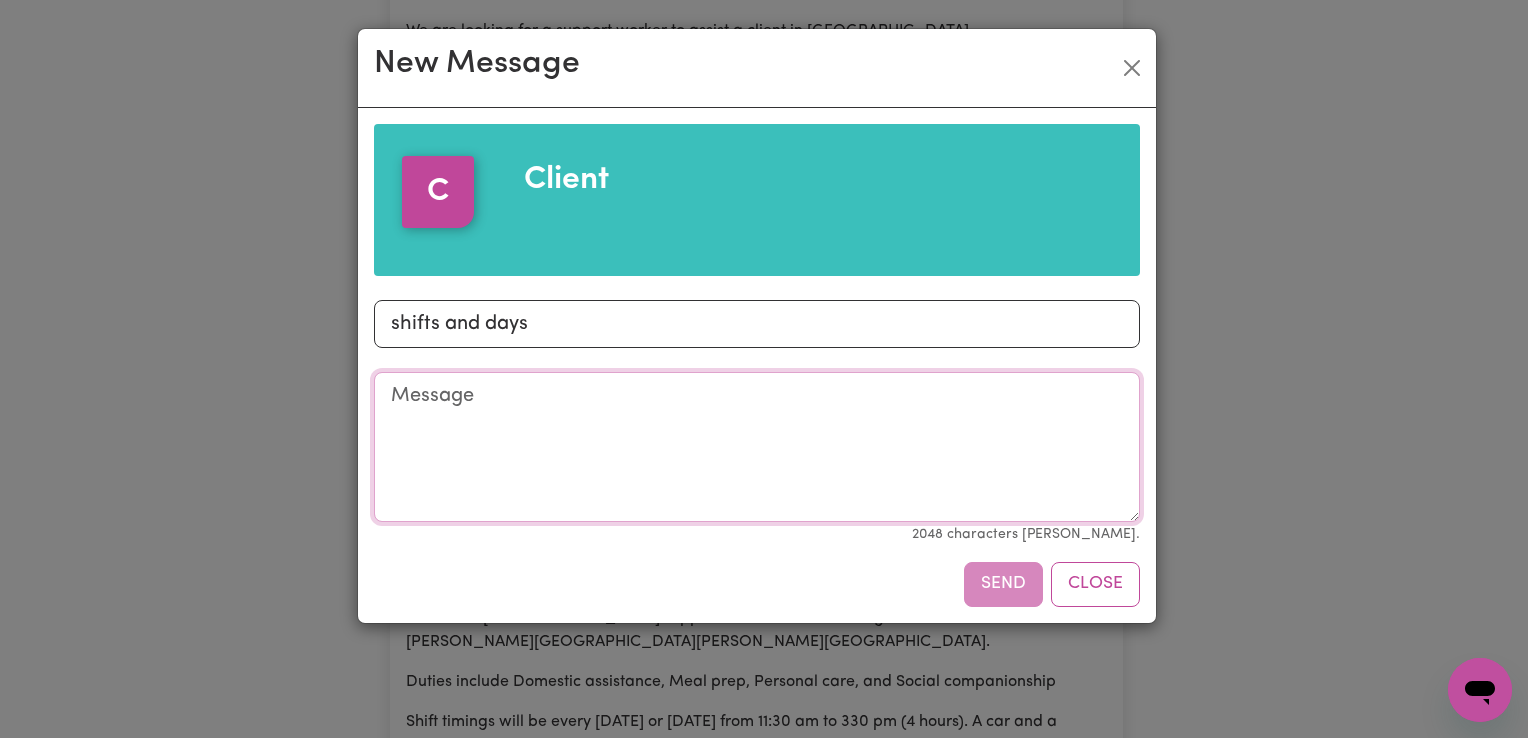 click on "Message" at bounding box center [757, 447] 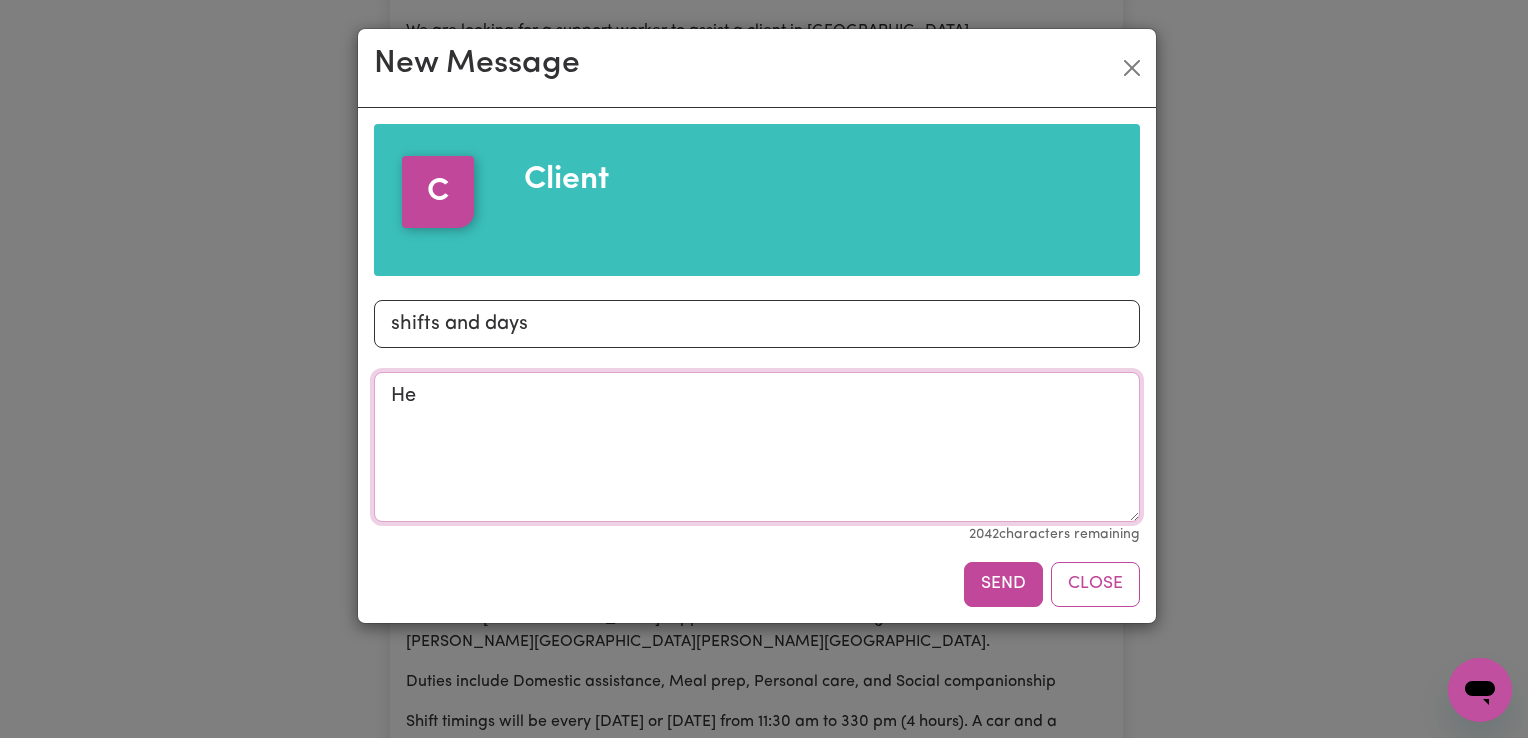 type on "H" 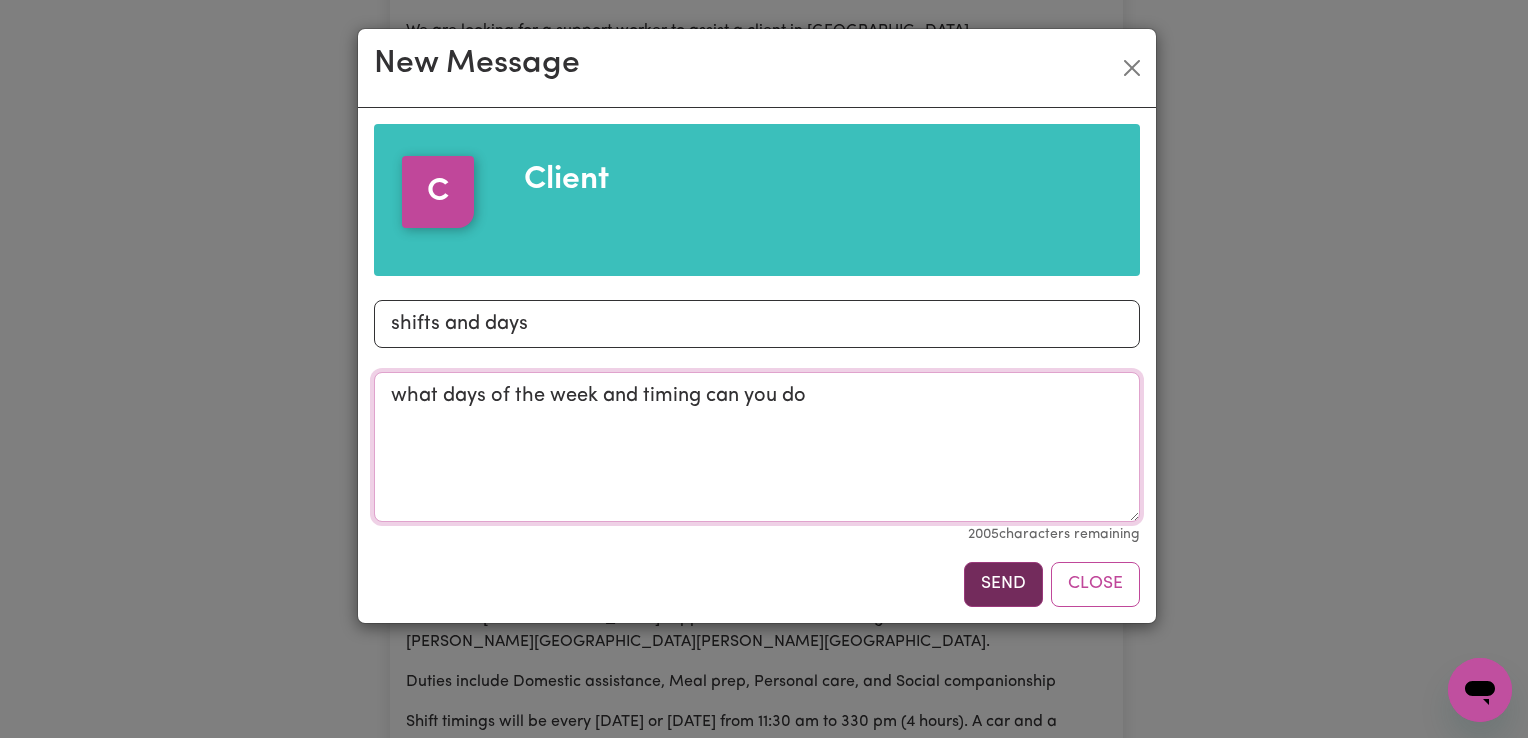 type on "what days of the week and timing can you do" 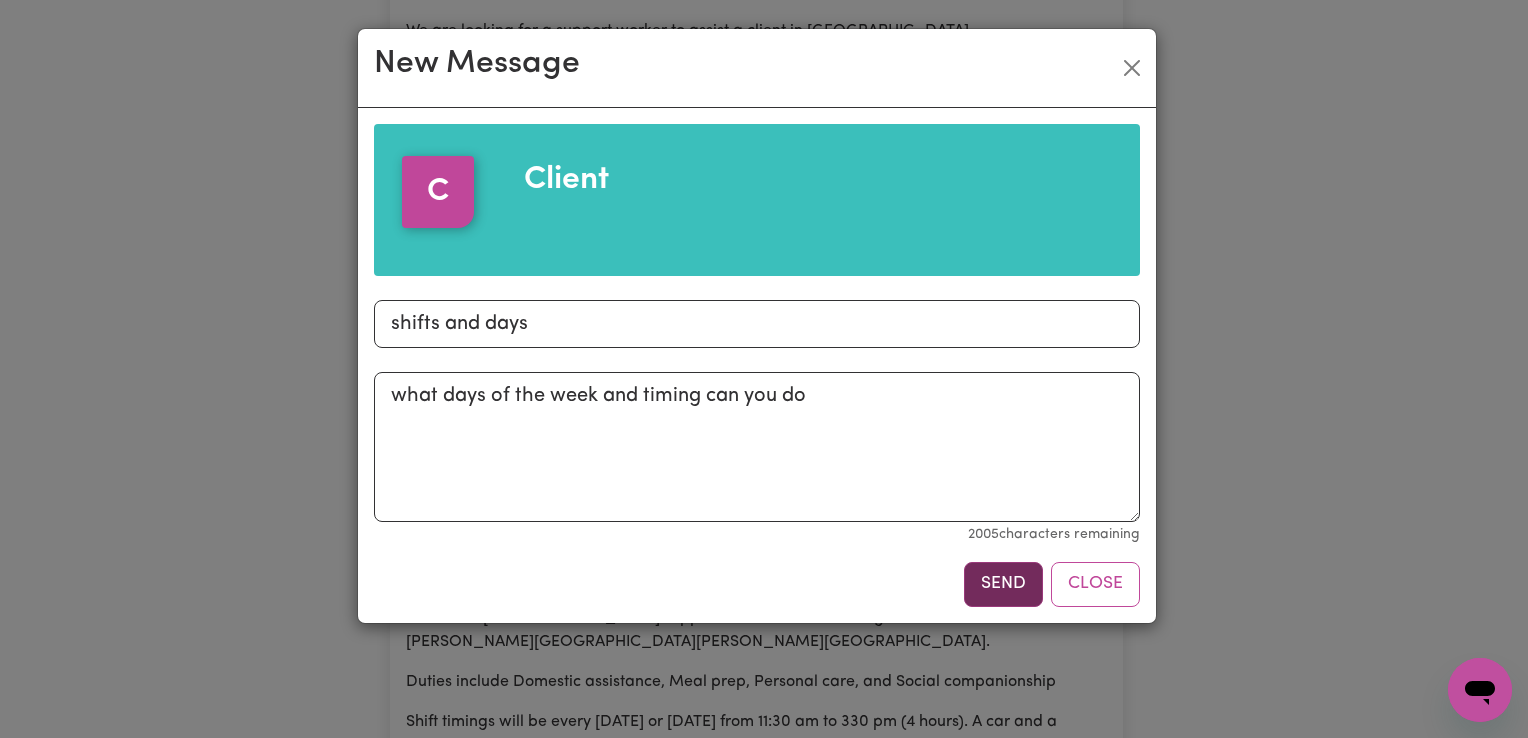 click on "Send" at bounding box center [1003, 584] 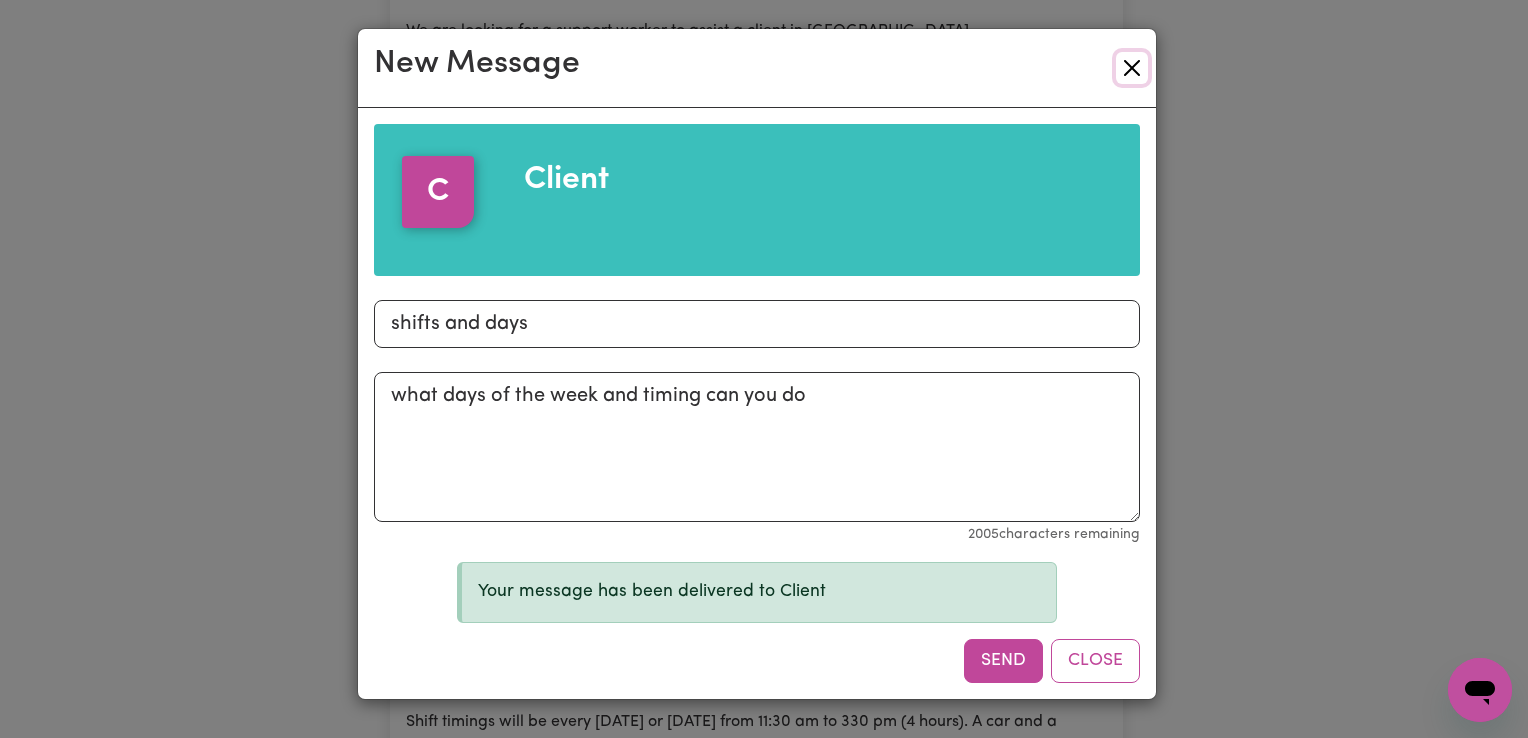 click at bounding box center [1132, 68] 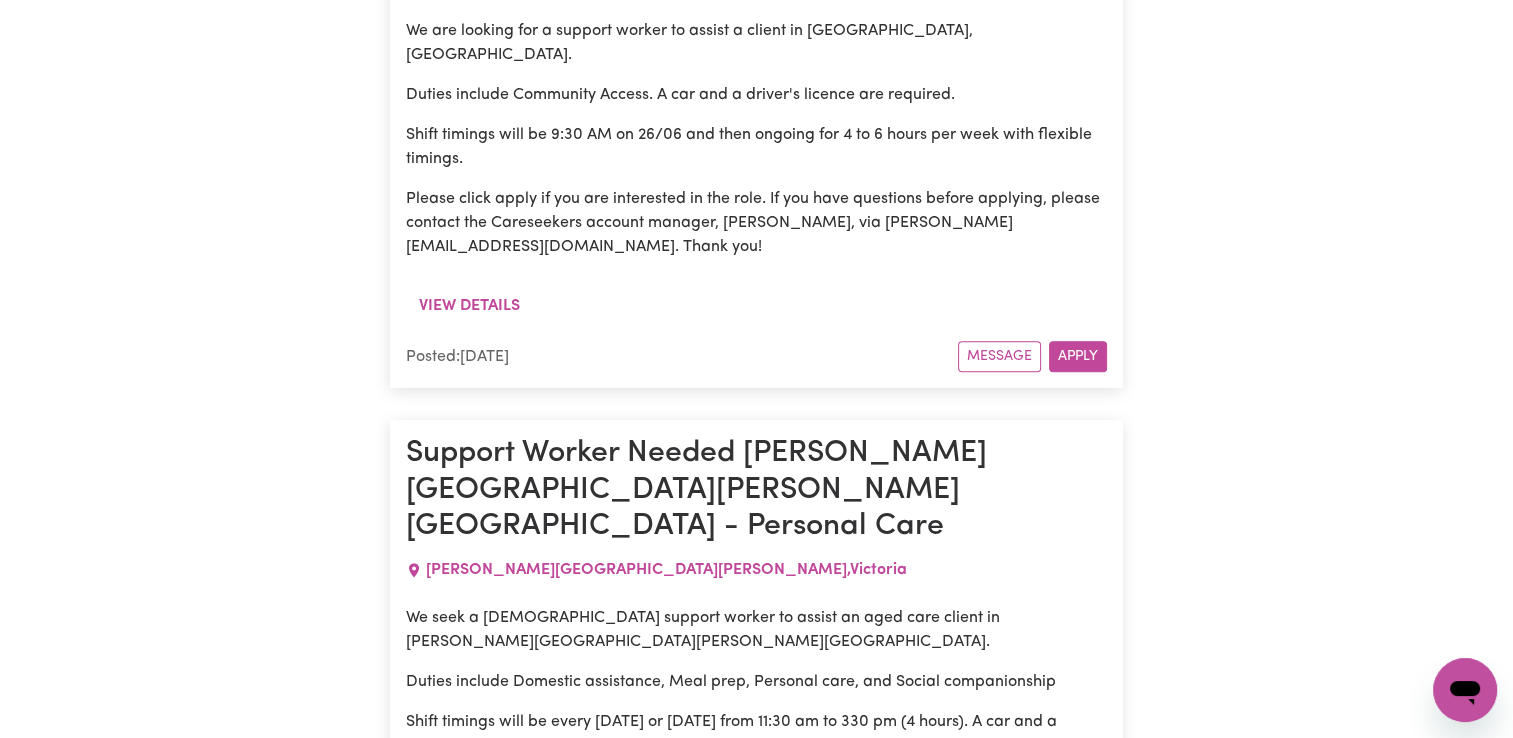 click on "Apply" at bounding box center [1078, 2091] 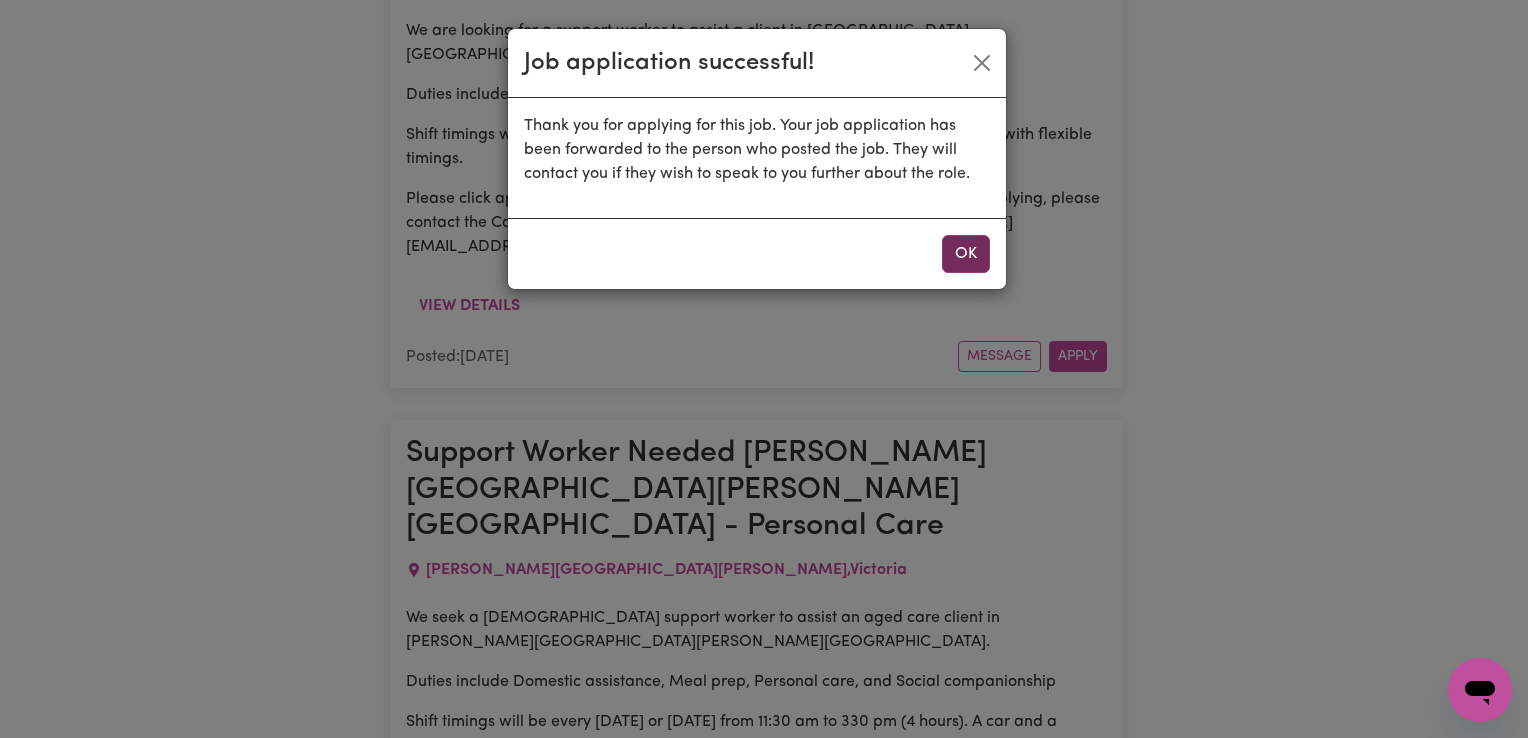 click on "OK" at bounding box center (966, 254) 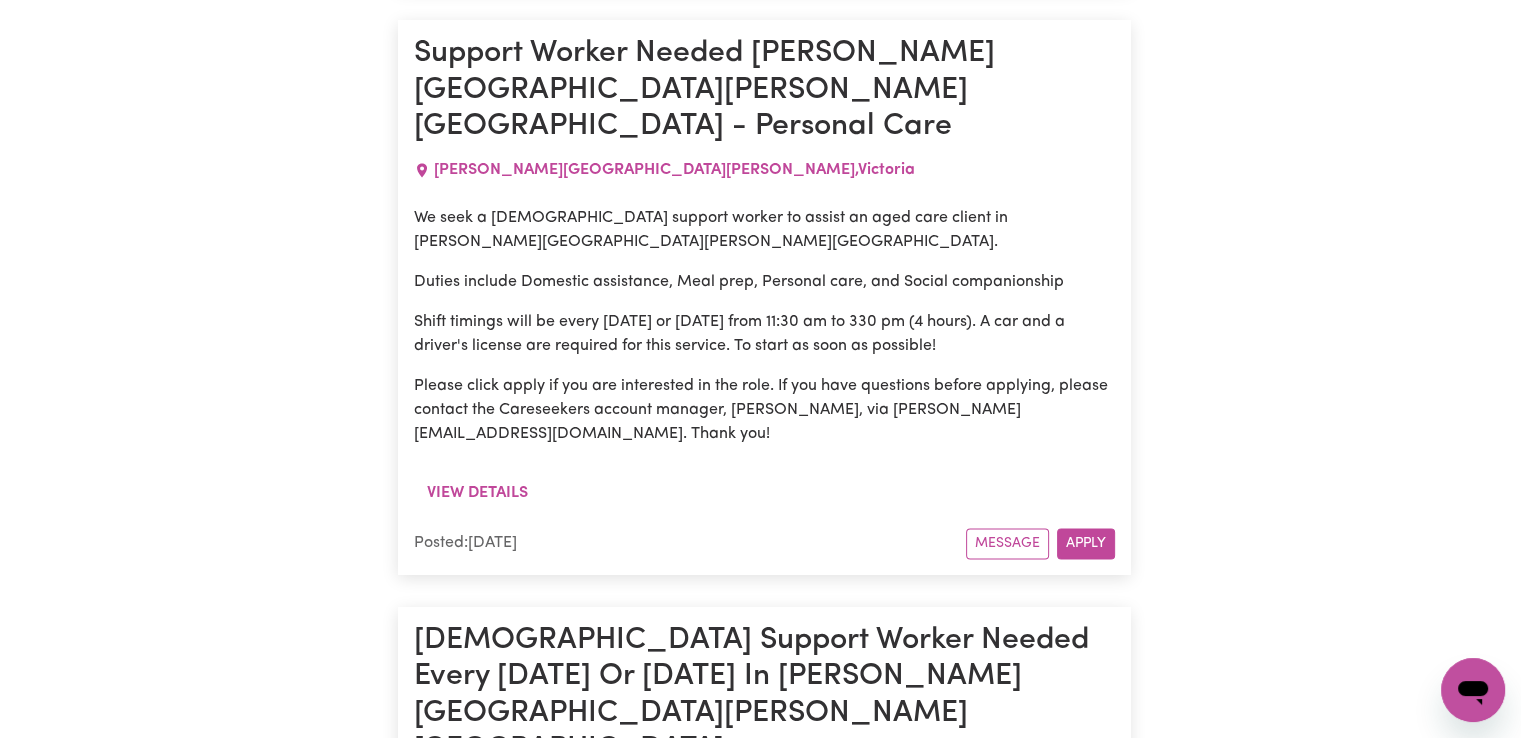 scroll, scrollTop: 18054, scrollLeft: 0, axis: vertical 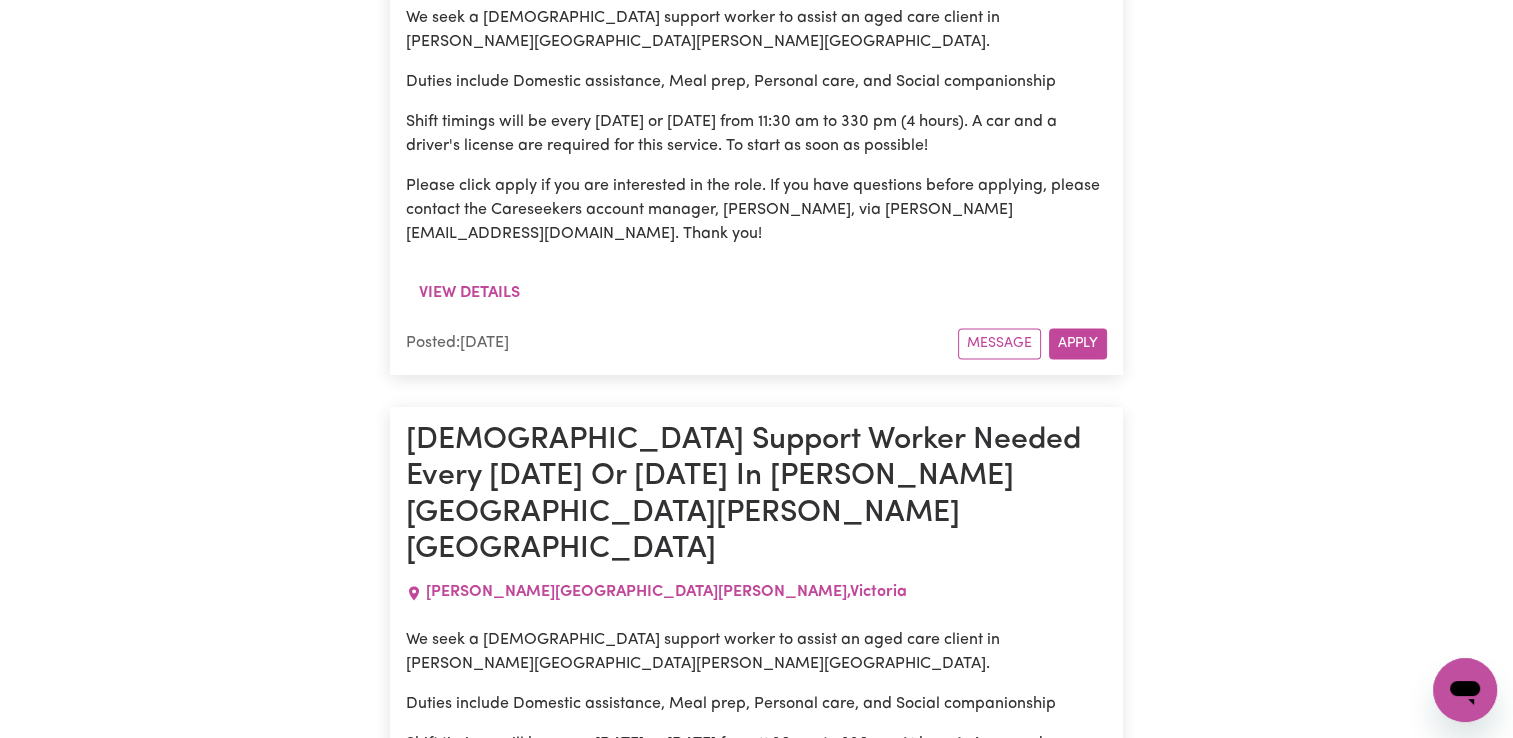 click on "View details" at bounding box center [469, 2007] 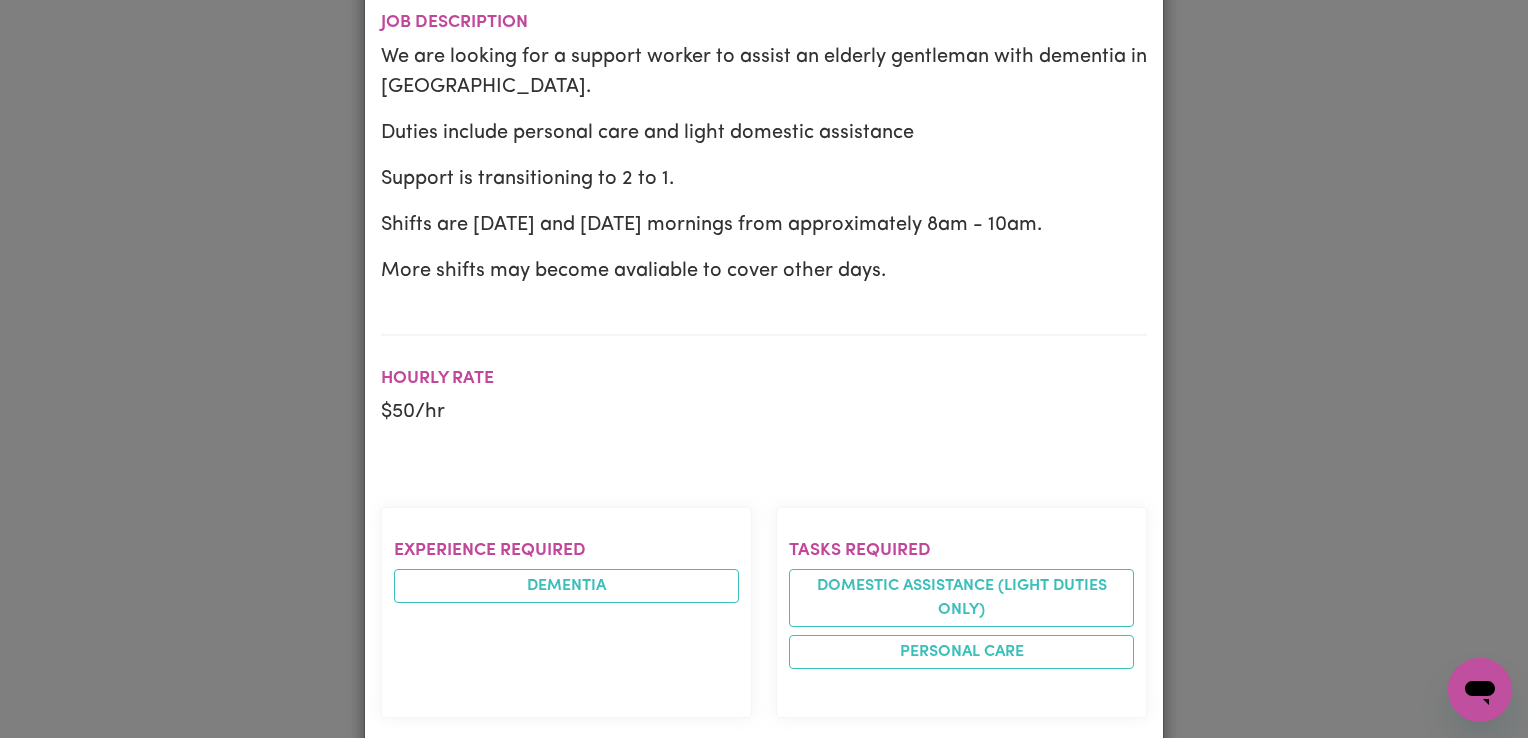 scroll, scrollTop: 36, scrollLeft: 0, axis: vertical 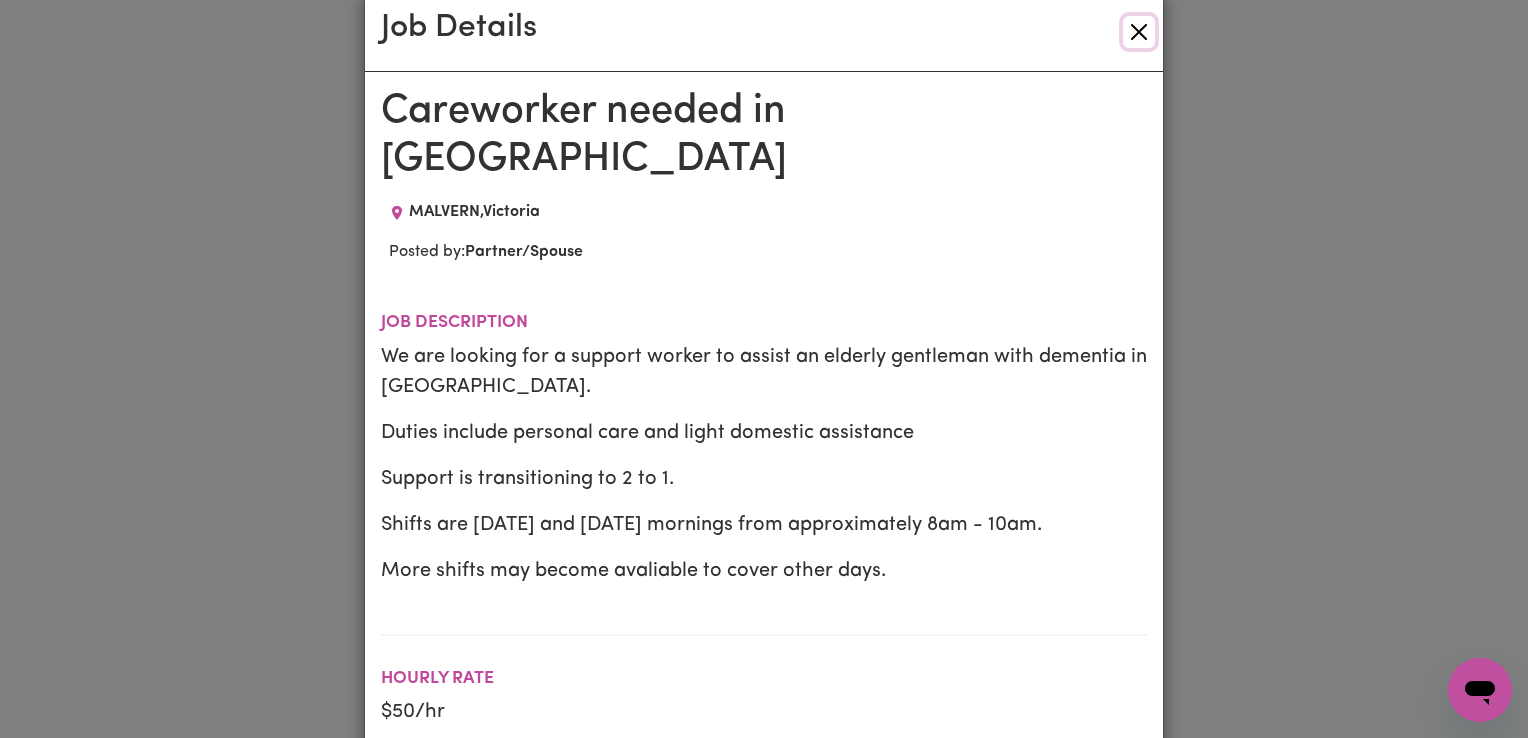 click at bounding box center (1139, 32) 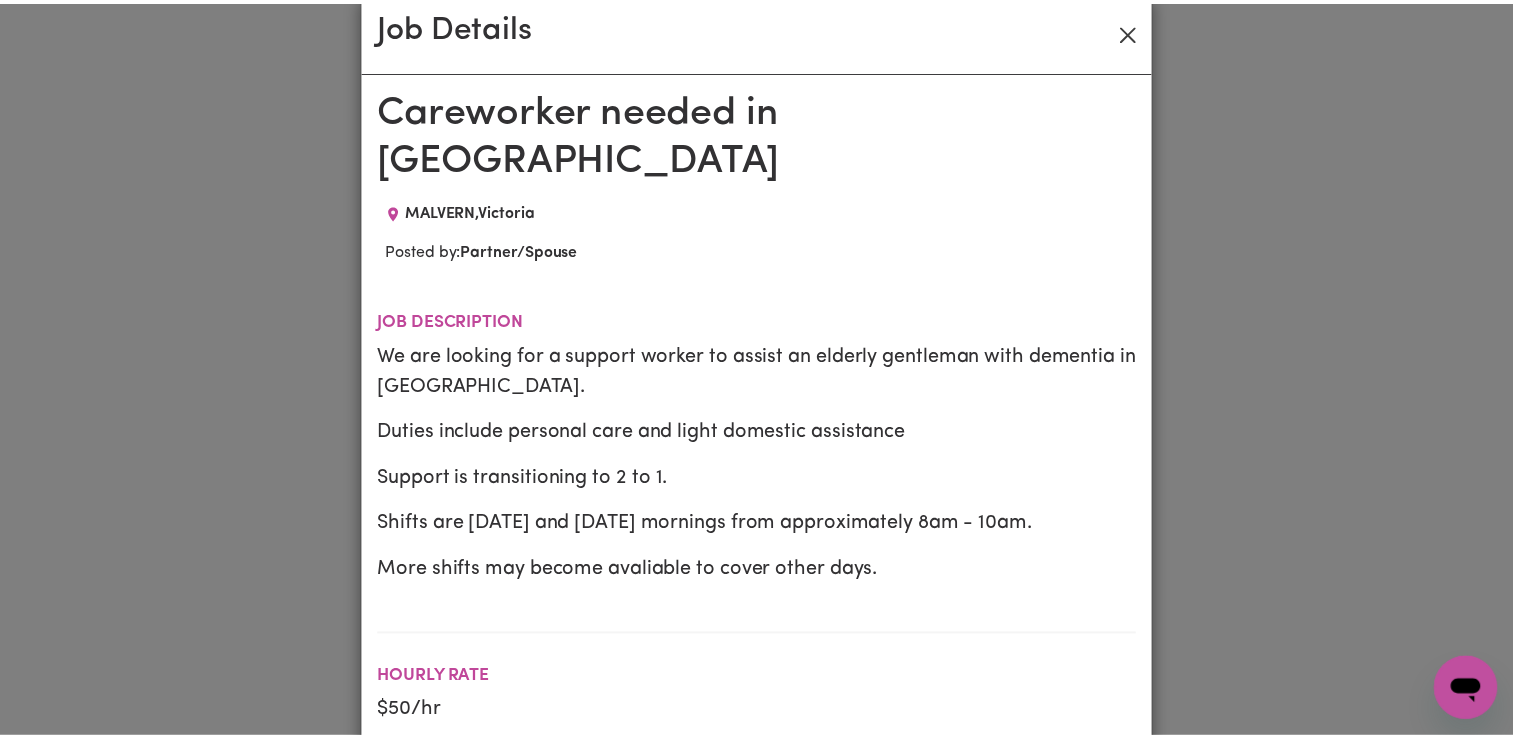 scroll, scrollTop: 0, scrollLeft: 0, axis: both 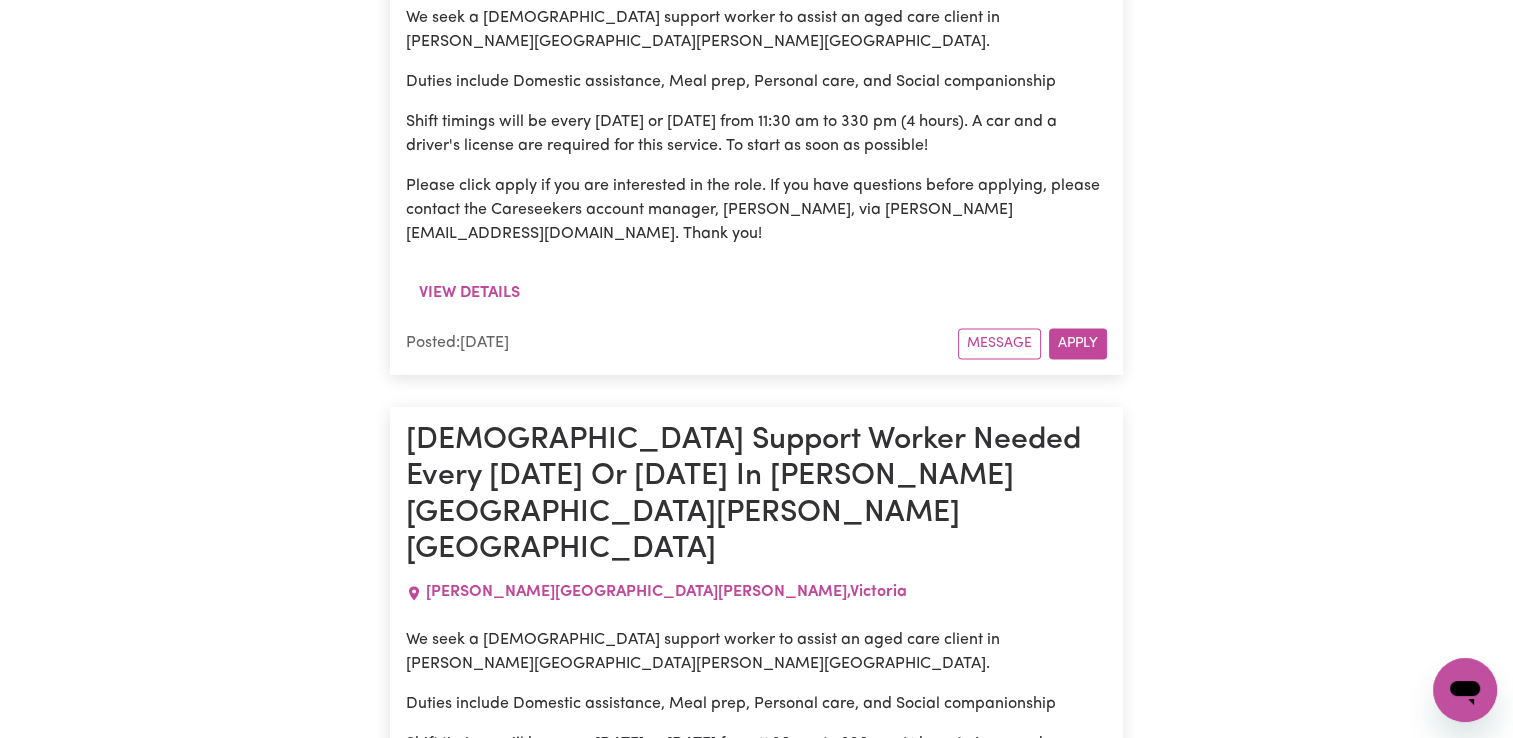 click on "Message" at bounding box center (999, 2057) 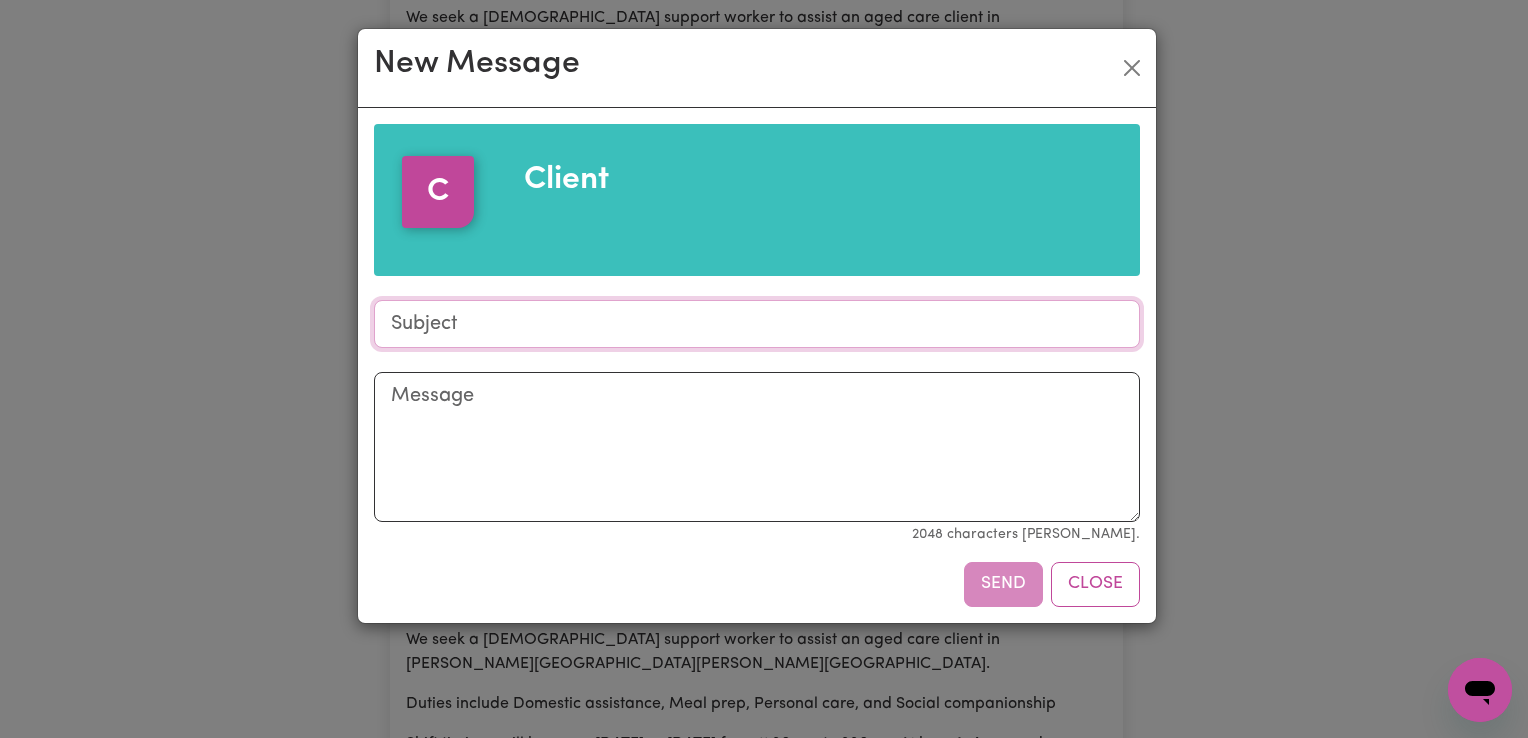 click on "Subject" at bounding box center [757, 324] 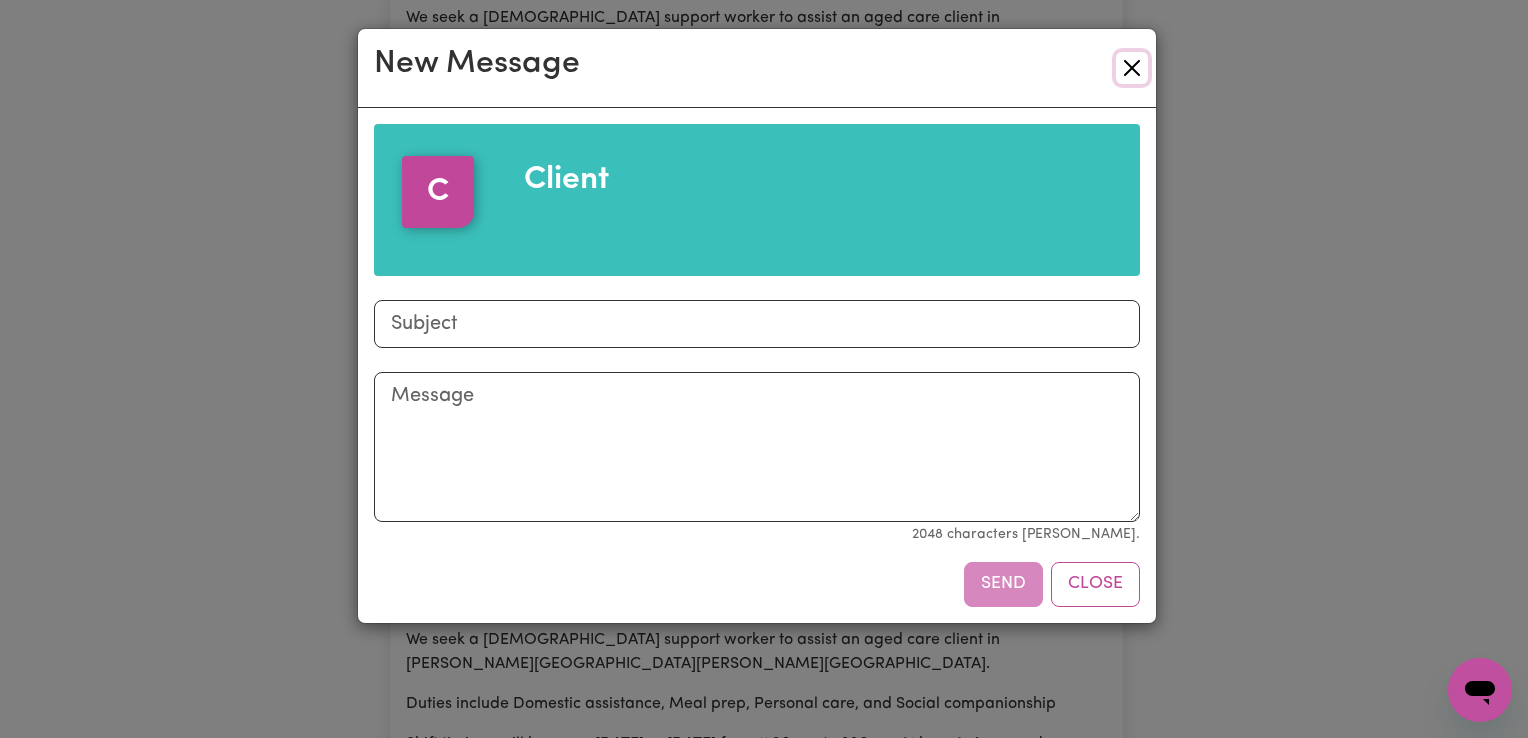 click at bounding box center (1132, 68) 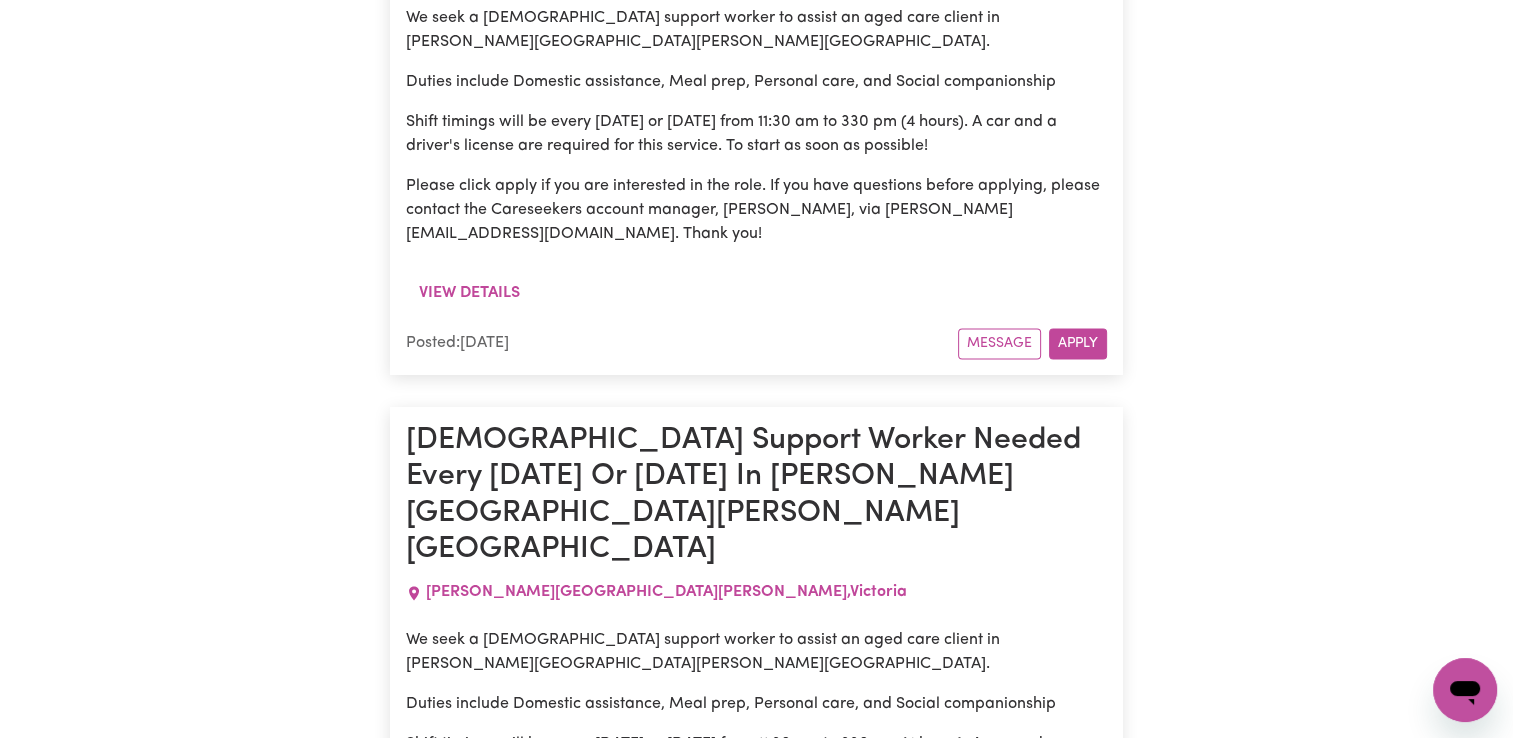 click on "Apply" at bounding box center [1078, 2057] 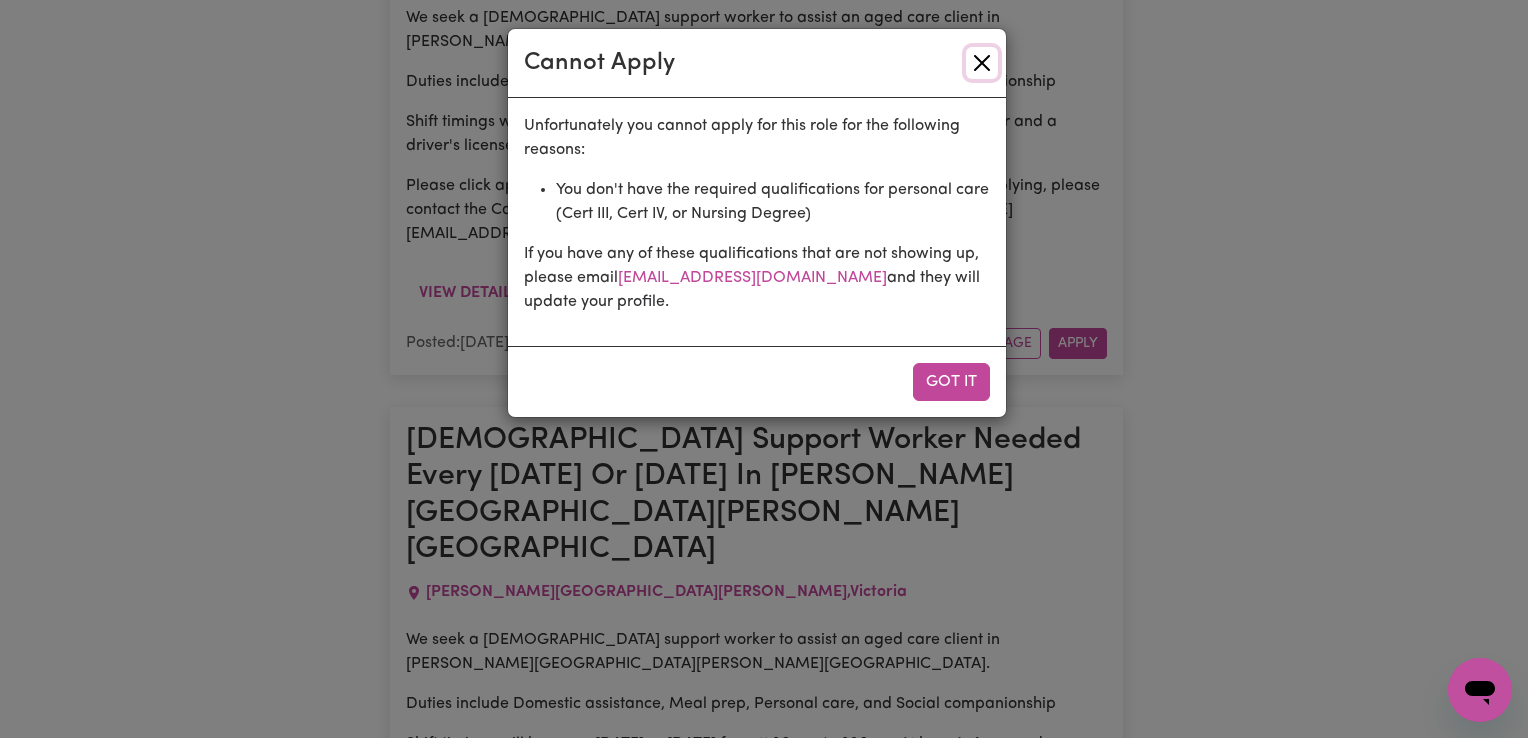 click at bounding box center [982, 63] 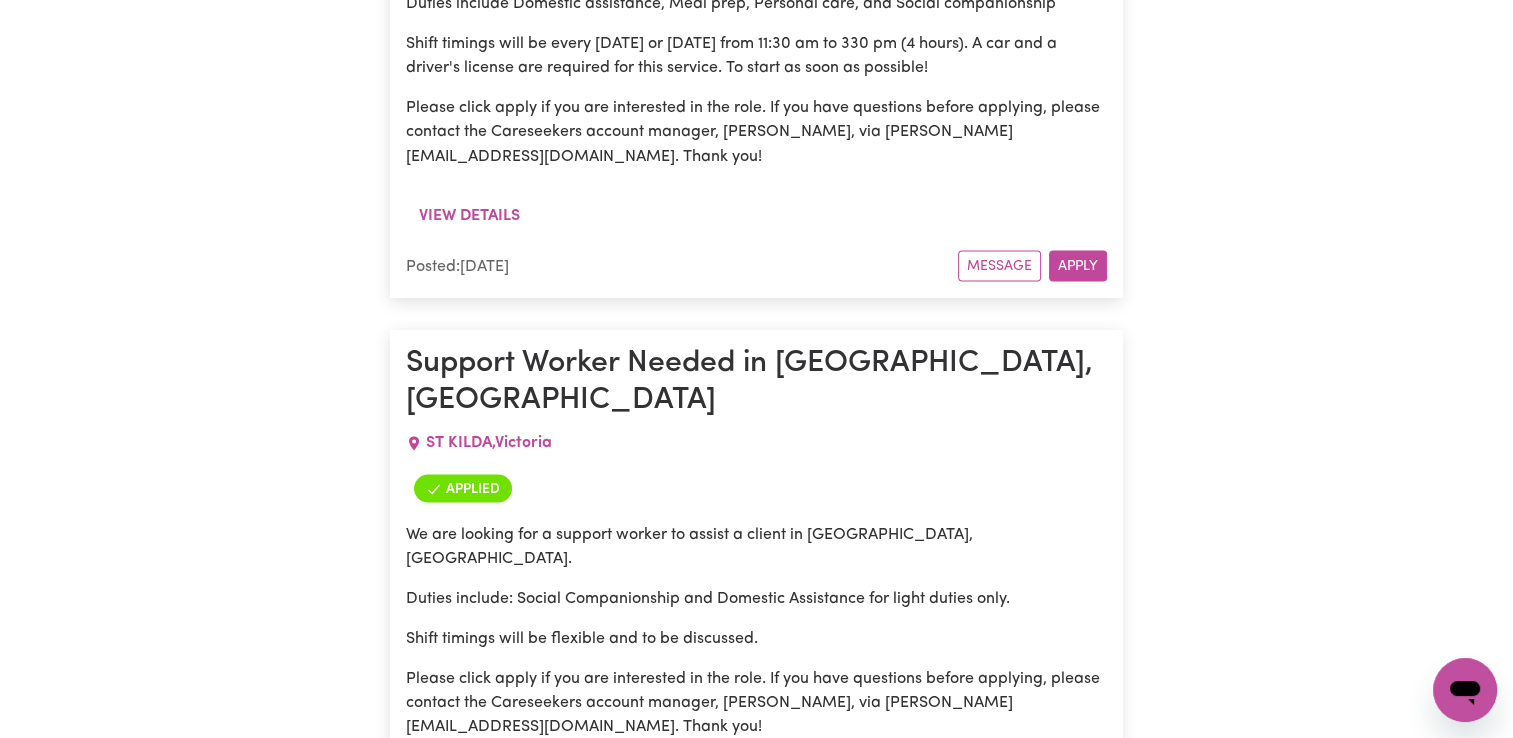 scroll, scrollTop: 19054, scrollLeft: 0, axis: vertical 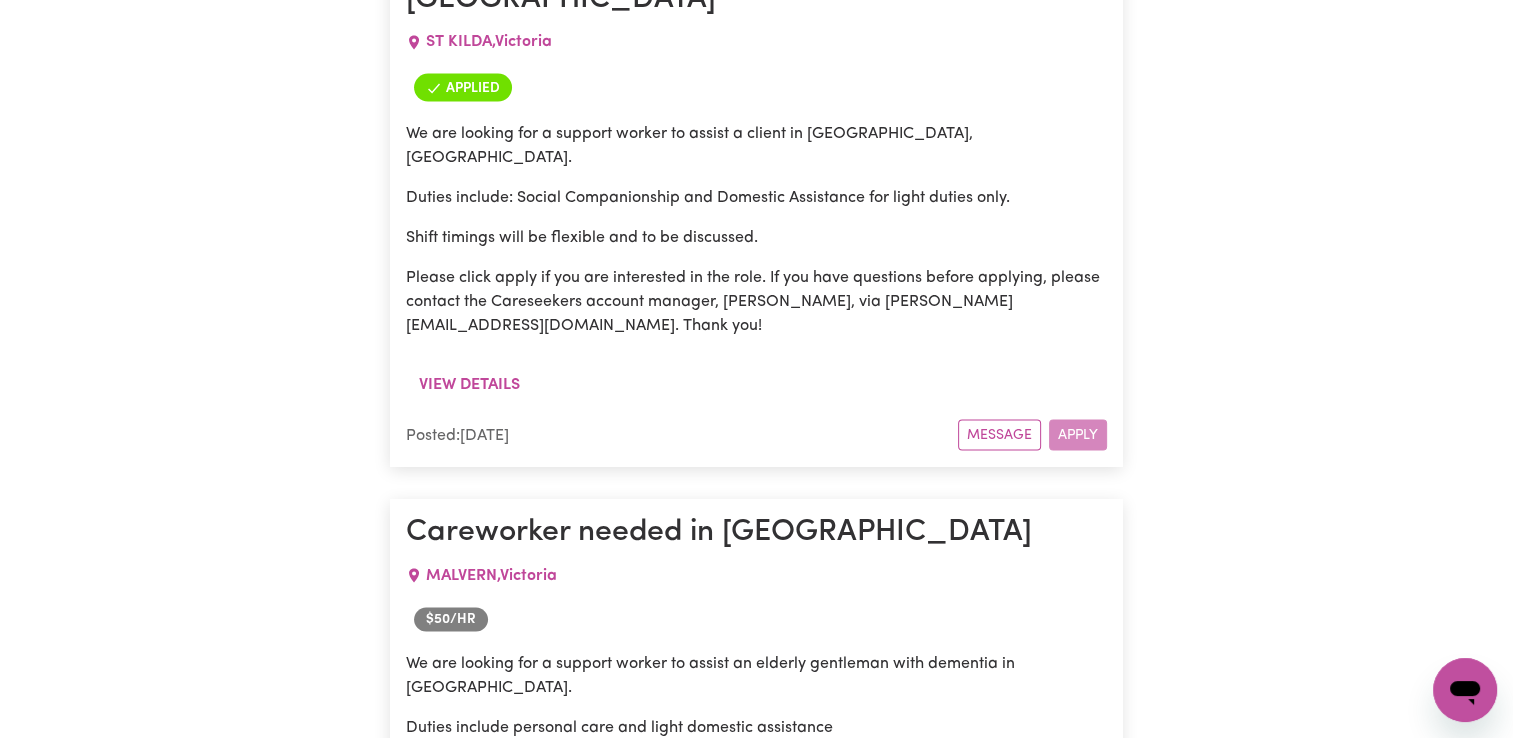 click on "Apply" at bounding box center (1078, 2114) 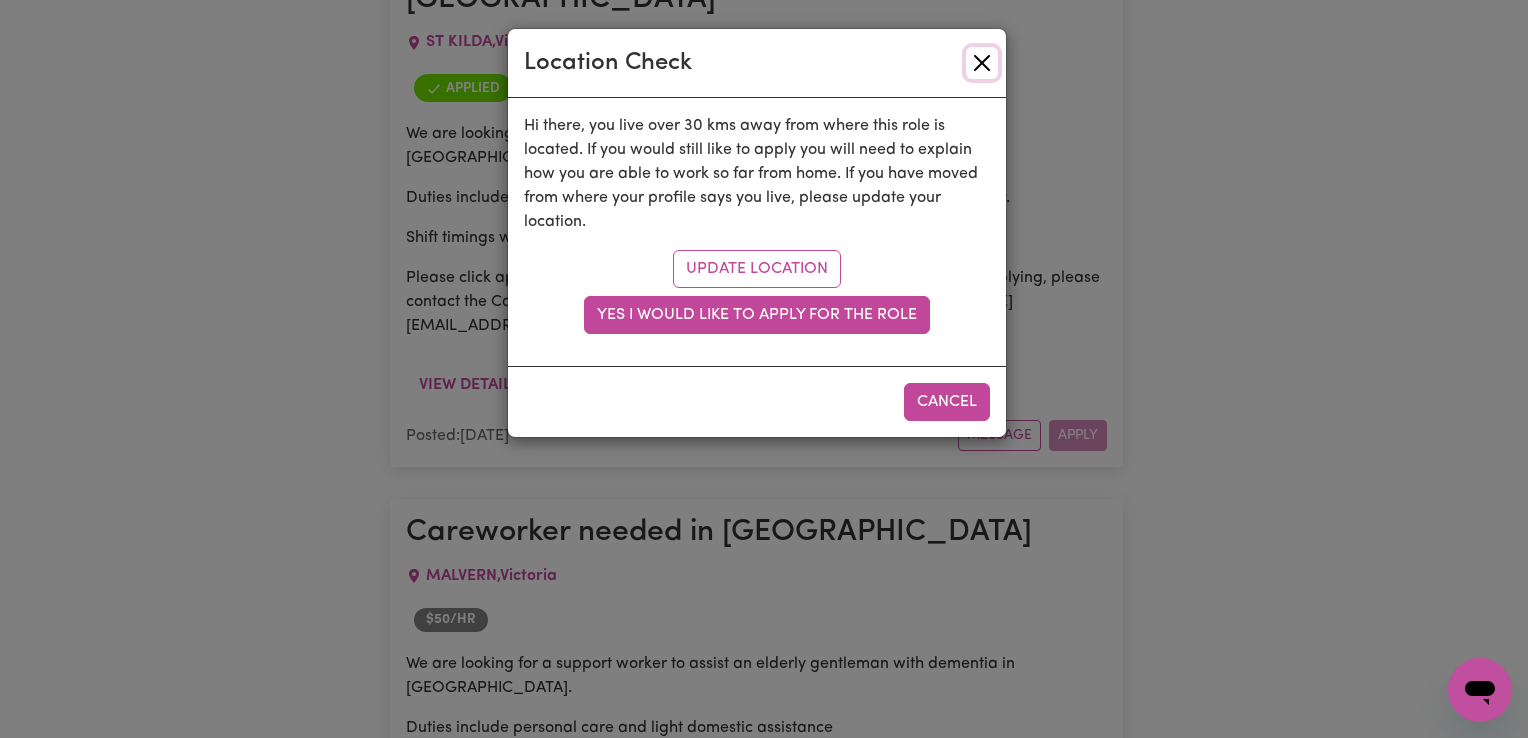 click at bounding box center (982, 63) 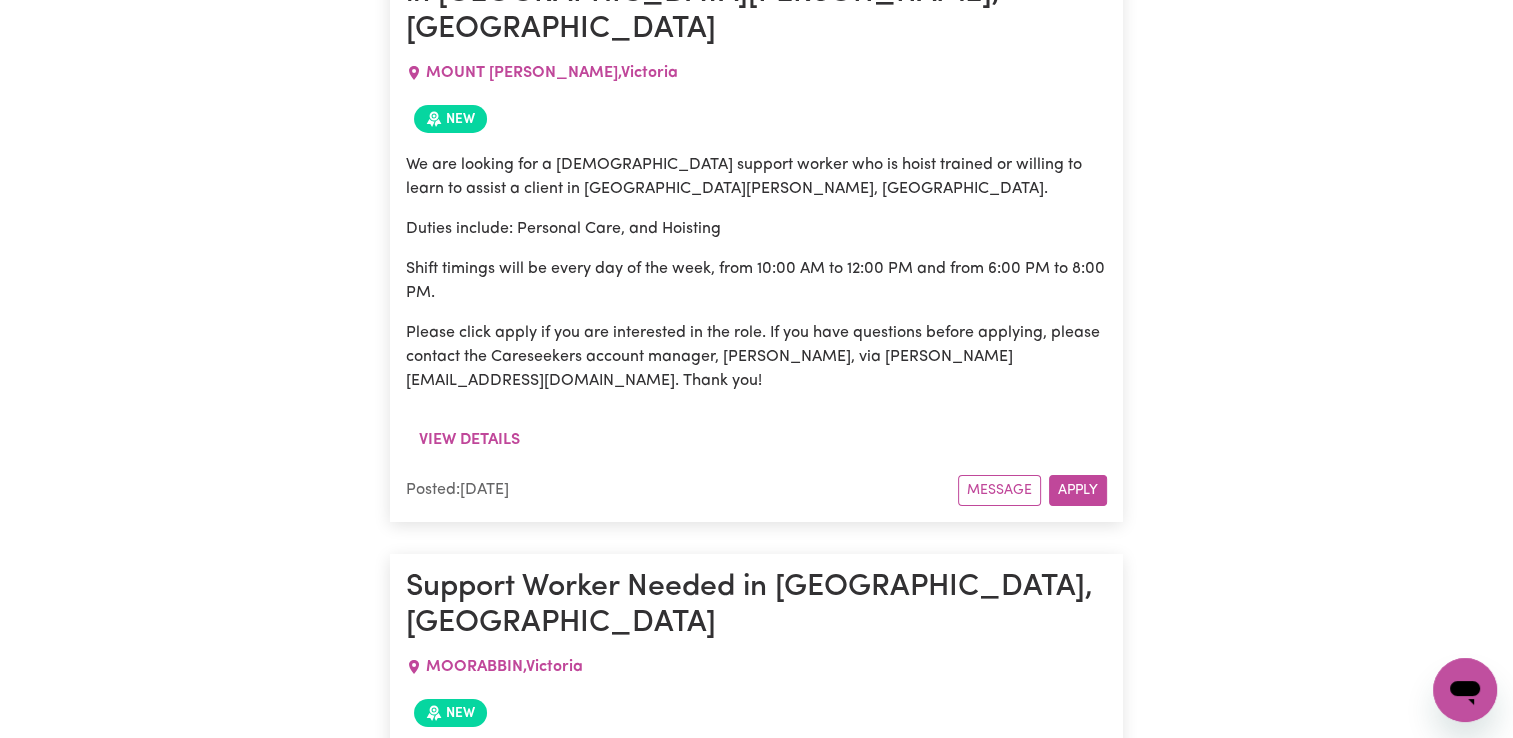 scroll, scrollTop: 14154, scrollLeft: 0, axis: vertical 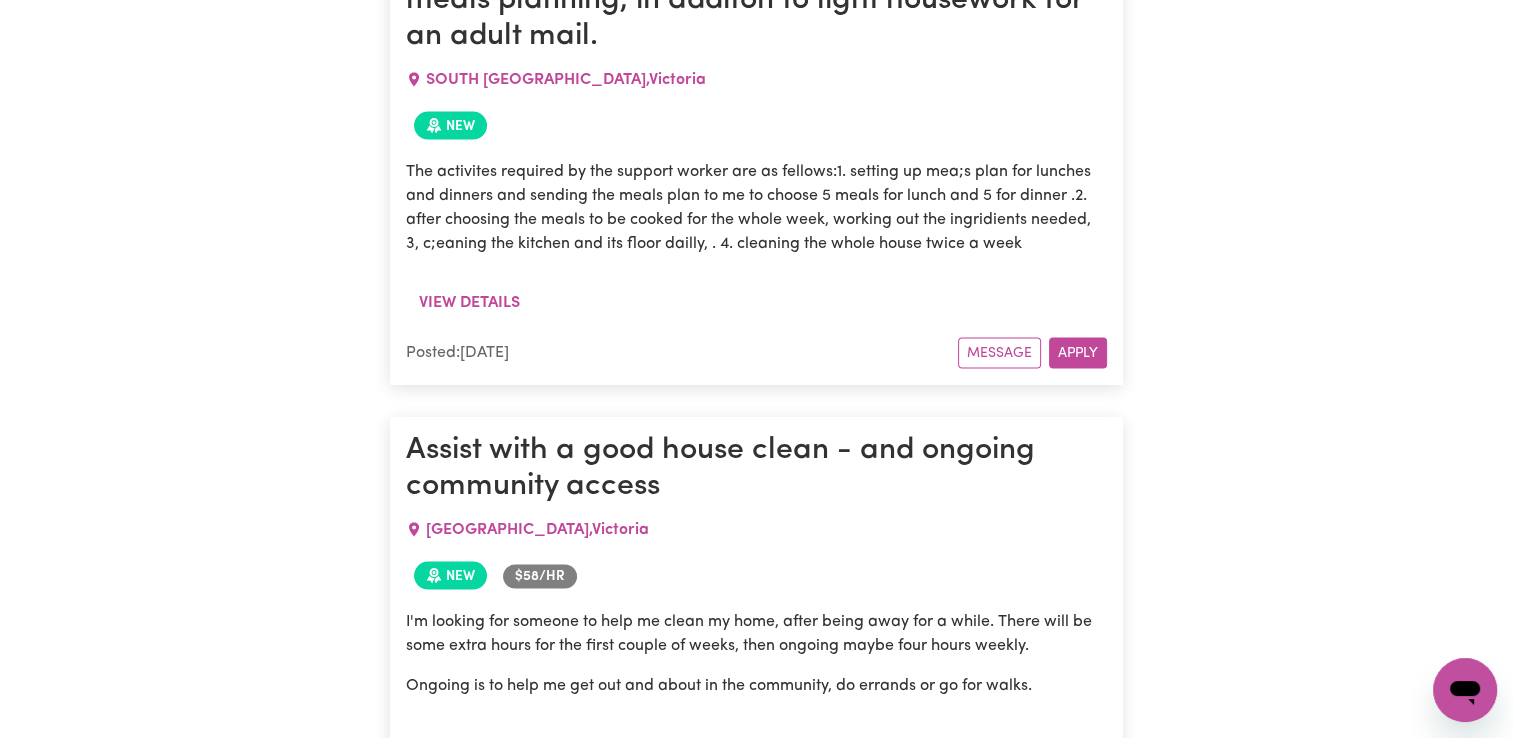 click on "View details" at bounding box center [469, 745] 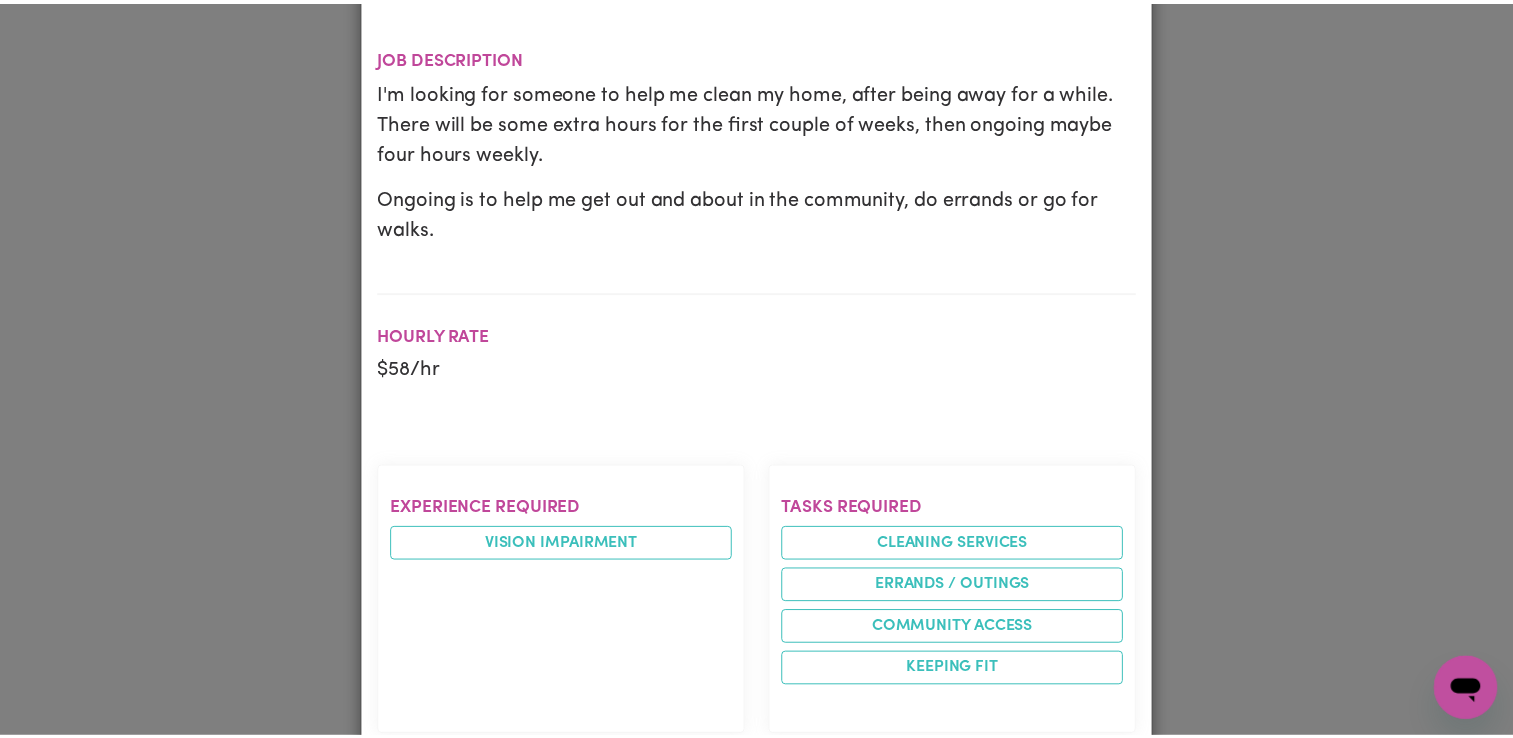 scroll, scrollTop: 0, scrollLeft: 0, axis: both 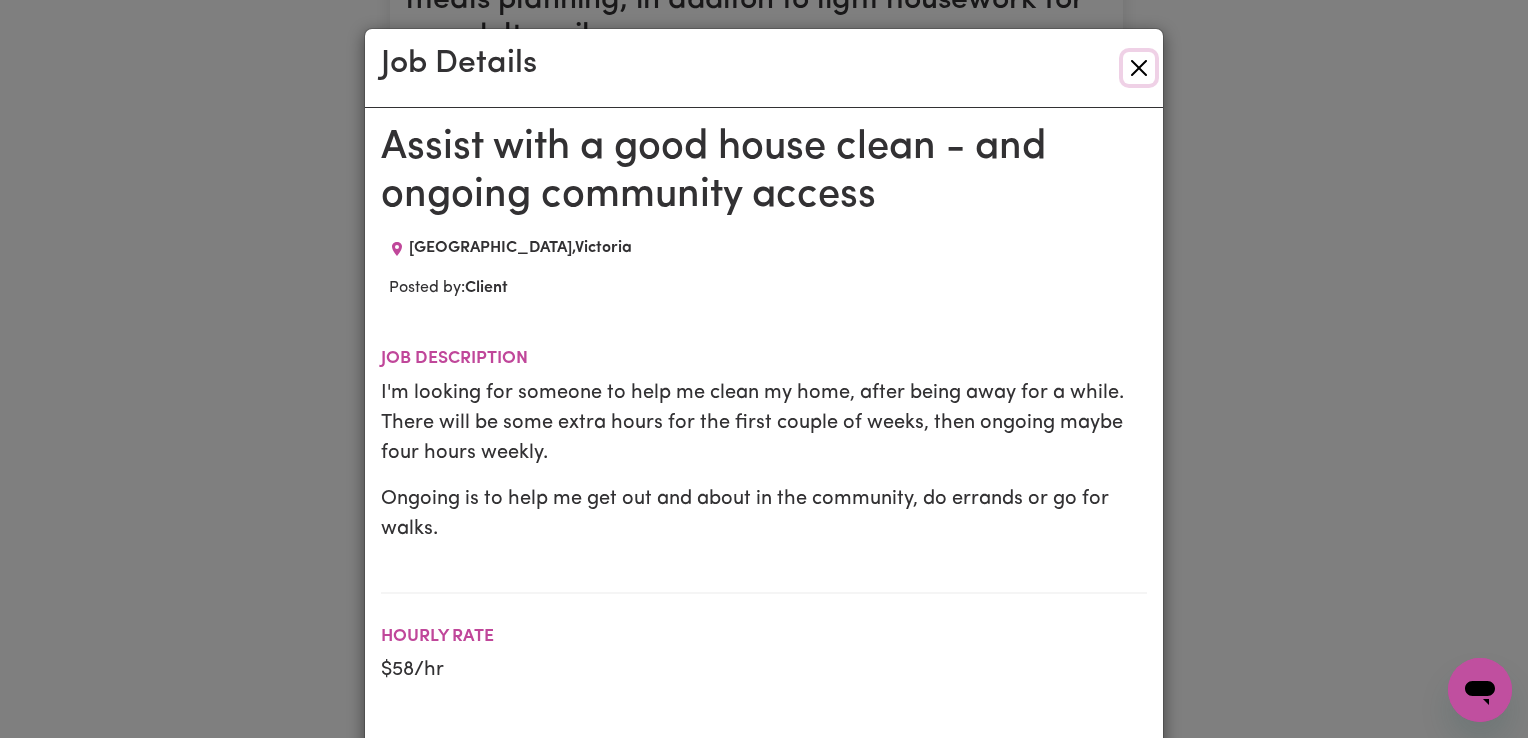 click at bounding box center [1139, 68] 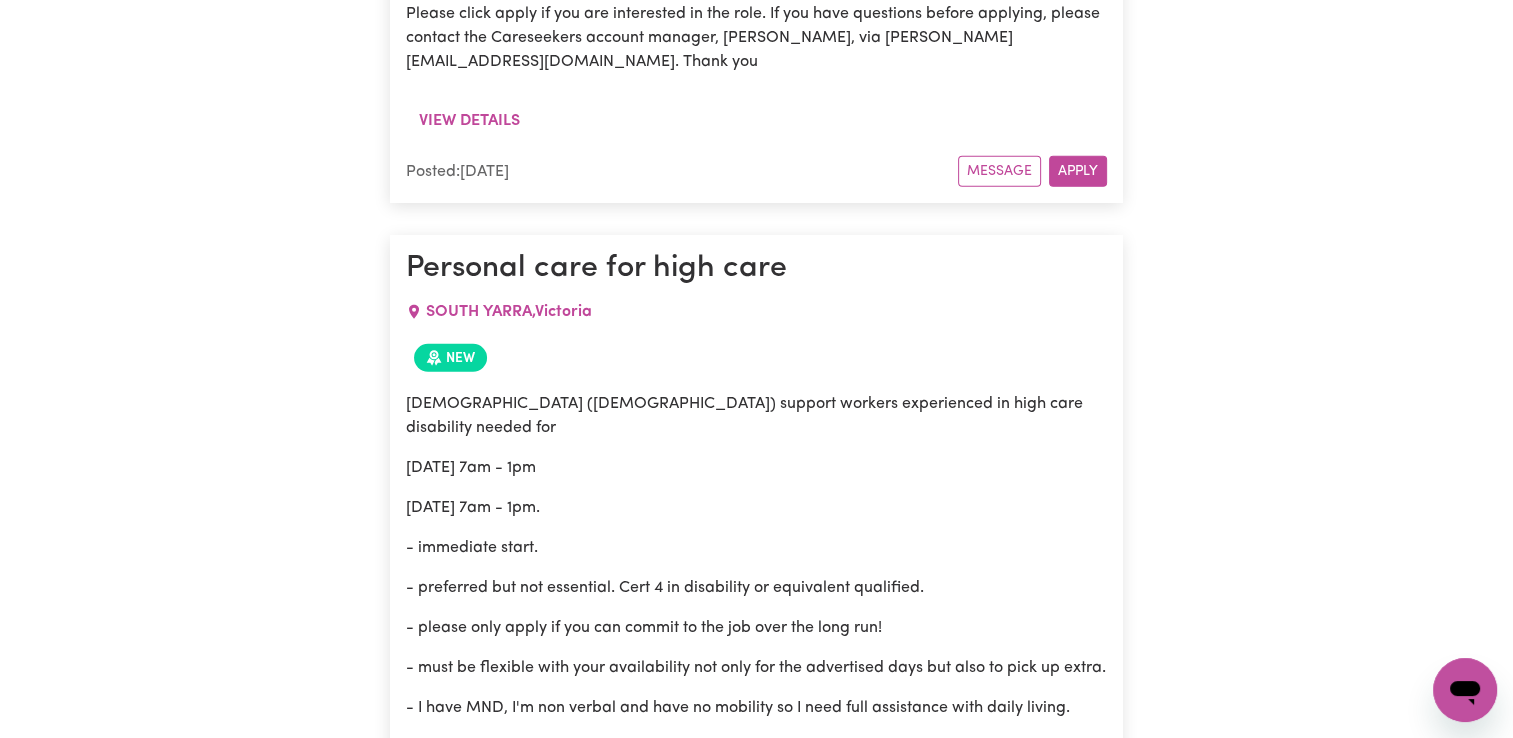 scroll, scrollTop: 5600, scrollLeft: 0, axis: vertical 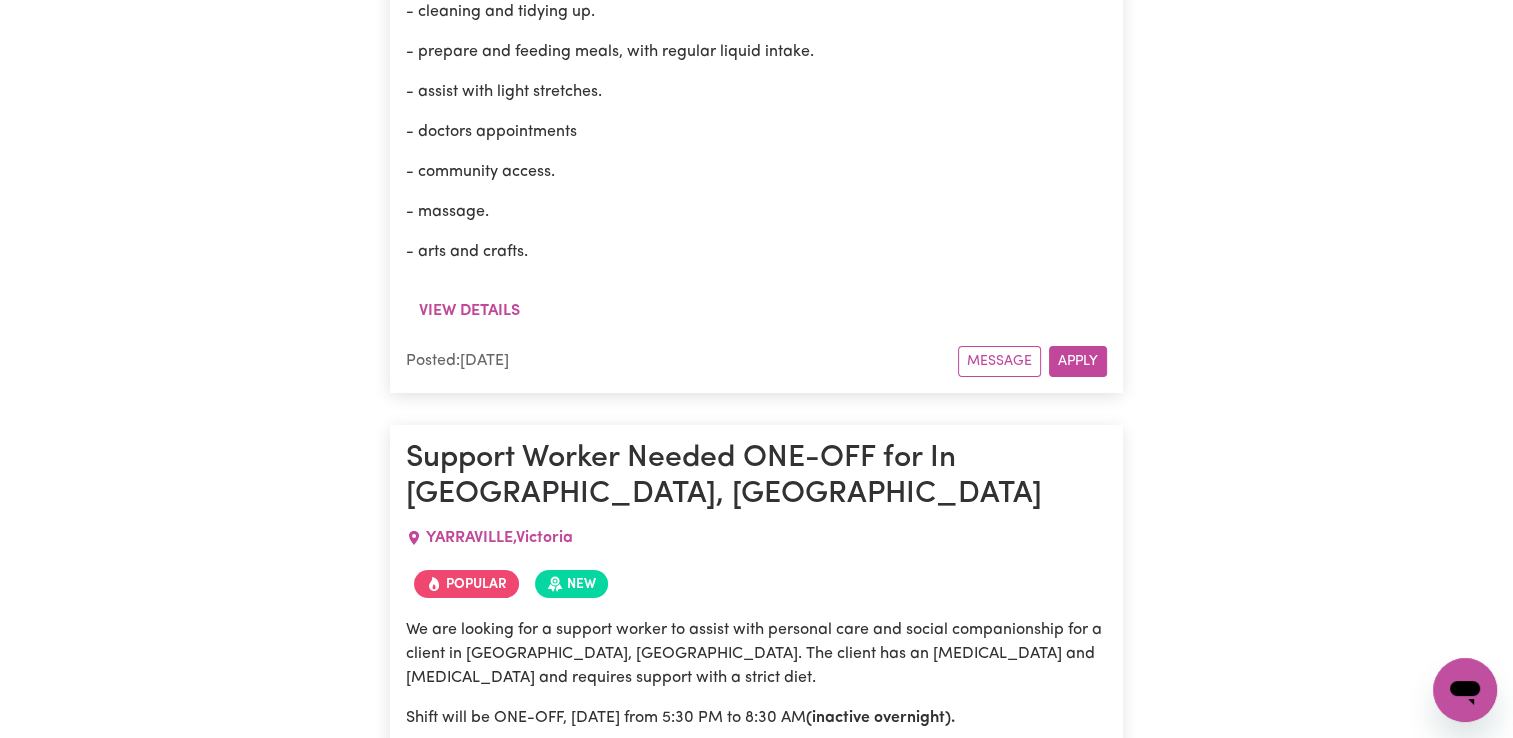 drag, startPoint x: 1258, startPoint y: 254, endPoint x: 1260, endPoint y: 238, distance: 16.124516 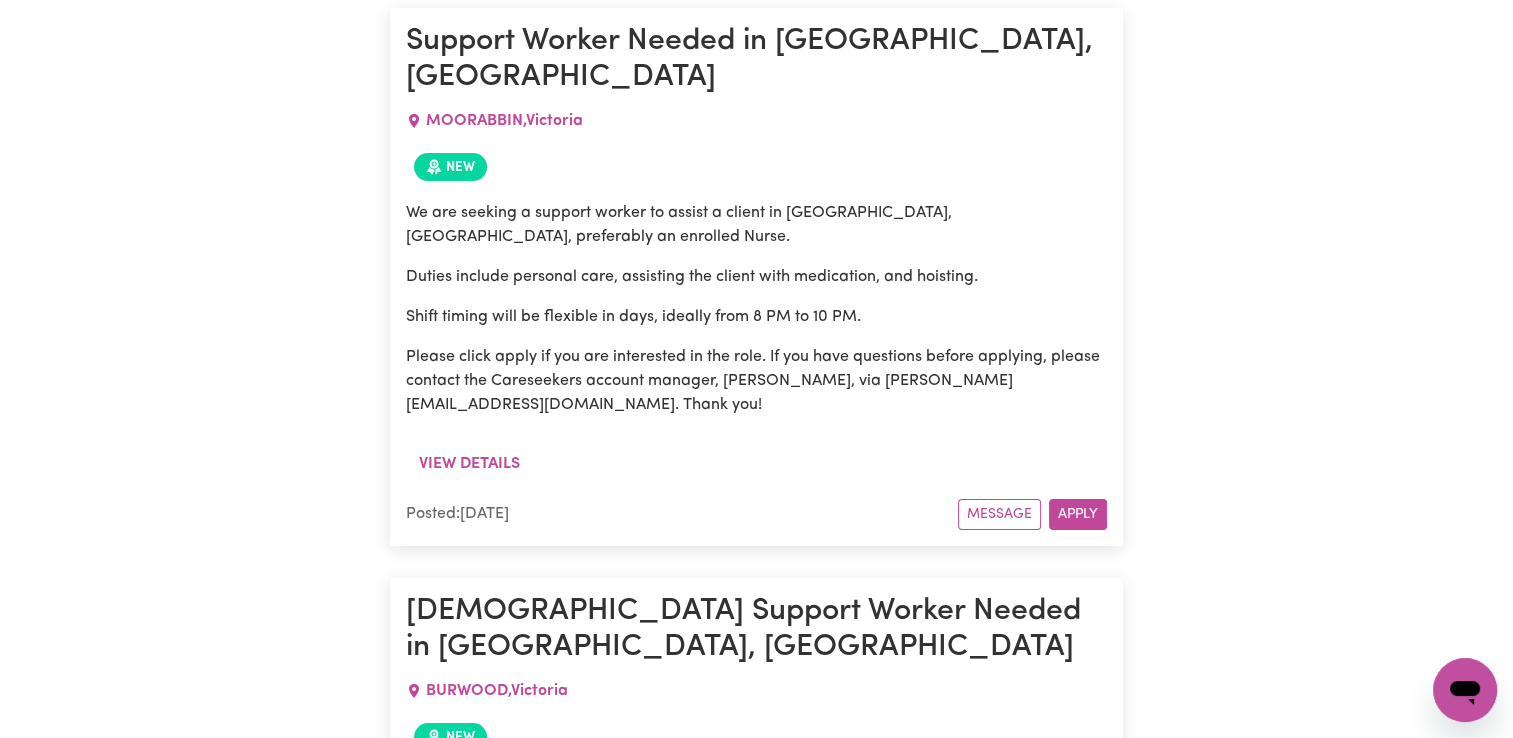 scroll, scrollTop: 15300, scrollLeft: 0, axis: vertical 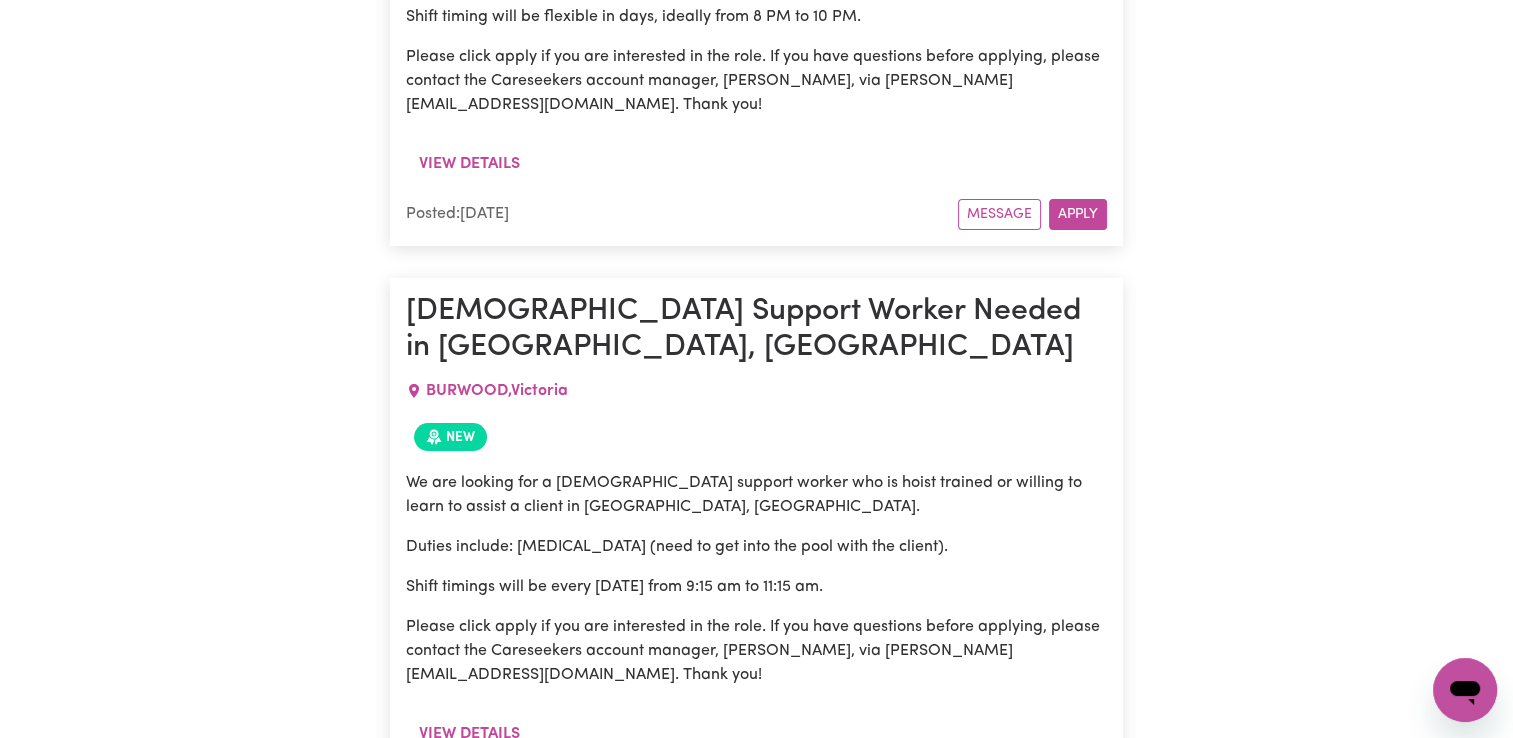 drag, startPoint x: 1319, startPoint y: 251, endPoint x: 1320, endPoint y: 166, distance: 85.00588 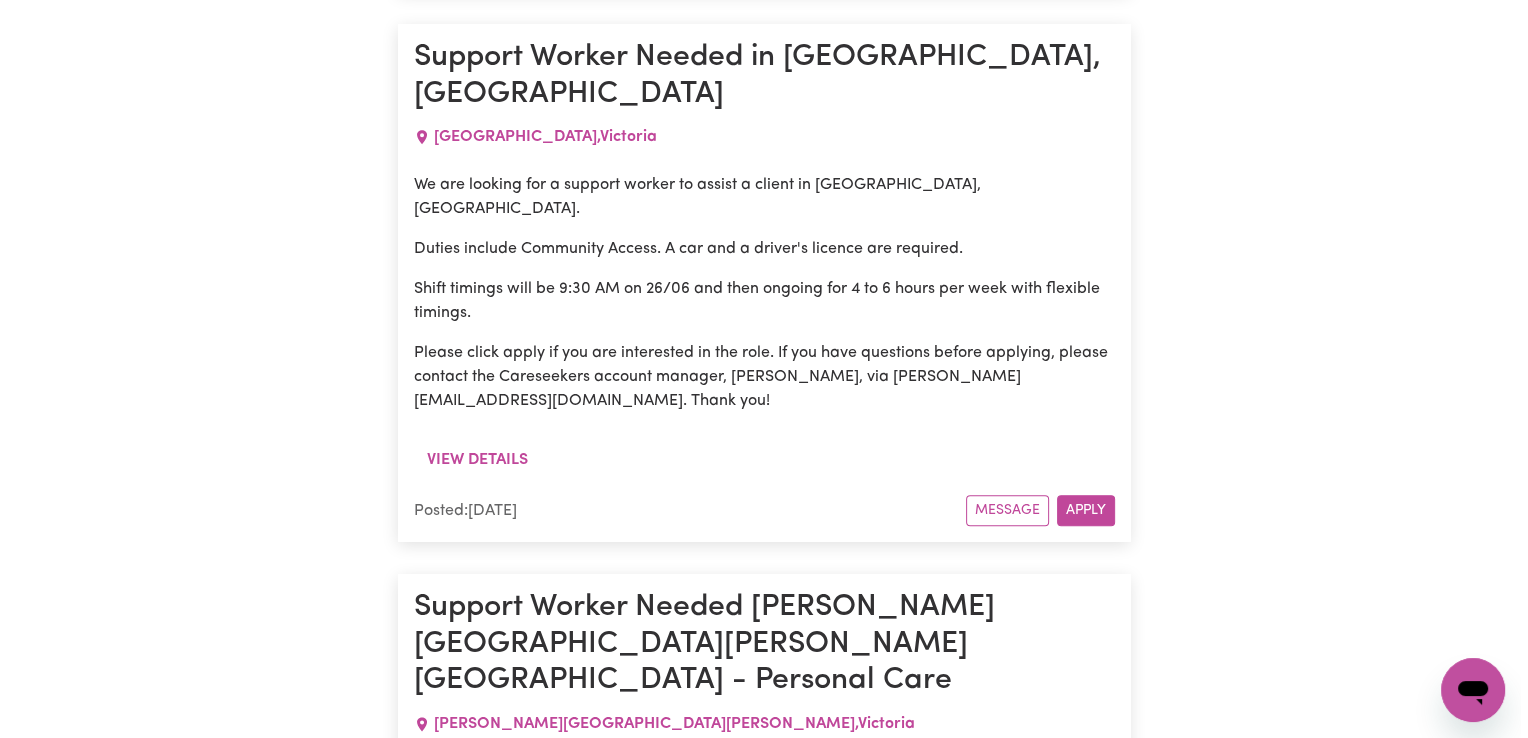 scroll, scrollTop: 17600, scrollLeft: 0, axis: vertical 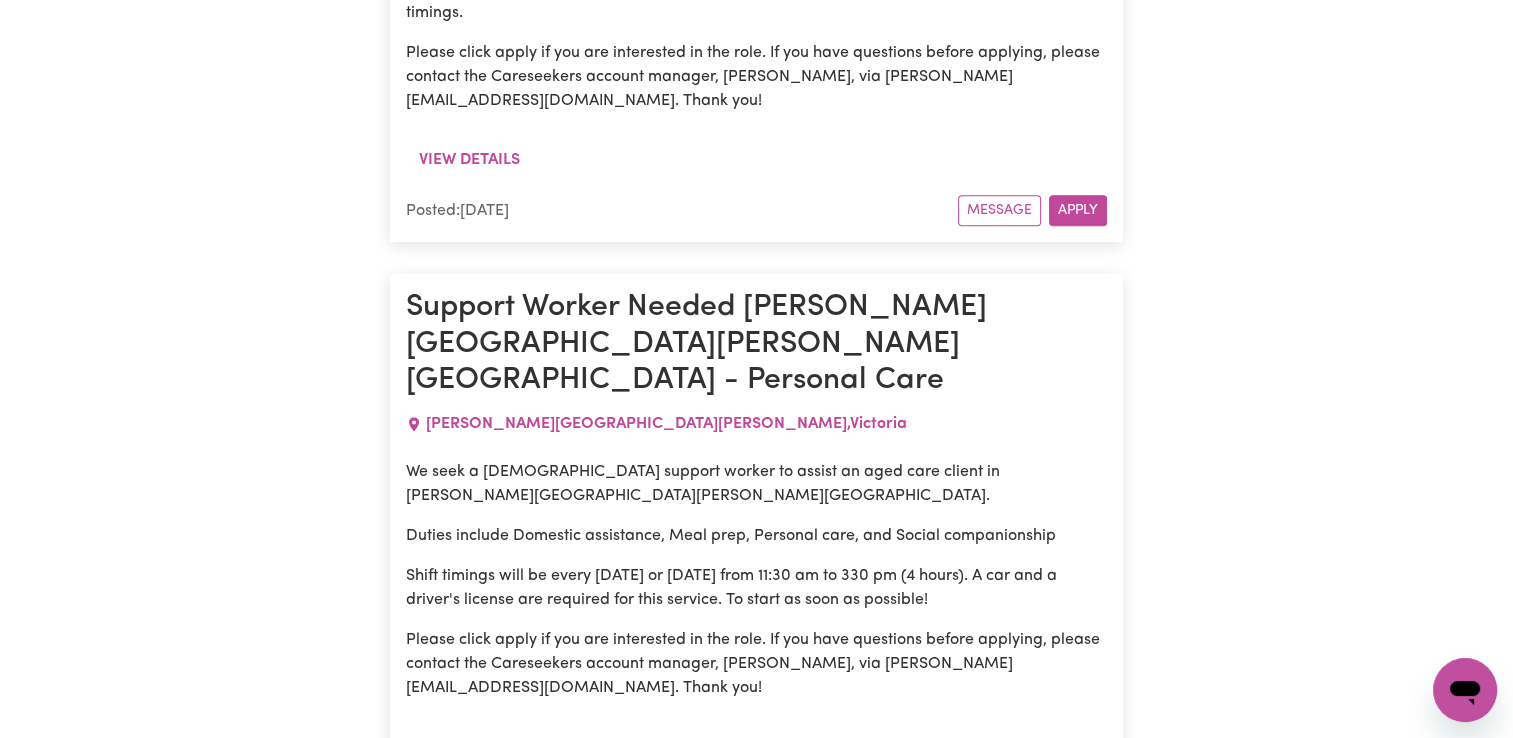 click on "View details" at bounding box center (469, 1939) 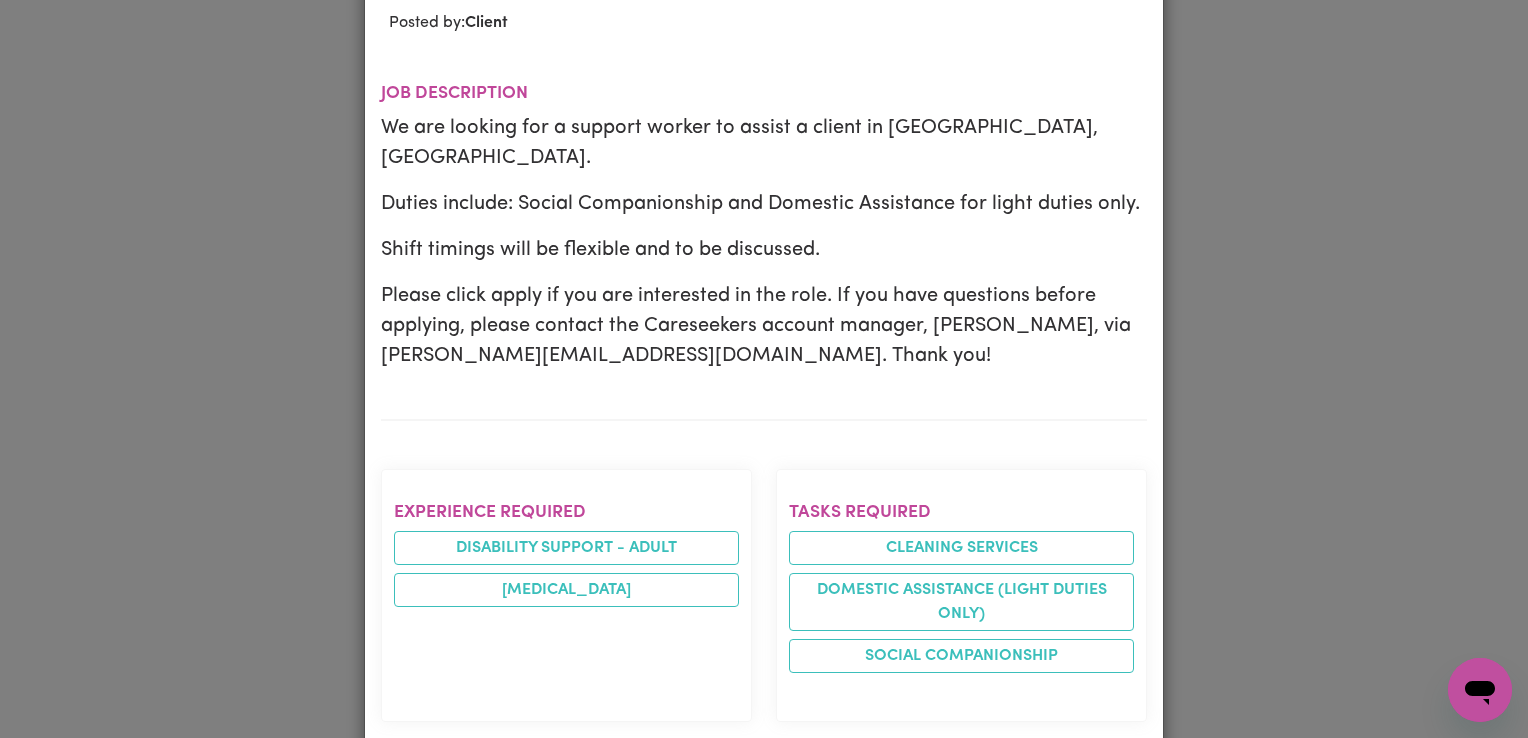 scroll, scrollTop: 113, scrollLeft: 0, axis: vertical 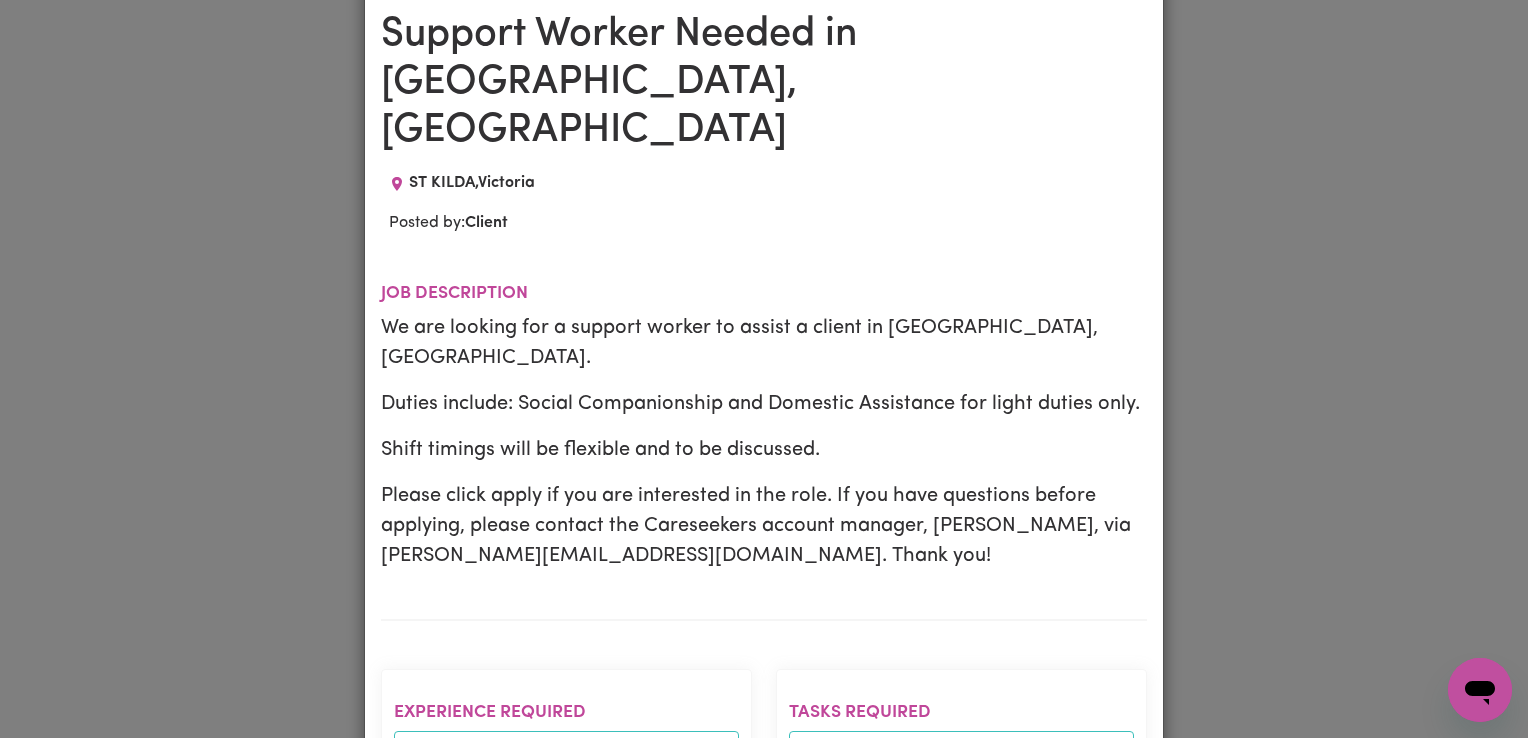 click on "Job Details Support Worker Needed in [GEOGRAPHIC_DATA][PERSON_NAME], [GEOGRAPHIC_DATA] ,  [PERSON_NAME] Posted by:  Client Job description We are looking for a support worker to assist a client in [GEOGRAPHIC_DATA], [GEOGRAPHIC_DATA]. Duties include: Social Companionship and Domestic Assistance for light duties only. Shift timings will be flexible and to be discussed. Please click apply if you are interested in the role. If you have questions before applying, please contact the Careseekers account manager, [PERSON_NAME], via [PERSON_NAME][EMAIL_ADDRESS][DOMAIN_NAME]. Thank you! Experience required Disability support - Adult [MEDICAL_DATA] Tasks required Cleaning services Domestic assistance (light duties only) Social companionship Availability required [DATE] mornings [DATE] mornings Languages required N/A Carer gender requirements No preference Worker location requirements All workers willing to travel to my area can apply Qualification requirements N/A Other requirements N/A" at bounding box center [764, 369] 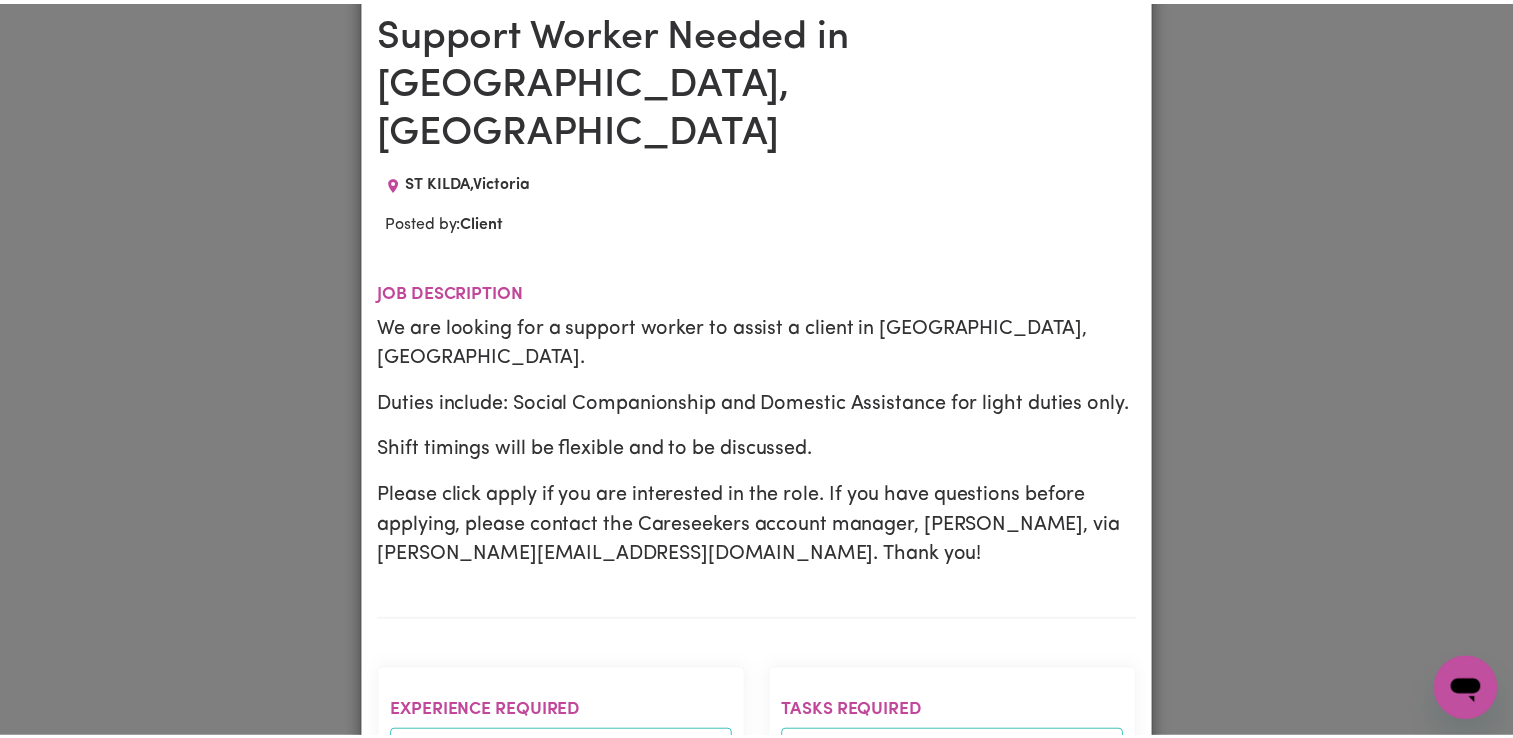 scroll, scrollTop: 0, scrollLeft: 0, axis: both 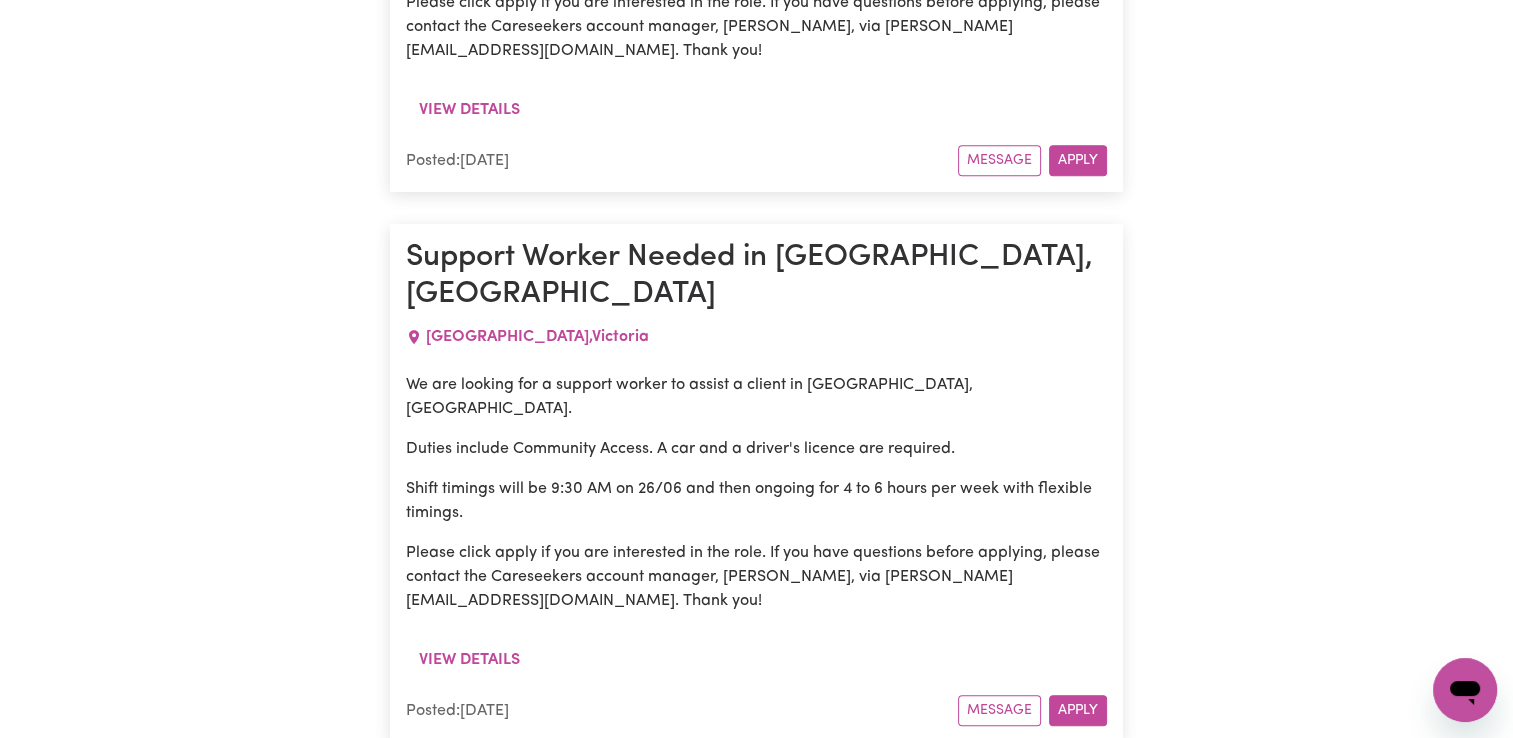 click on "Search By Suburb By State Show  Filters Showing  34   jobs Support Worker Needed In [GEOGRAPHIC_DATA], [PERSON_NAME][GEOGRAPHIC_DATA] ,  [GEOGRAPHIC_DATA] New We are looking for a support worker to assist a client in [GEOGRAPHIC_DATA], [GEOGRAPHIC_DATA]. The support worker should have experience or understanding of mental health support. Duties include personal care, manual handling (assist with transfers in and out of a wheelchair), and support with daily living. Shift will be every [DATE] to [DATE] from 8 am to 4 pm.  Please click apply if you are interested in the role. If you have questions before applying, please contact the Careseekers account manager, [PERSON_NAME], via [PERSON_NAME][EMAIL_ADDRESS][DOMAIN_NAME]. Thank you! View details Posted:  [DATE] Message Apply Support Worker Needed – Flexible Hours – Cheltenham (Car Required) [GEOGRAPHIC_DATA] ,  [GEOGRAPHIC_DATA] New $ 65 /hr View details Posted:  [DATE] Message Apply experienced personal carer for High care [GEOGRAPHIC_DATA] ,  [GEOGRAPHIC_DATA] New [DEMOGRAPHIC_DATA] ([DEMOGRAPHIC_DATA]) support workers experienced in high care disability needed for    ," at bounding box center [756, -5553] 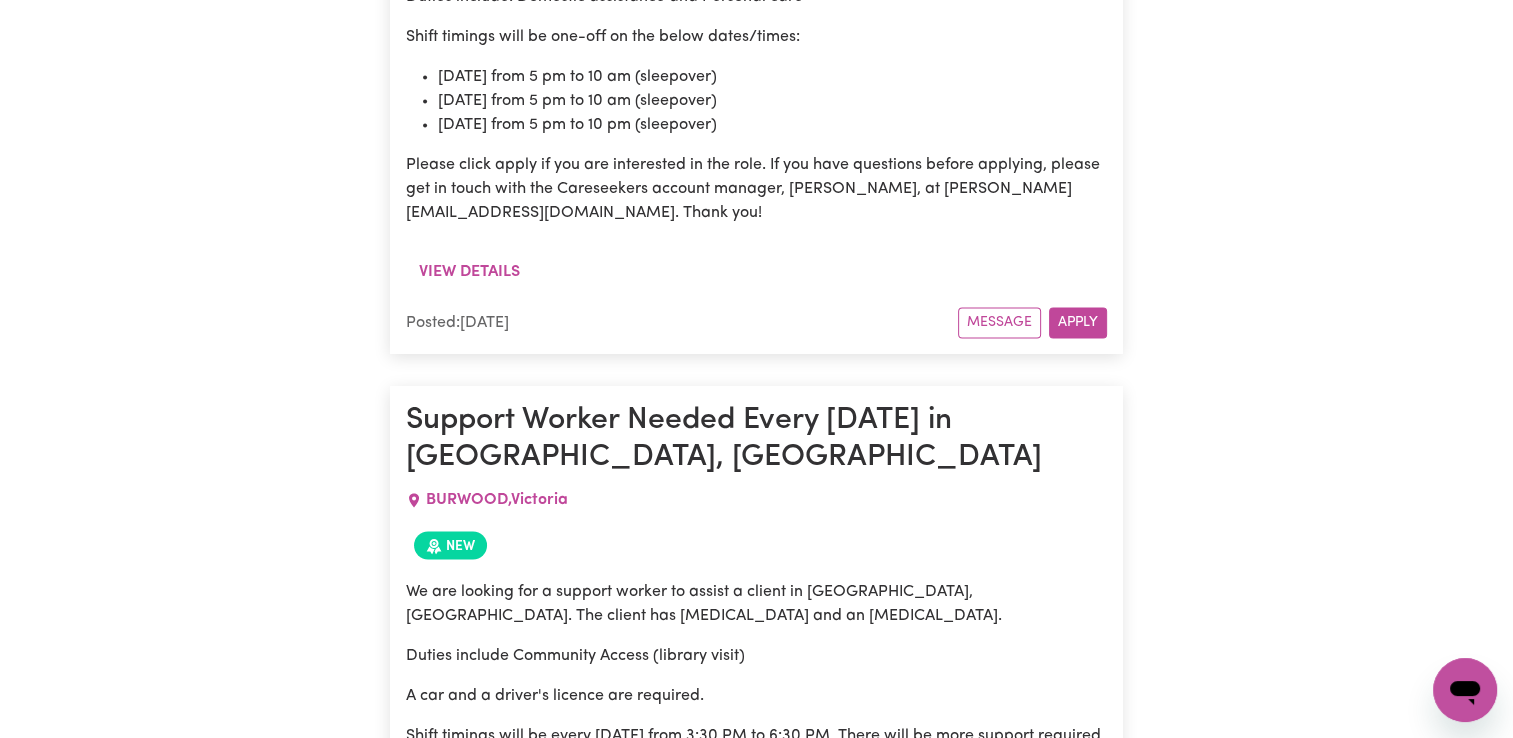 scroll, scrollTop: 0, scrollLeft: 0, axis: both 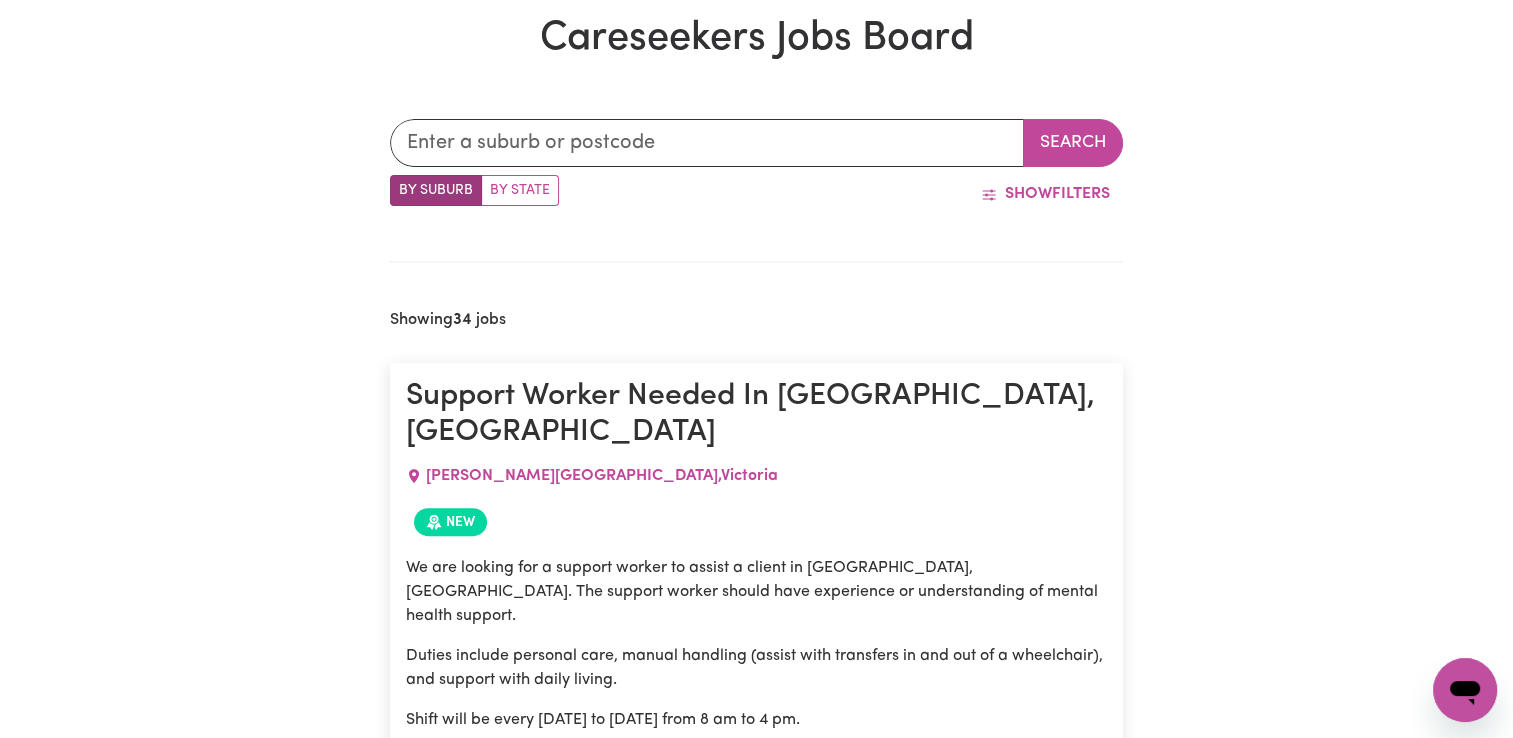 drag, startPoint x: 1282, startPoint y: 318, endPoint x: 1310, endPoint y: 99, distance: 220.7827 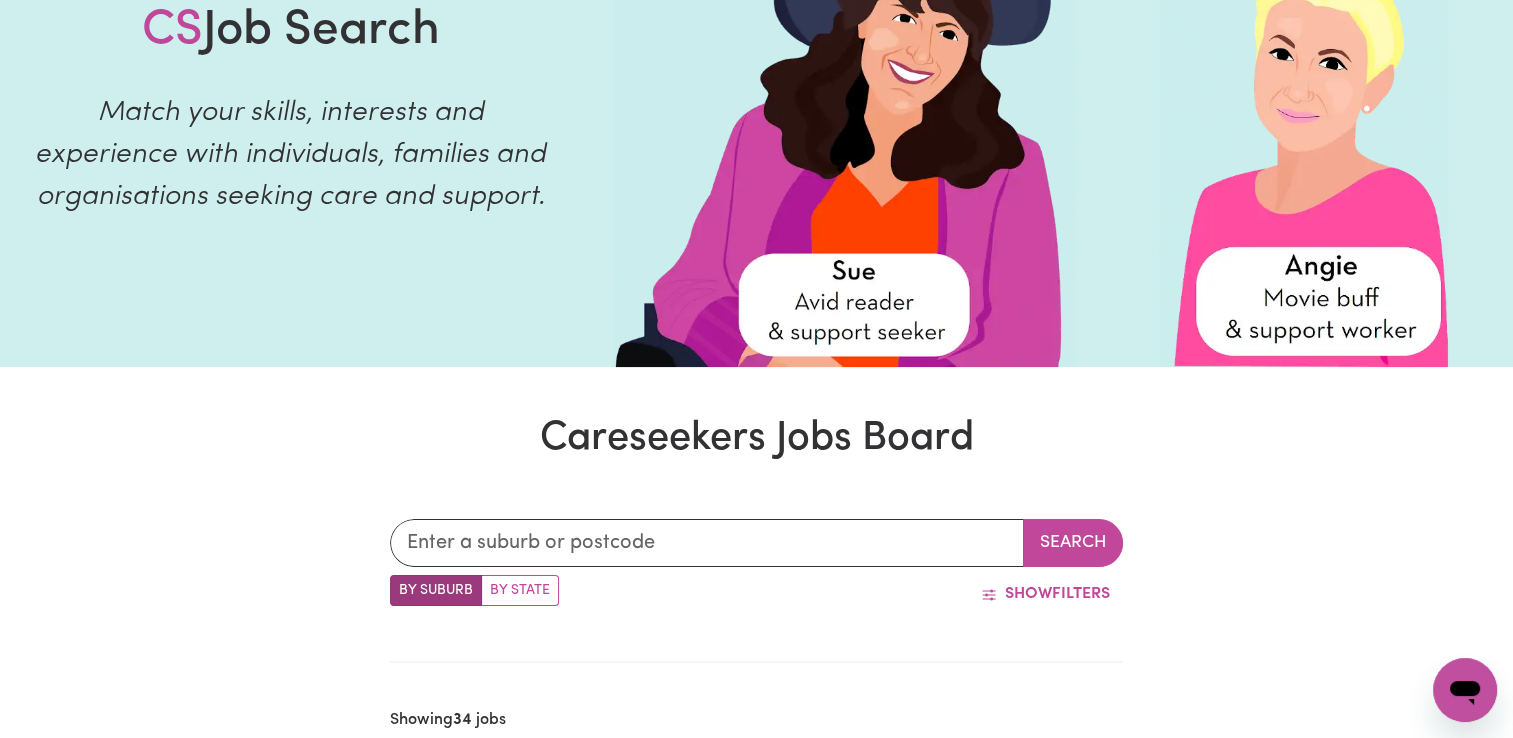 scroll, scrollTop: 0, scrollLeft: 0, axis: both 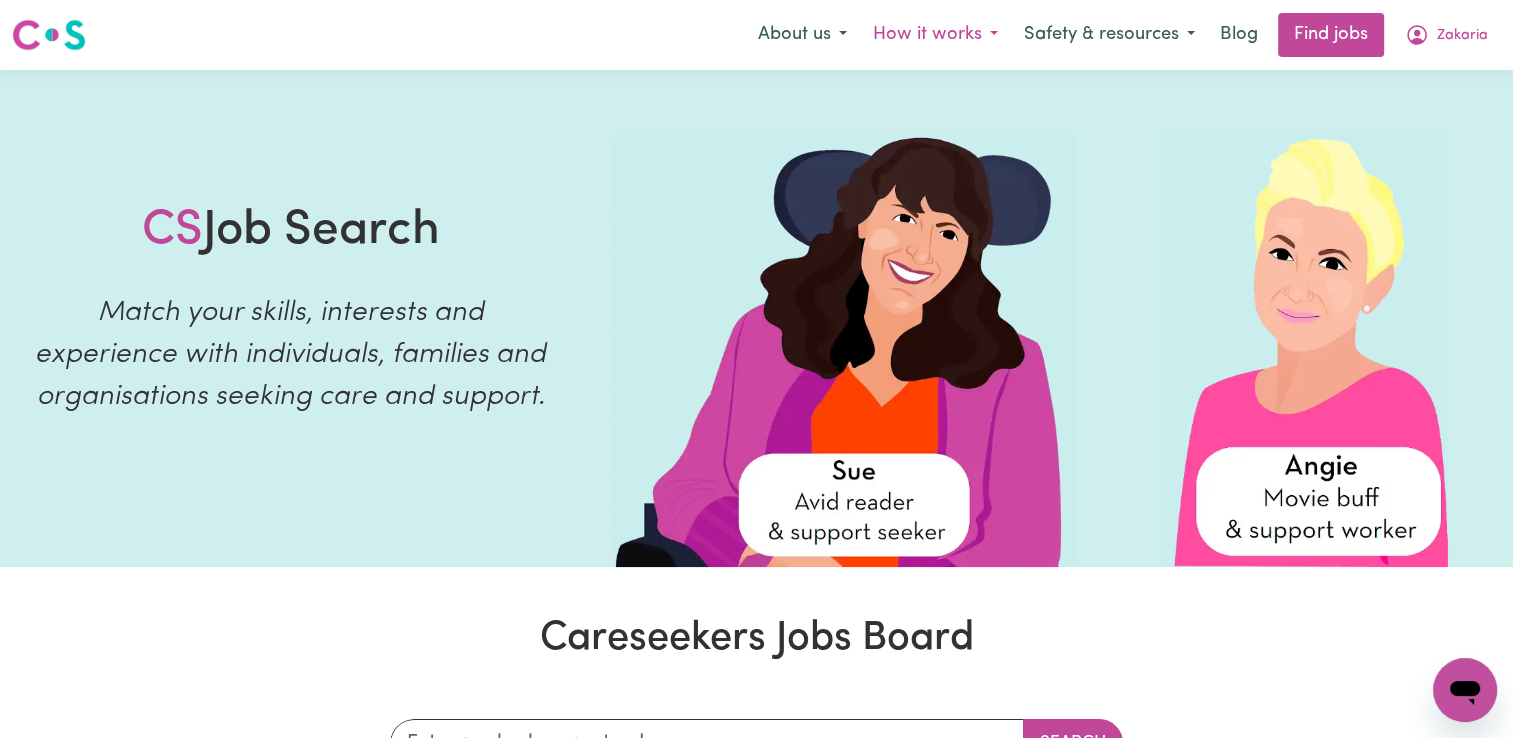 click on "How it works" at bounding box center [935, 35] 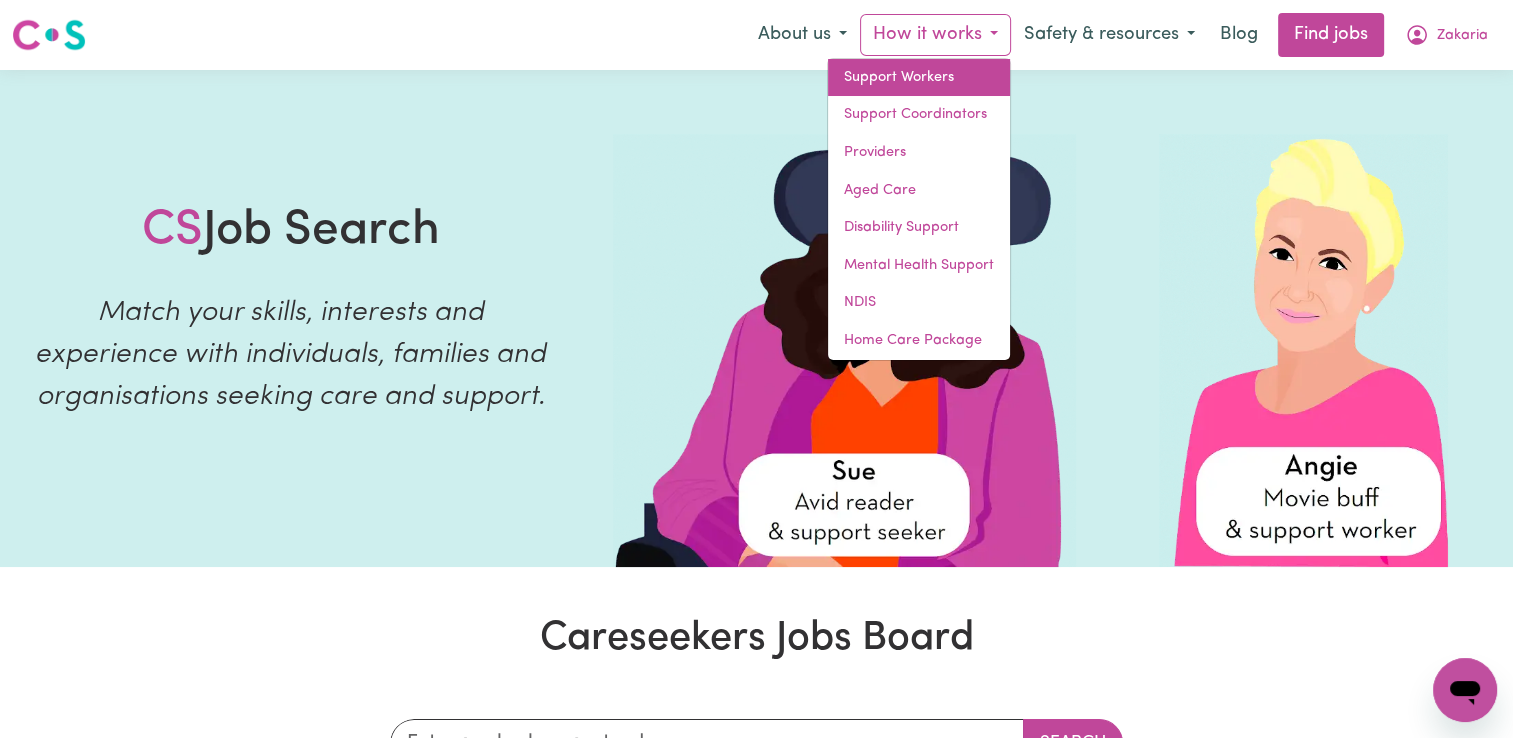 click on "Support Workers" at bounding box center (919, 78) 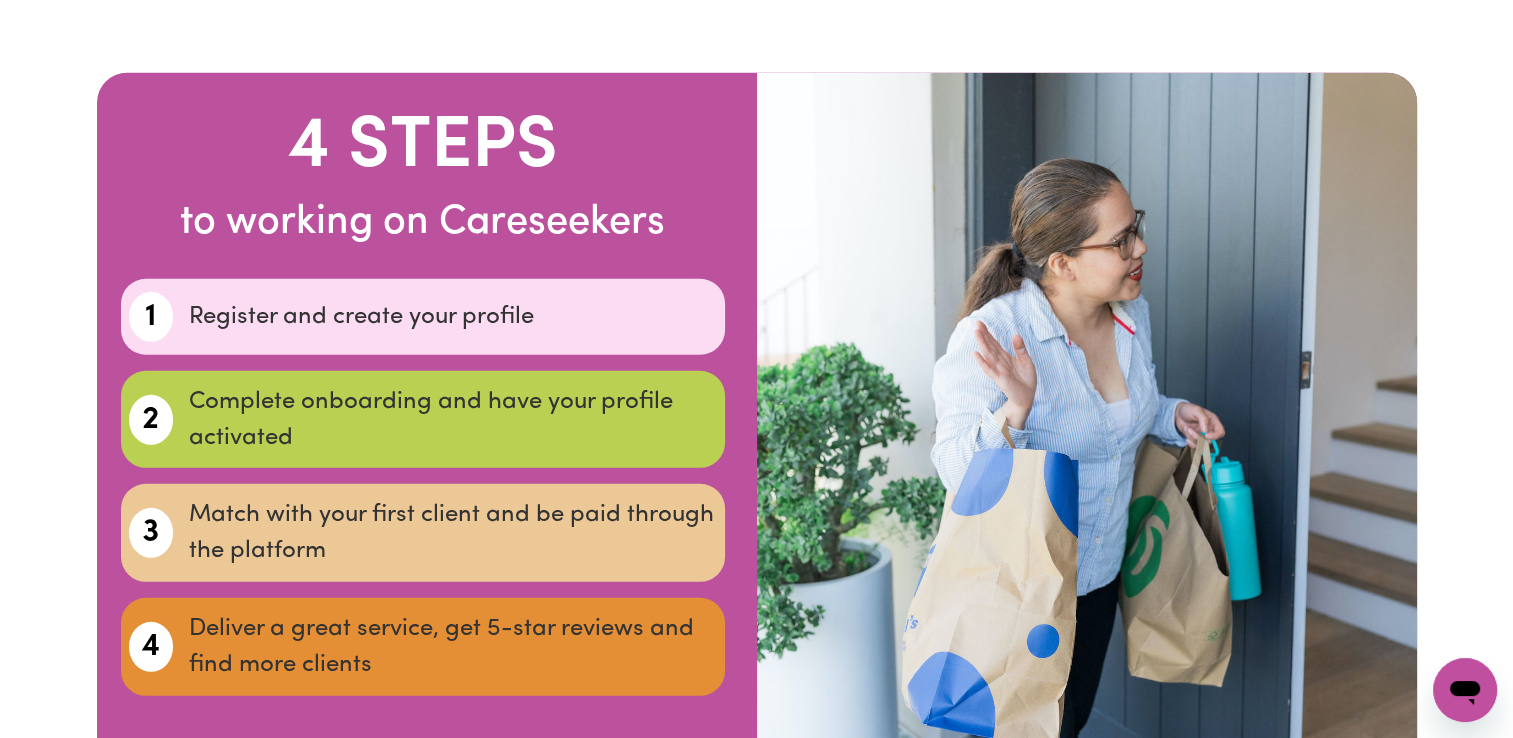 scroll, scrollTop: 5400, scrollLeft: 0, axis: vertical 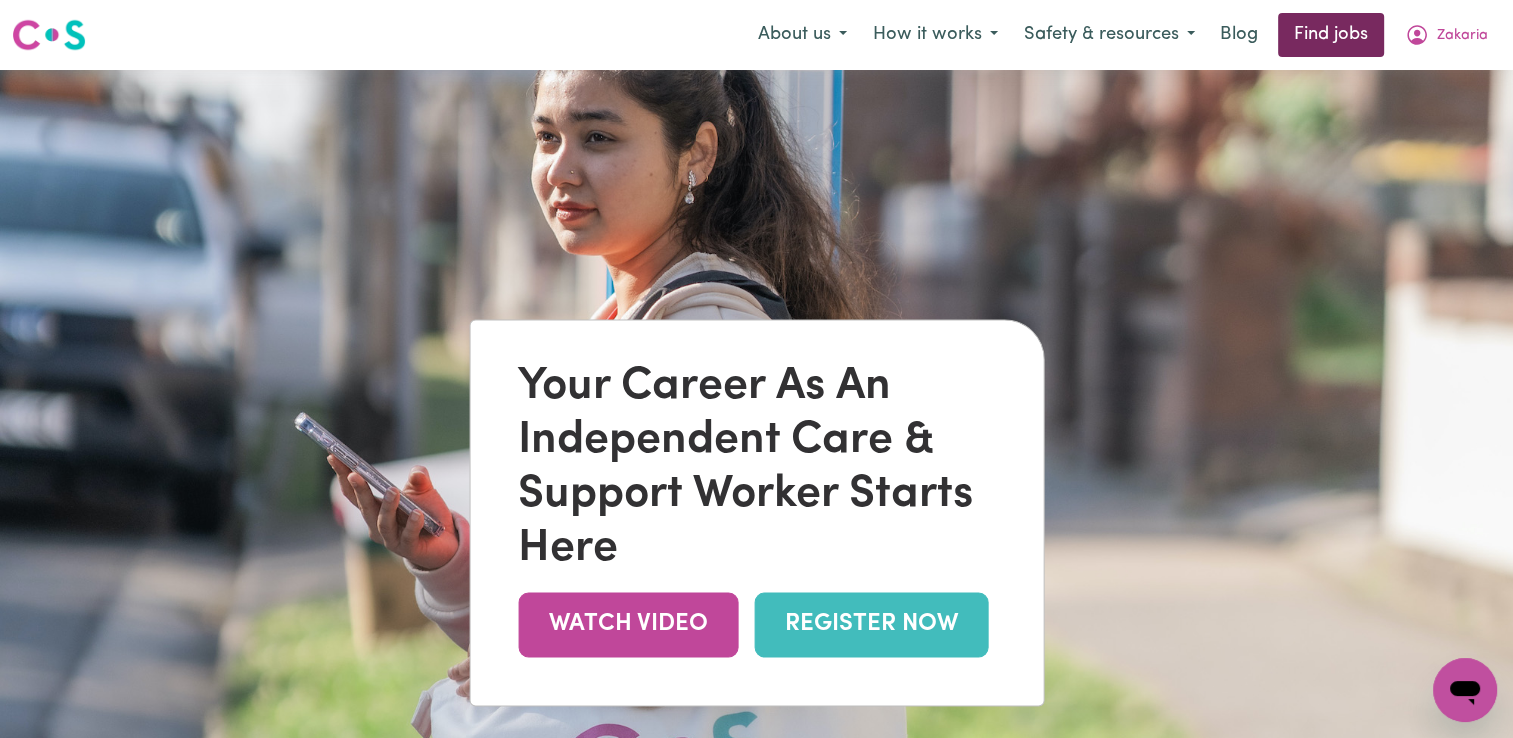 click on "Find jobs" at bounding box center [1331, 35] 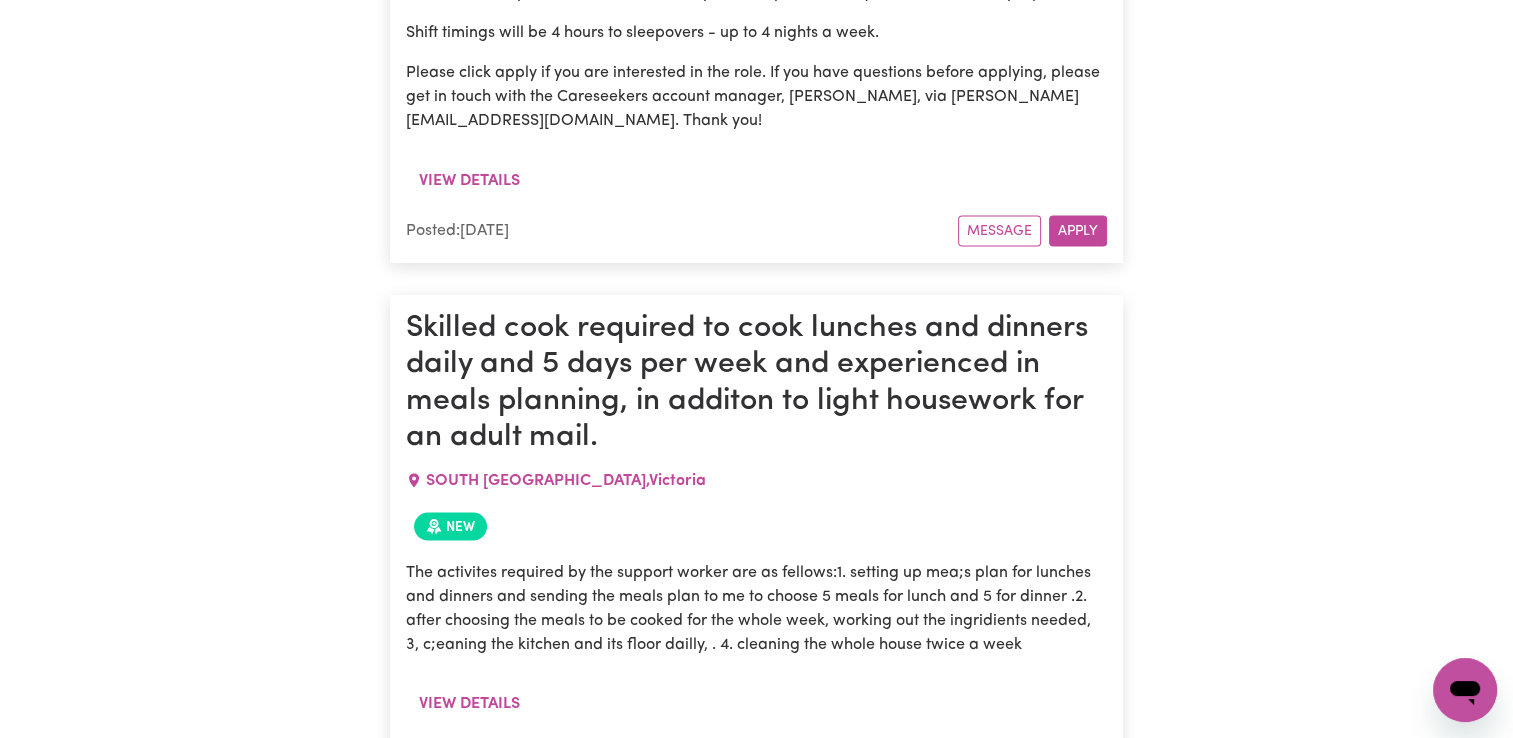 scroll, scrollTop: 3900, scrollLeft: 0, axis: vertical 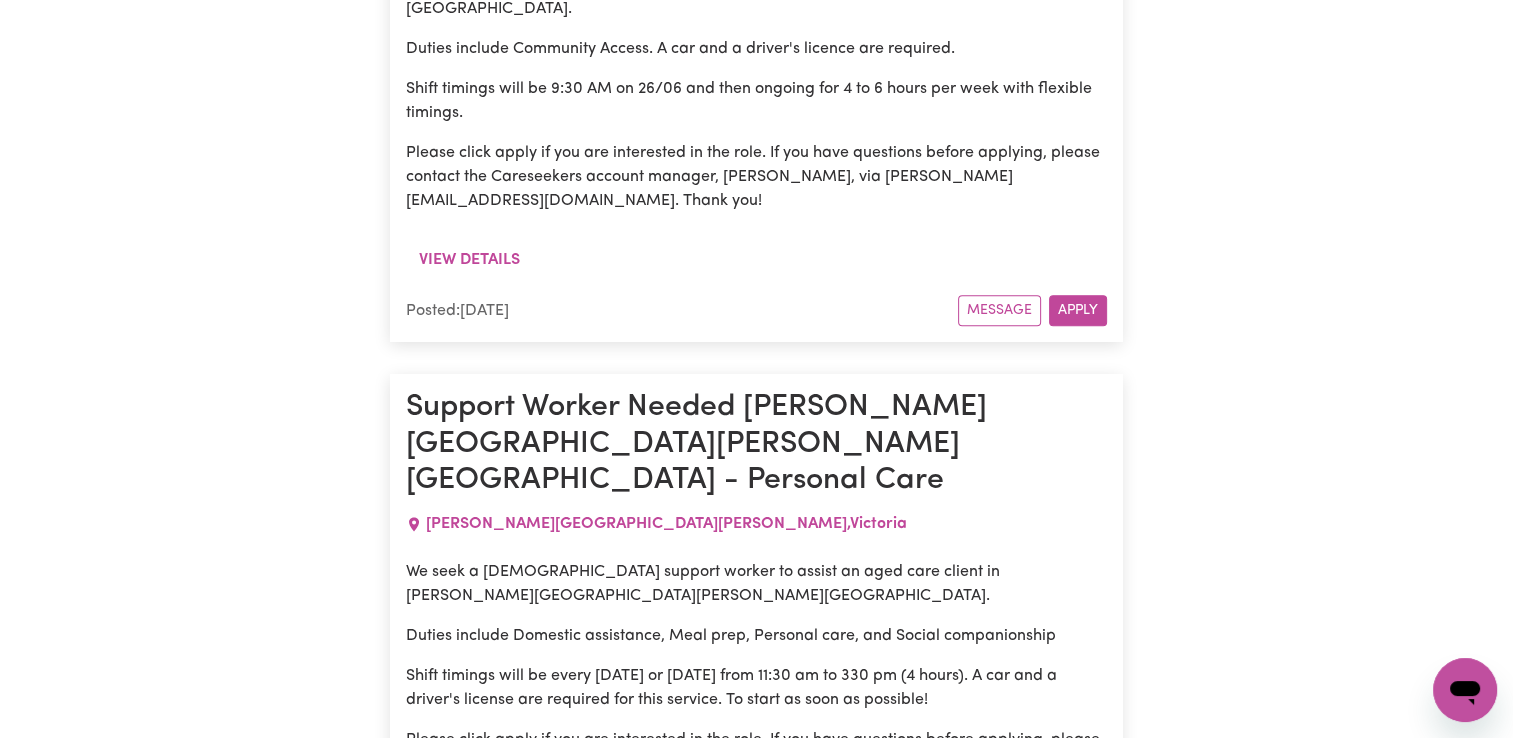 click on "View details" at bounding box center [469, 1995] 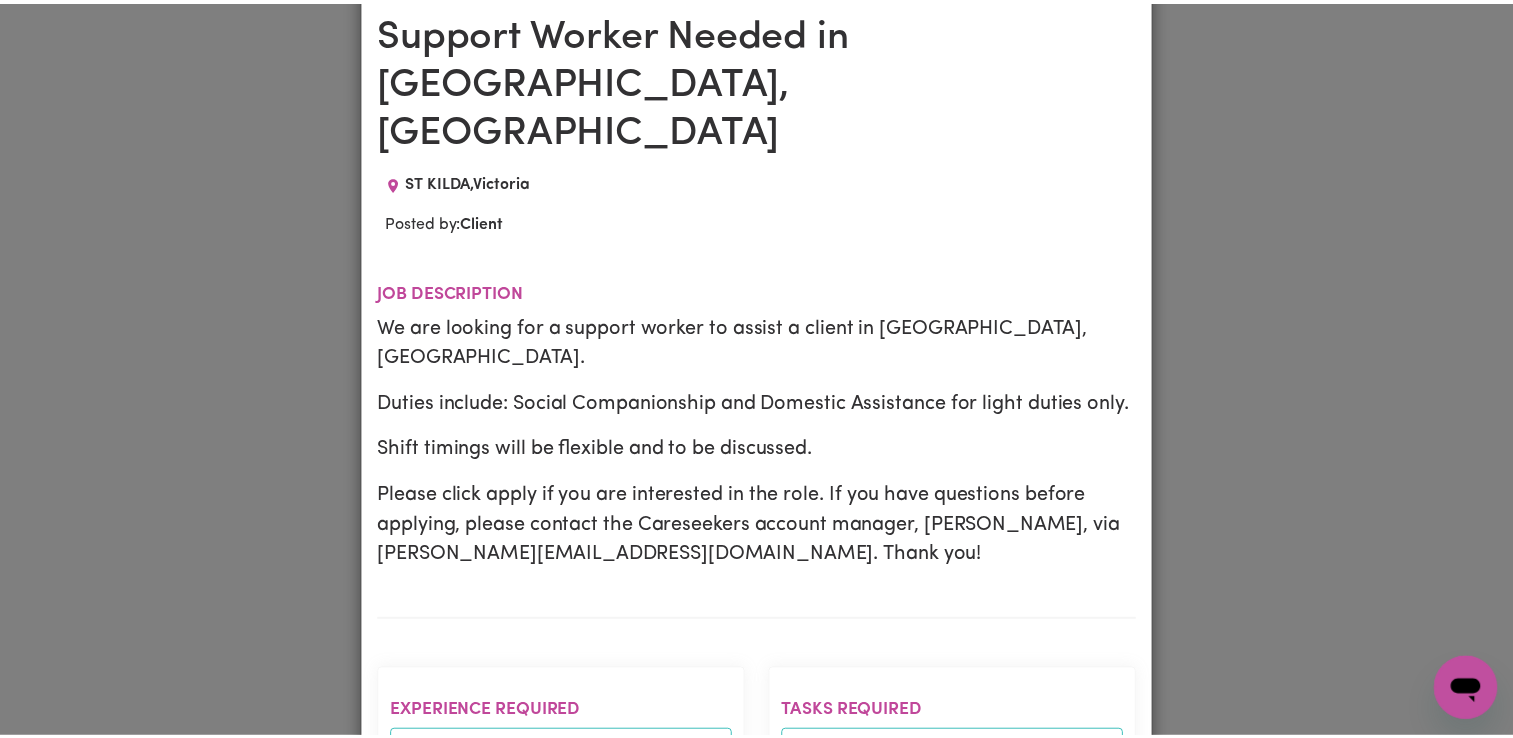 scroll, scrollTop: 0, scrollLeft: 0, axis: both 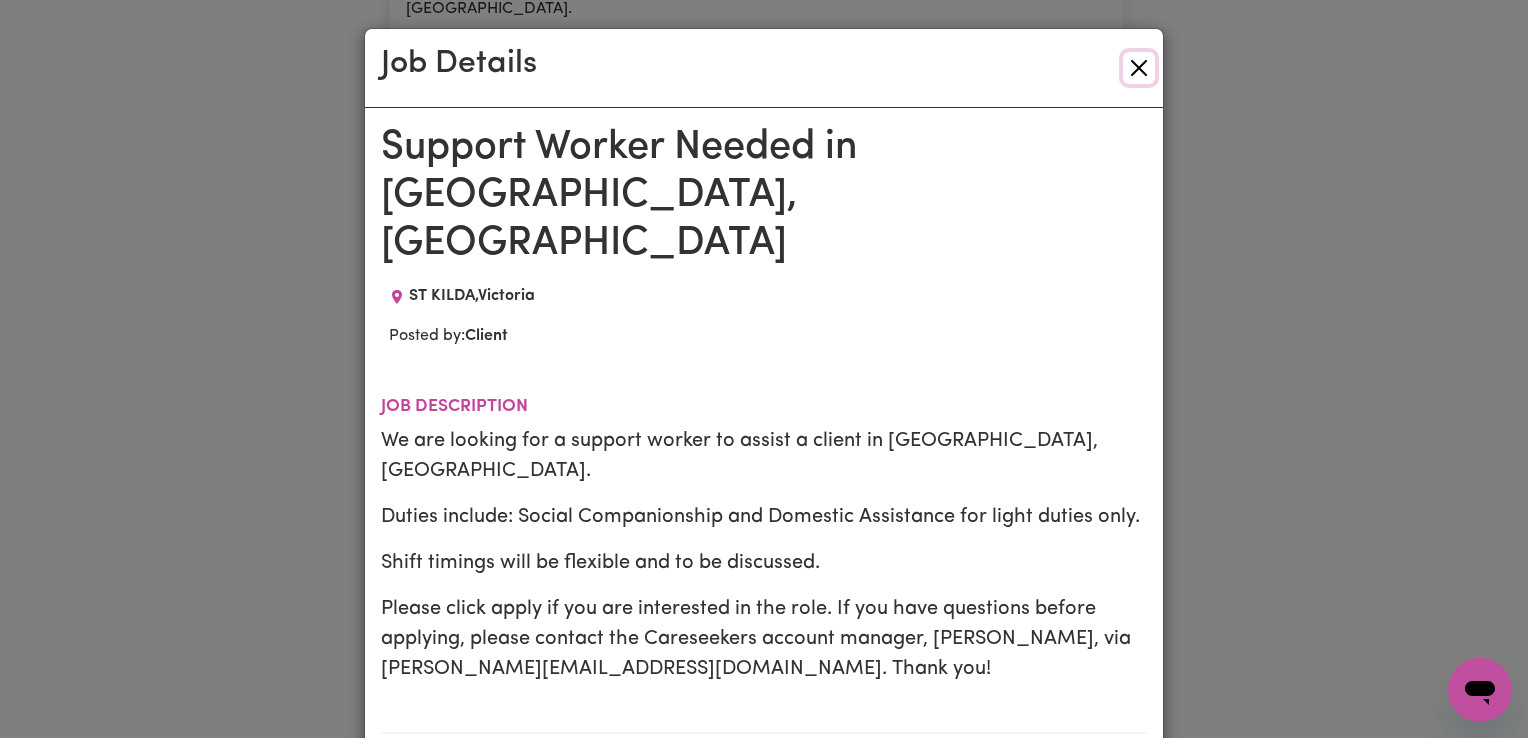 click at bounding box center [1139, 68] 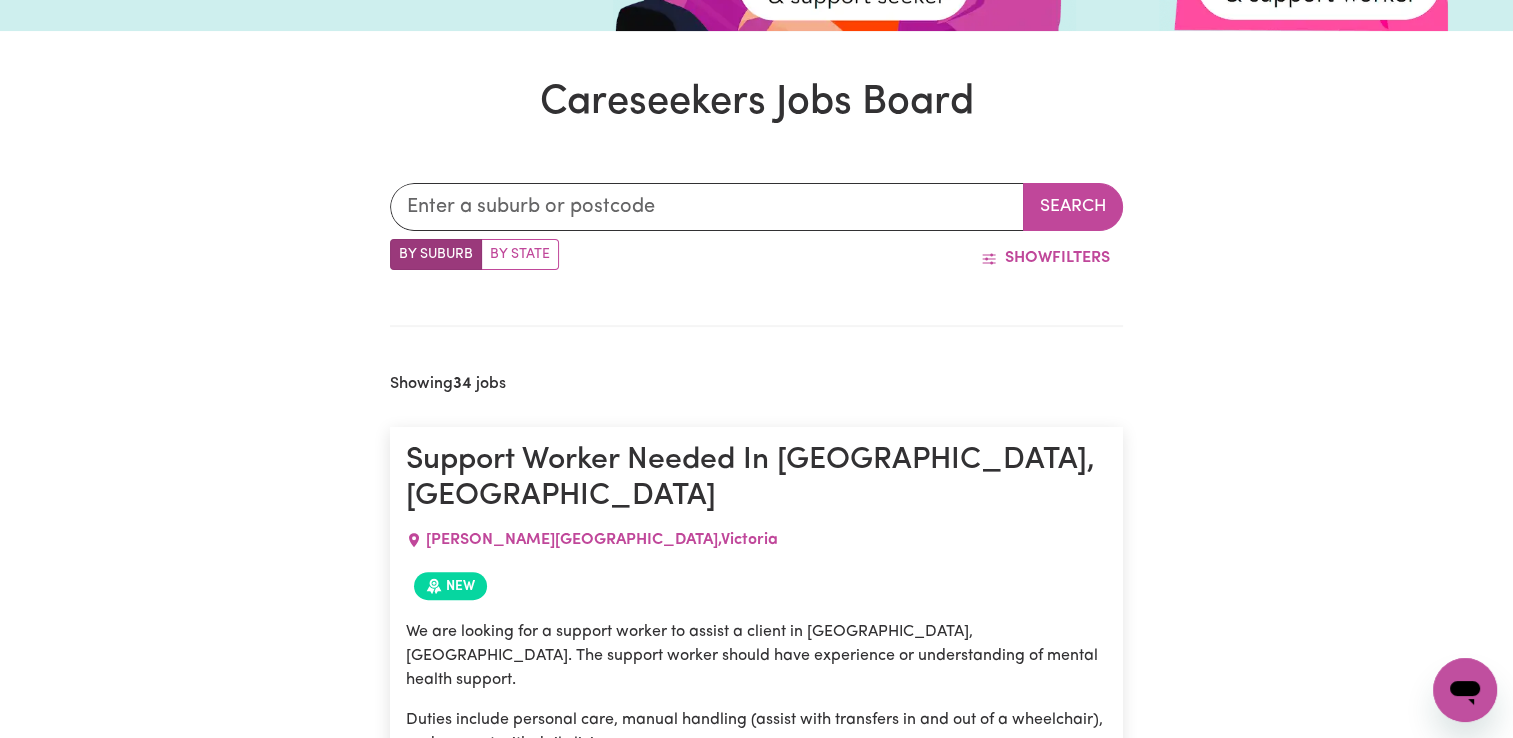 scroll, scrollTop: 0, scrollLeft: 0, axis: both 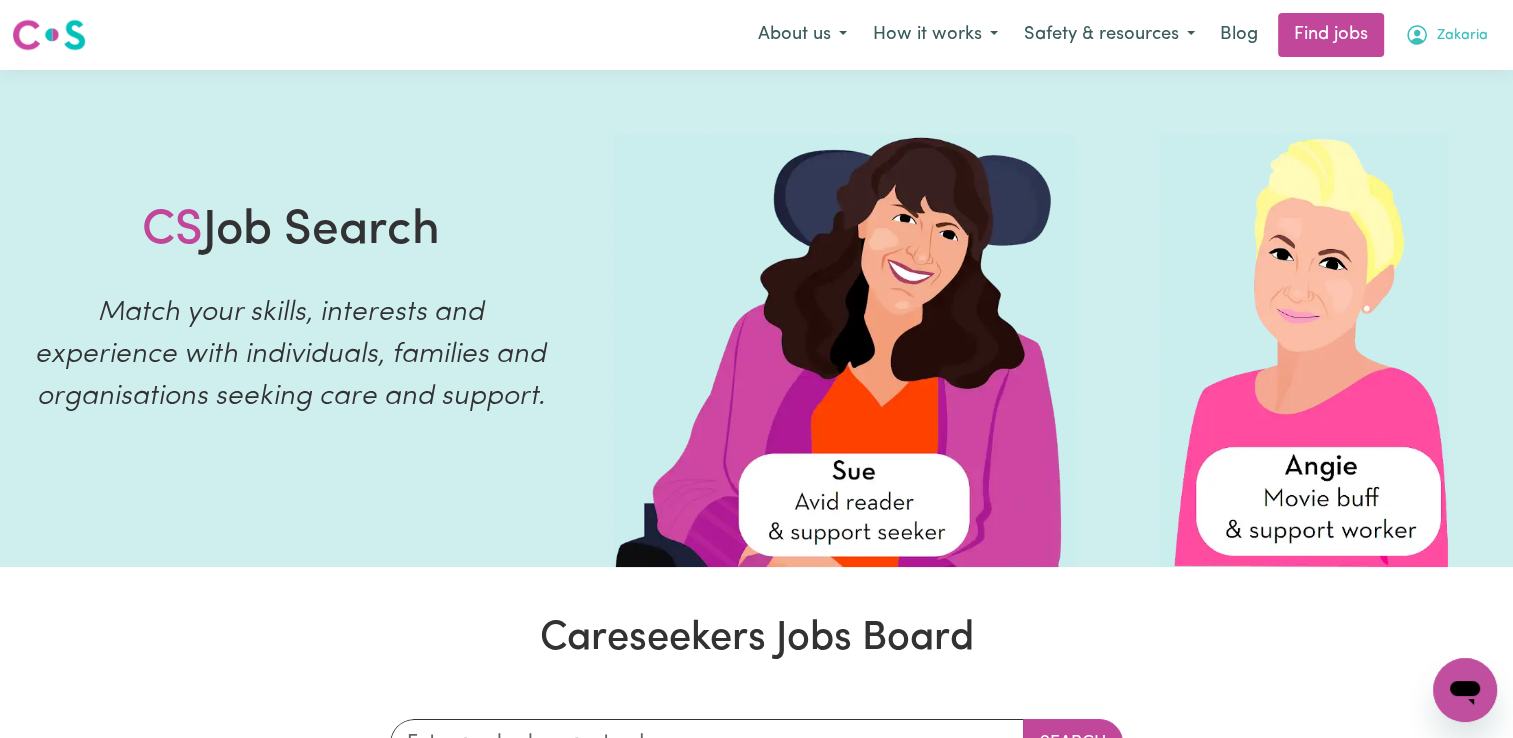 click on "Zakaria" at bounding box center [1446, 35] 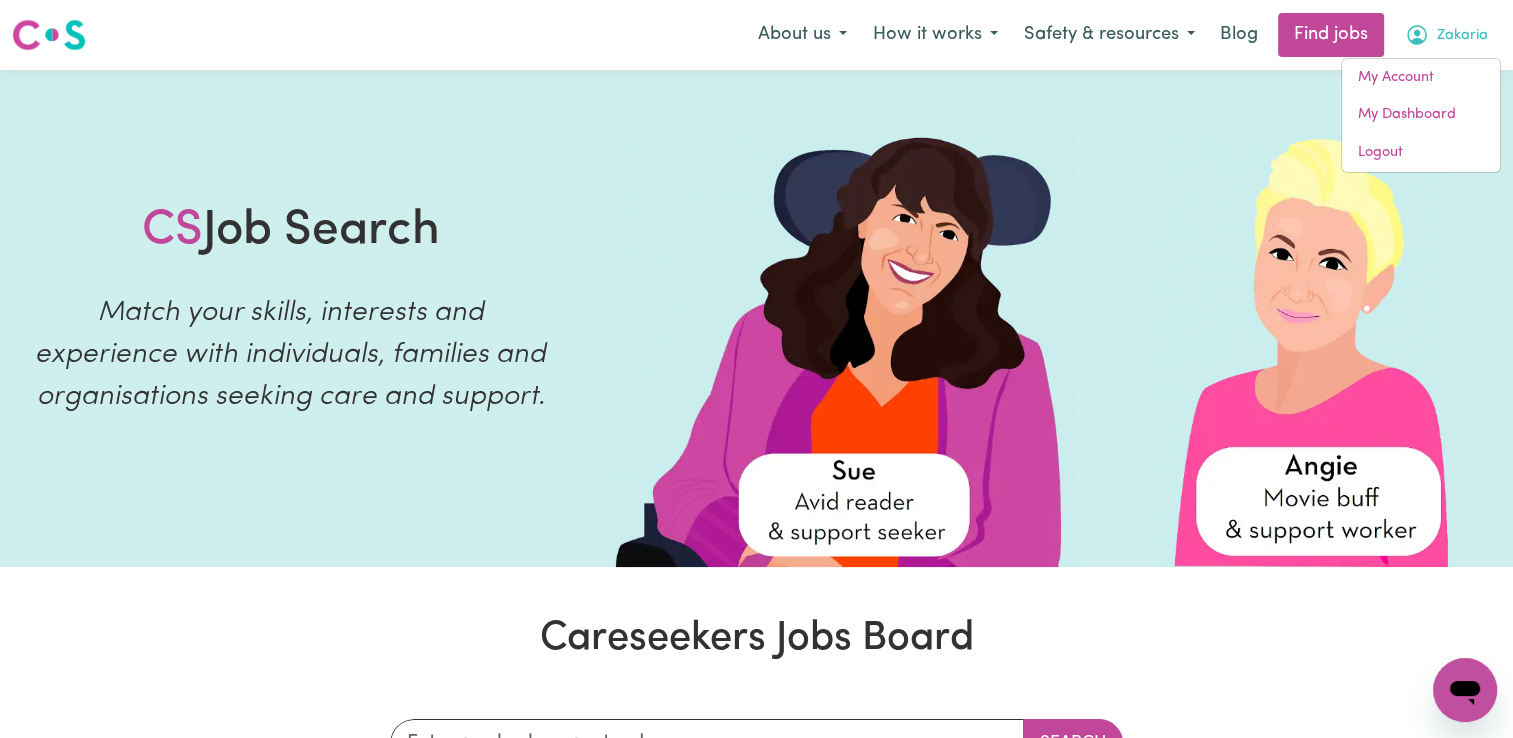 click at bounding box center (1303, 350) 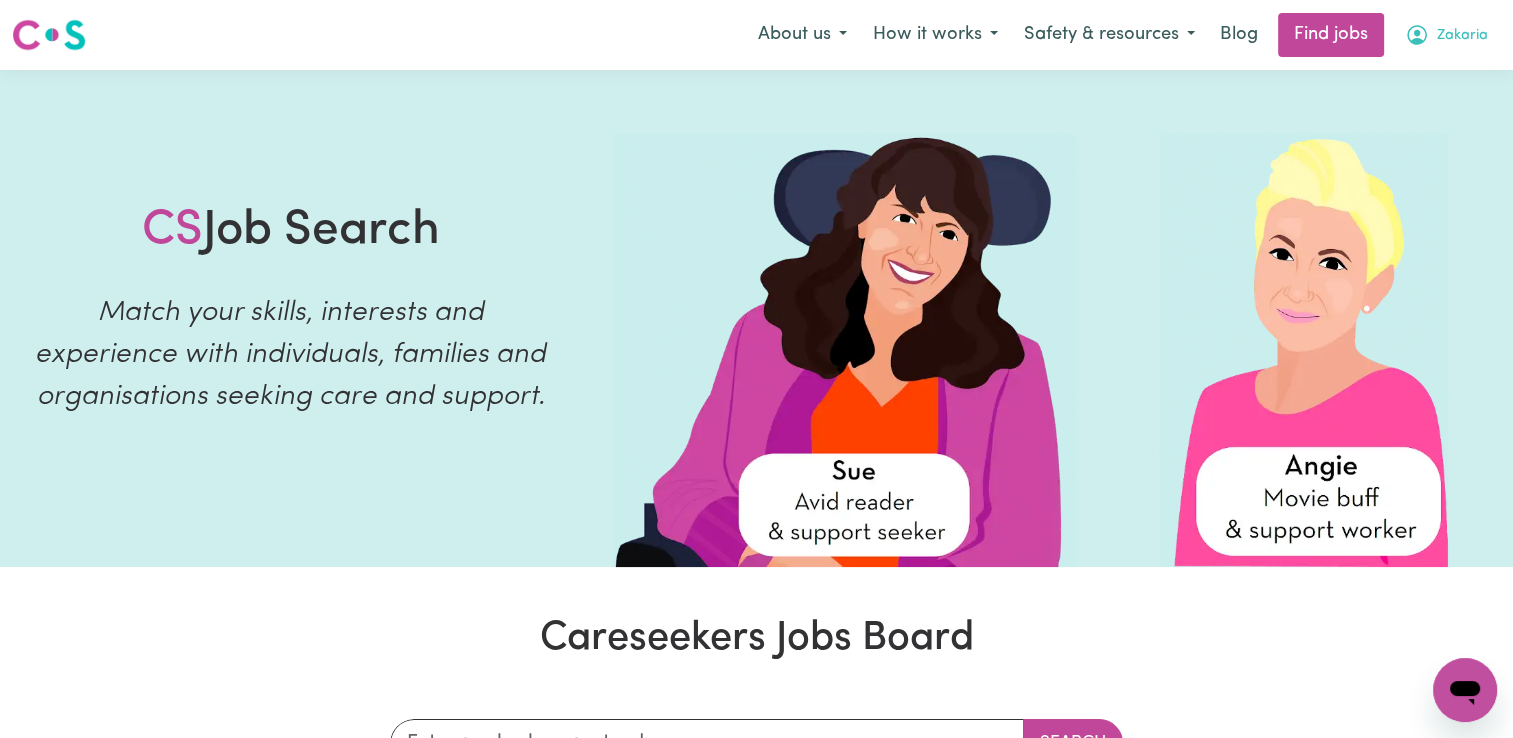 click on "Zakaria" at bounding box center (1446, 35) 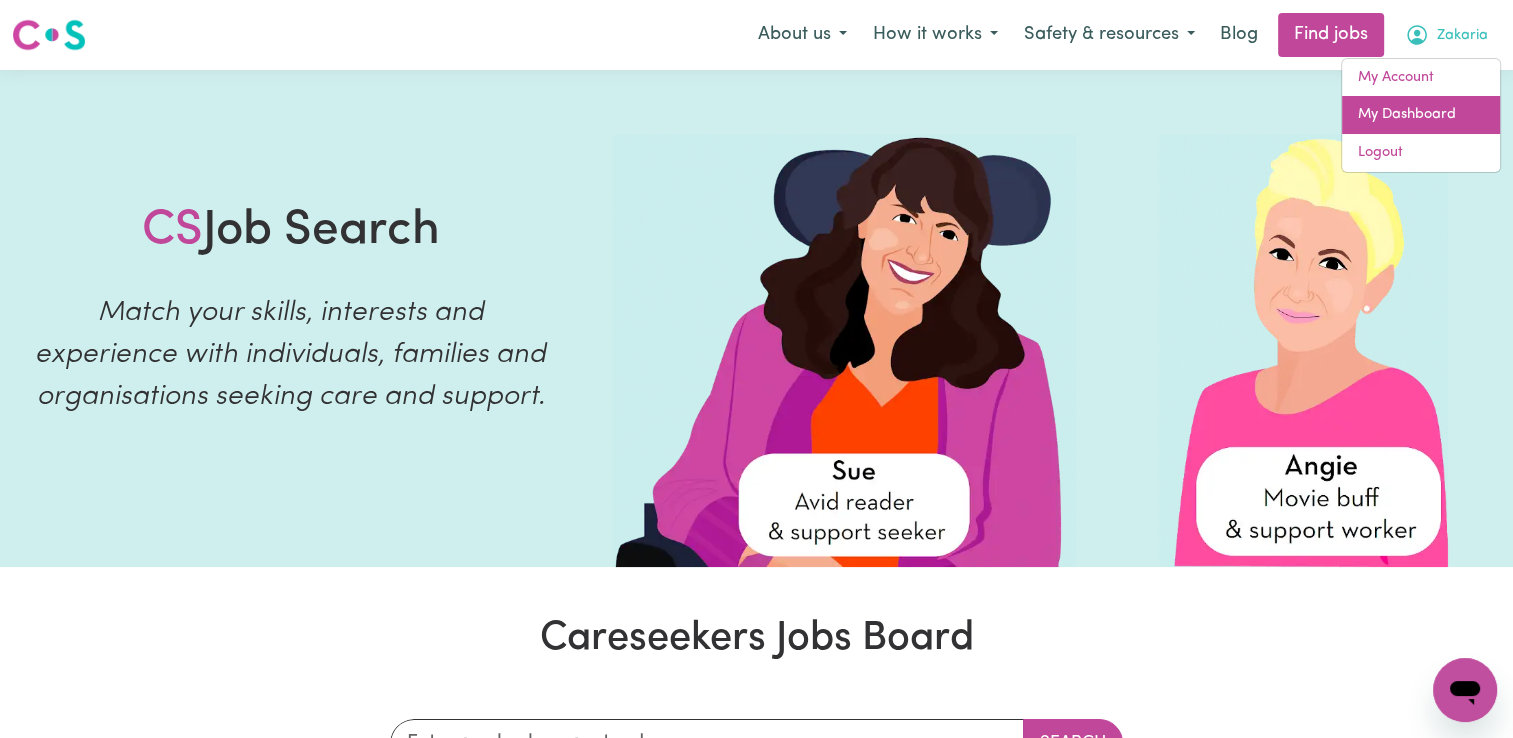 click on "My Dashboard" at bounding box center [1421, 115] 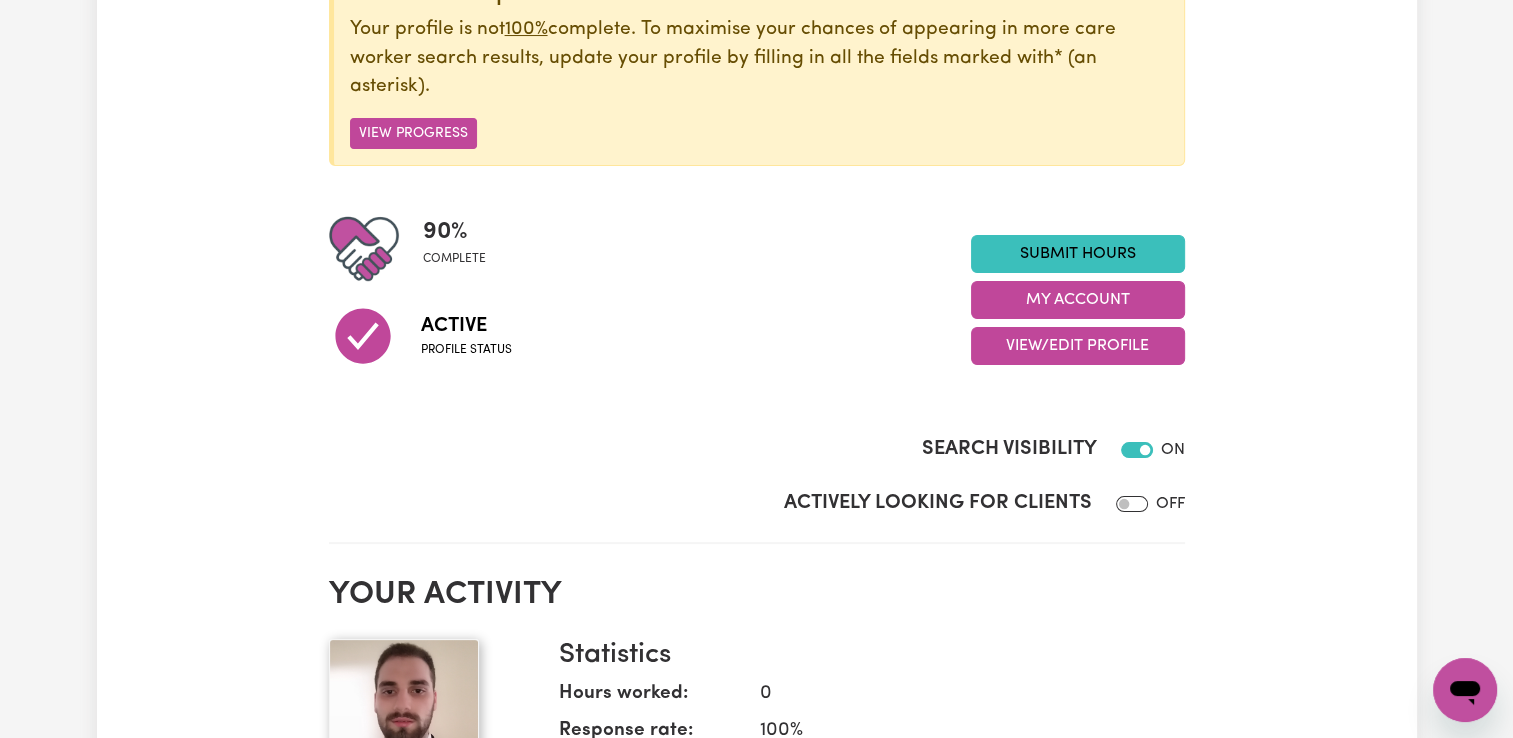 scroll, scrollTop: 0, scrollLeft: 0, axis: both 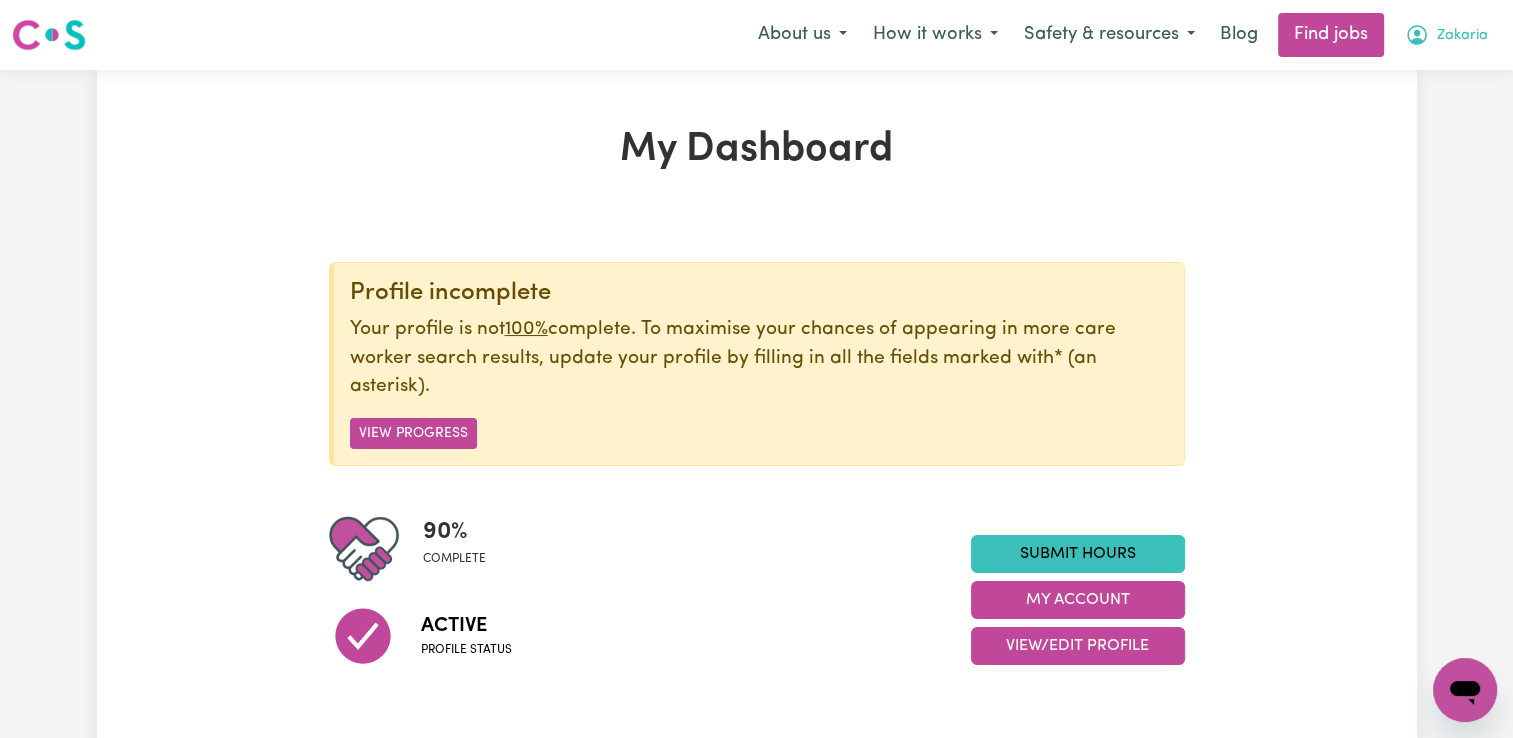 click on "Zakaria" at bounding box center [1462, 36] 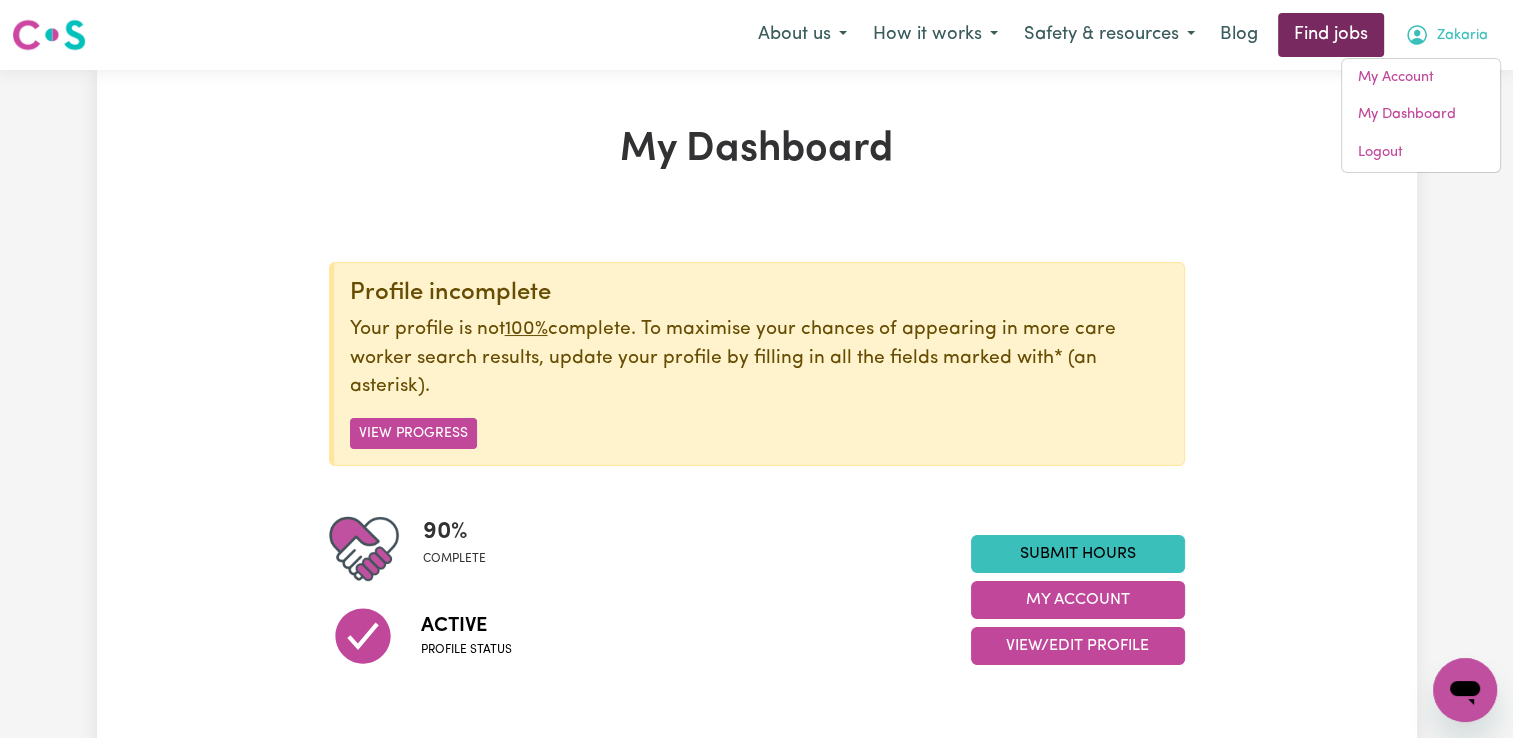click on "Find jobs" at bounding box center (1331, 35) 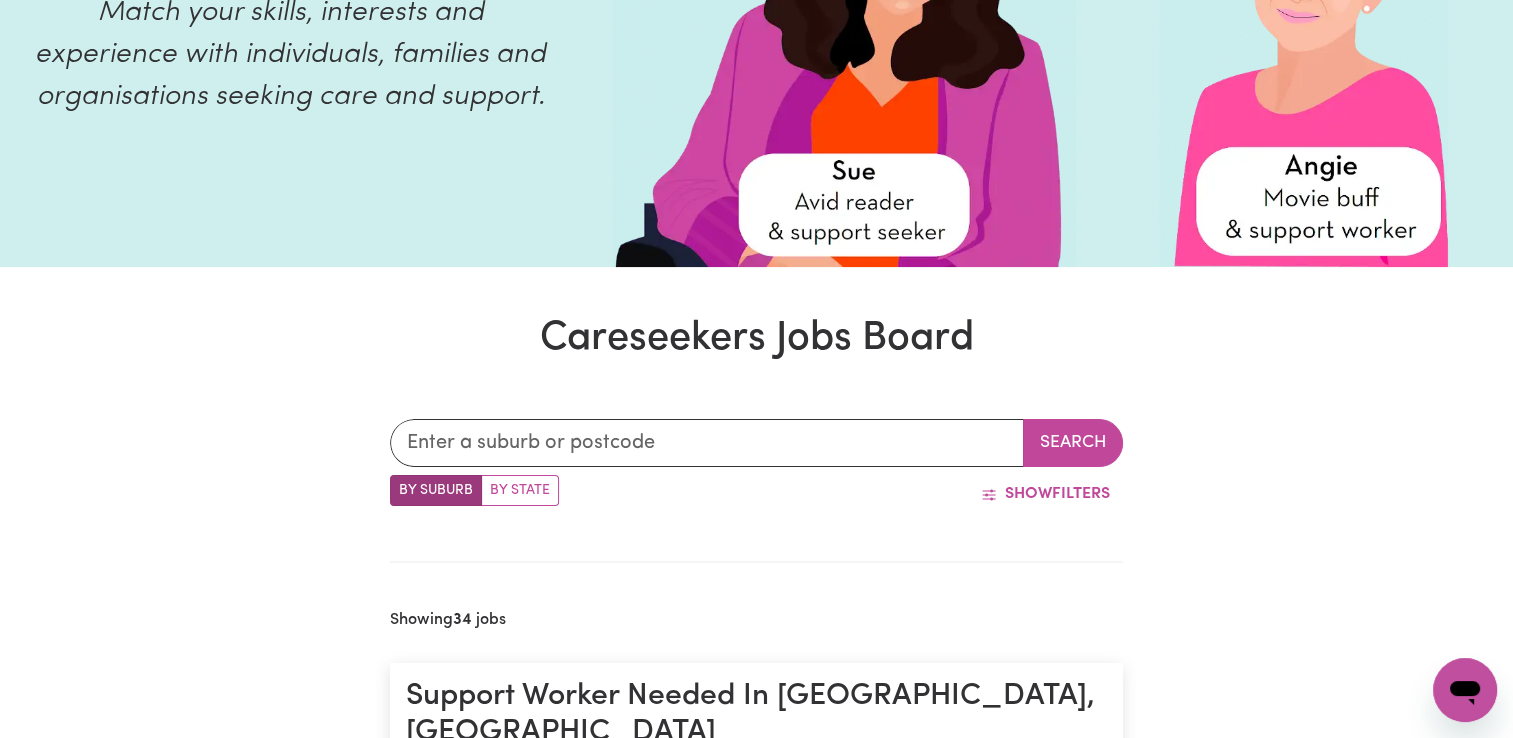 scroll, scrollTop: 0, scrollLeft: 0, axis: both 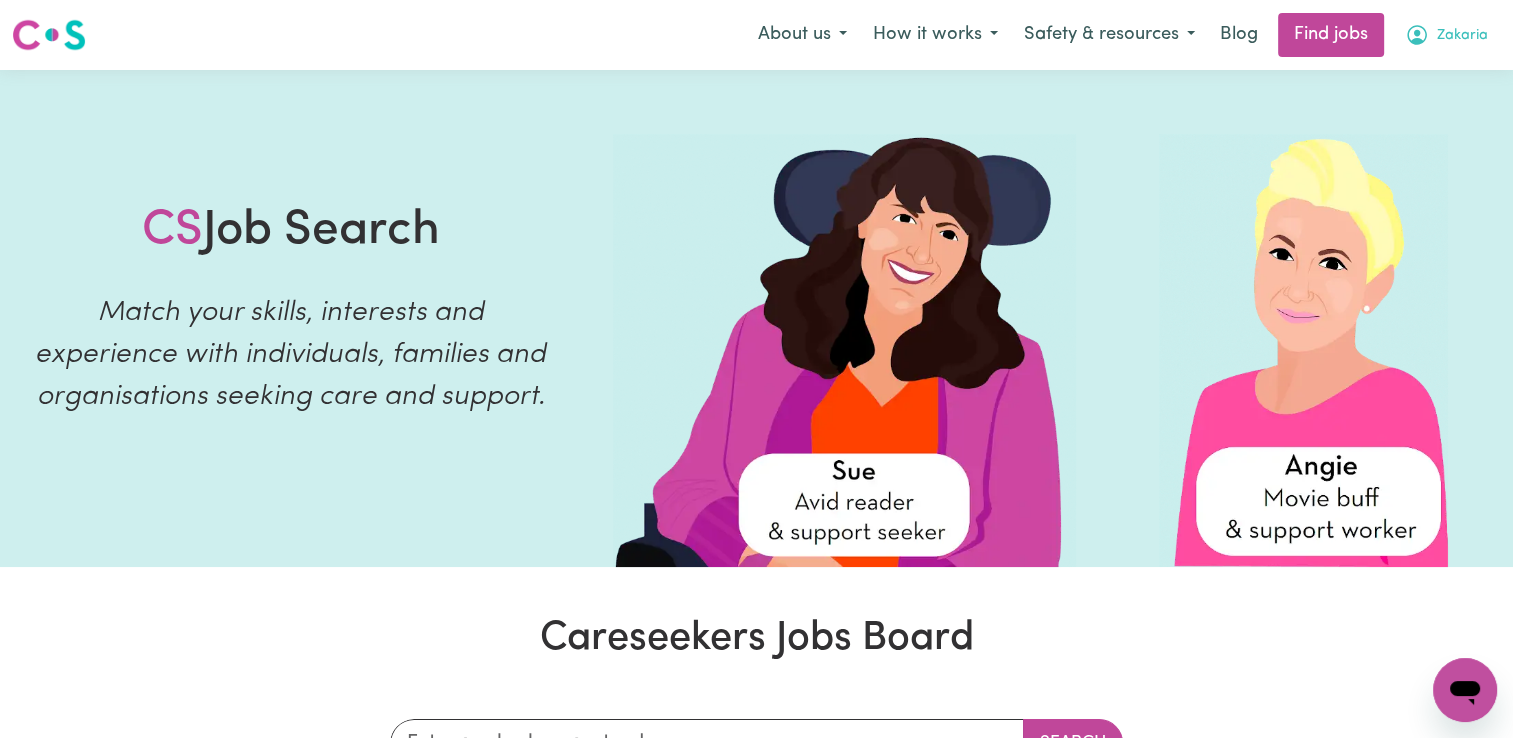 click on "Zakaria" at bounding box center (1462, 36) 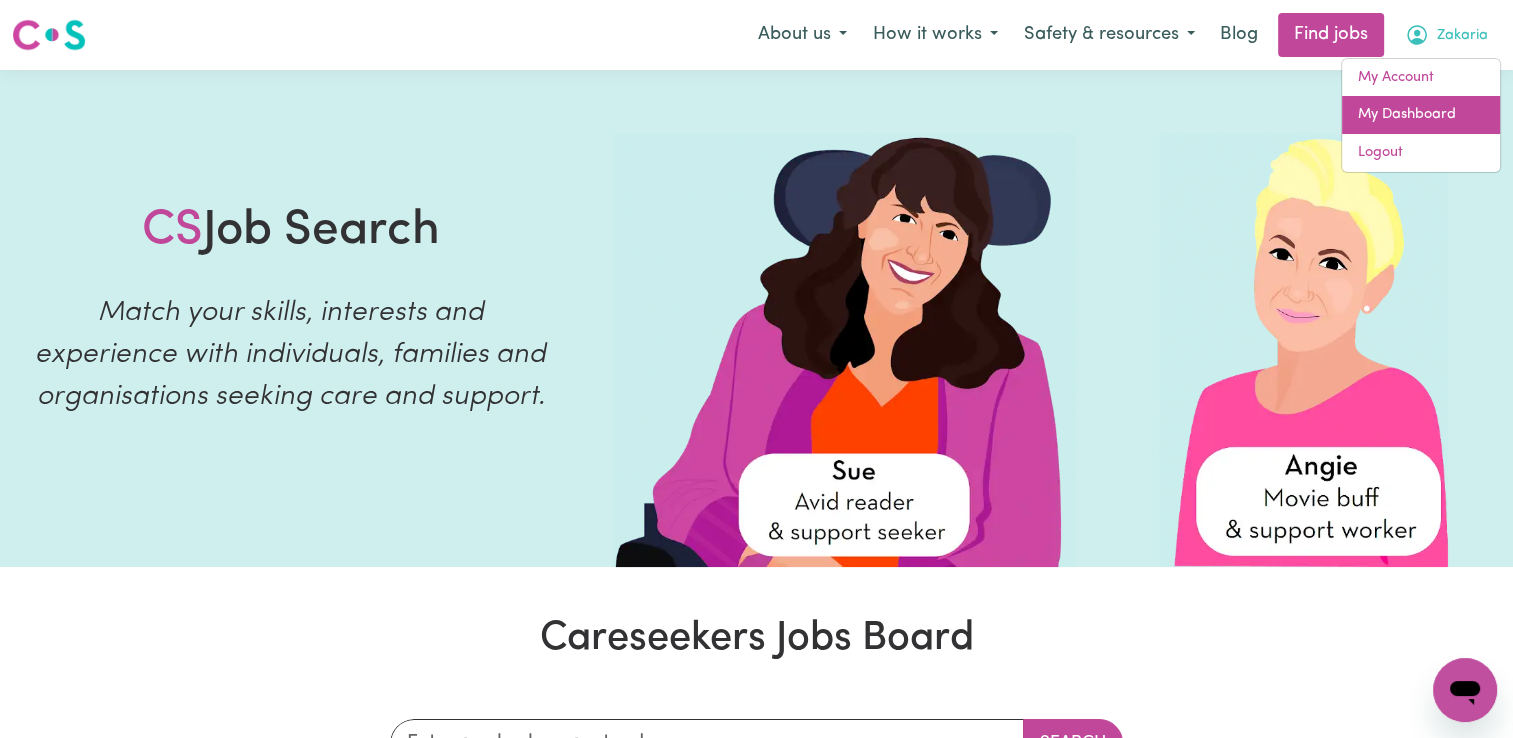 click on "My Dashboard" at bounding box center [1421, 115] 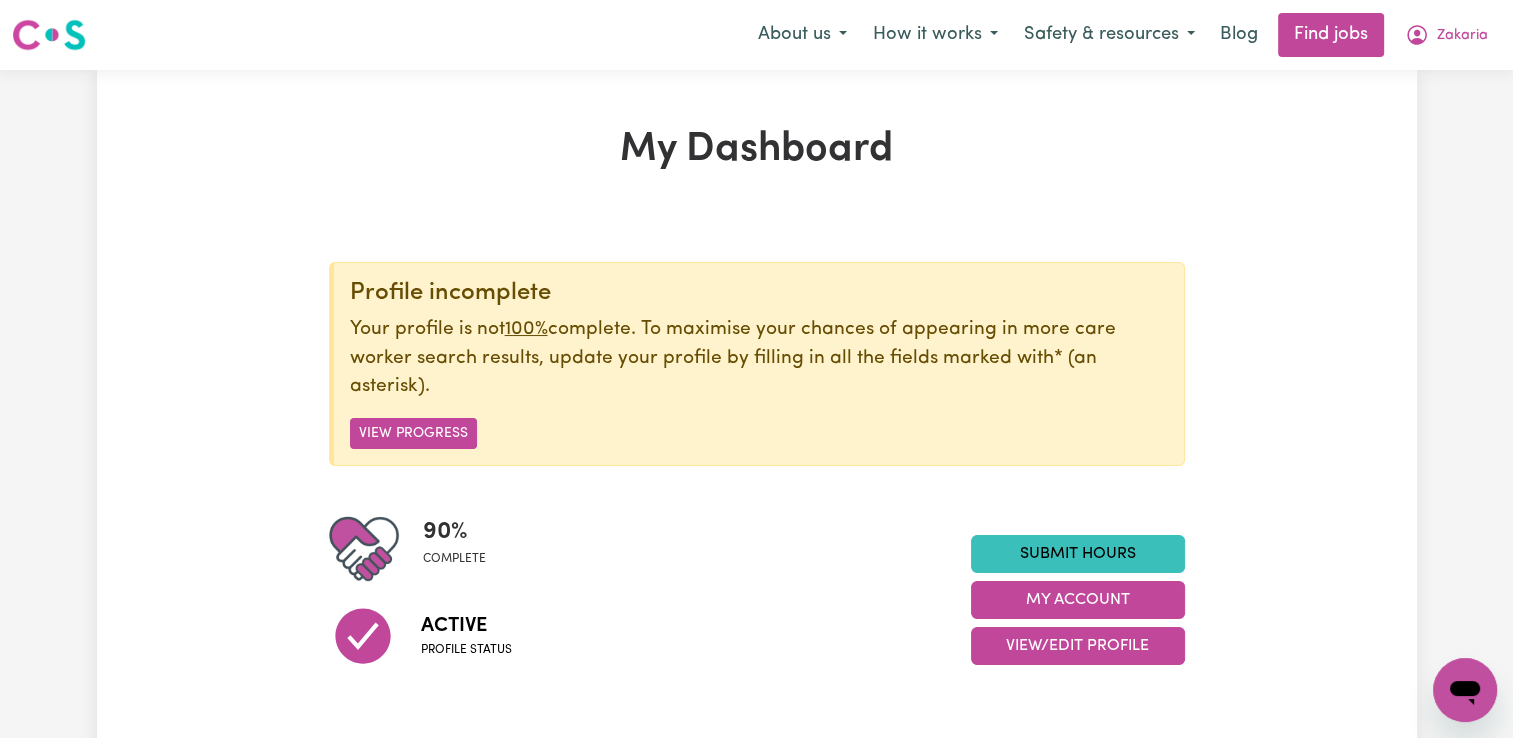 scroll, scrollTop: 200, scrollLeft: 0, axis: vertical 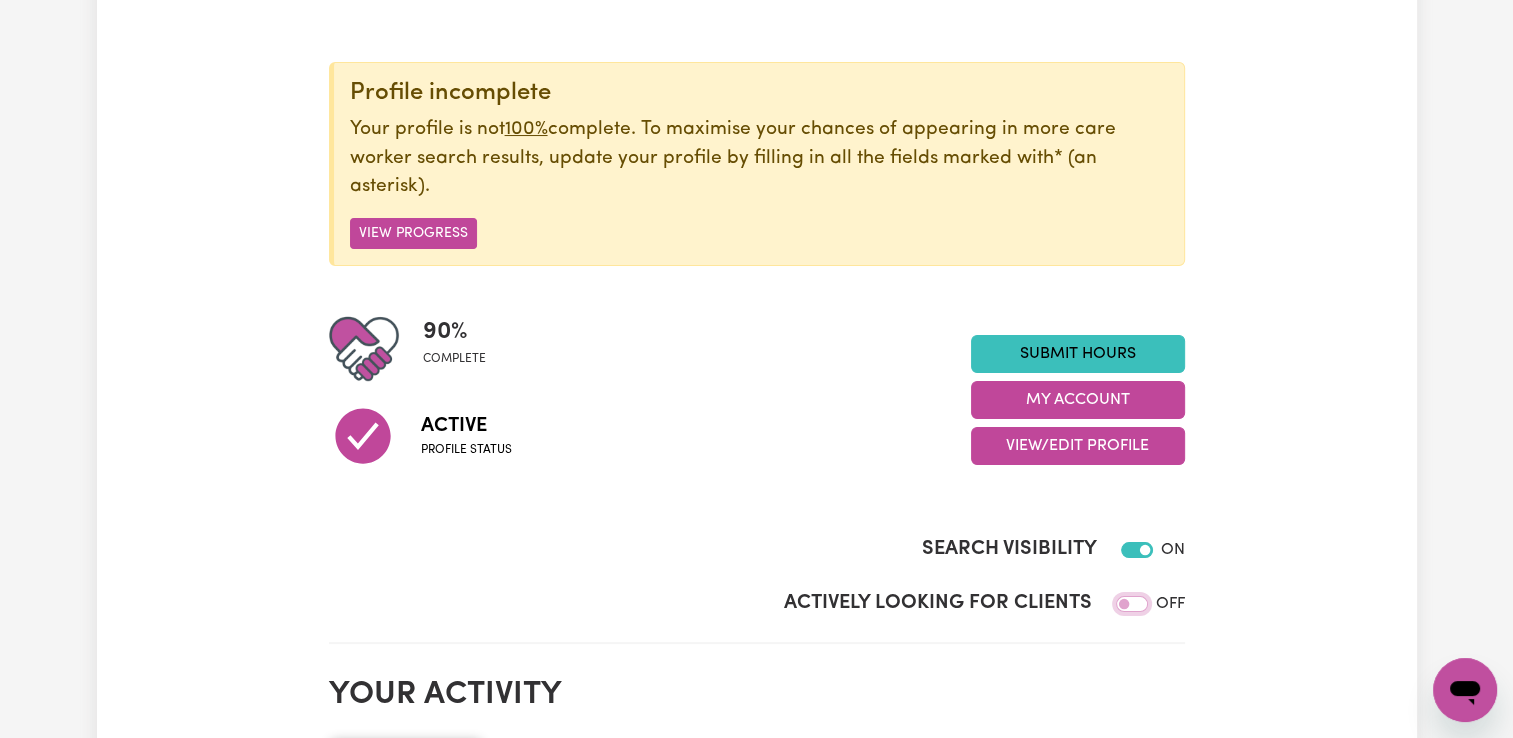 click on "Actively Looking for Clients" at bounding box center (1132, 604) 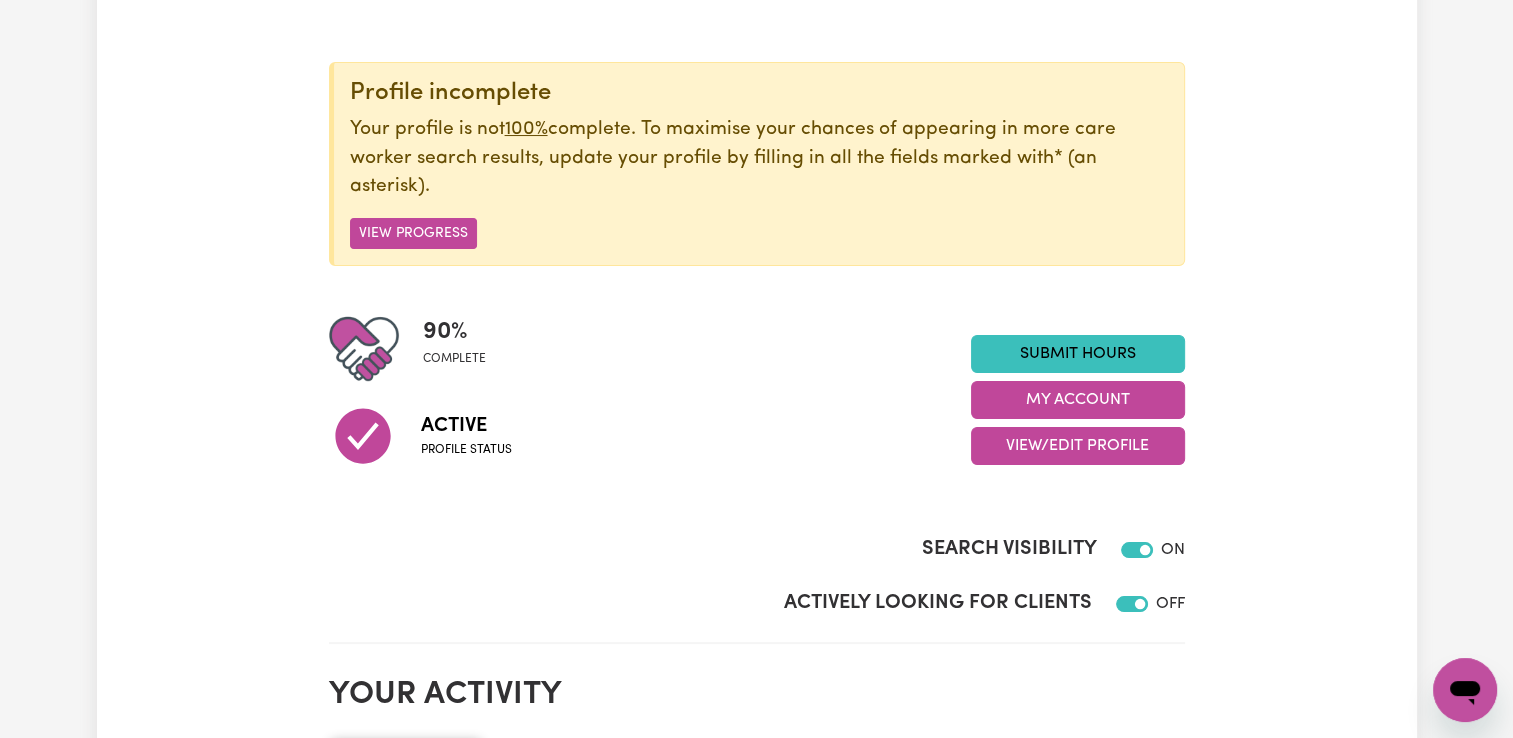 checkbox on "true" 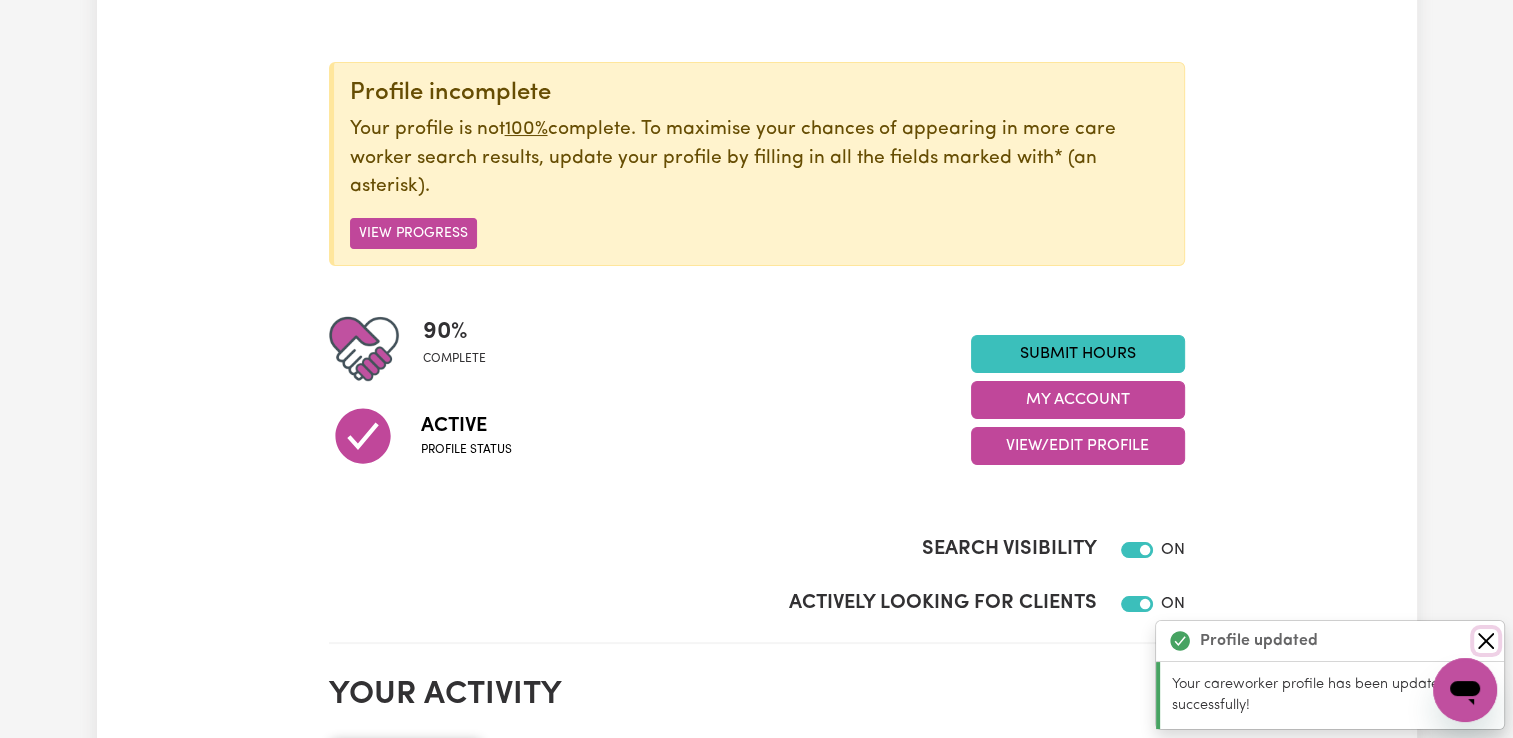 click at bounding box center (1486, 641) 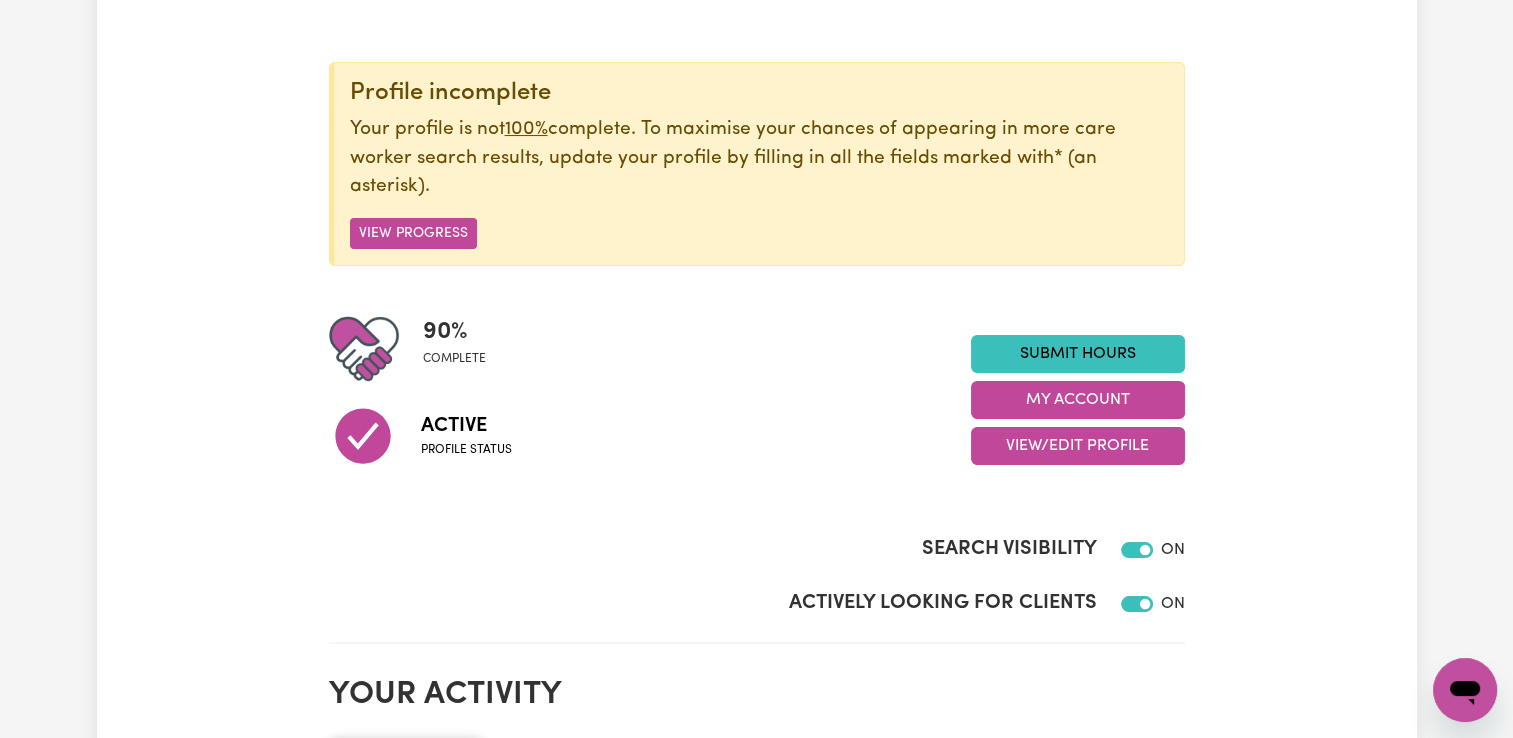 scroll, scrollTop: 0, scrollLeft: 0, axis: both 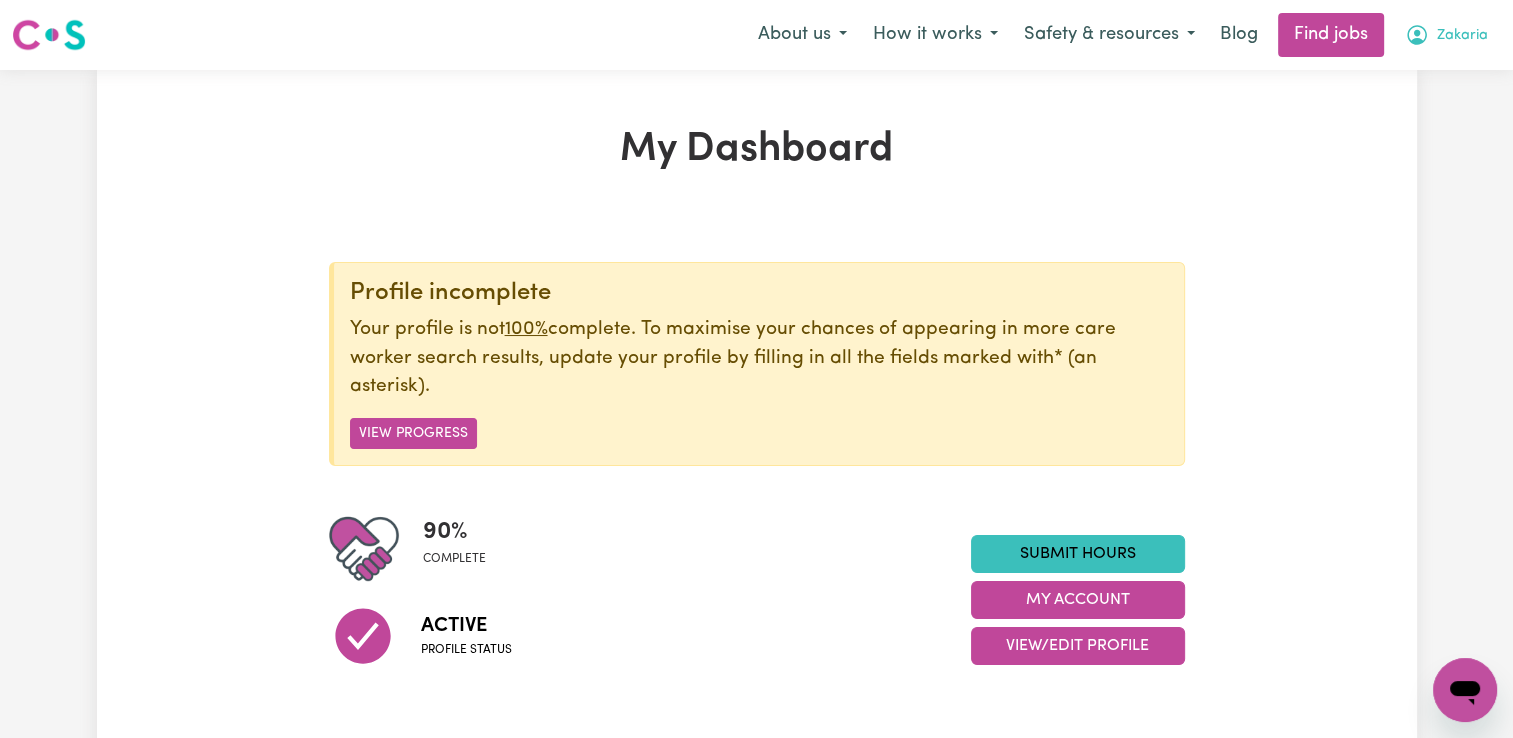 click on "Zakaria" at bounding box center [1446, 35] 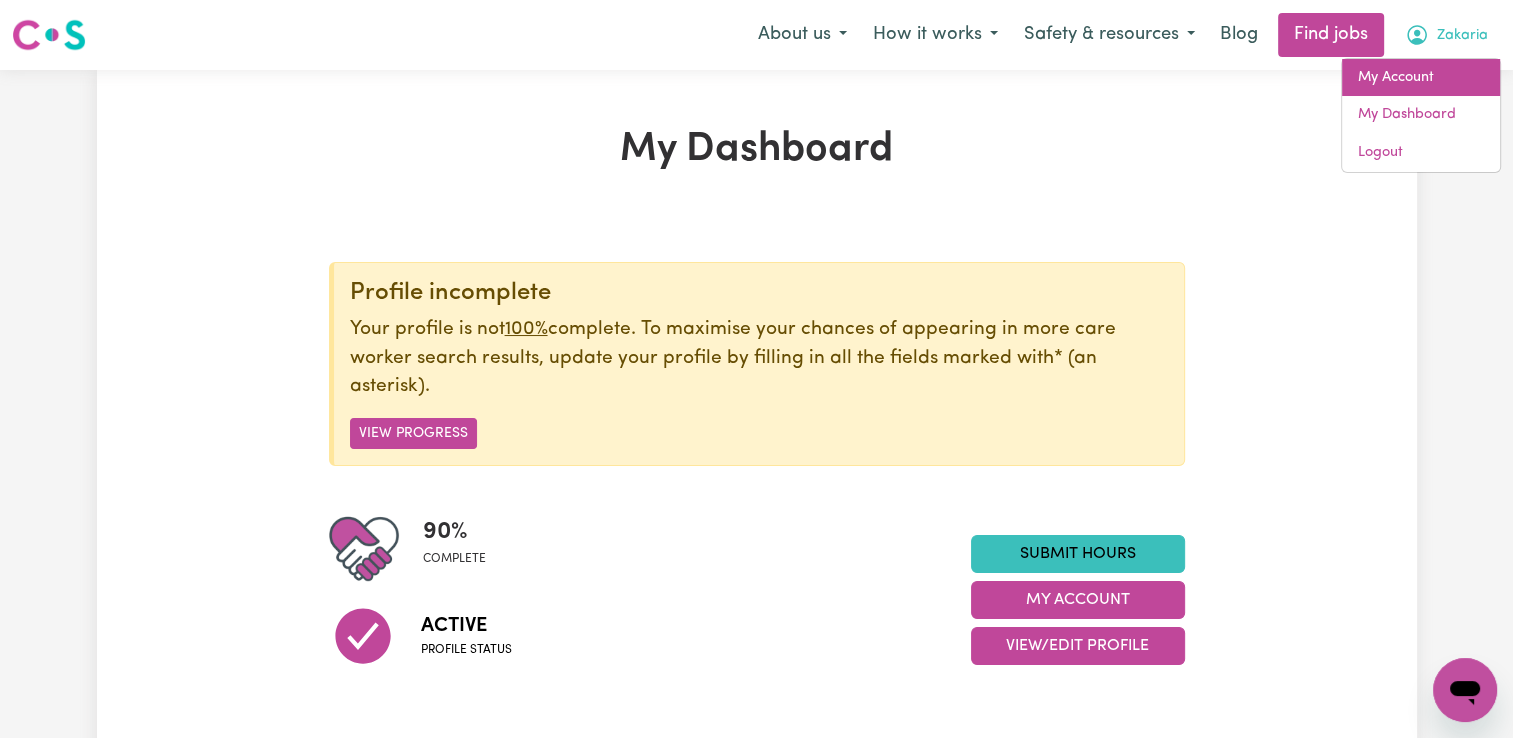 click on "My Account" at bounding box center [1421, 78] 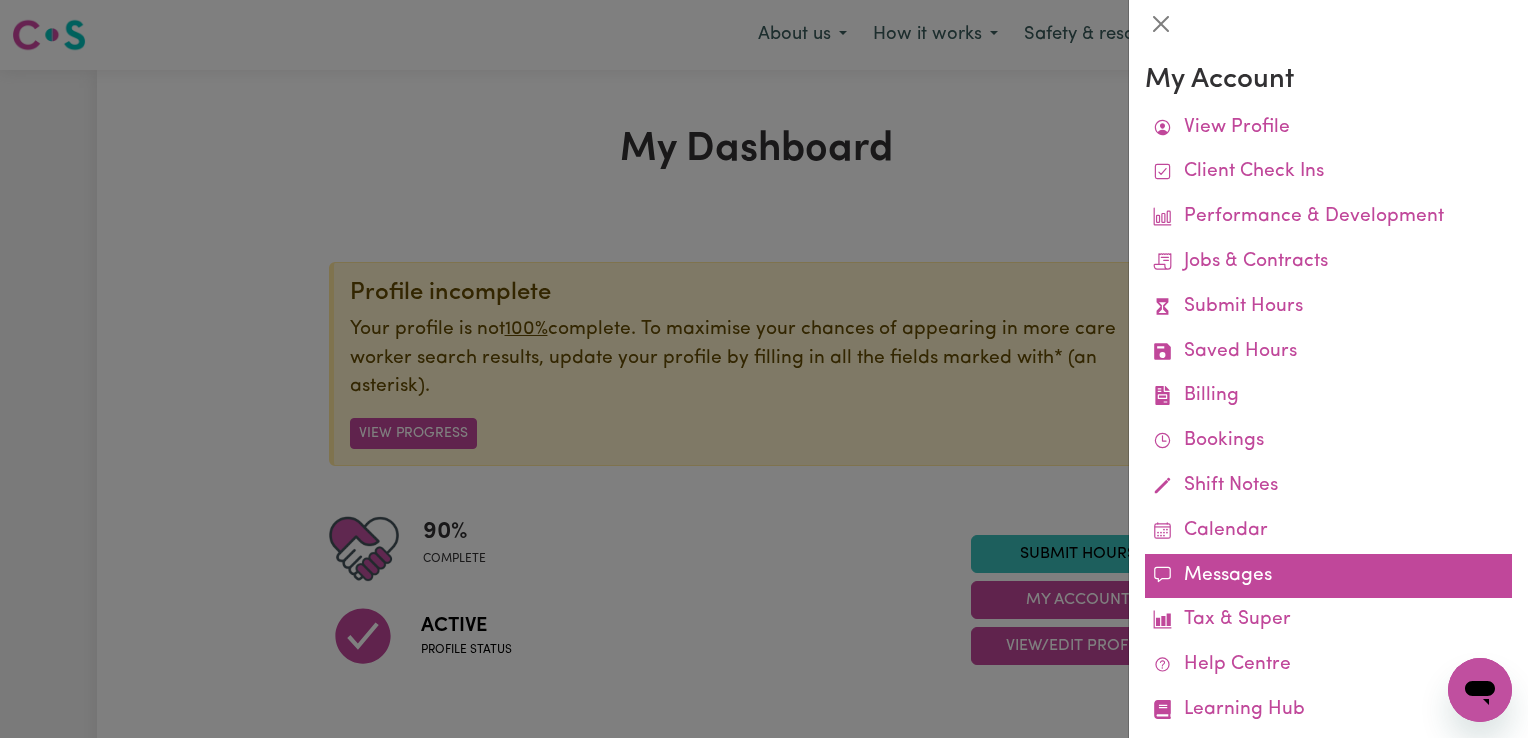 click on "Messages" at bounding box center (1328, 576) 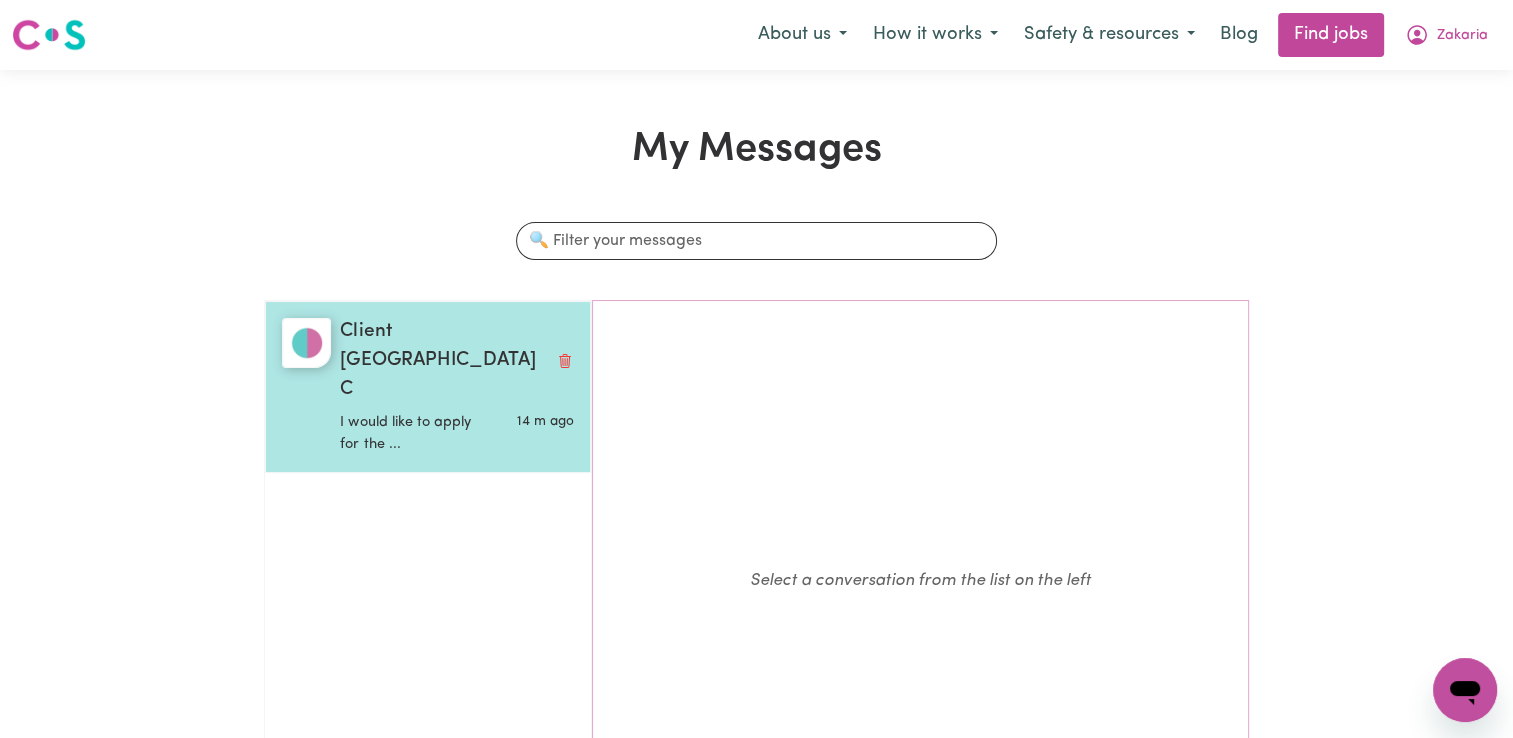 click on "I would like to apply for the ..." at bounding box center [418, 429] 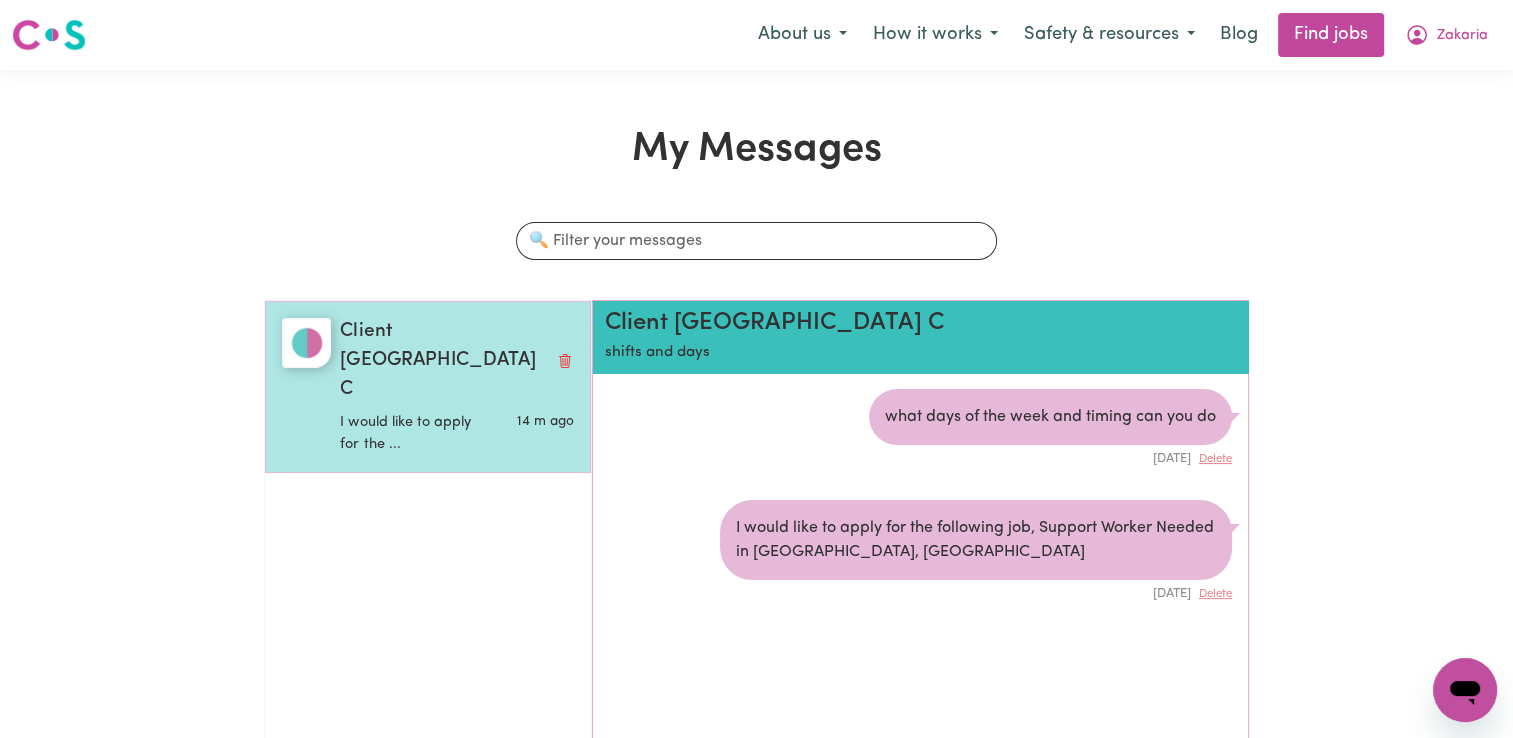scroll, scrollTop: 11, scrollLeft: 0, axis: vertical 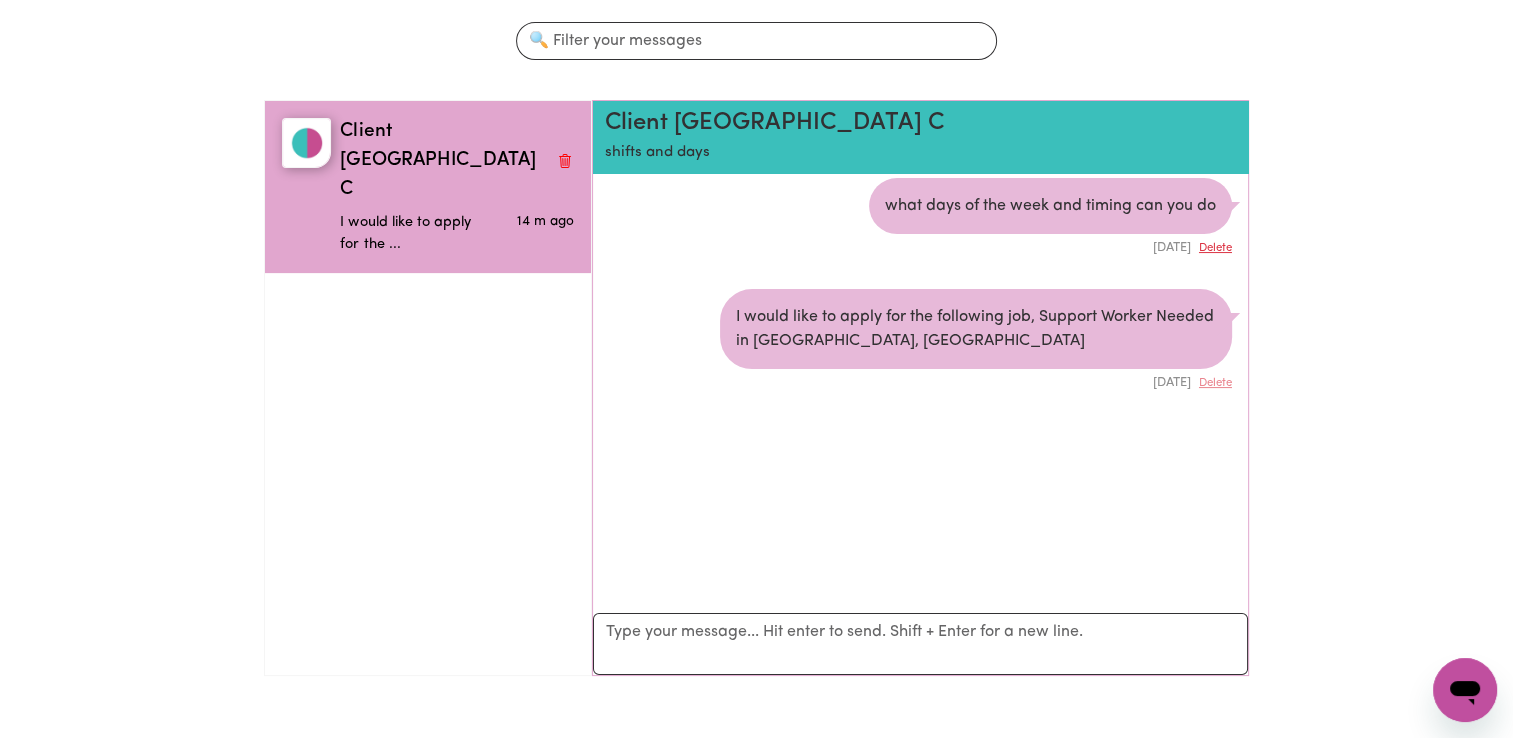 click on "Delete" at bounding box center [1215, 248] 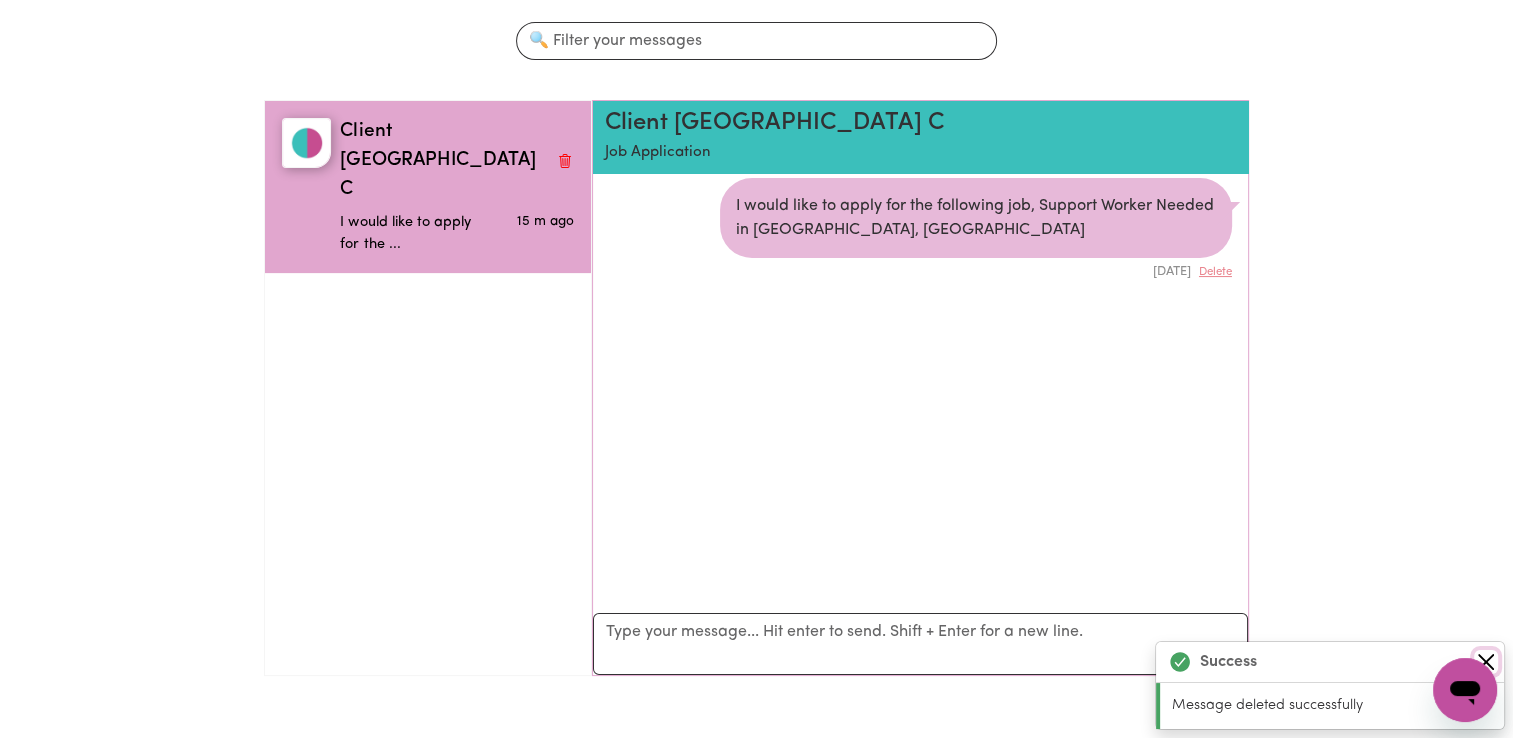 click at bounding box center [1486, 662] 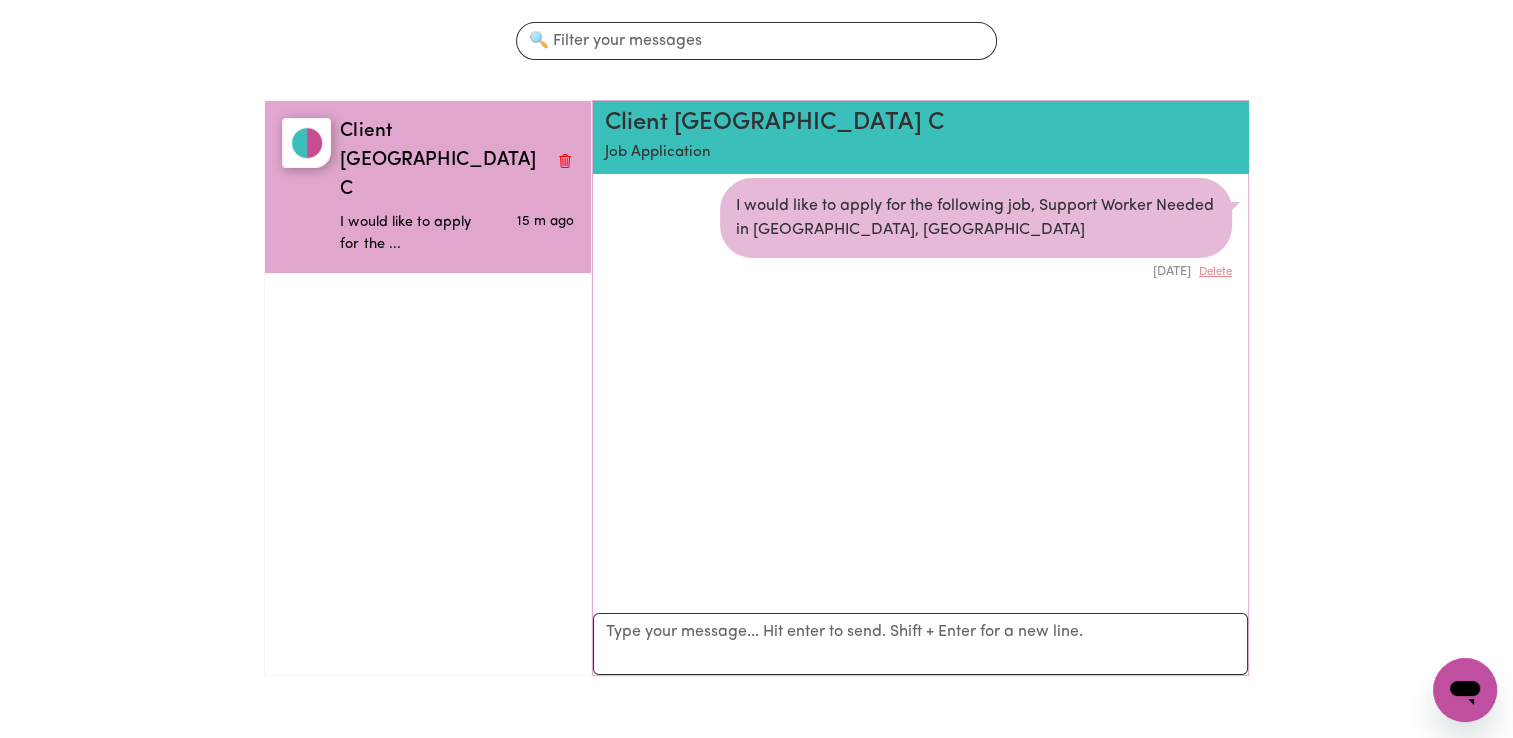 scroll, scrollTop: 0, scrollLeft: 0, axis: both 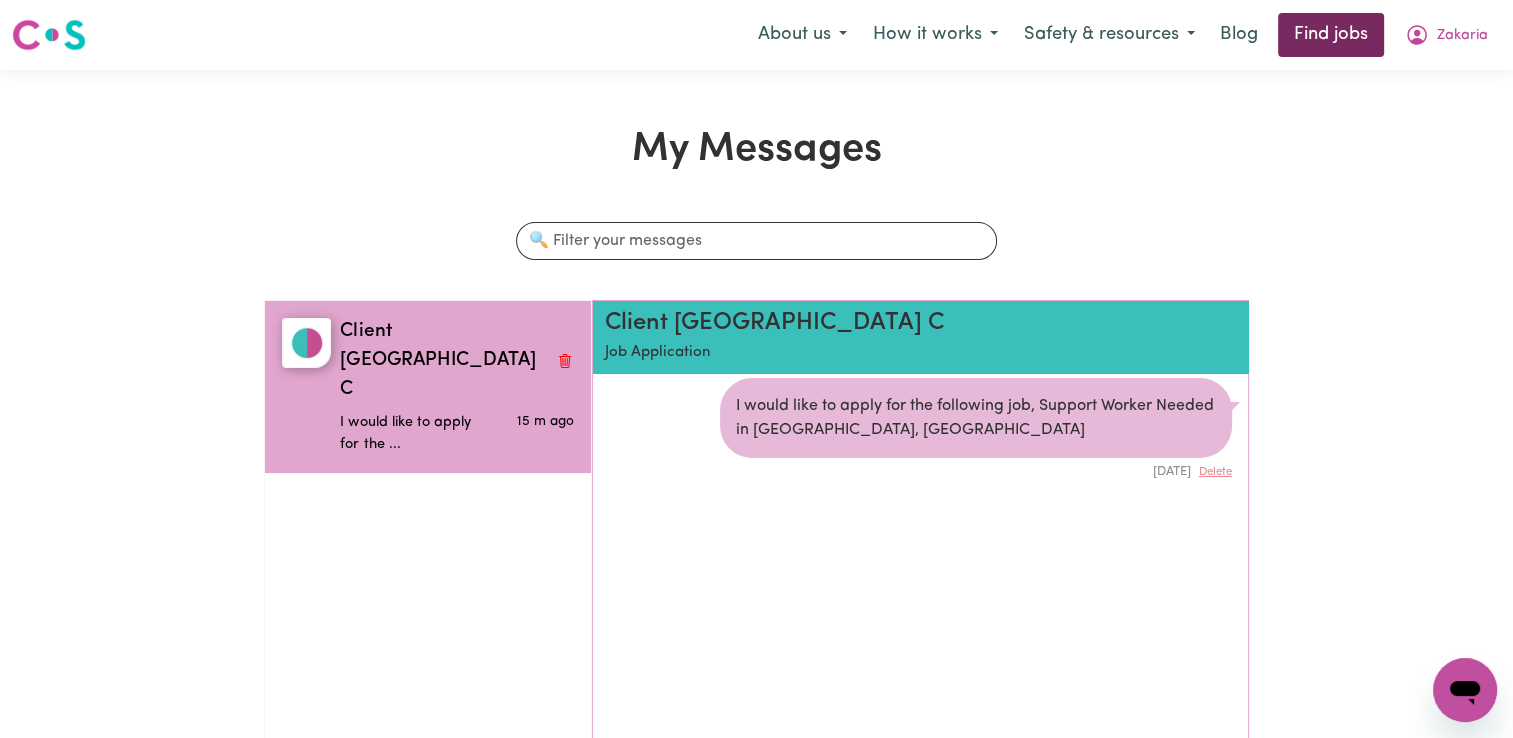 click on "Find jobs" at bounding box center (1331, 35) 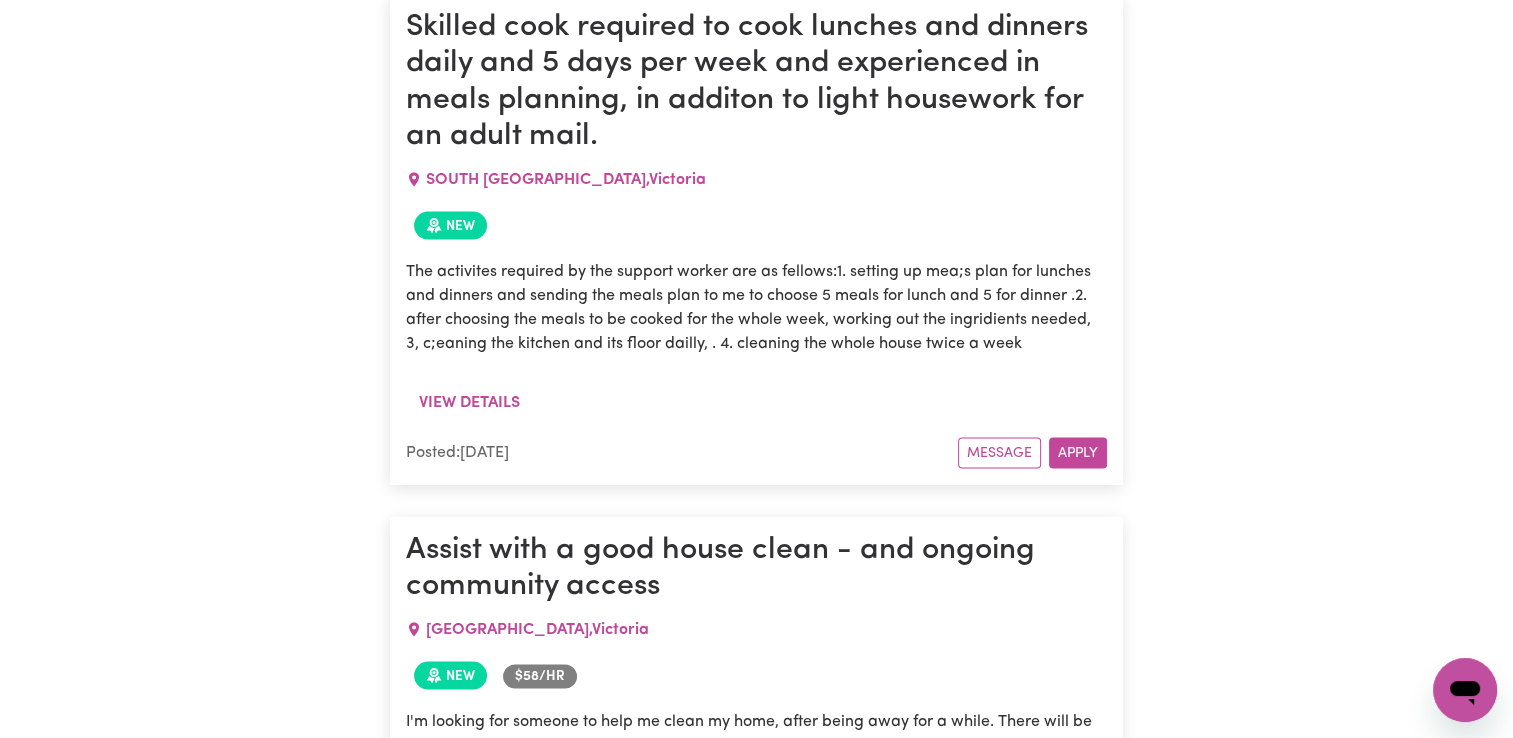scroll, scrollTop: 4000, scrollLeft: 0, axis: vertical 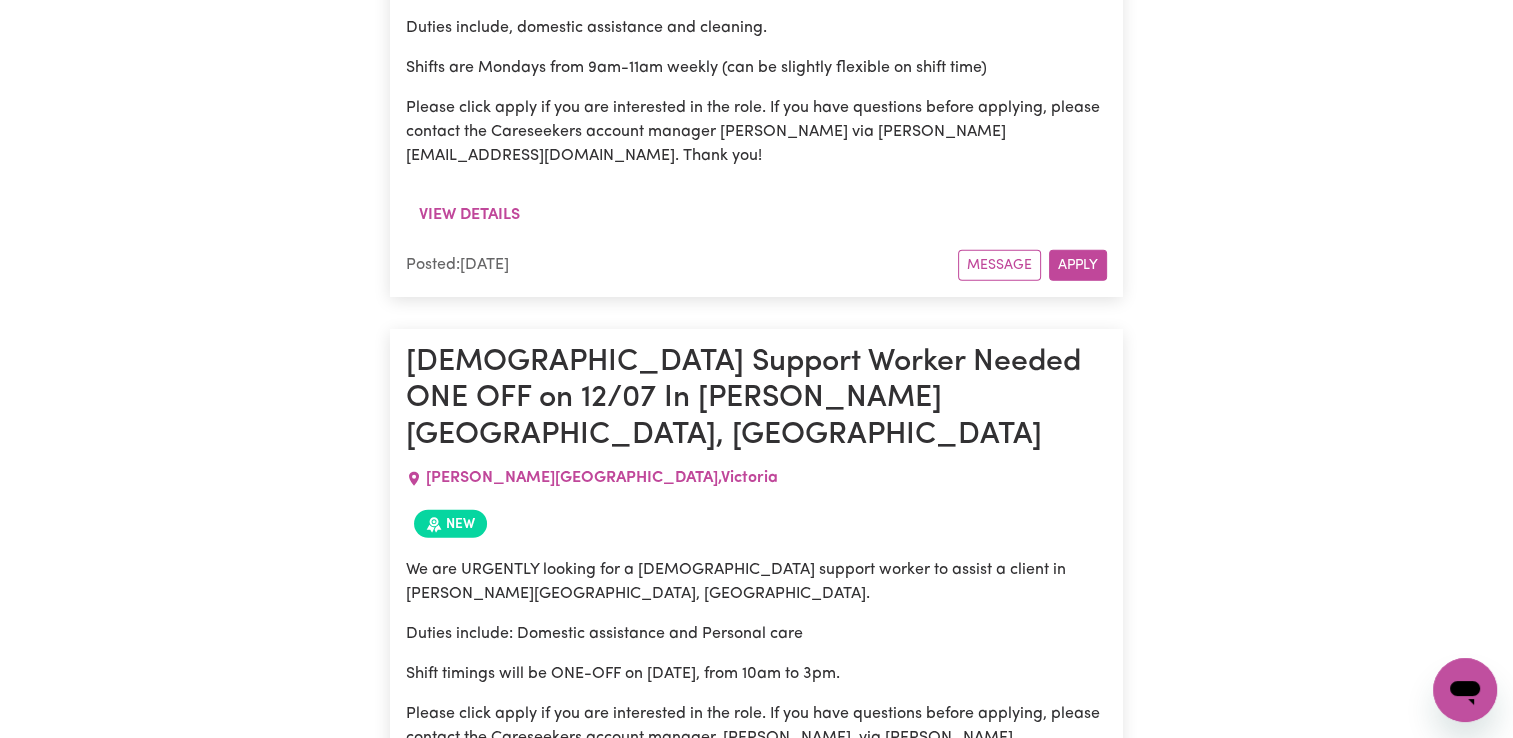 drag, startPoint x: 555, startPoint y: 554, endPoint x: 555, endPoint y: 536, distance: 18 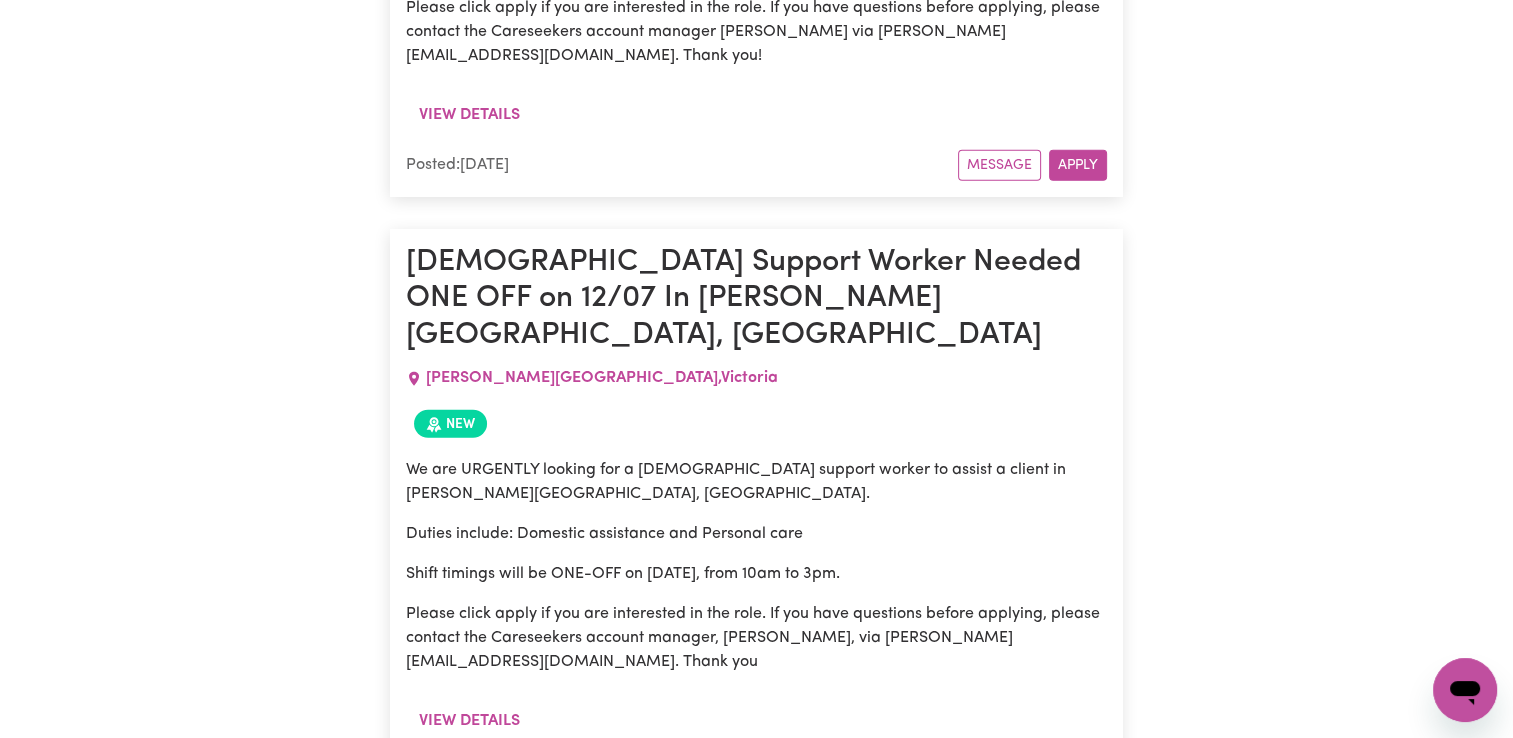 drag, startPoint x: 555, startPoint y: 536, endPoint x: 1420, endPoint y: 276, distance: 903.2303 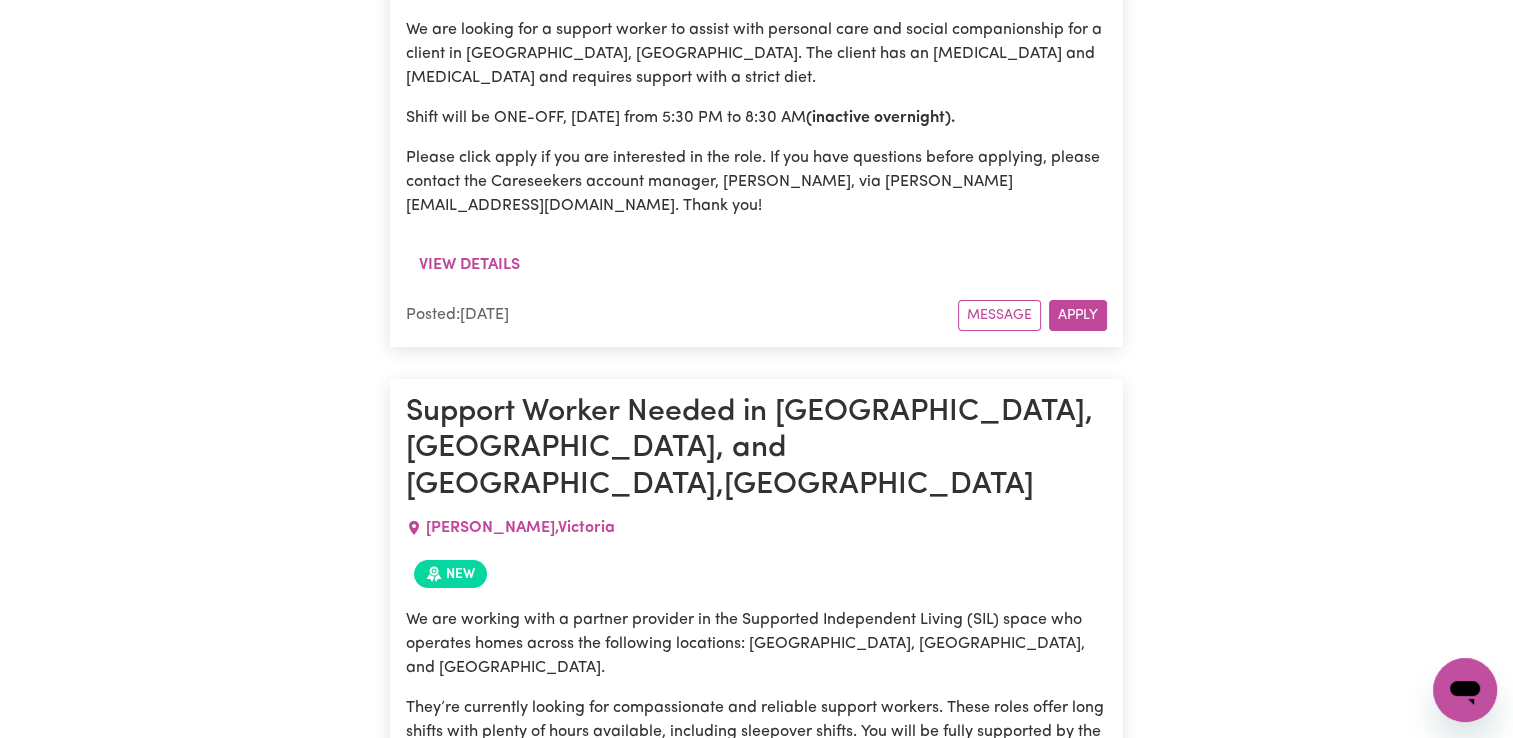 scroll, scrollTop: 7700, scrollLeft: 0, axis: vertical 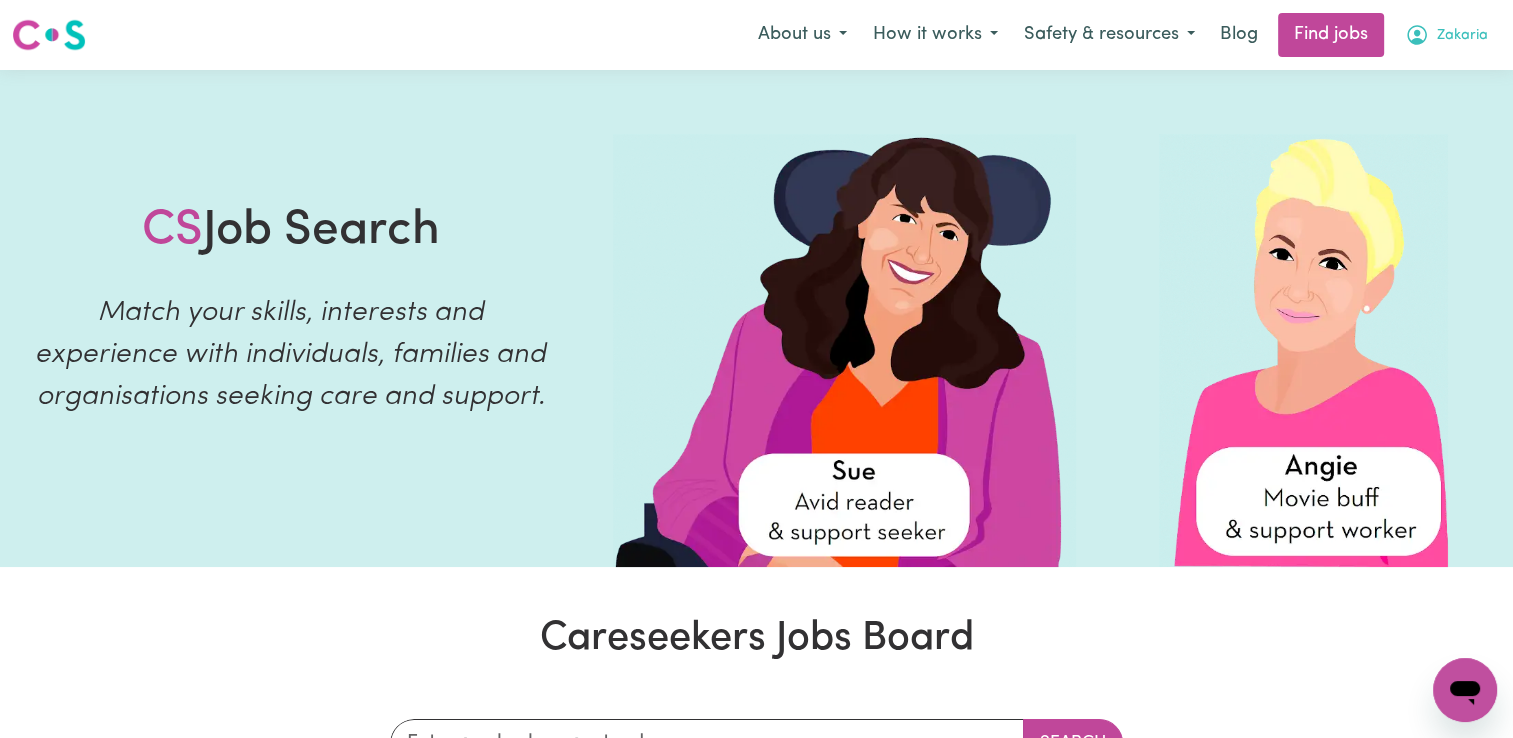 click on "Zakaria" at bounding box center (1446, 35) 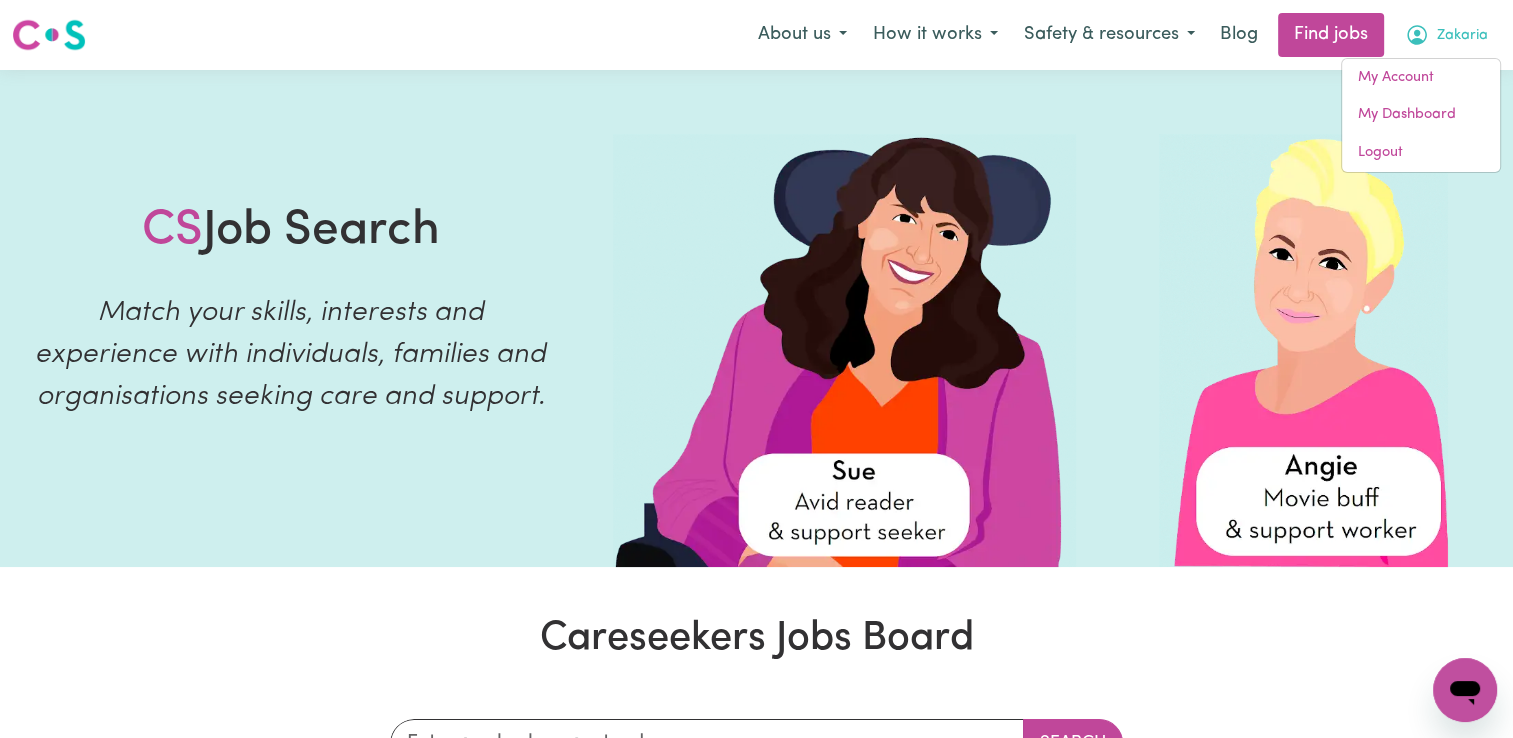 click 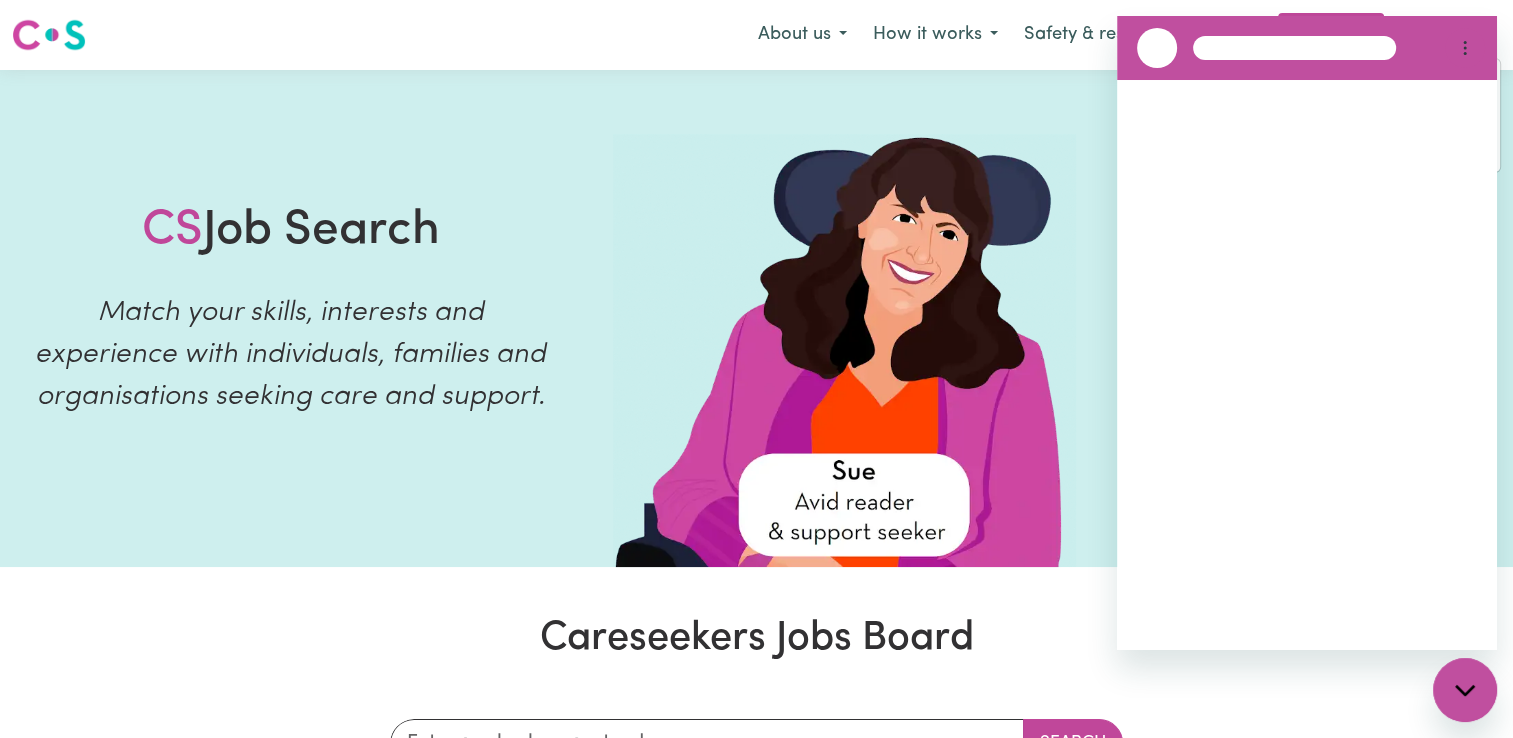 scroll, scrollTop: 0, scrollLeft: 0, axis: both 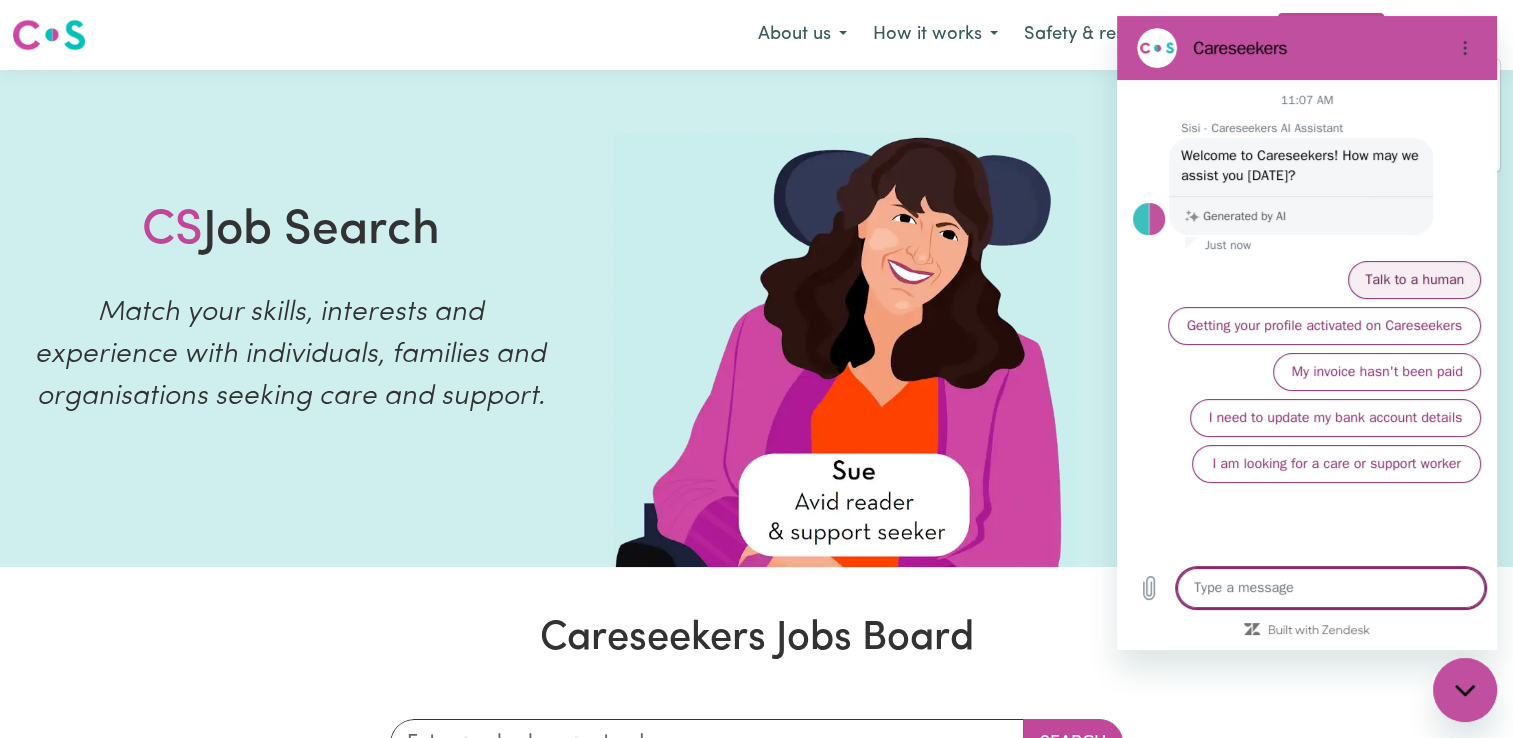 click on "Talk to a human" at bounding box center (1414, 280) 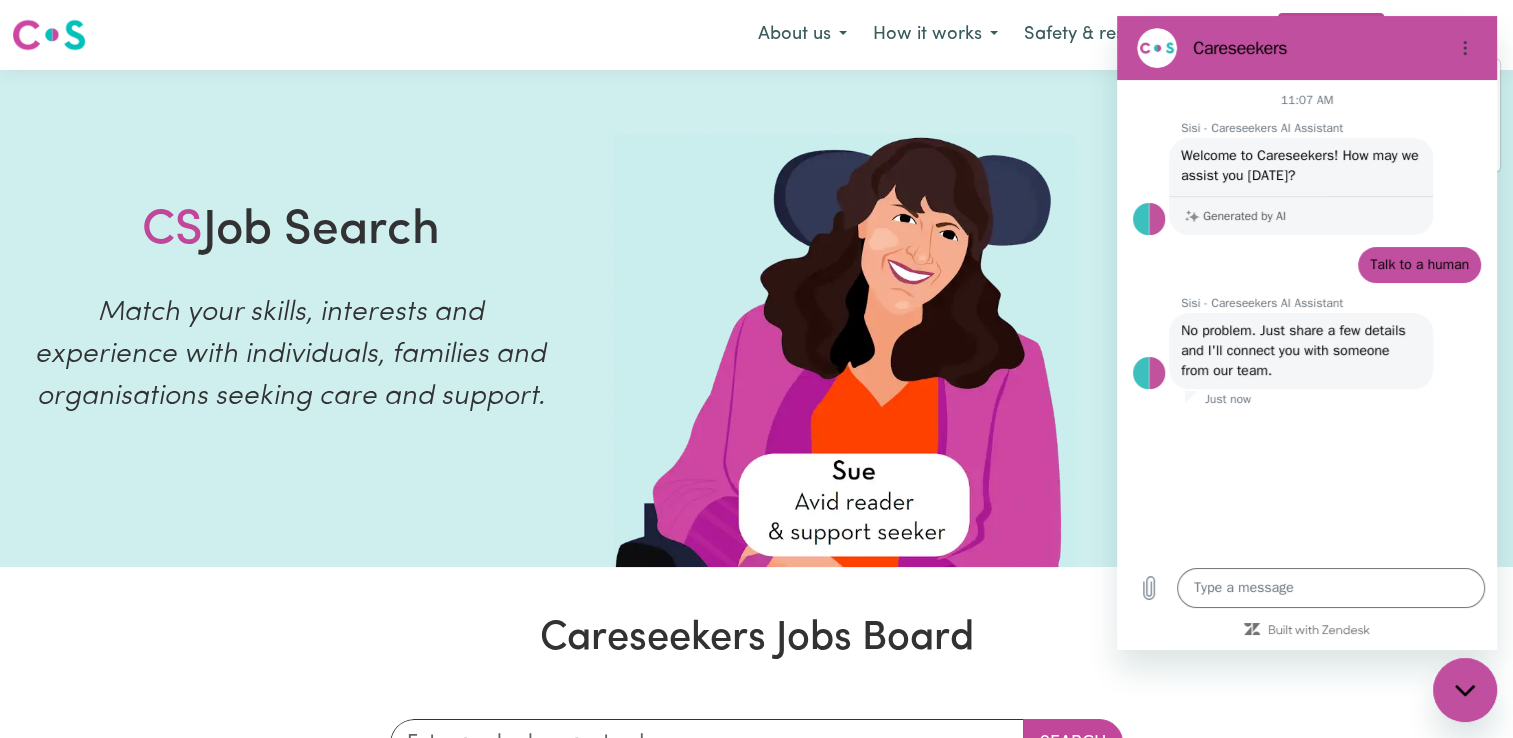 drag, startPoint x: 1273, startPoint y: 488, endPoint x: 1229, endPoint y: 471, distance: 47.169907 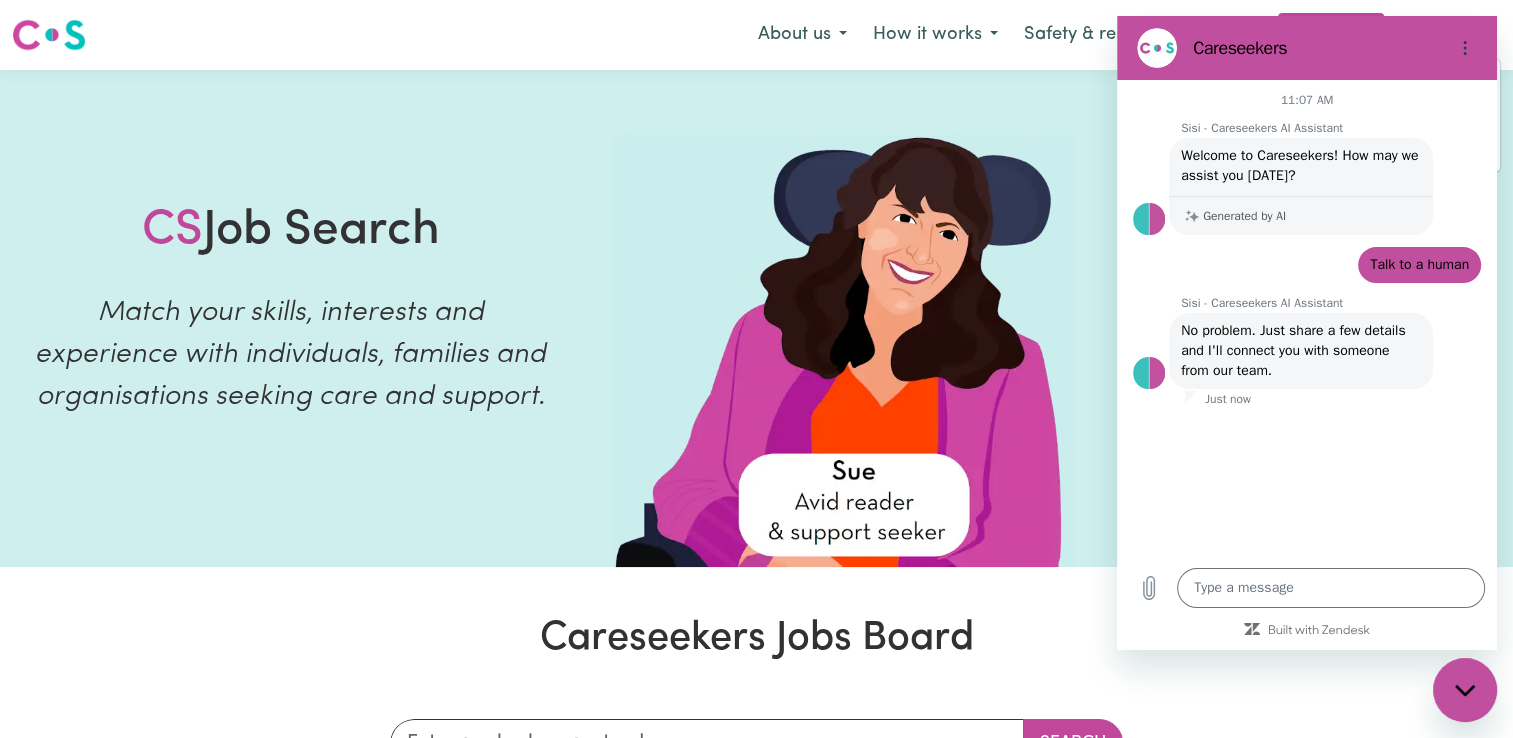 type on "x" 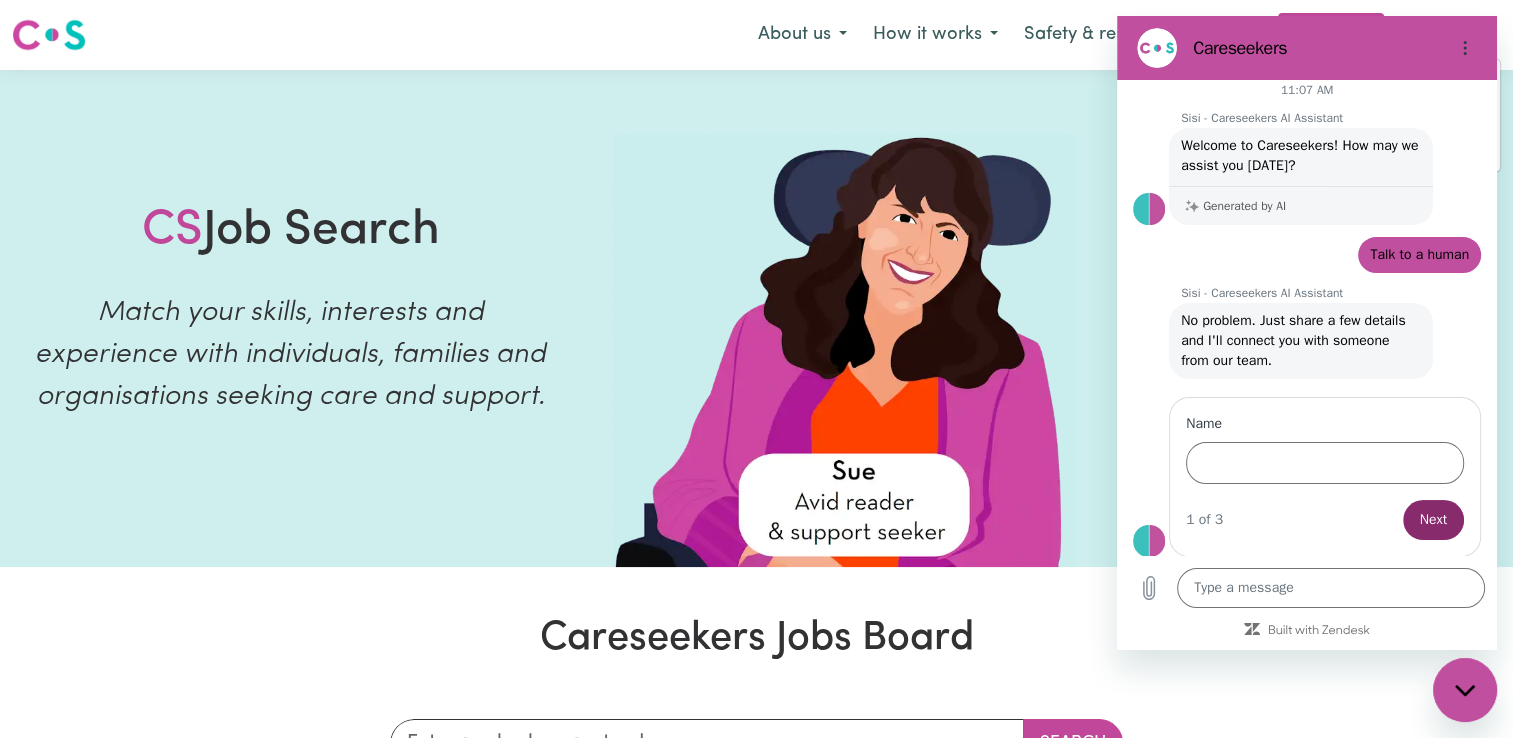 click on "Name" at bounding box center (1325, 424) 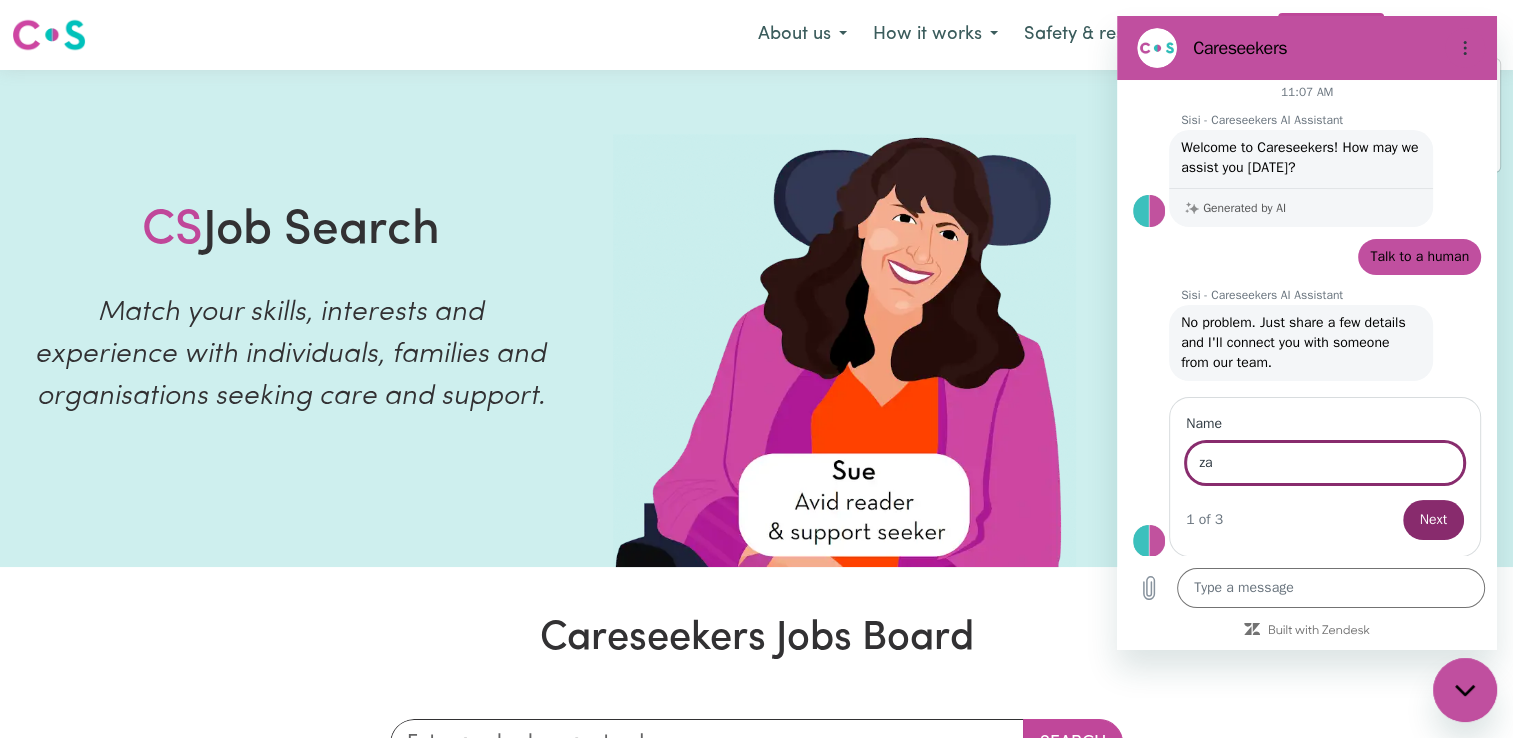 type on "z" 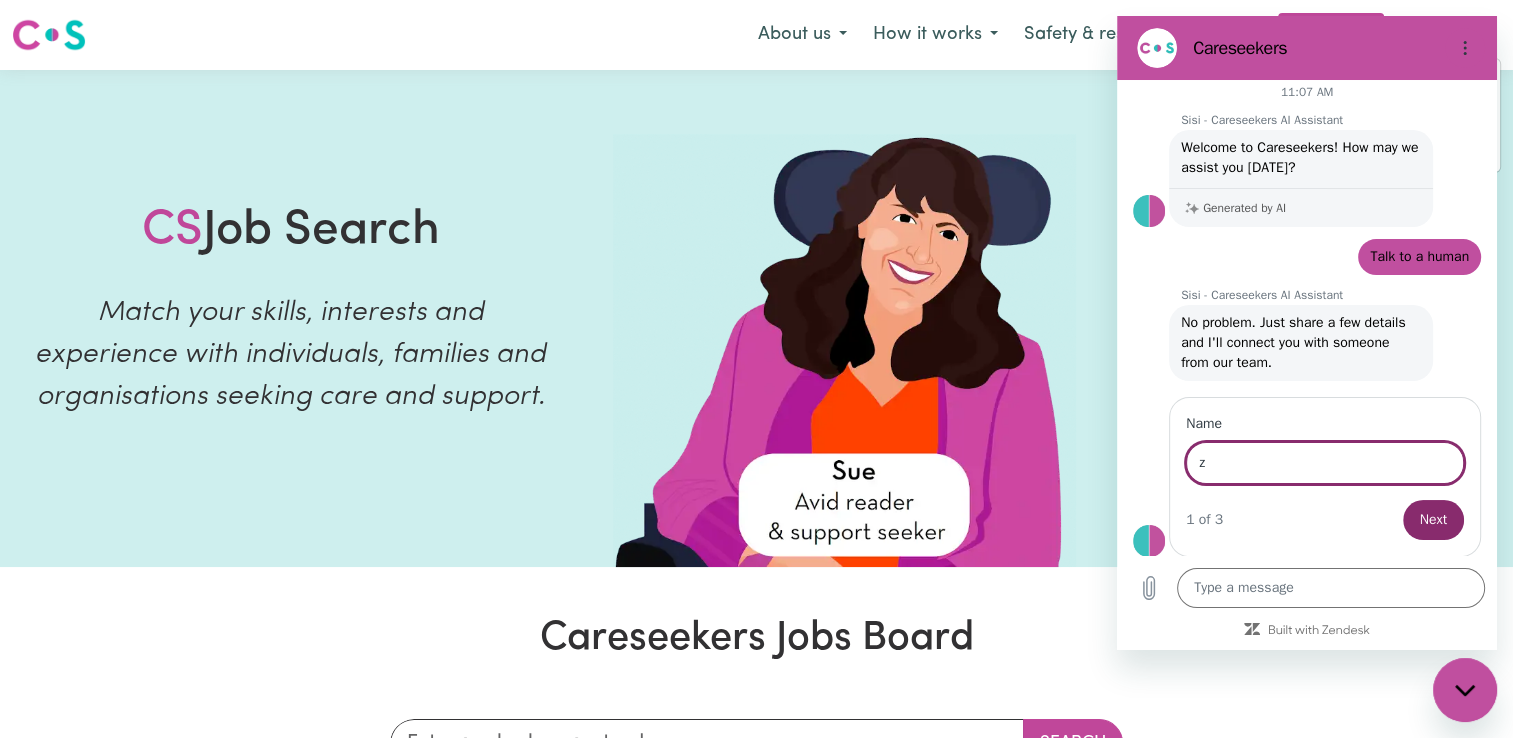 type 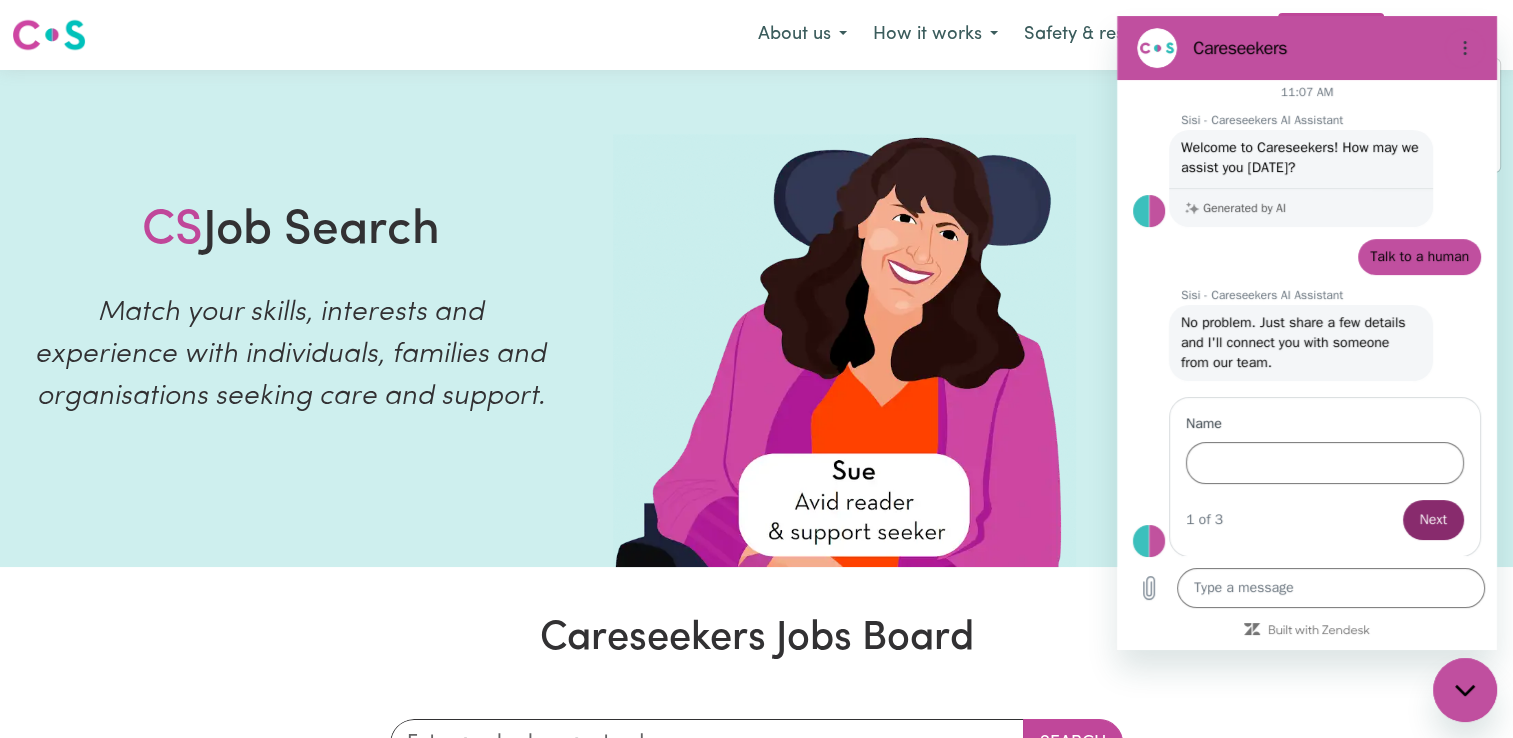 click on "Menu About us How it works Safety & resources Blog Find jobs Zakaria My Account My Dashboard Logout" at bounding box center [756, 35] 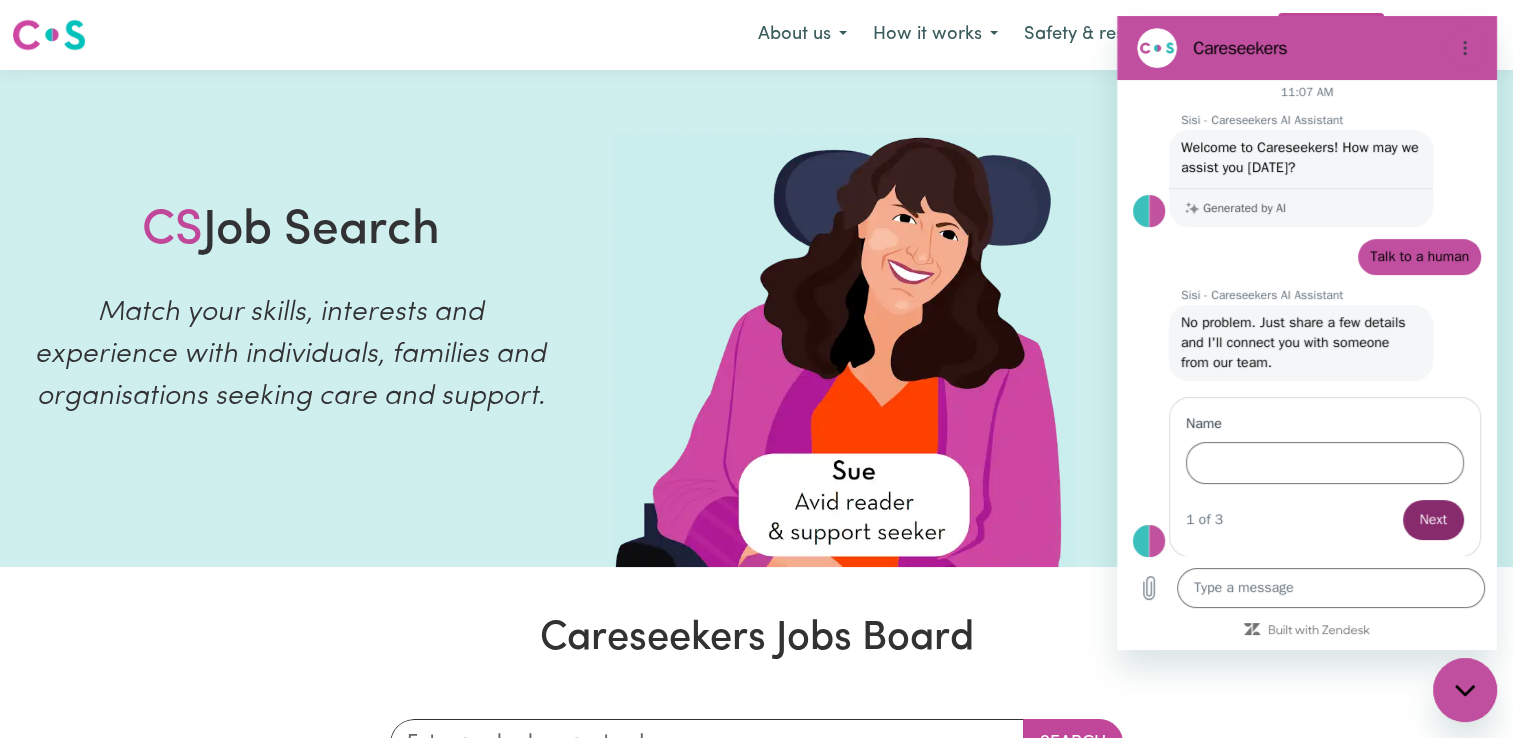 click at bounding box center [1465, 690] 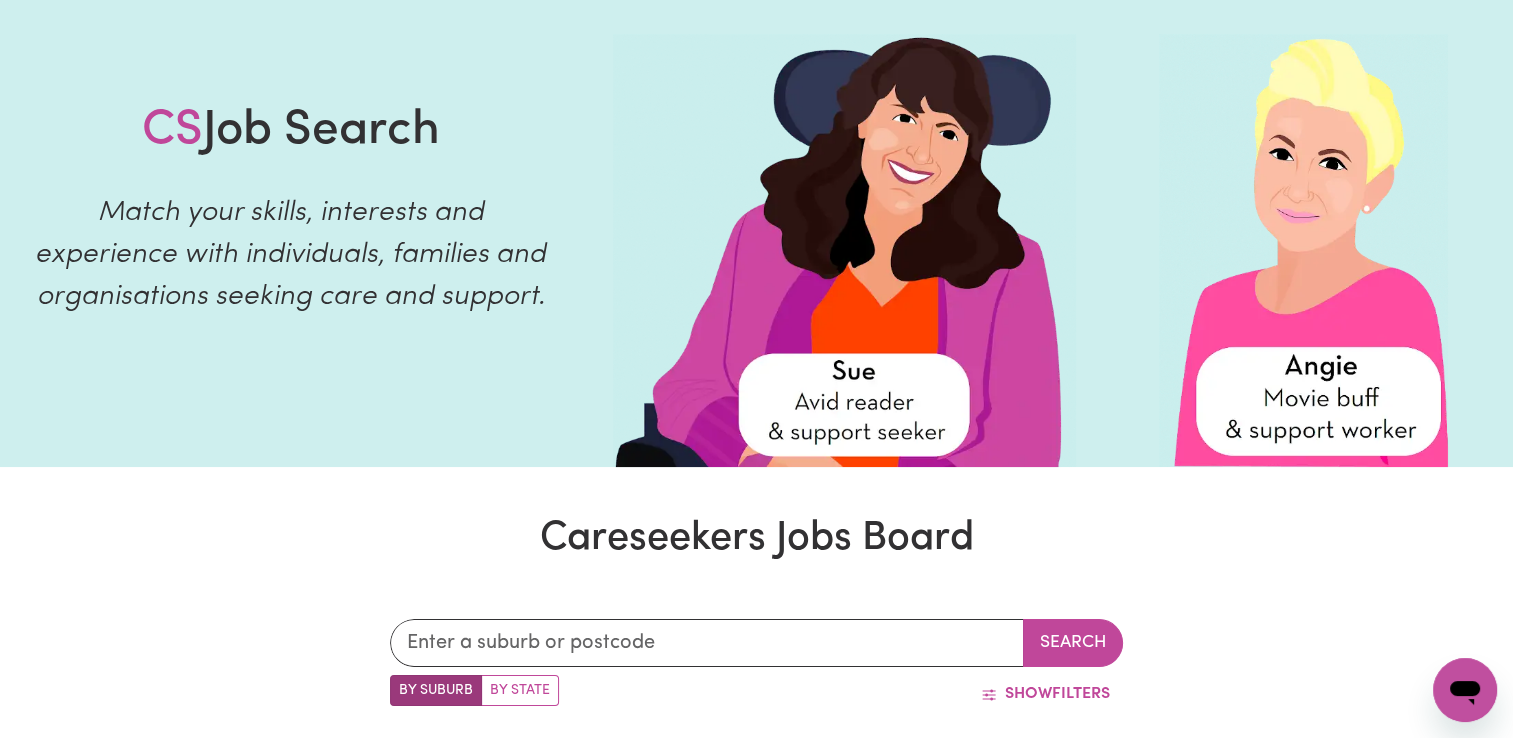 scroll, scrollTop: 0, scrollLeft: 0, axis: both 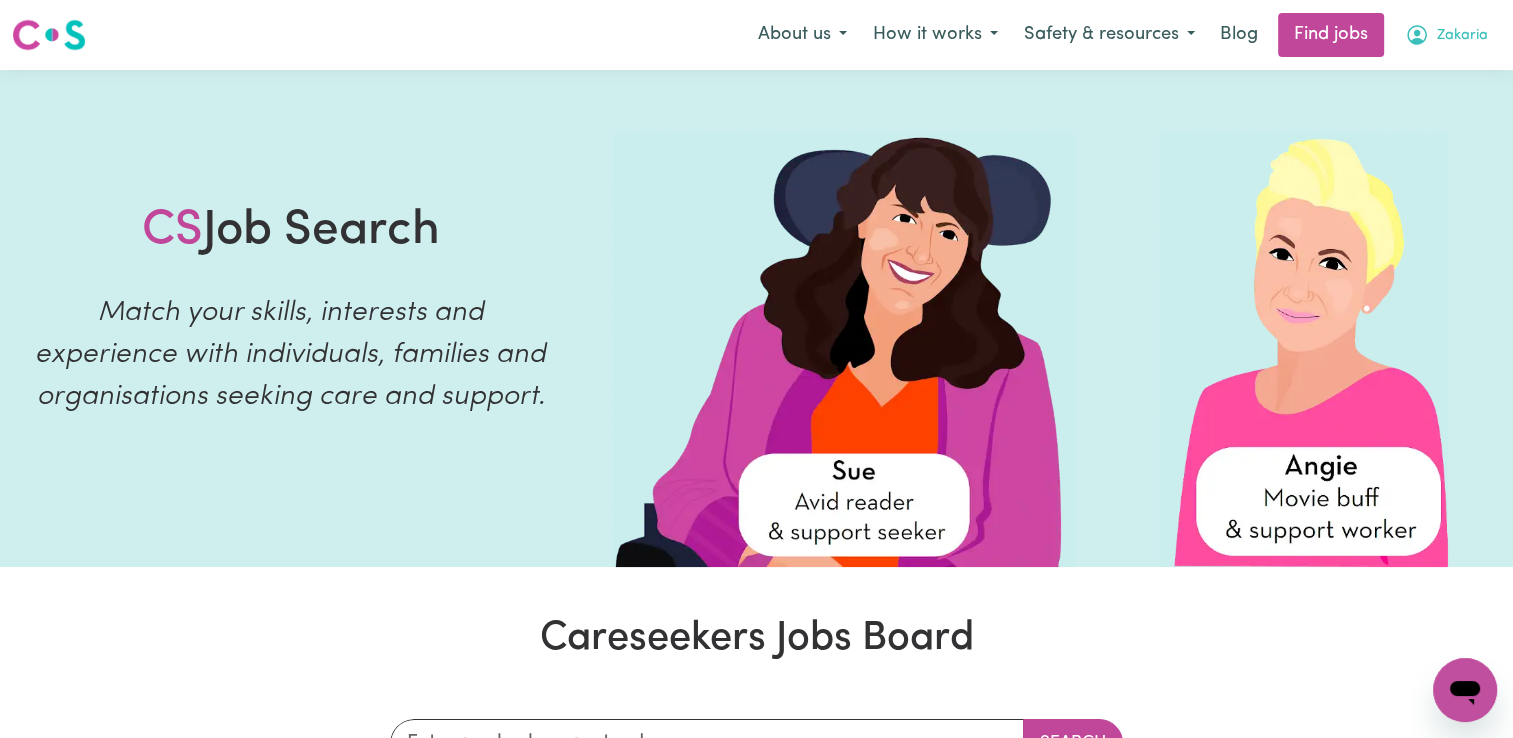 click 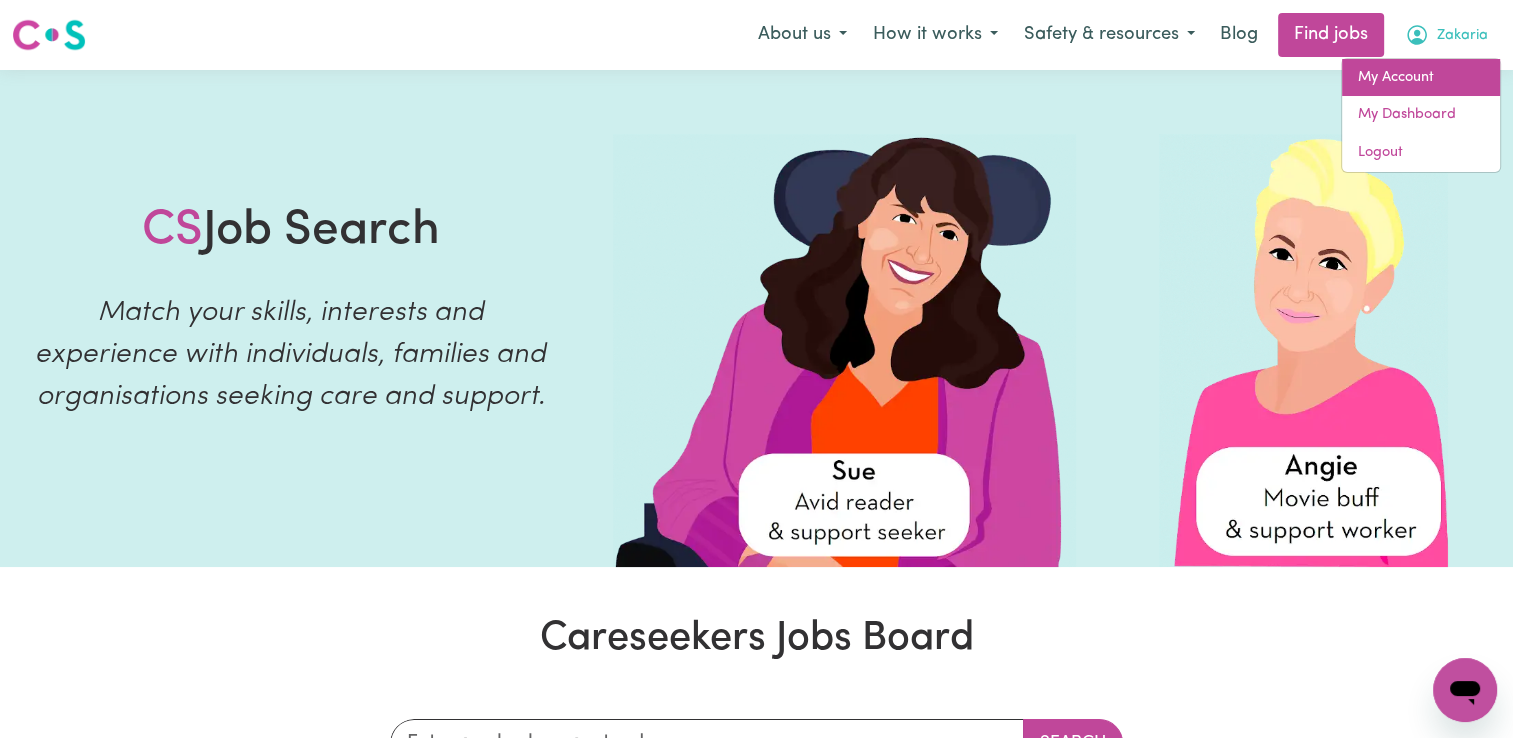 click on "My Account" at bounding box center (1421, 78) 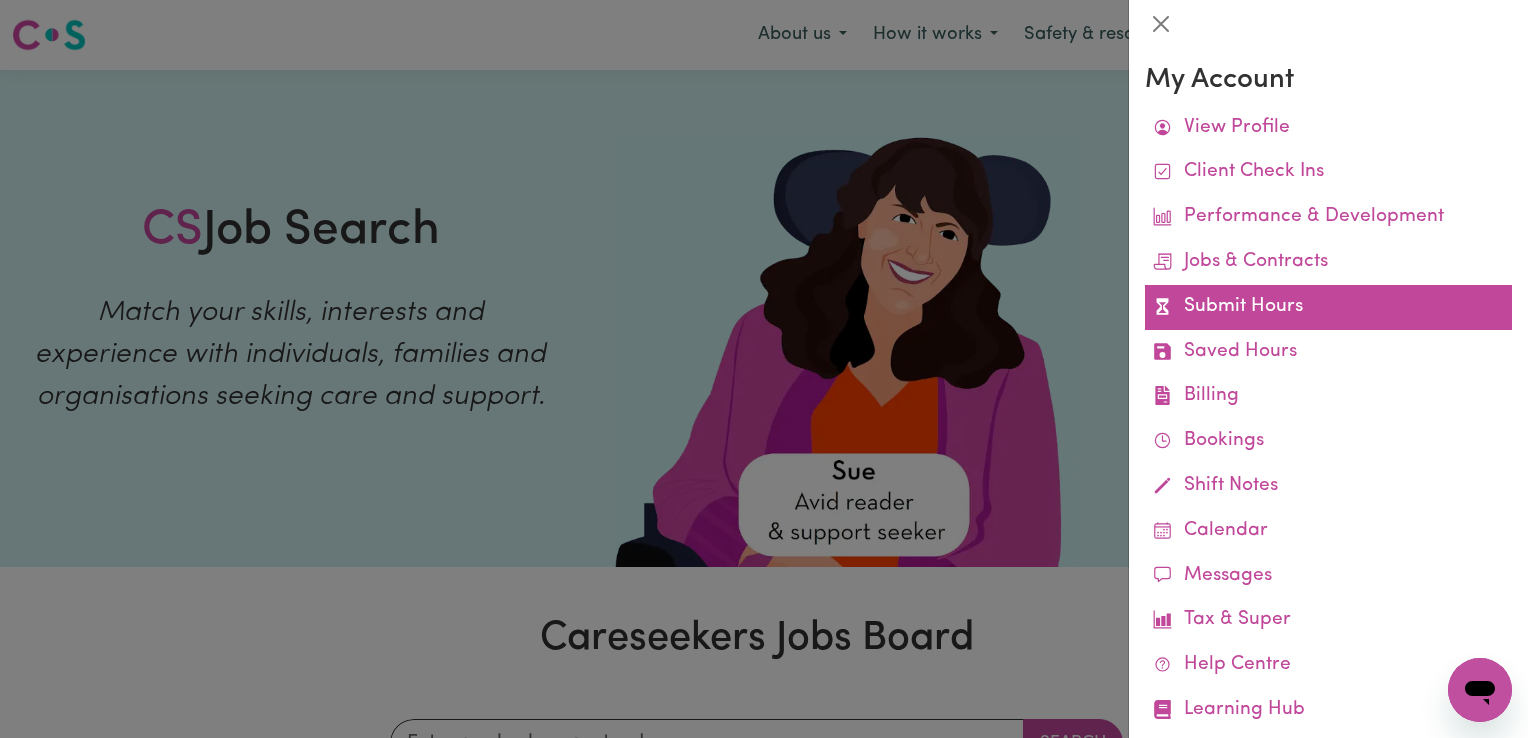 click on "Submit Hours" at bounding box center (1328, 307) 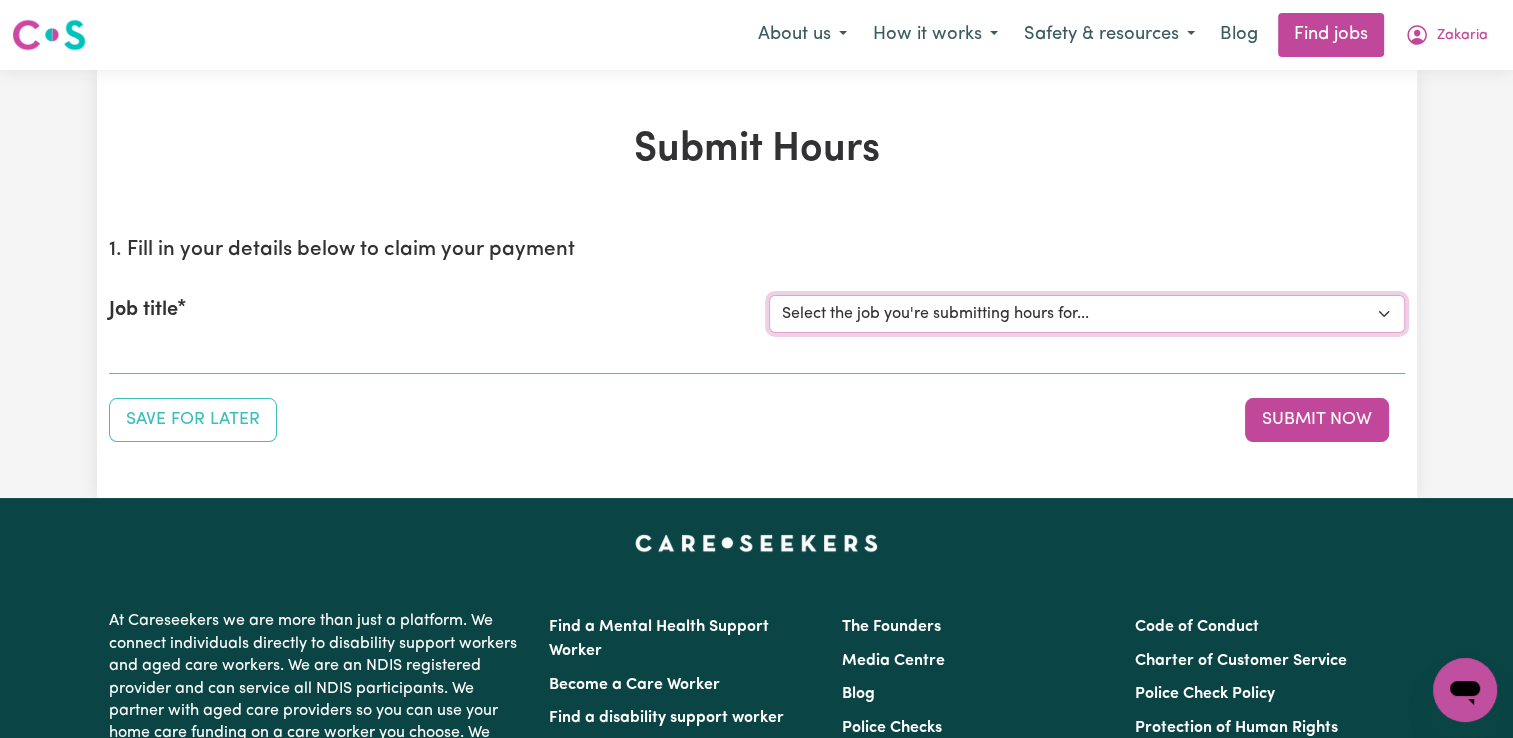 click on "Select the job you're submitting hours for..." at bounding box center (1087, 314) 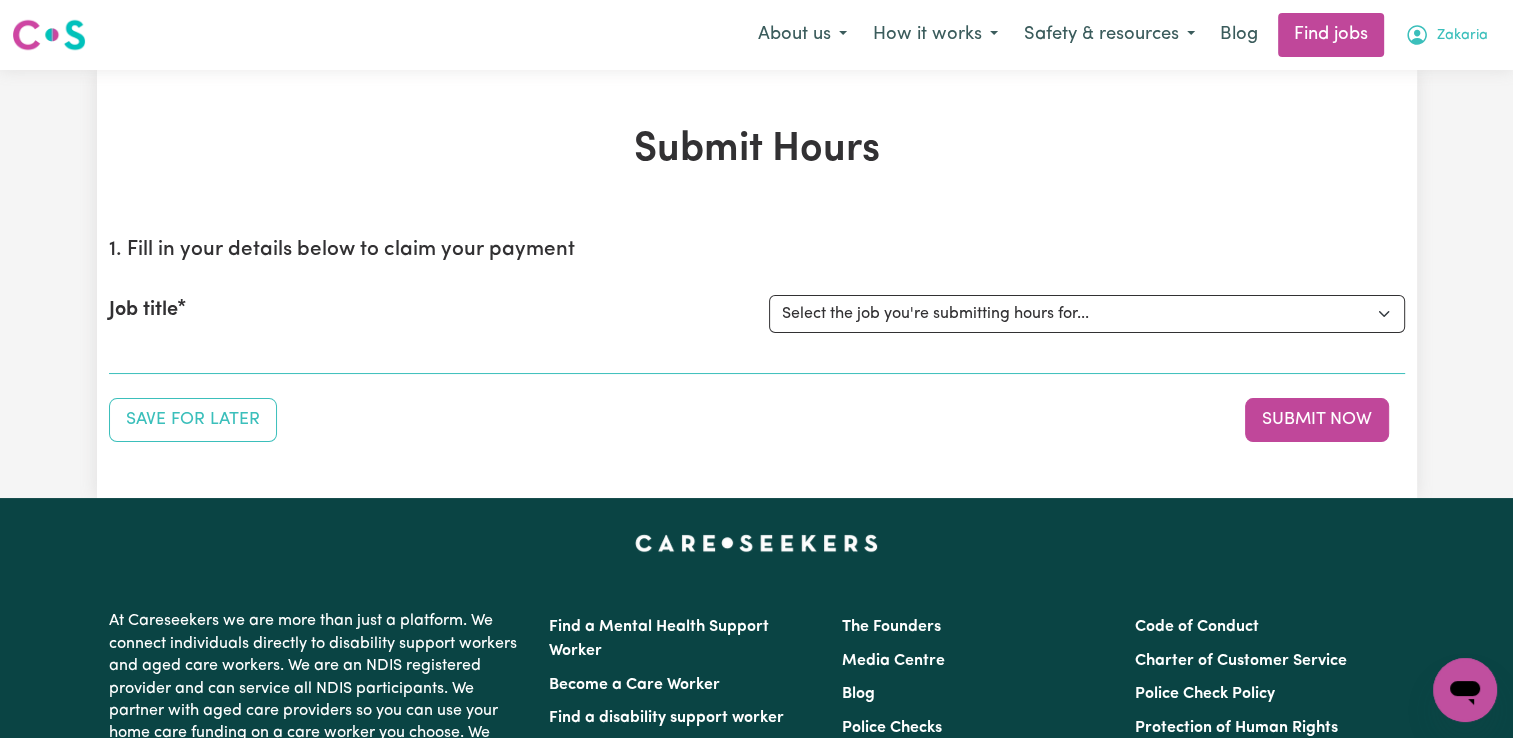 click on "Zakaria" at bounding box center (1446, 35) 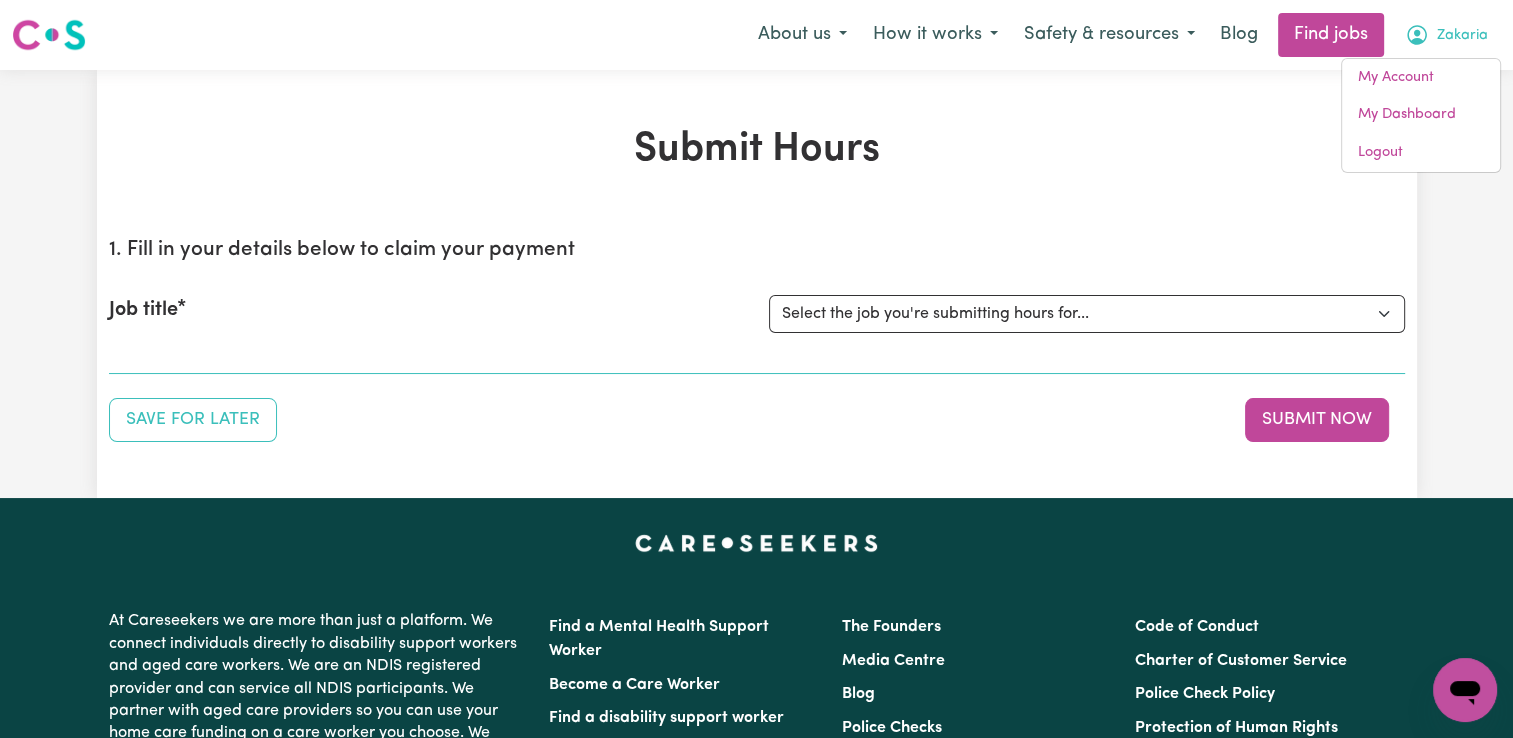 click on "Zakaria" at bounding box center [1446, 35] 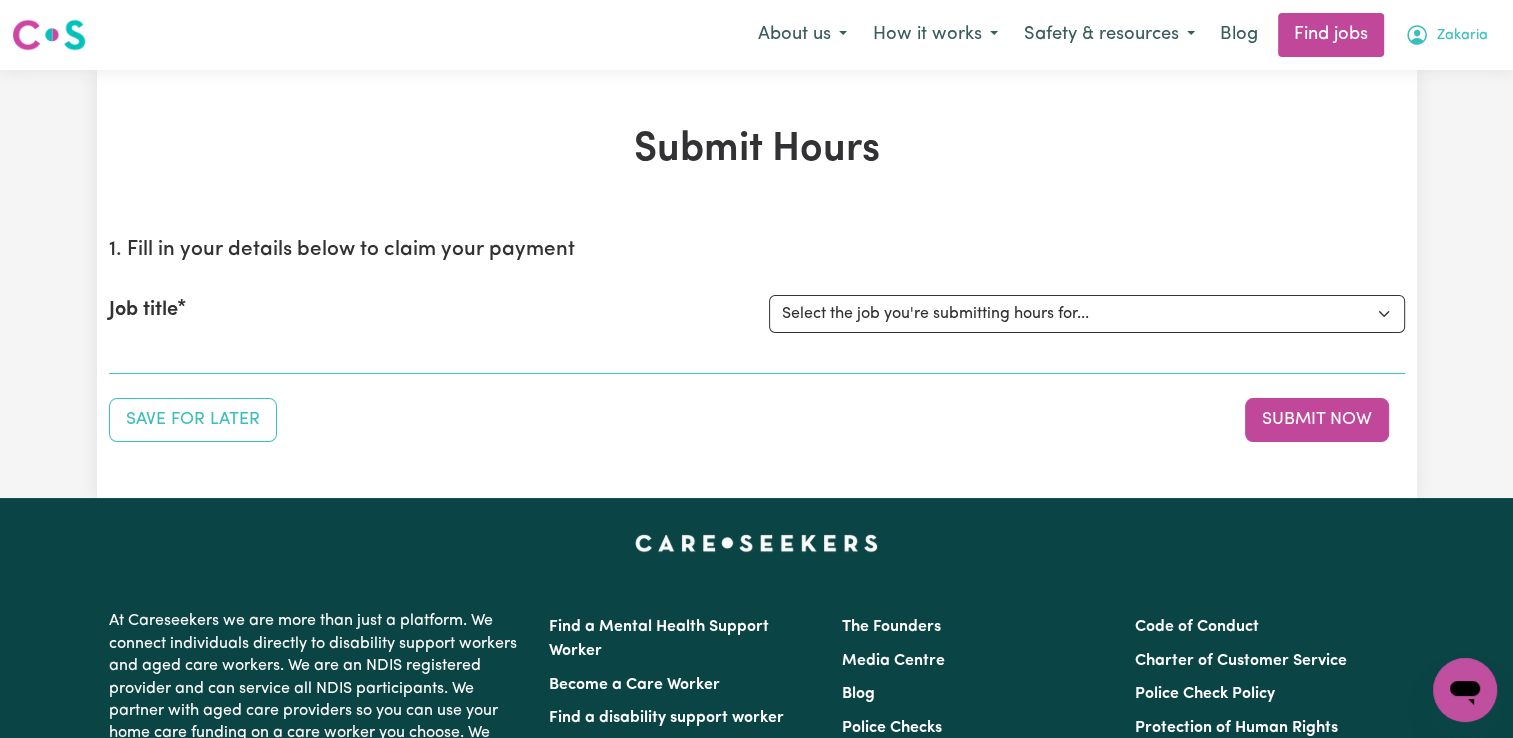 drag, startPoint x: 1436, startPoint y: 44, endPoint x: 1447, endPoint y: 34, distance: 14.866069 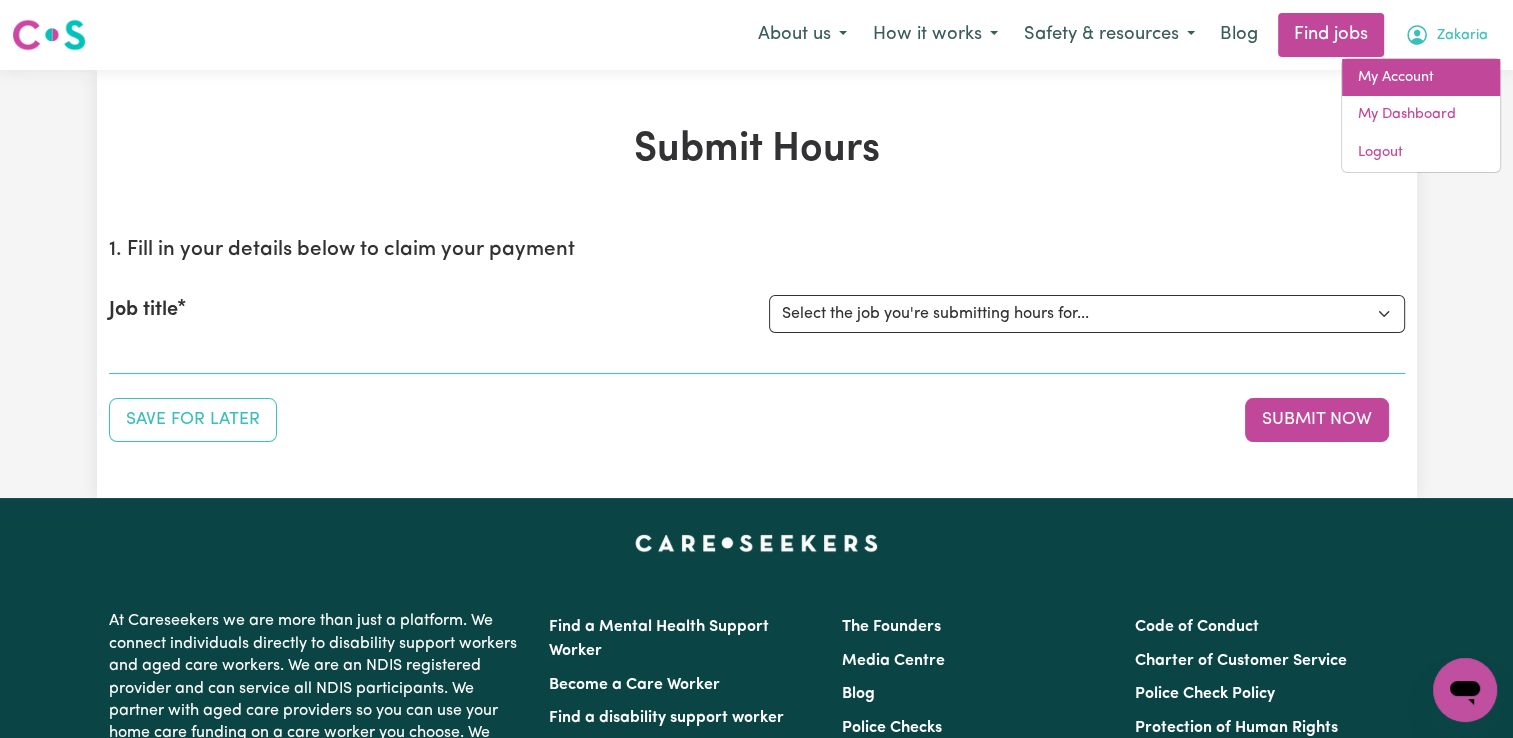 click on "My Account" at bounding box center [1421, 78] 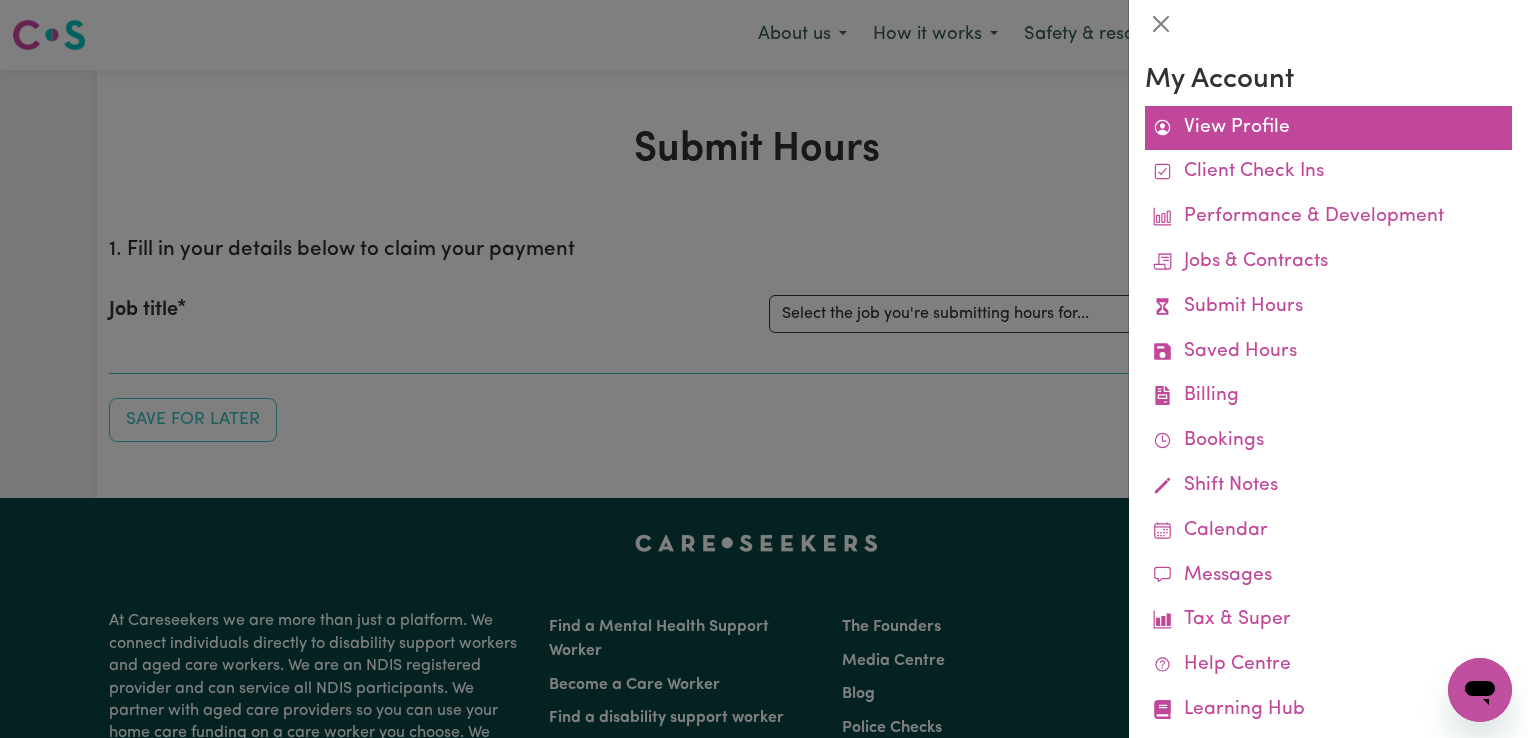 click on "View Profile" at bounding box center (1328, 128) 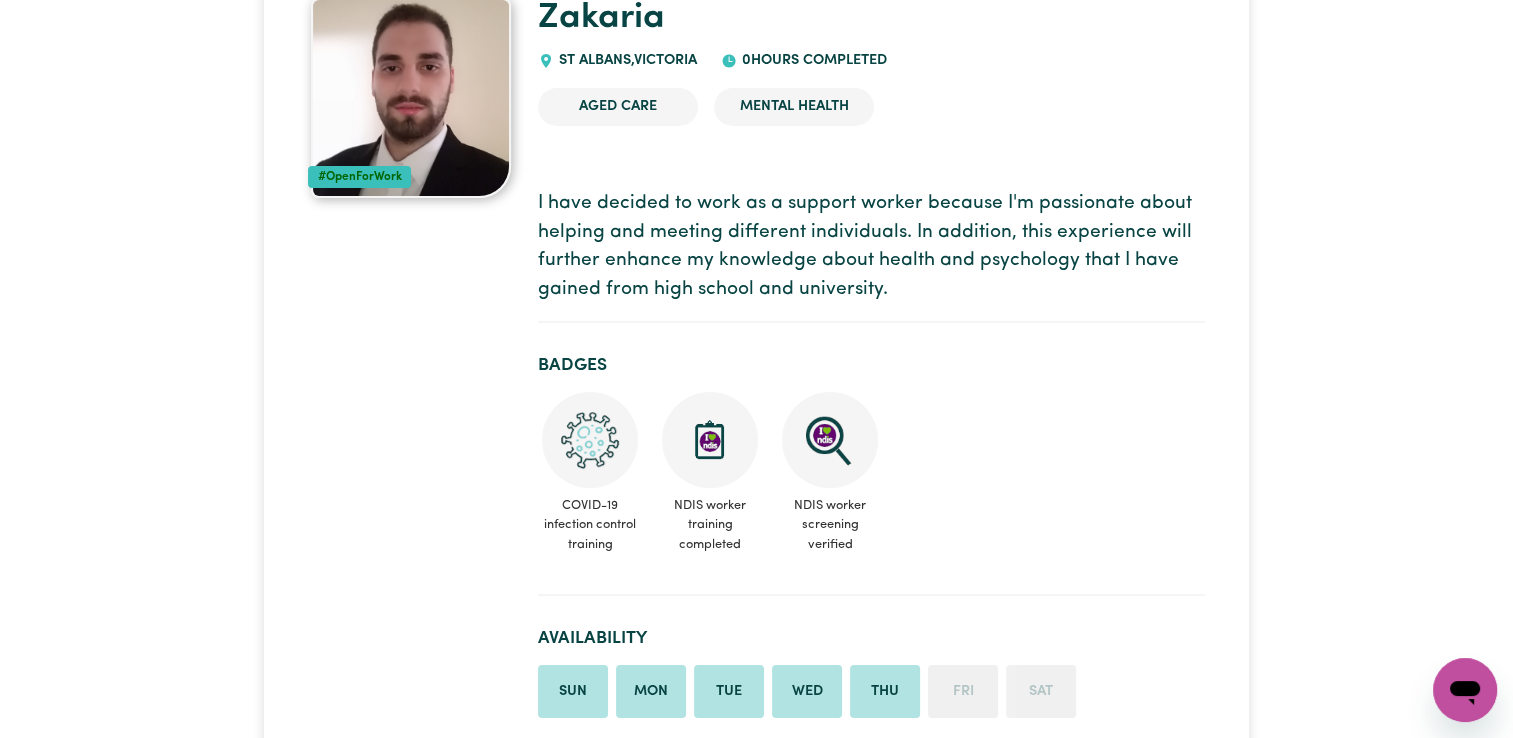 scroll, scrollTop: 400, scrollLeft: 0, axis: vertical 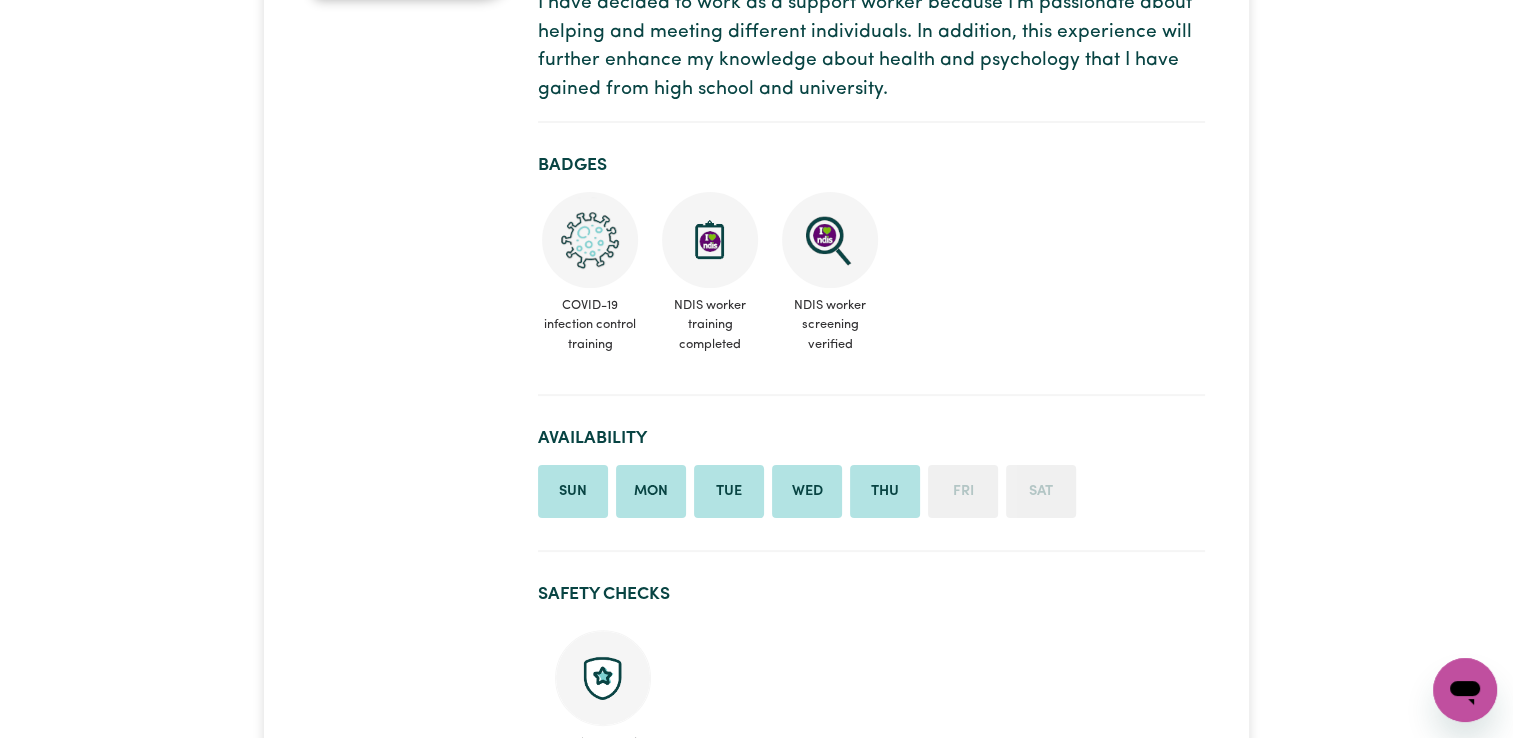 click on "Sun" at bounding box center [573, 492] 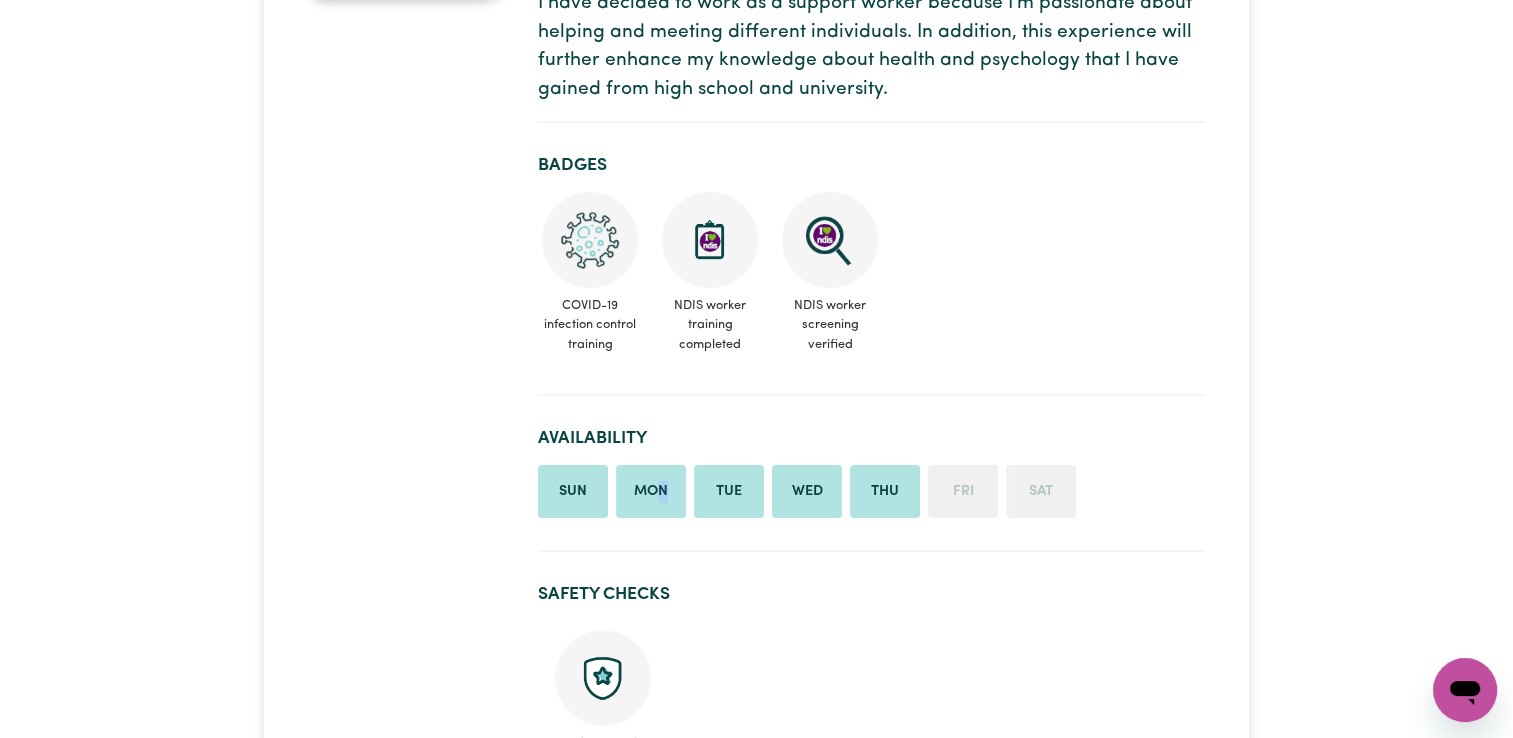 drag, startPoint x: 653, startPoint y: 490, endPoint x: 668, endPoint y: 490, distance: 15 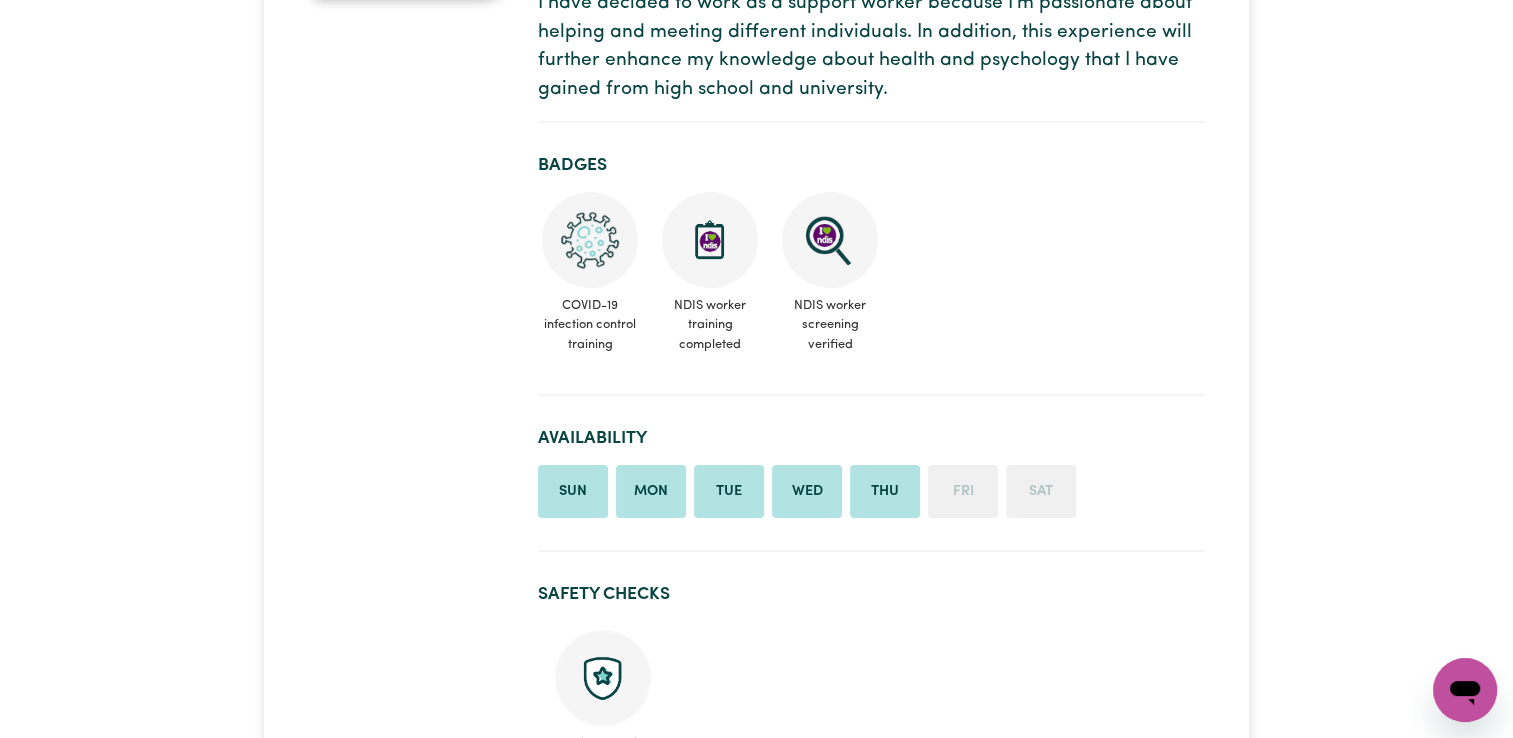 click on "Safety Checks Police Check" at bounding box center (871, 681) 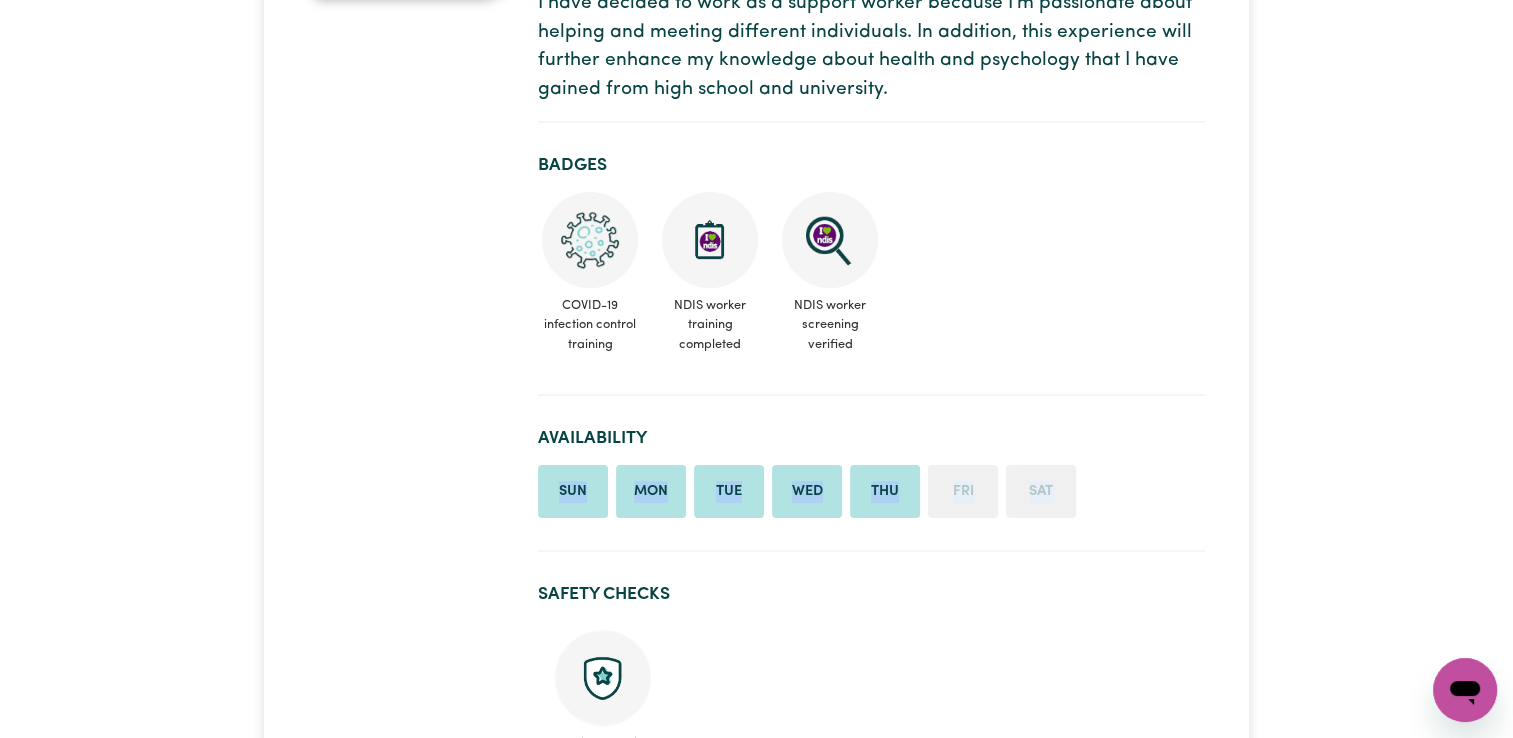 click on "Tue" at bounding box center (729, 492) 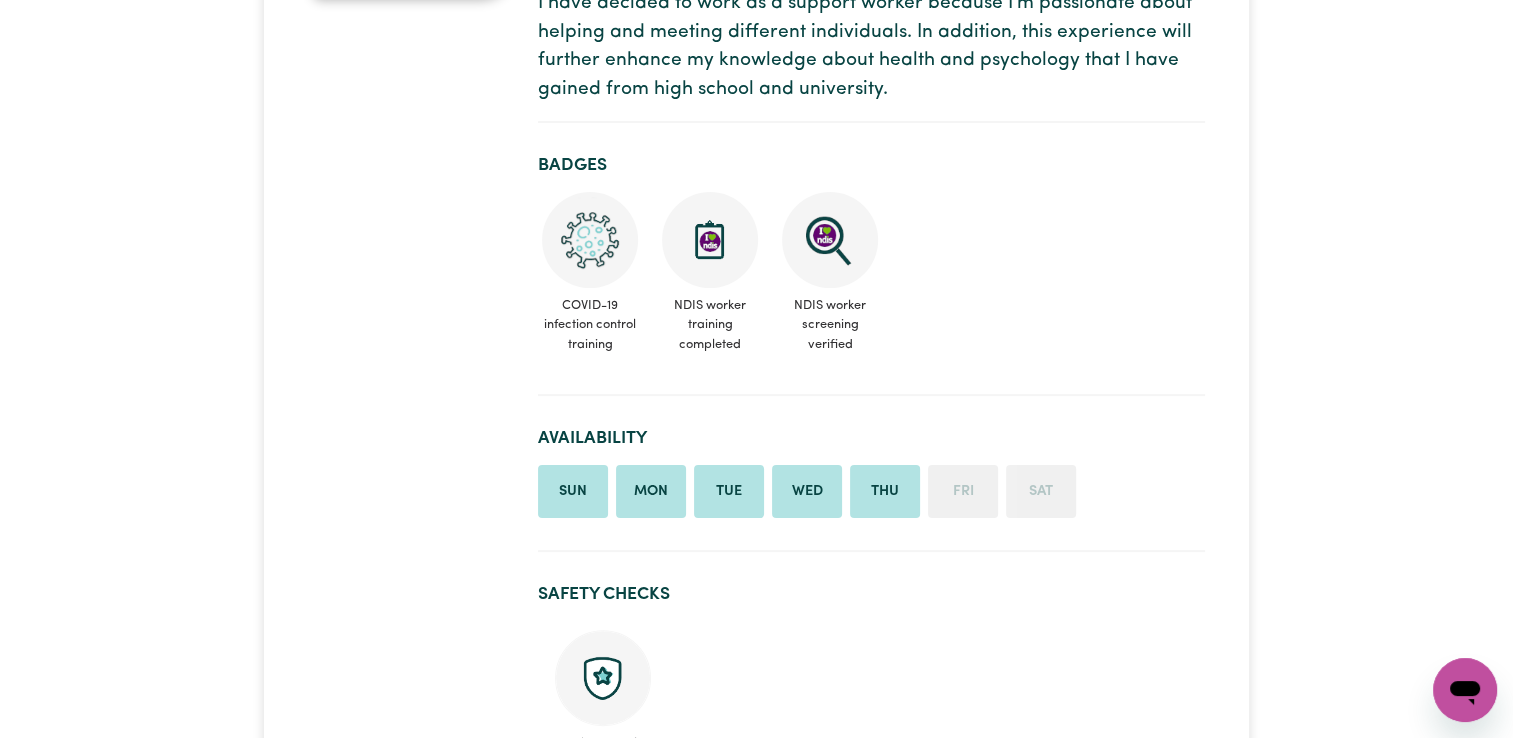 drag, startPoint x: 729, startPoint y: 492, endPoint x: 834, endPoint y: 598, distance: 149.2012 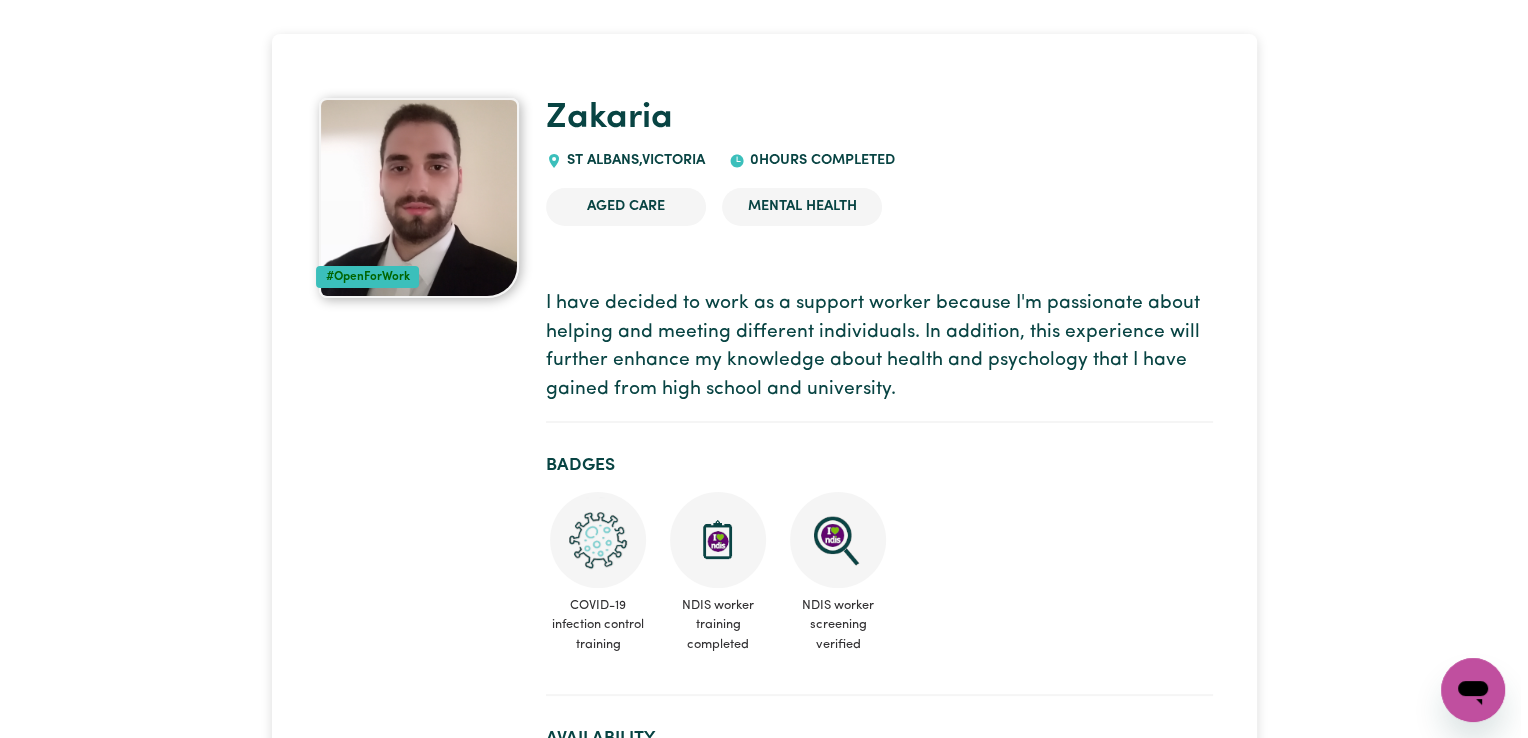scroll, scrollTop: 0, scrollLeft: 0, axis: both 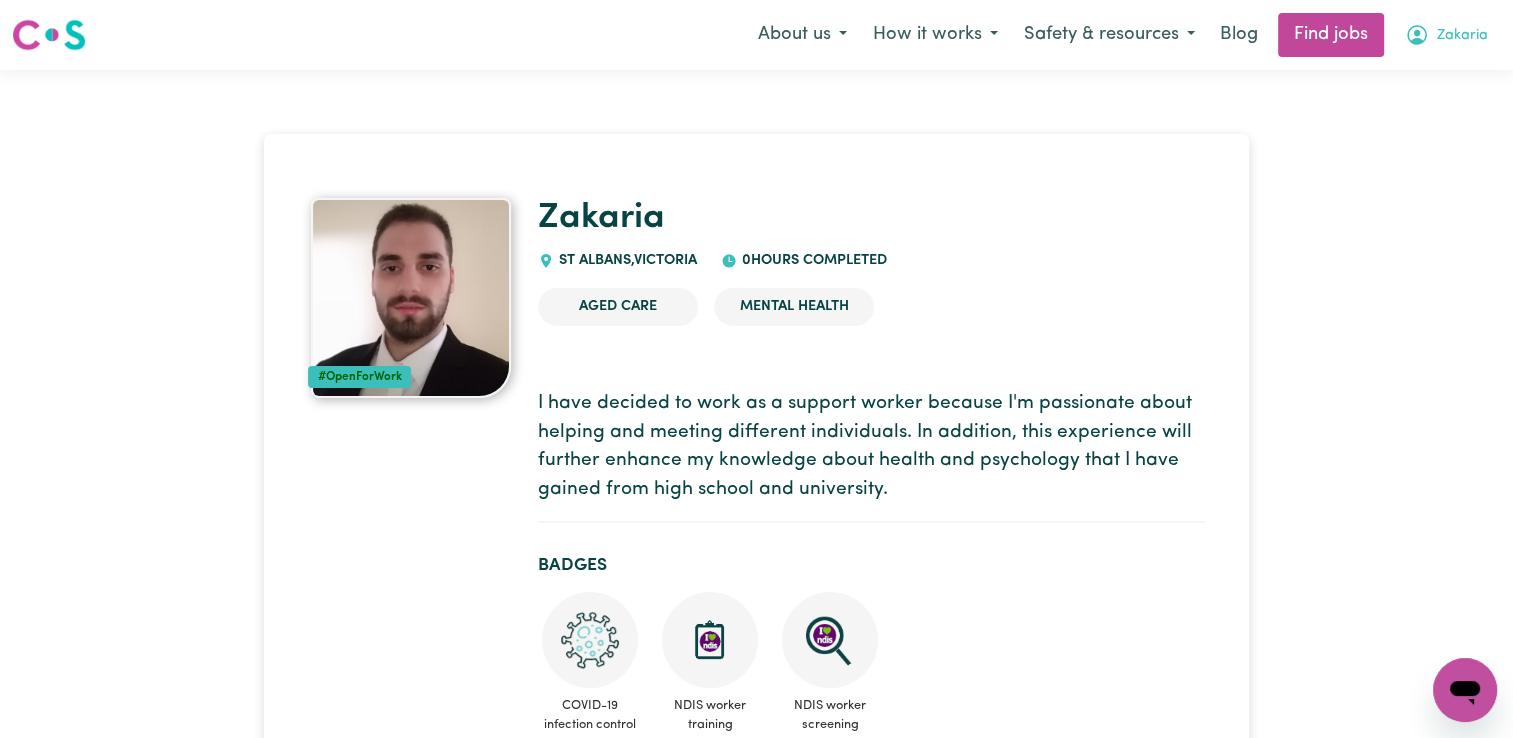 click on "Zakaria" at bounding box center (1446, 35) 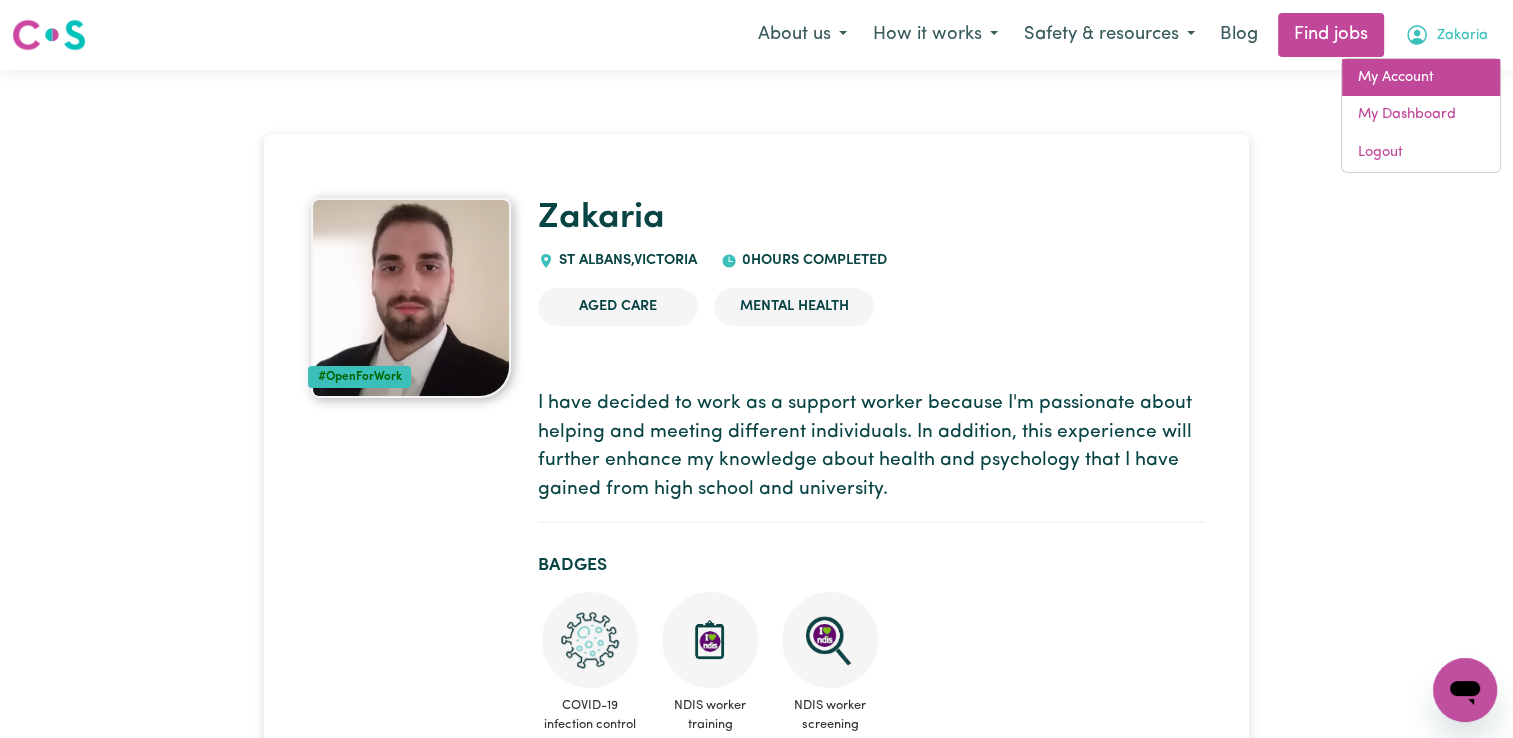 click on "My Account" at bounding box center [1421, 78] 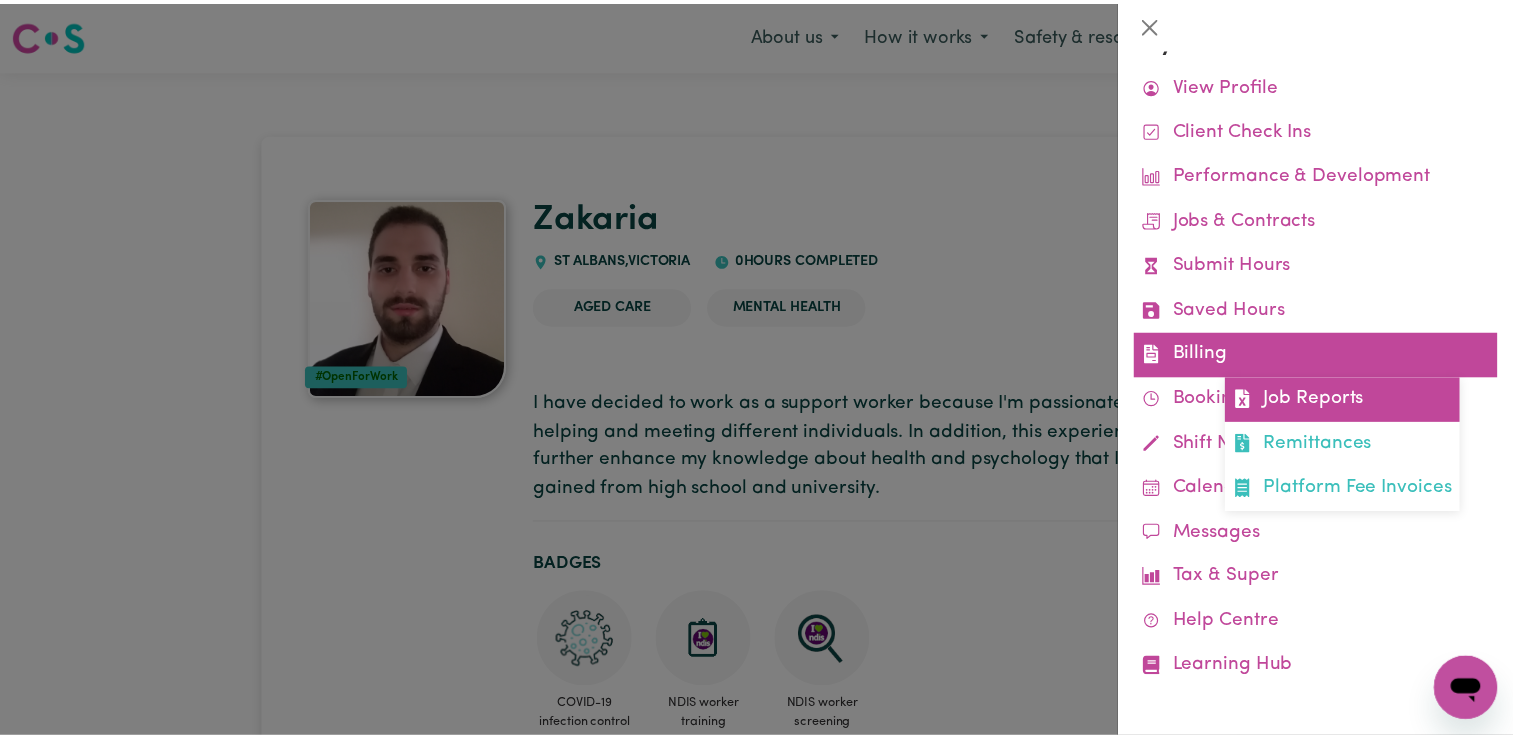 scroll, scrollTop: 0, scrollLeft: 0, axis: both 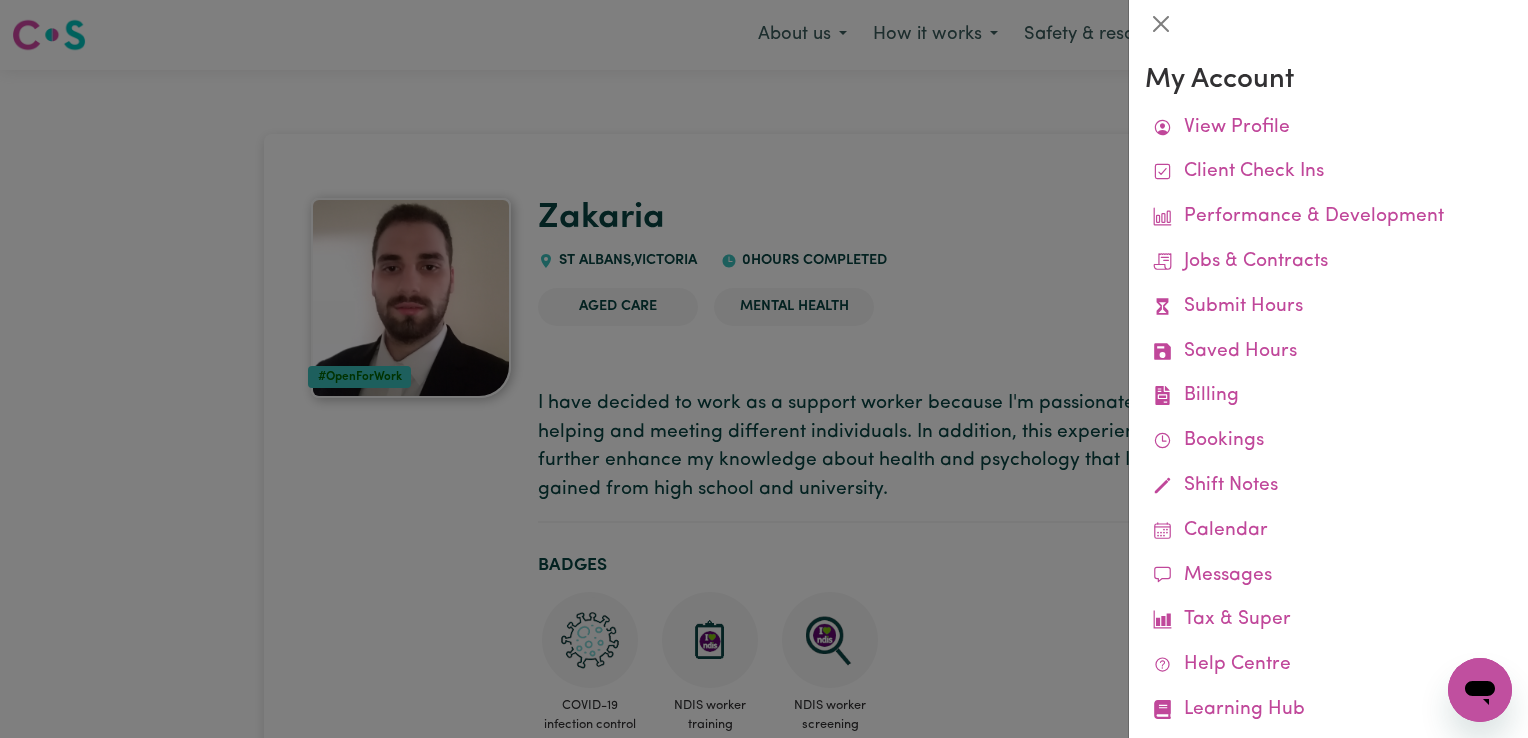 click at bounding box center (764, 369) 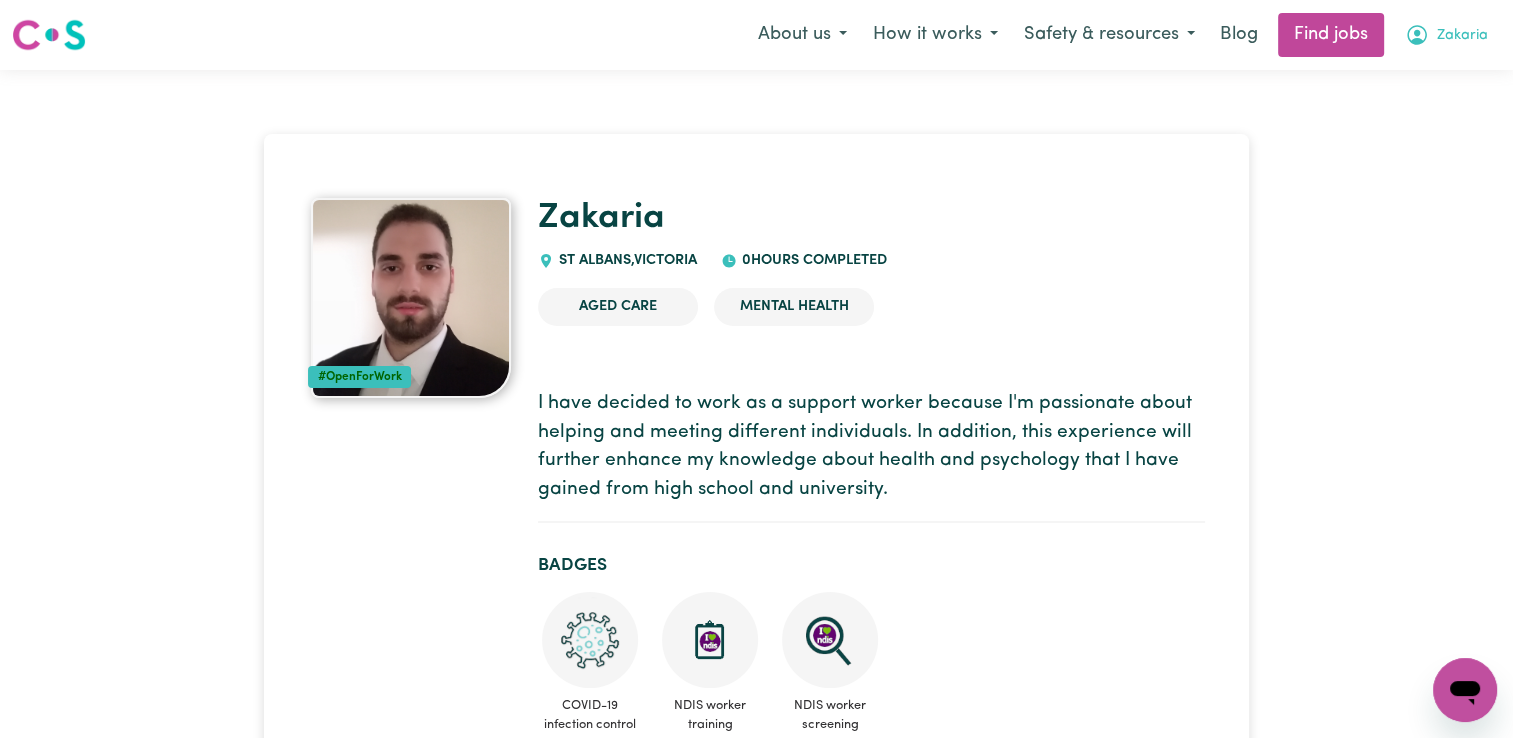 click on "Zakaria" at bounding box center (1446, 35) 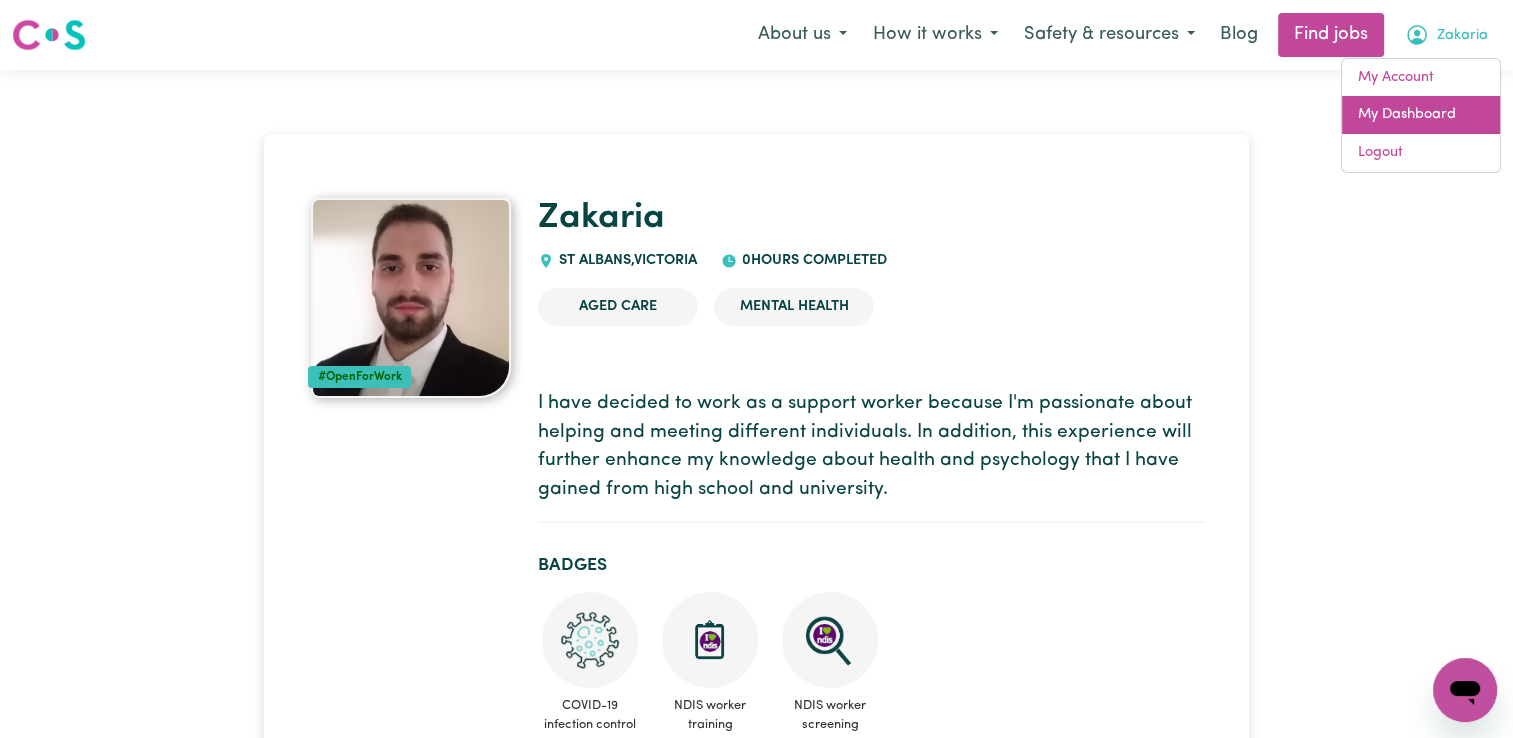 click on "My Dashboard" at bounding box center [1421, 115] 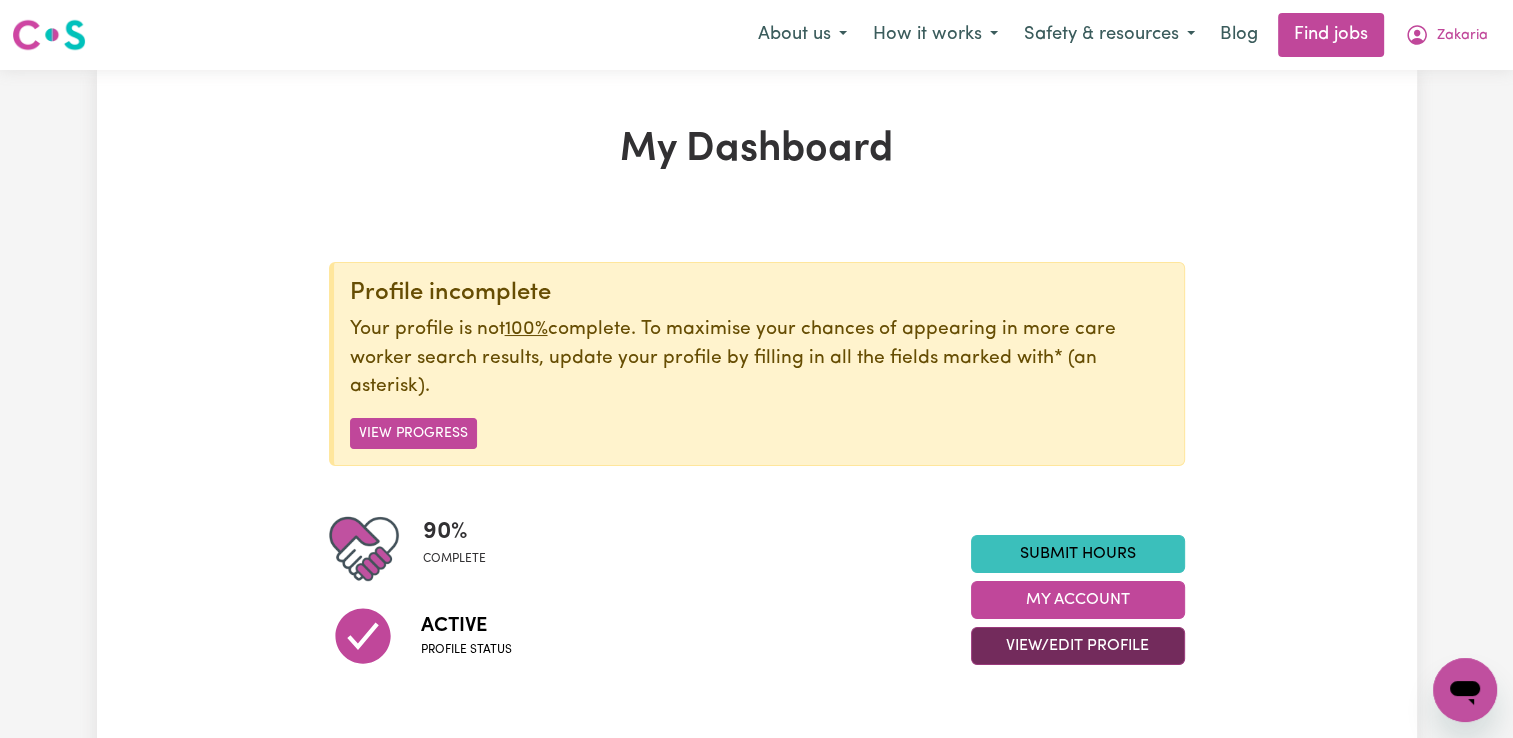 click on "View/Edit Profile" at bounding box center [1078, 646] 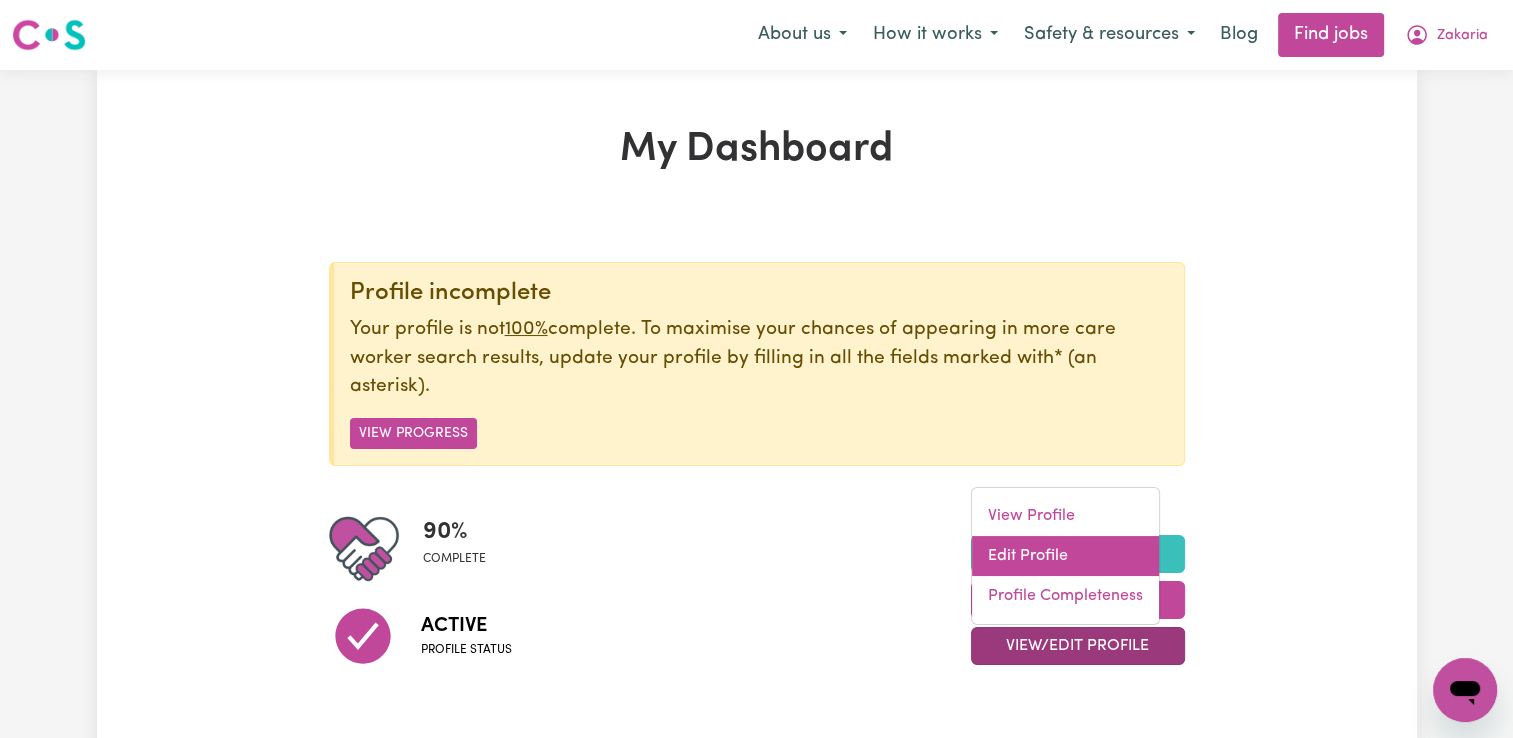 click on "Edit Profile" at bounding box center (1065, 556) 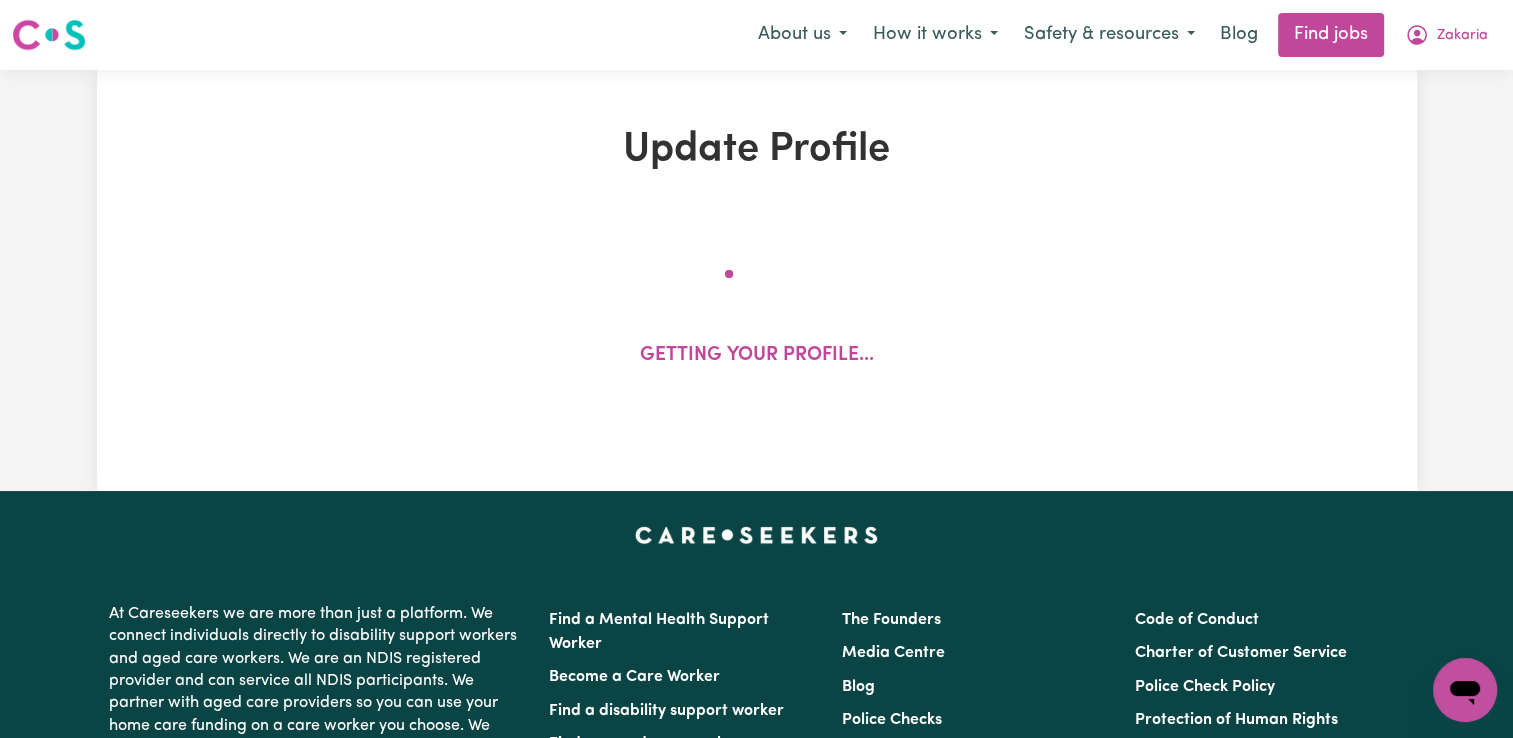 select on "[DEMOGRAPHIC_DATA]" 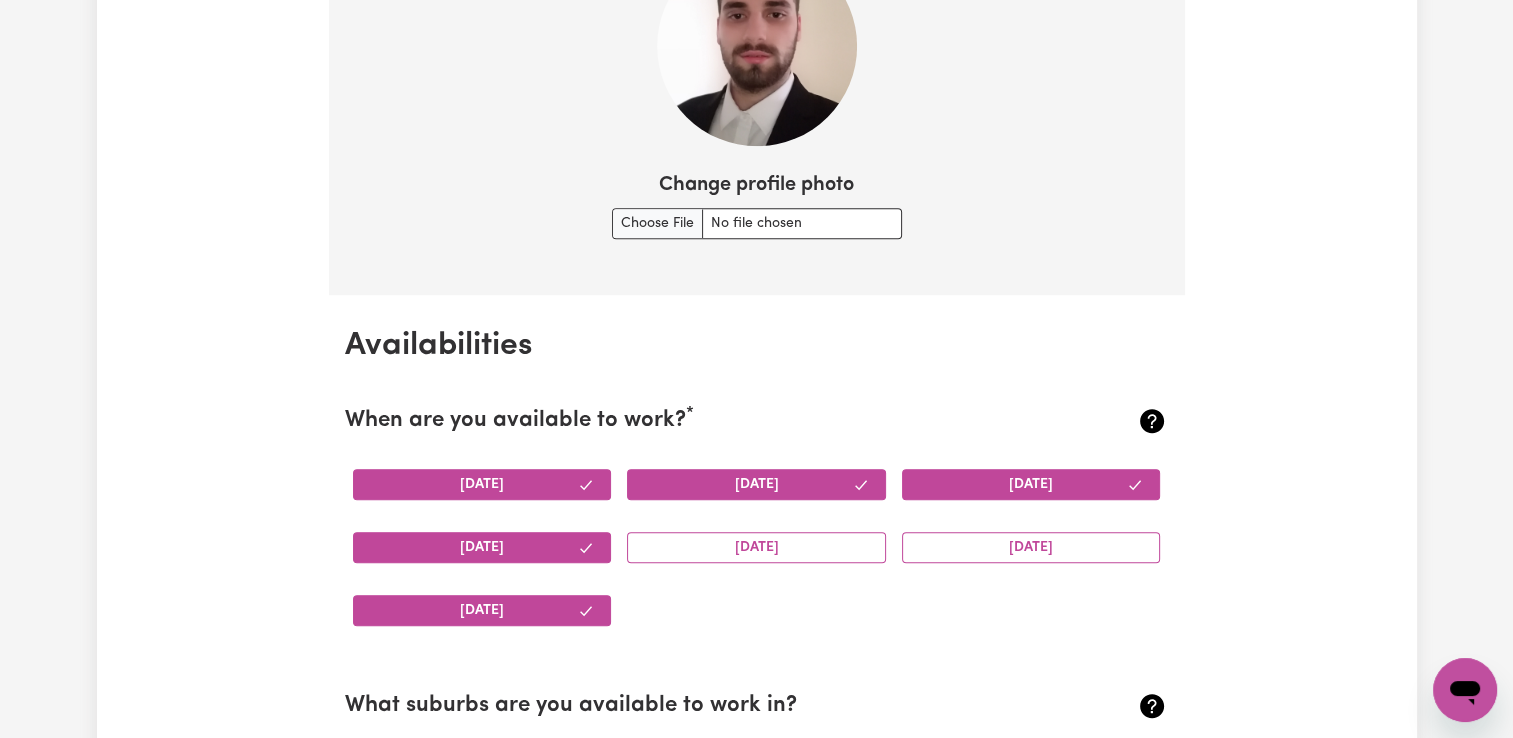 scroll, scrollTop: 1800, scrollLeft: 0, axis: vertical 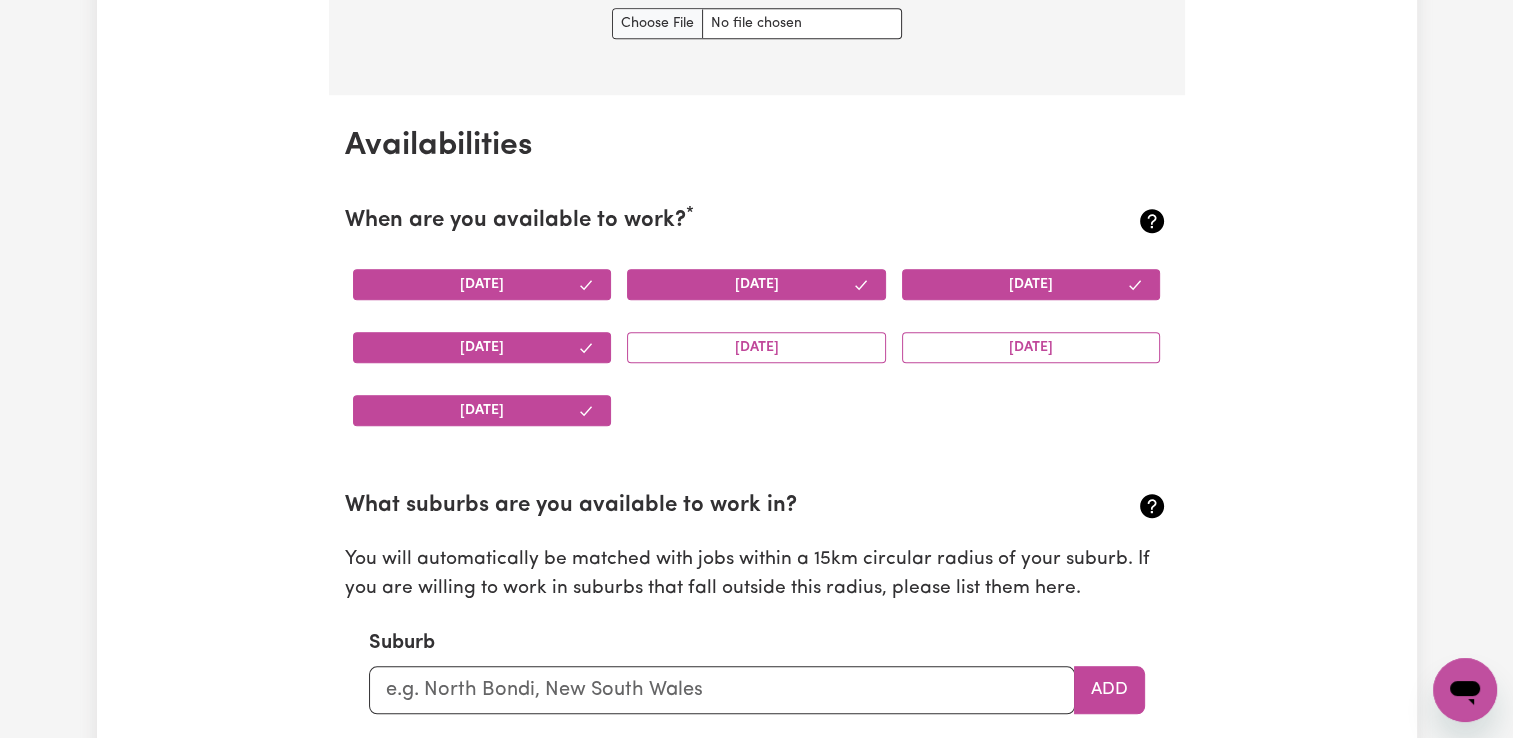 type on "x" 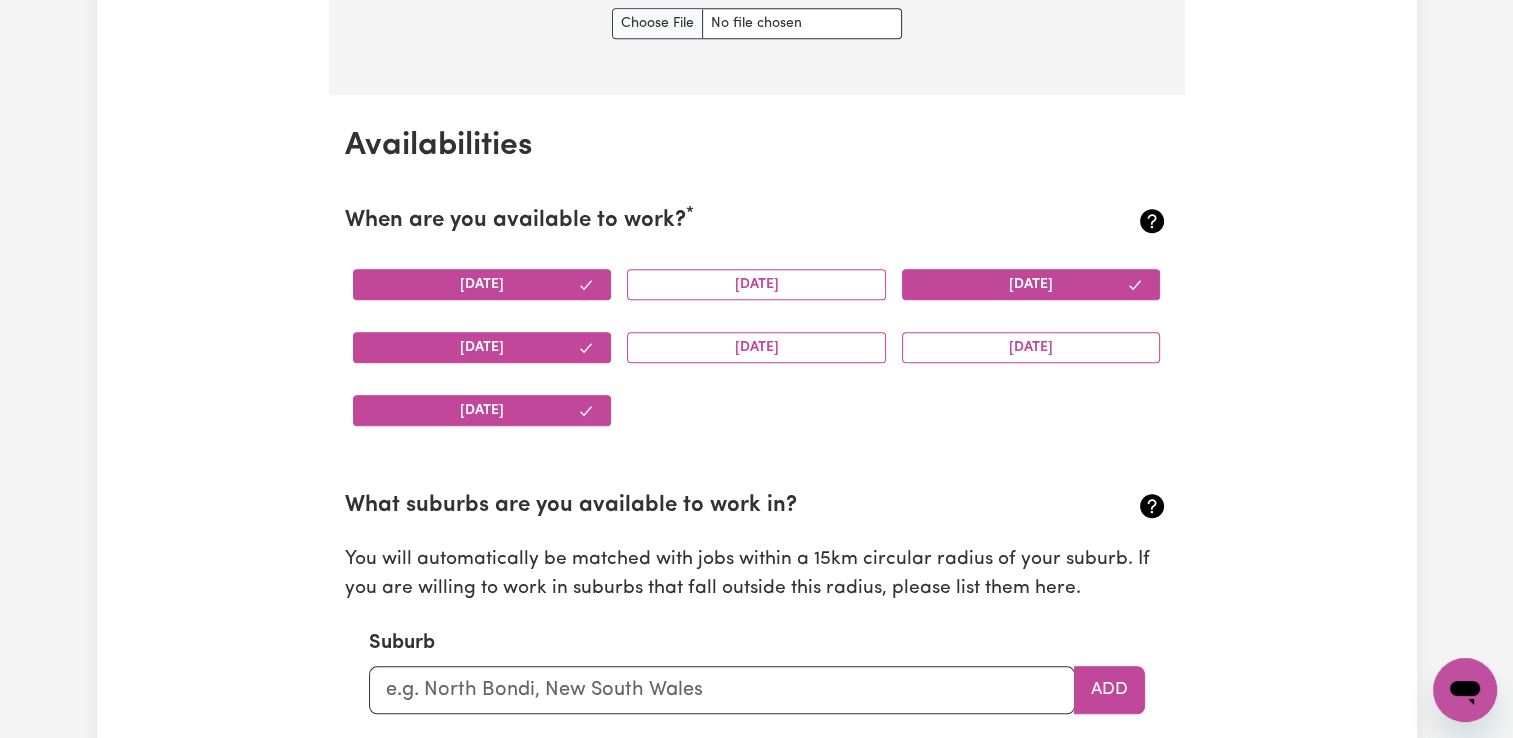 drag, startPoint x: 449, startPoint y: 349, endPoint x: 580, endPoint y: 350, distance: 131.00381 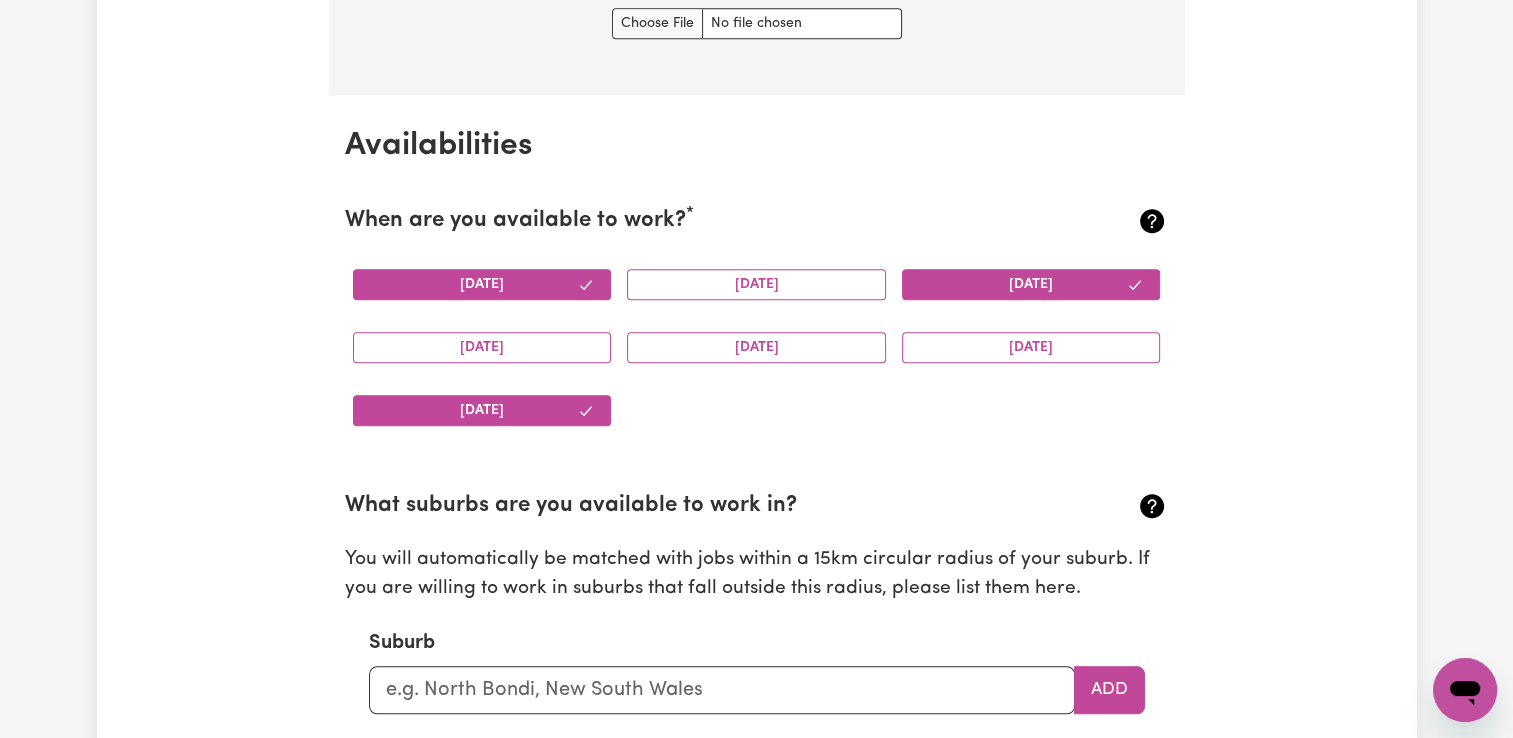 click on "[DATE]" at bounding box center [1031, 347] 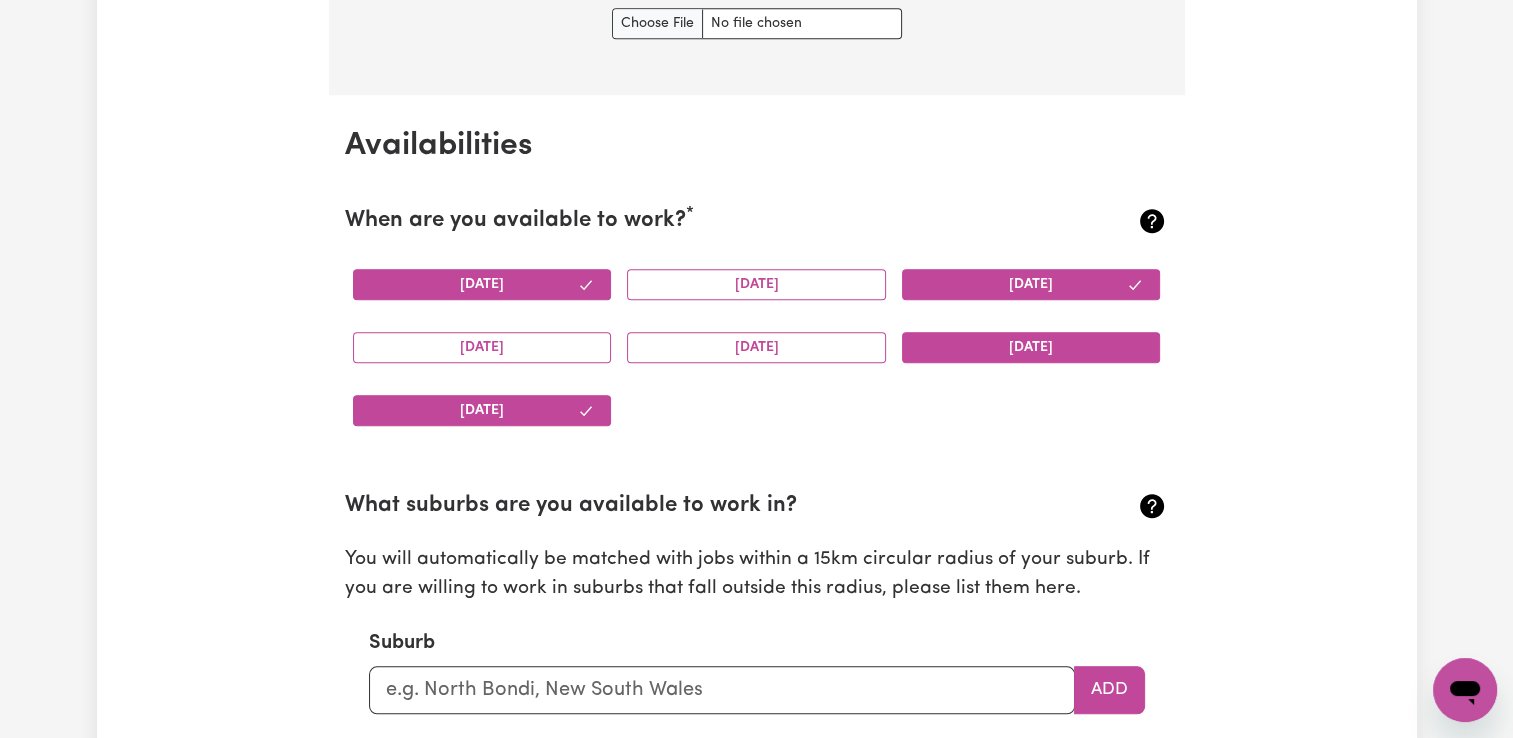 click on "[DATE]" at bounding box center [1031, 347] 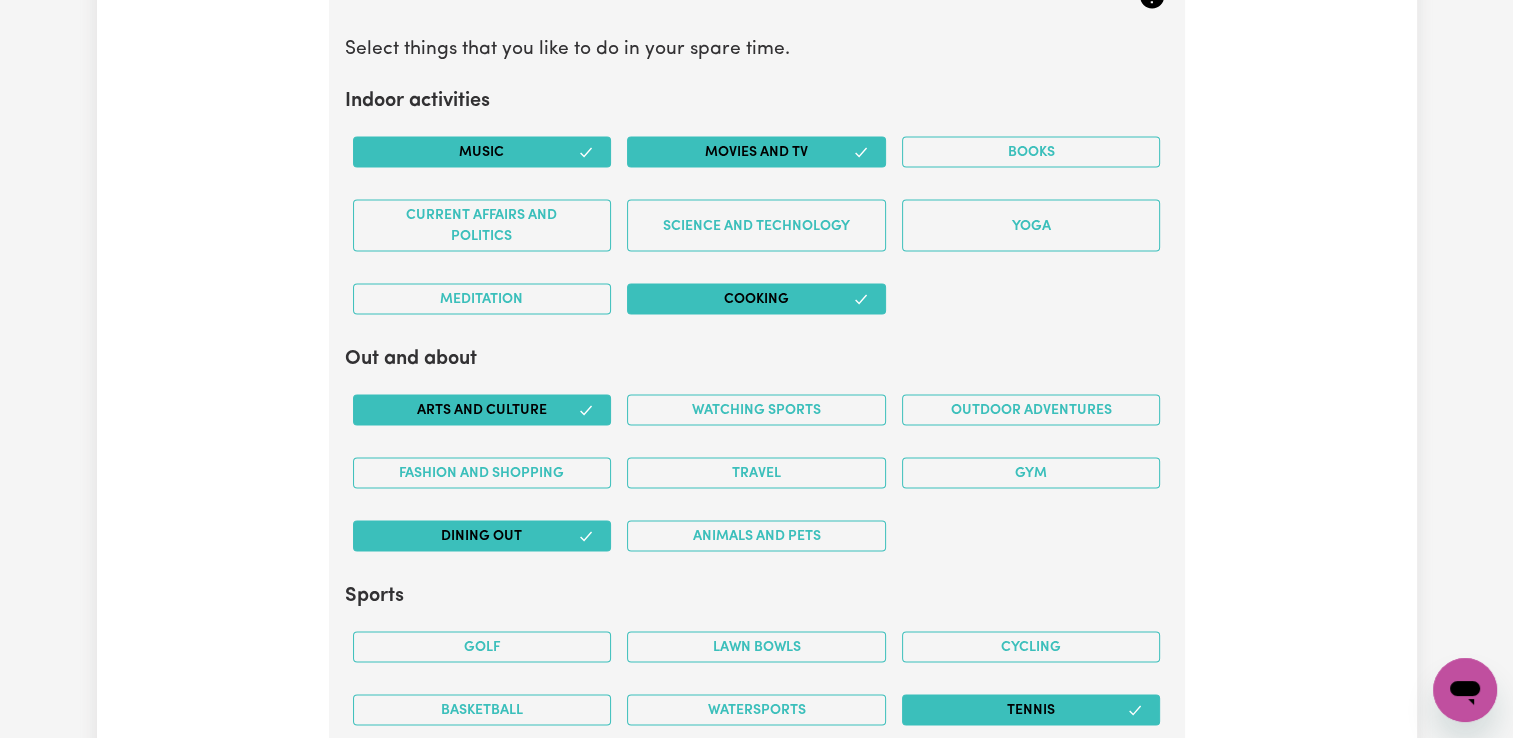 scroll, scrollTop: 3800, scrollLeft: 0, axis: vertical 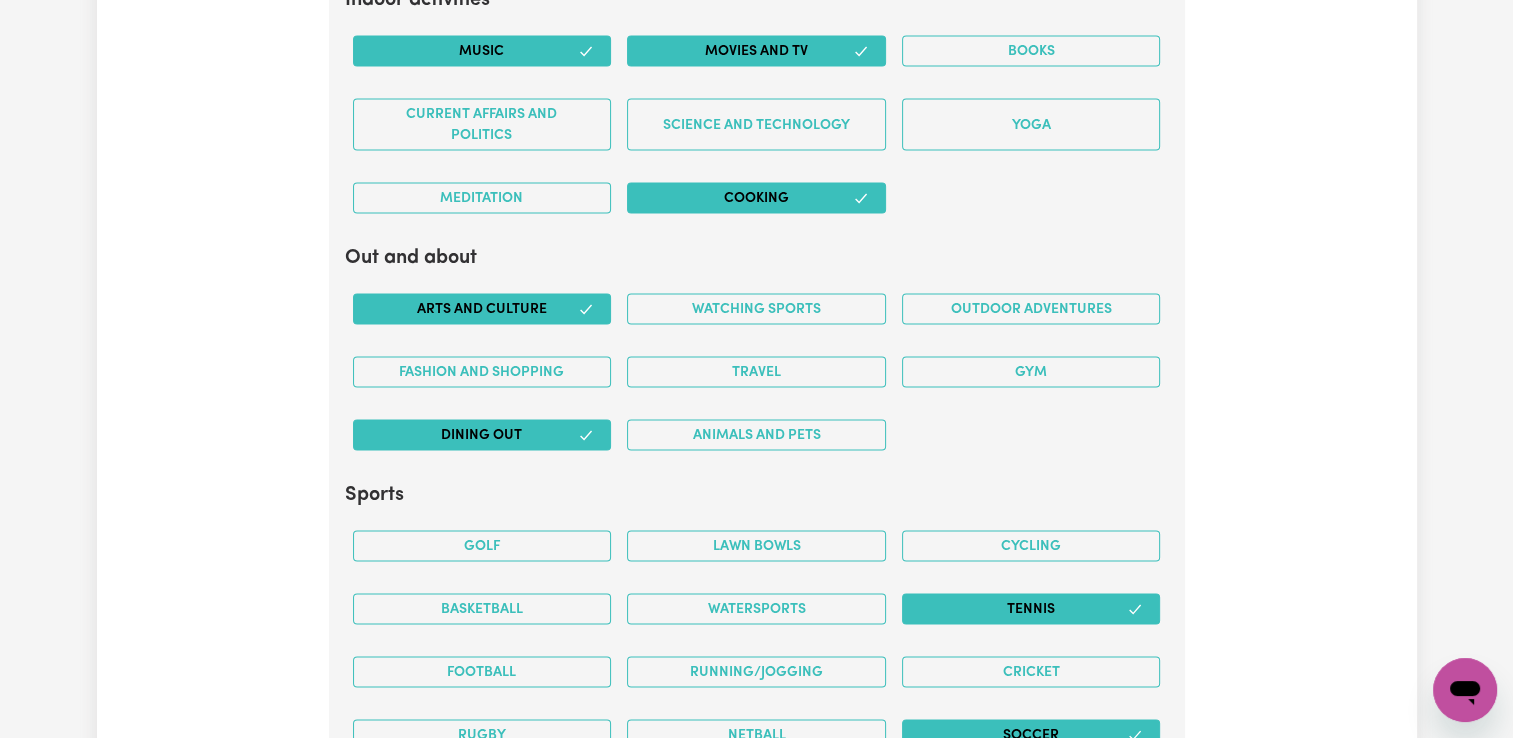 click 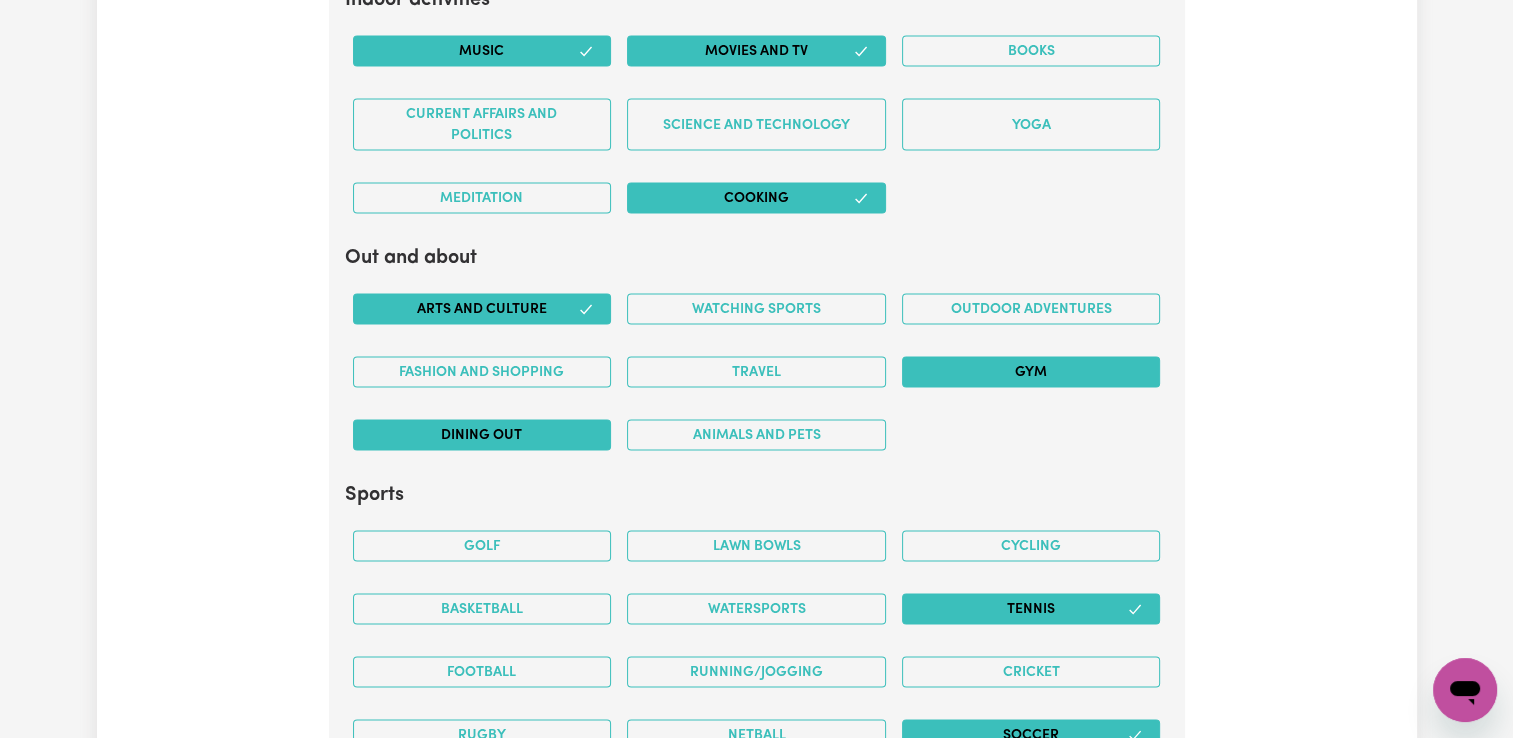 click on "Gym" at bounding box center [1031, 372] 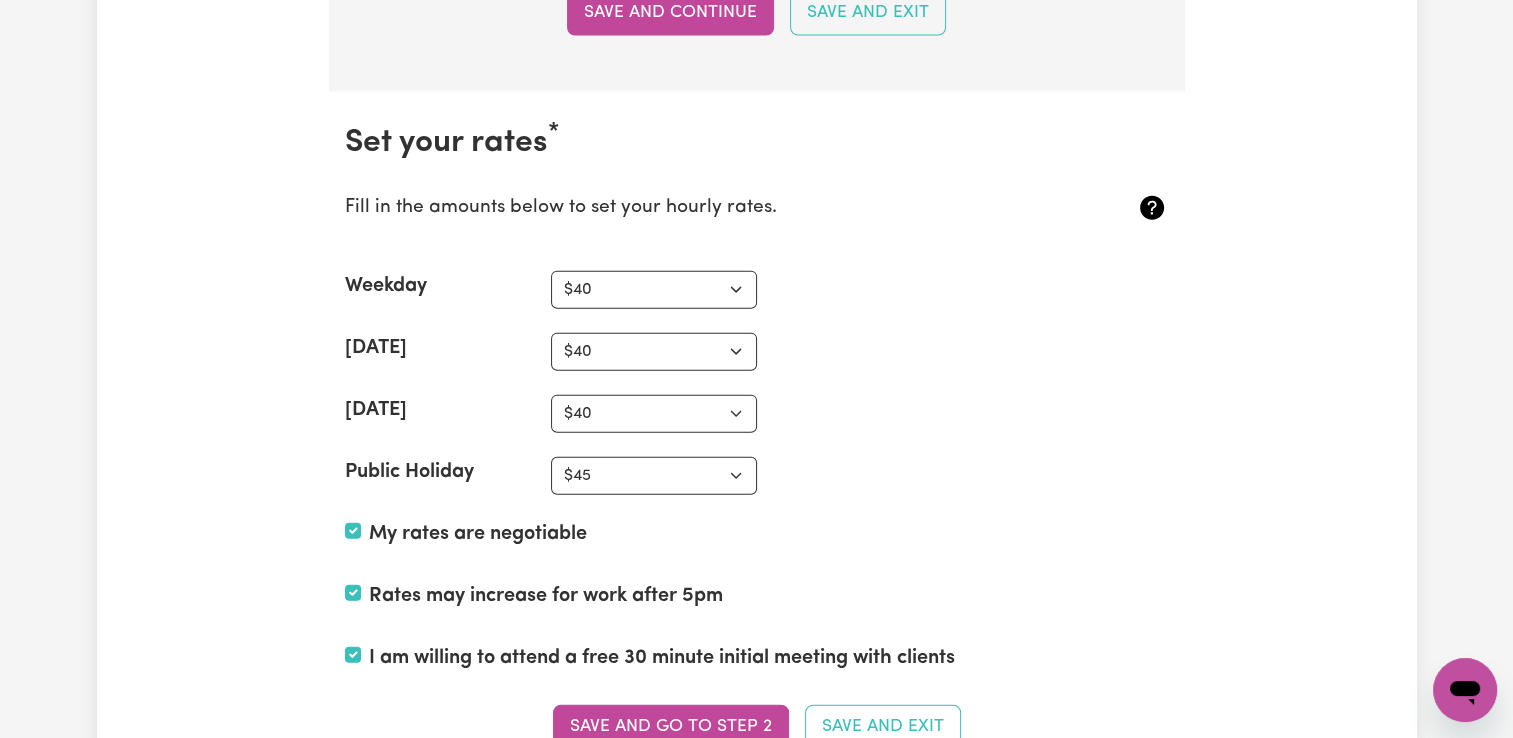 scroll, scrollTop: 4700, scrollLeft: 0, axis: vertical 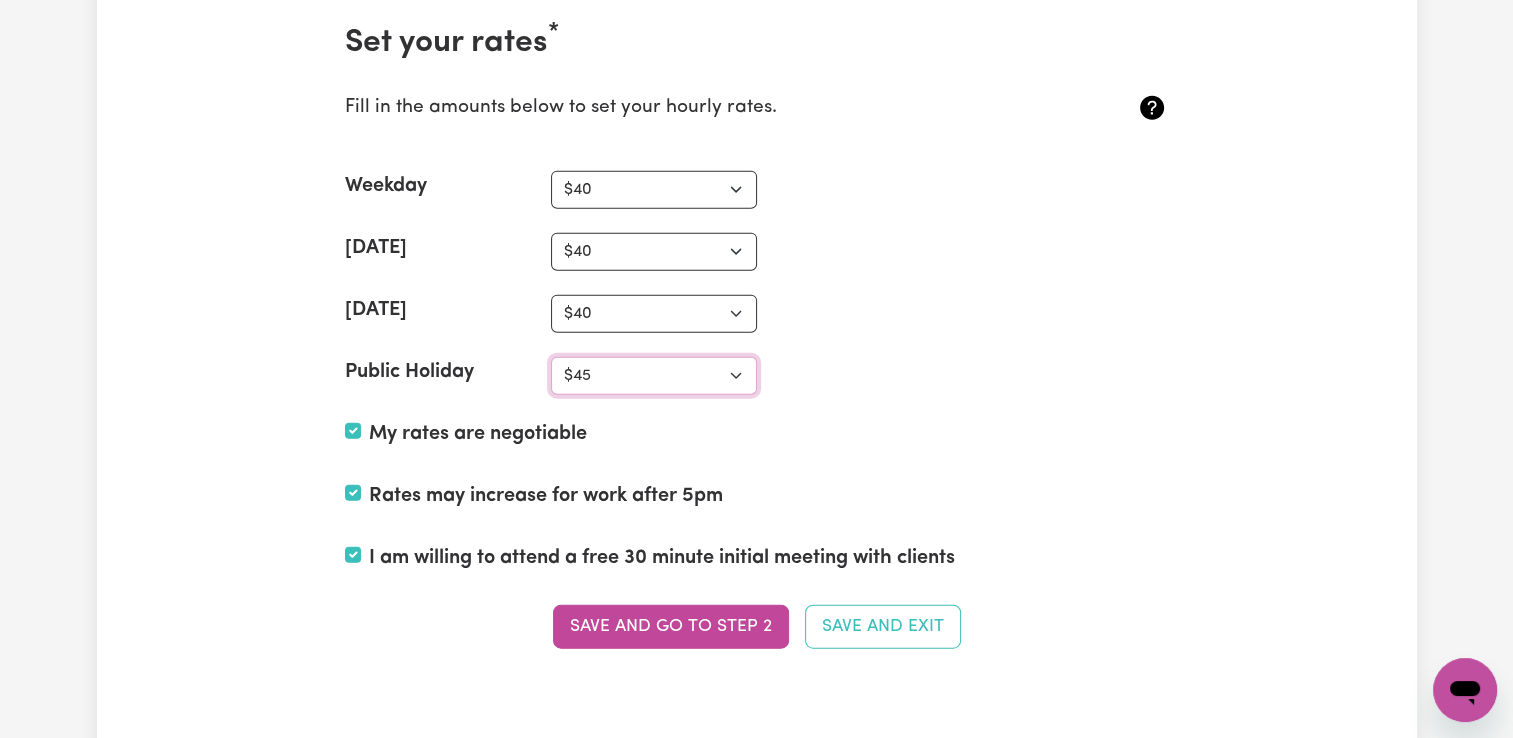 click on "N/A $37 $38 $39 $40 $41 $42 $43 $44 $45 $46 $47 $48 $49 $50 $51 $52 $53 $54 $55 $56 $57 $58 $59 $60 $61 $62 $63 $64 $65 $66 $67 $68 $69 $70 $71 $72 $73 $74 $75 $76 $77 $78 $79 $80 $81 $82 $83 $84 $85 $86 $87 $88 $89 $90 $91 $92 $93 $94 $95 $96 $97 $98 $99 $100 $101 $102 $103 $104 $105 $106 $107 $108 $109 $110 $111 $112 $113 $114 $115 $116 $117 $118 $119 $120 $121 $122 $123 $124 $125 $126 $127 $128 $129 $130 $131 $132 $133 $134 $135 $136 $137 $138 $139 $140 $141 $142 $143 $144 $145 $146 $147 $148 $149 $150 $151 $152 $153 $154 $155 $156 $157 $158 $159 $160 $161 $162" at bounding box center [654, 376] 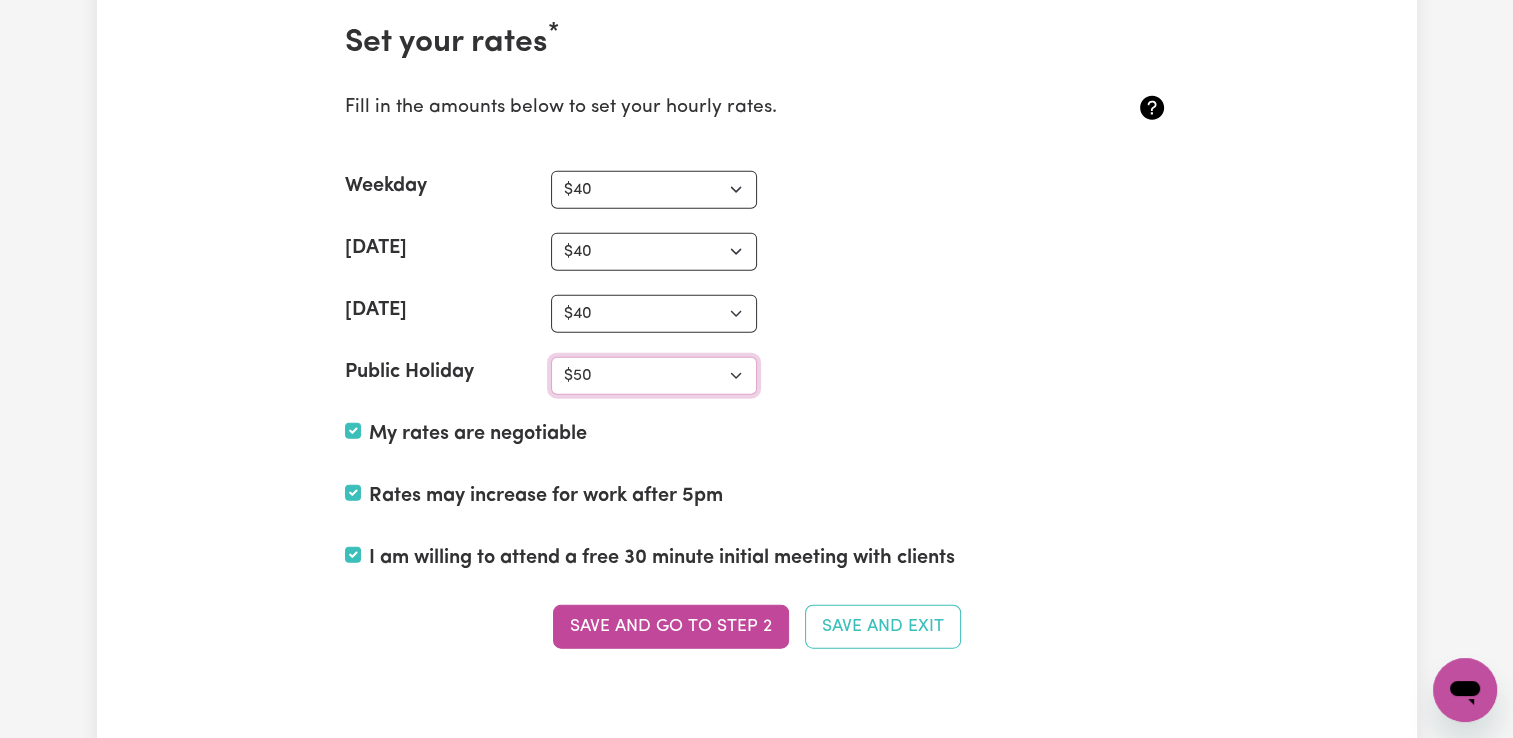 click on "N/A $37 $38 $39 $40 $41 $42 $43 $44 $45 $46 $47 $48 $49 $50 $51 $52 $53 $54 $55 $56 $57 $58 $59 $60 $61 $62 $63 $64 $65 $66 $67 $68 $69 $70 $71 $72 $73 $74 $75 $76 $77 $78 $79 $80 $81 $82 $83 $84 $85 $86 $87 $88 $89 $90 $91 $92 $93 $94 $95 $96 $97 $98 $99 $100 $101 $102 $103 $104 $105 $106 $107 $108 $109 $110 $111 $112 $113 $114 $115 $116 $117 $118 $119 $120 $121 $122 $123 $124 $125 $126 $127 $128 $129 $130 $131 $132 $133 $134 $135 $136 $137 $138 $139 $140 $141 $142 $143 $144 $145 $146 $147 $148 $149 $150 $151 $152 $153 $154 $155 $156 $157 $158 $159 $160 $161 $162" at bounding box center [654, 376] 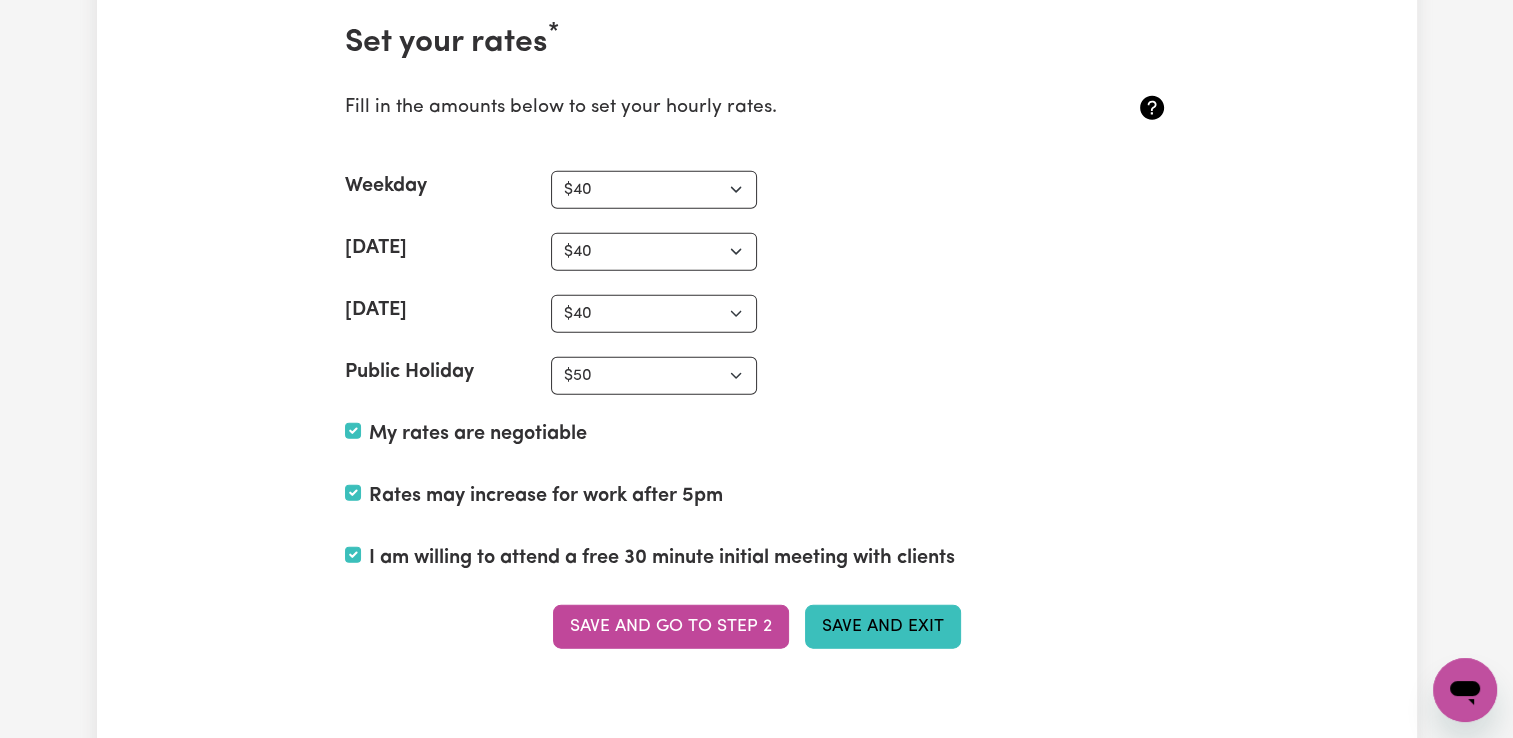 click on "Save and Exit" at bounding box center (883, 627) 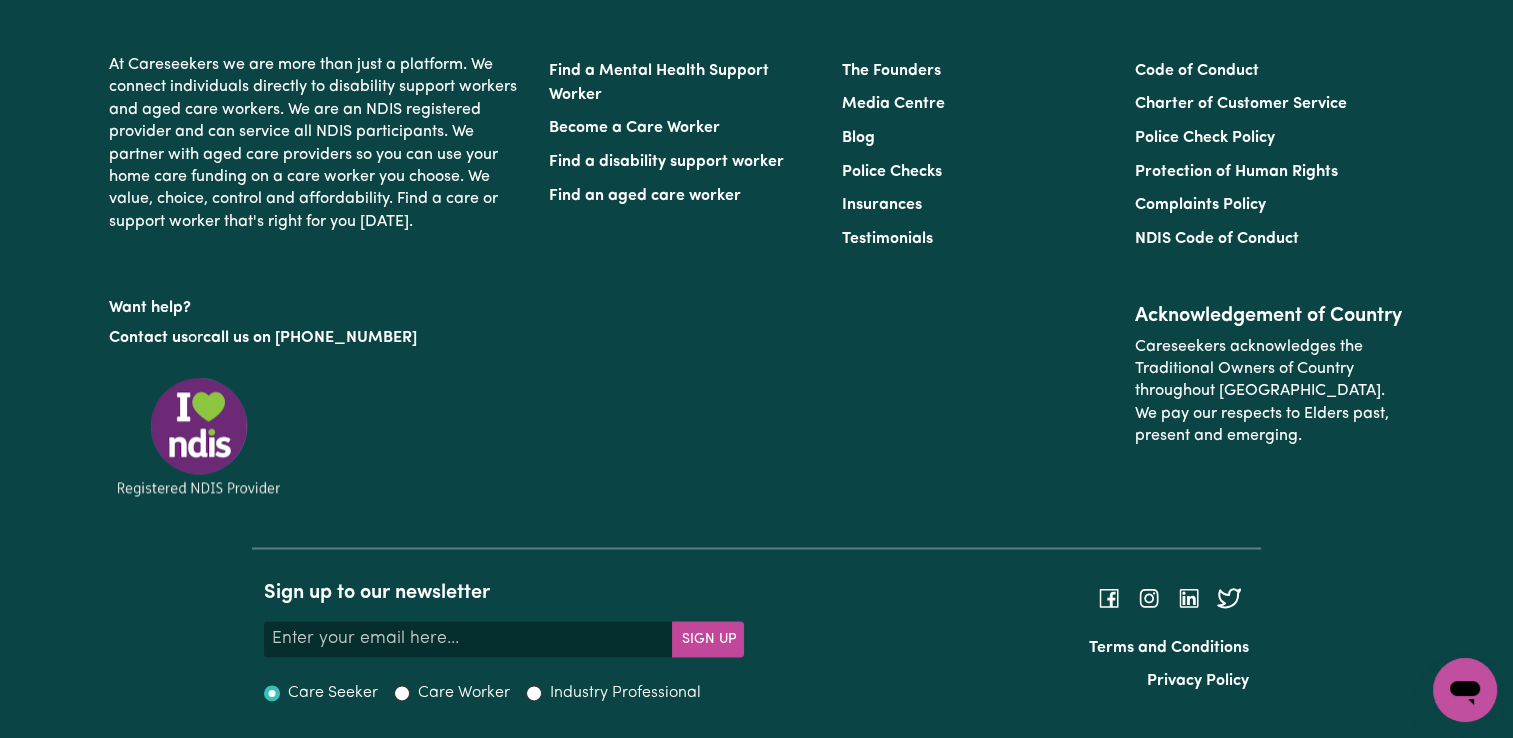 scroll, scrollTop: 0, scrollLeft: 0, axis: both 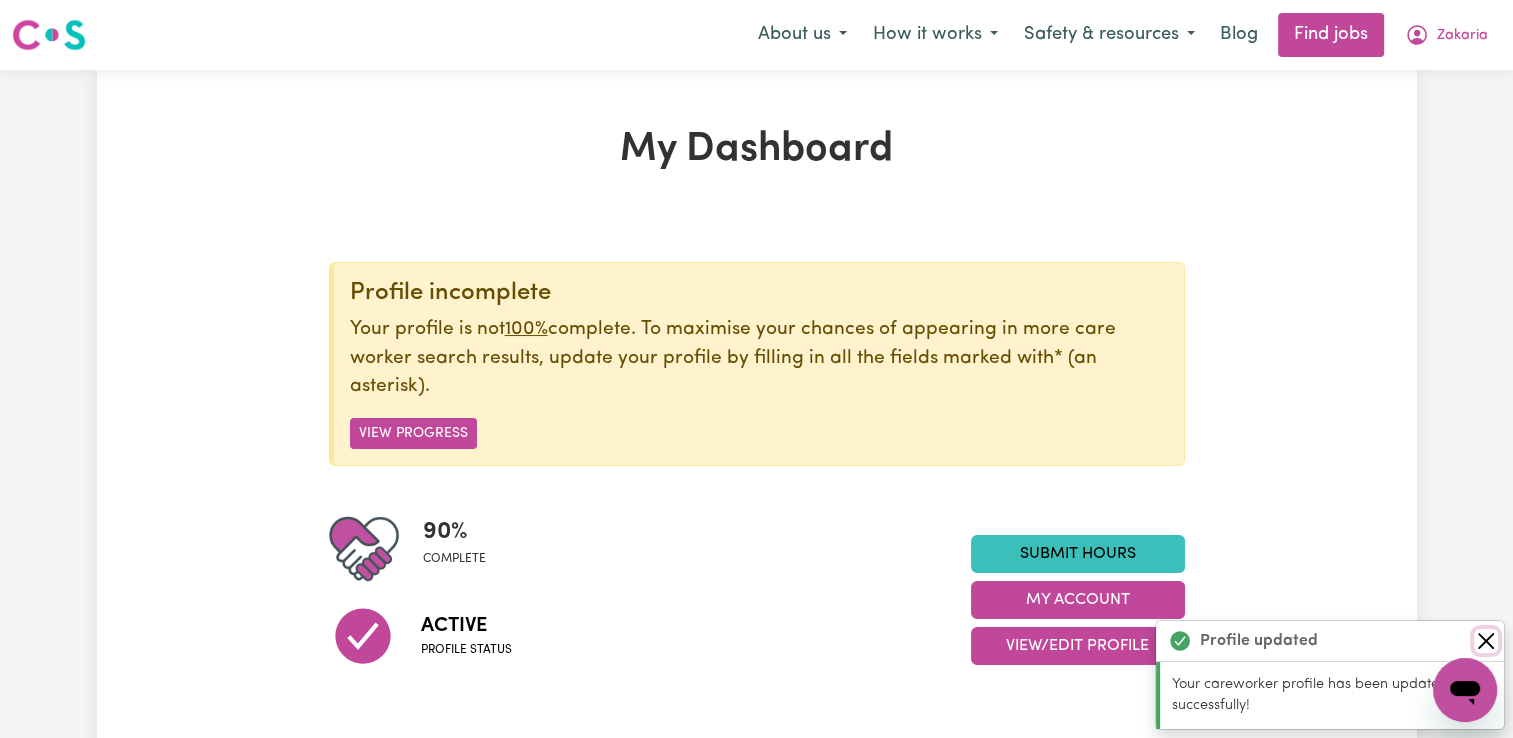 click at bounding box center (1486, 641) 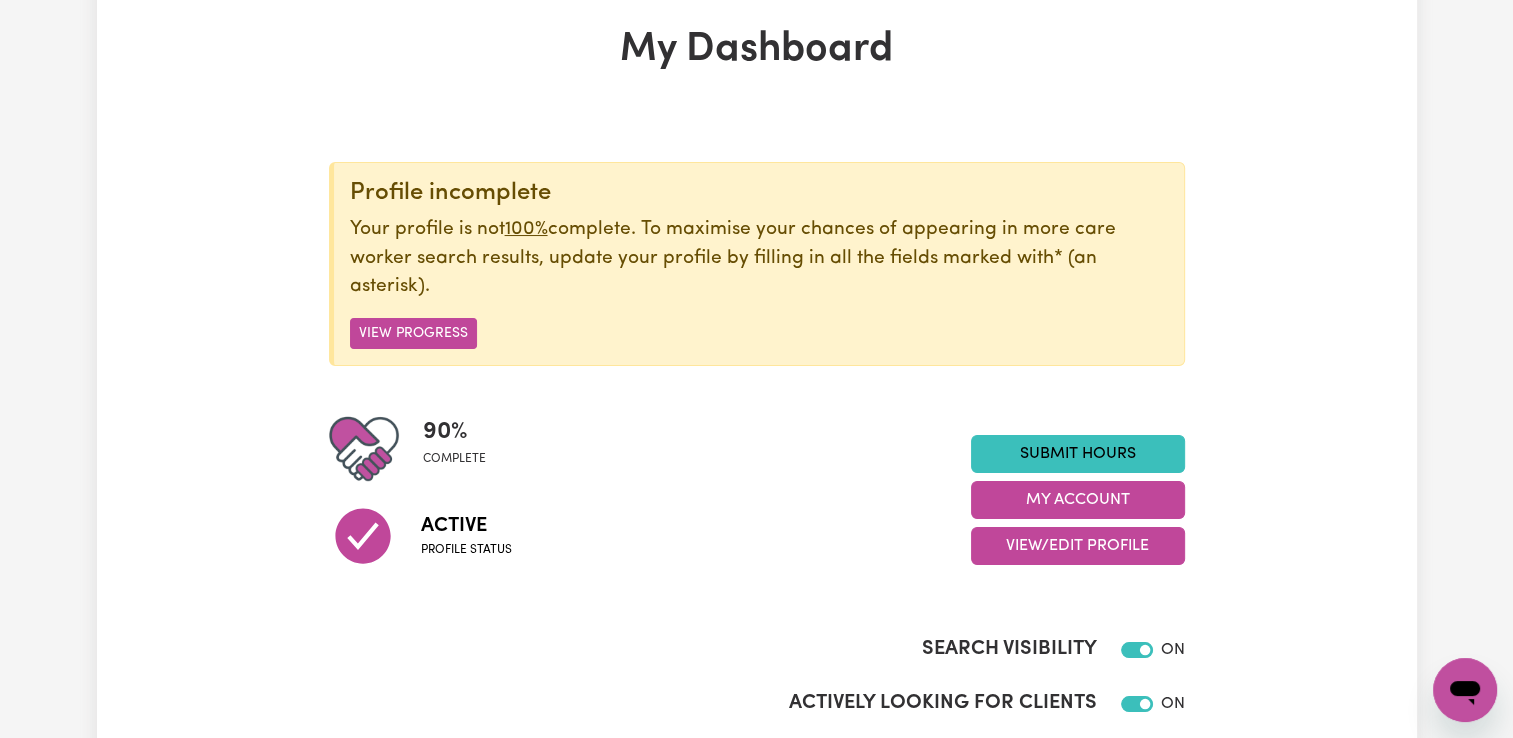 scroll, scrollTop: 0, scrollLeft: 0, axis: both 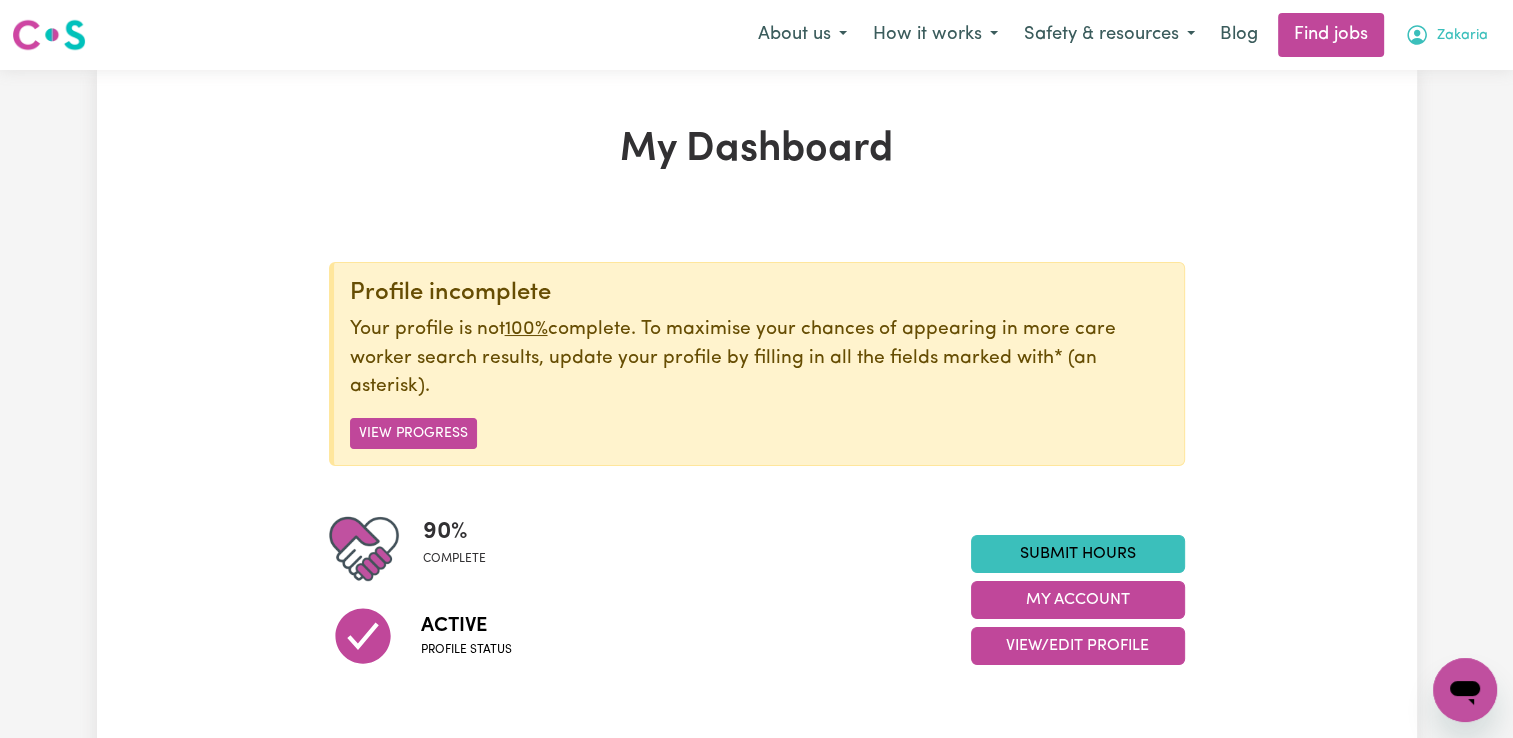 click on "Zakaria" at bounding box center (1462, 36) 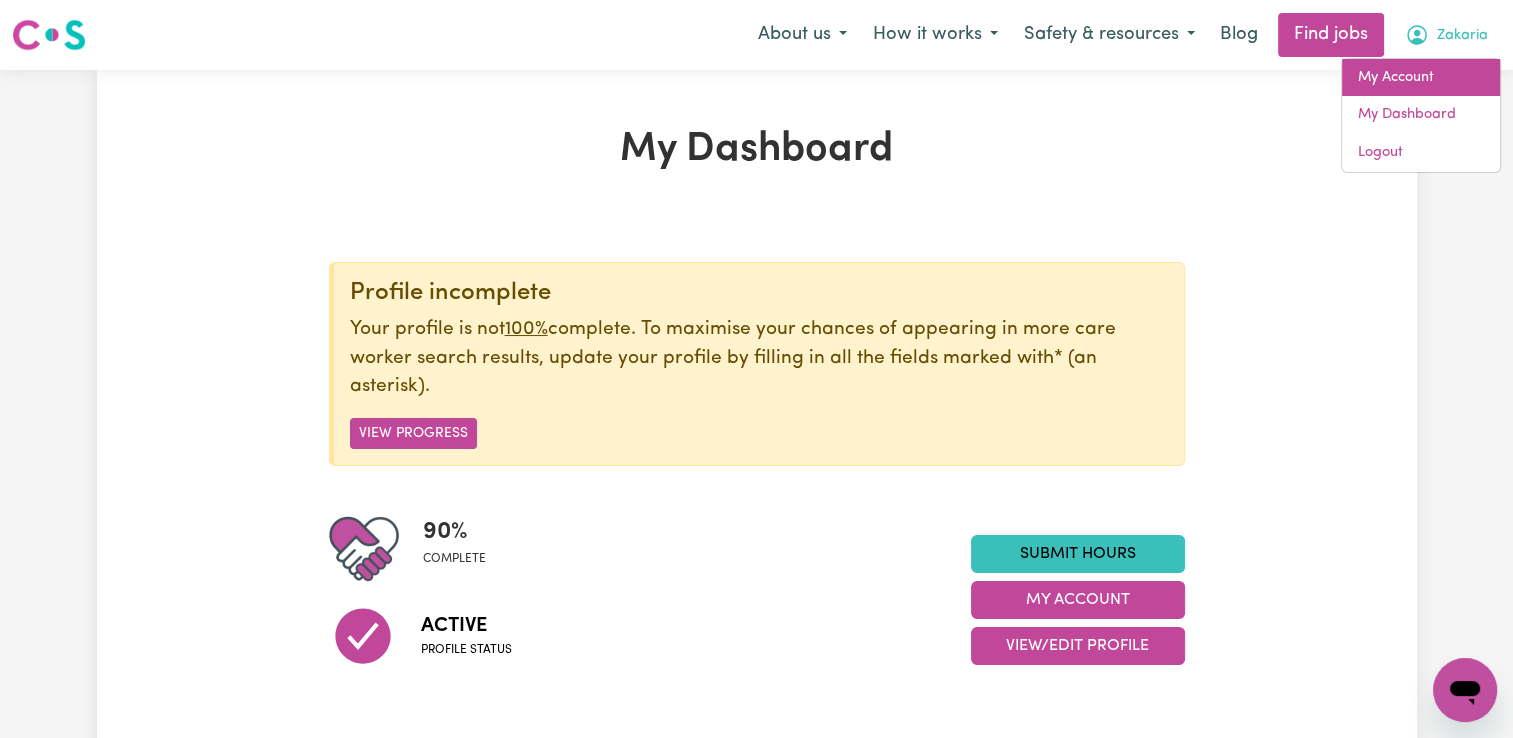 click on "My Account" at bounding box center (1421, 78) 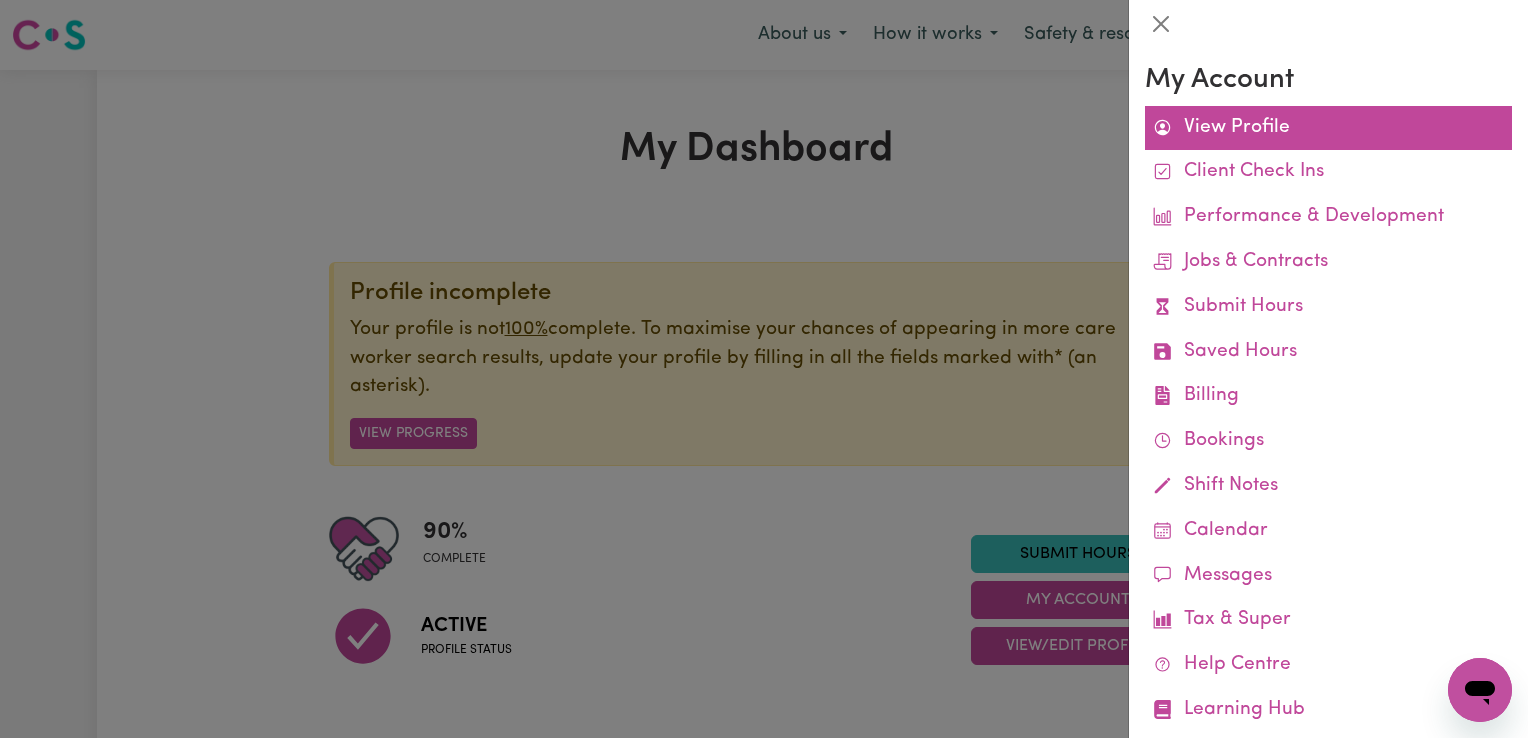 click on "View Profile" at bounding box center (1328, 128) 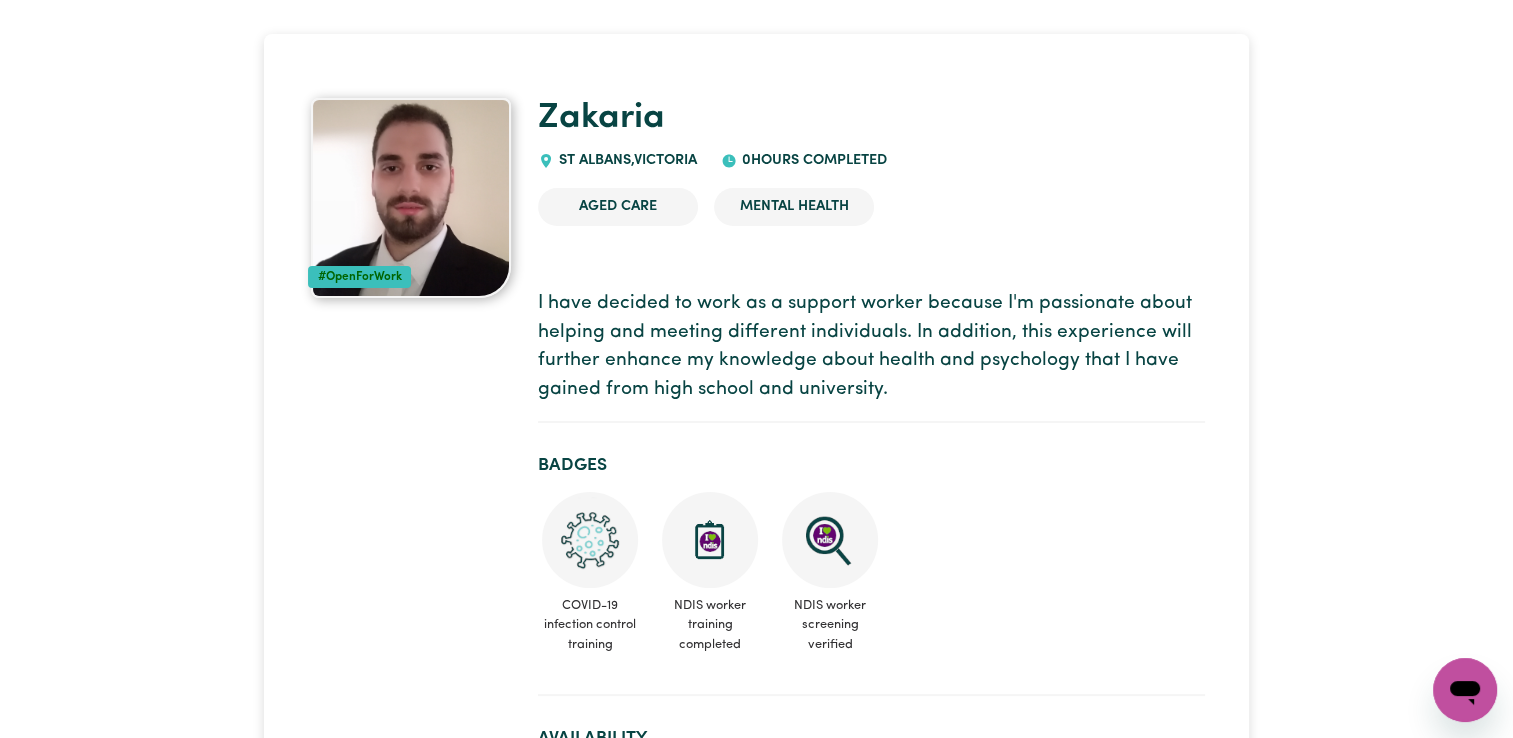scroll, scrollTop: 0, scrollLeft: 0, axis: both 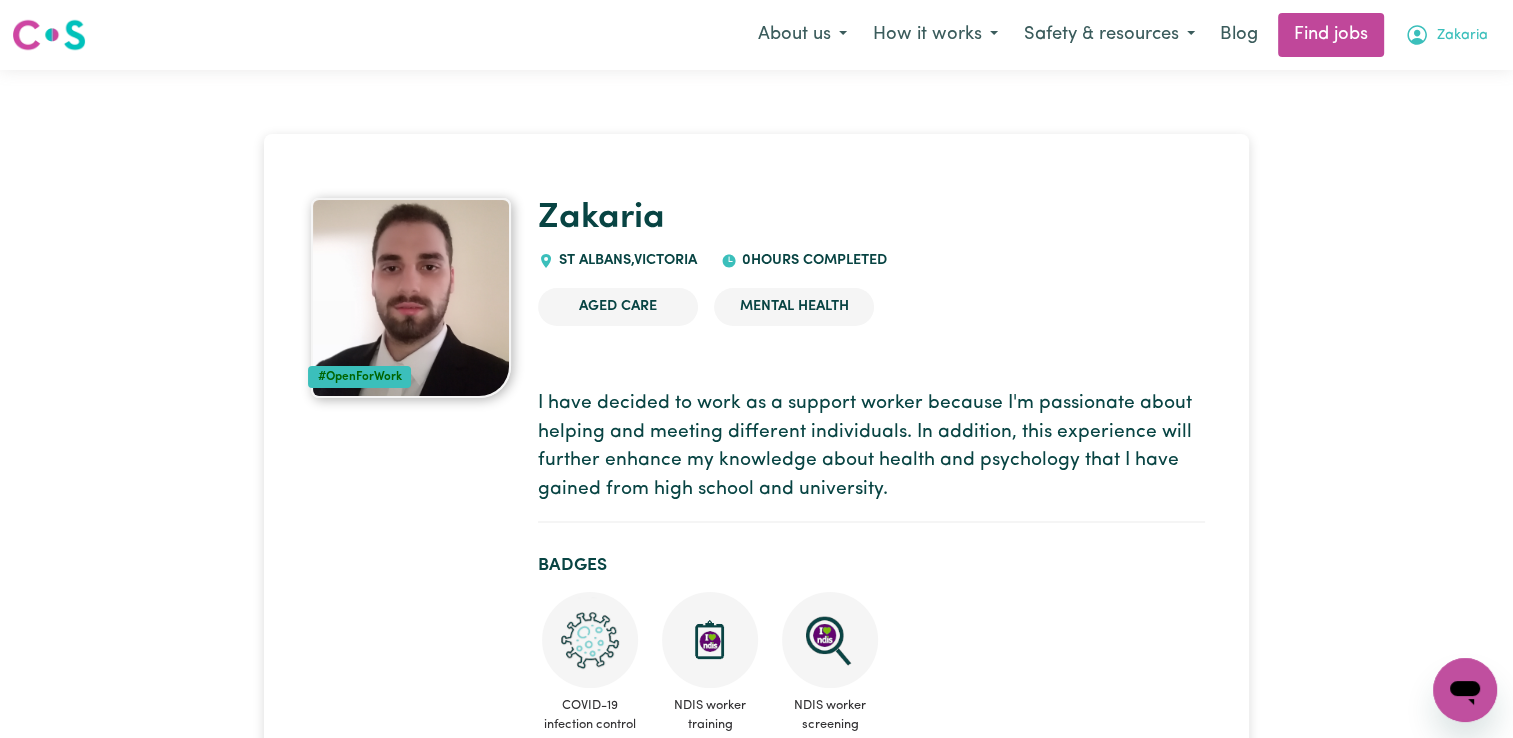 click on "Zakaria" at bounding box center [1462, 36] 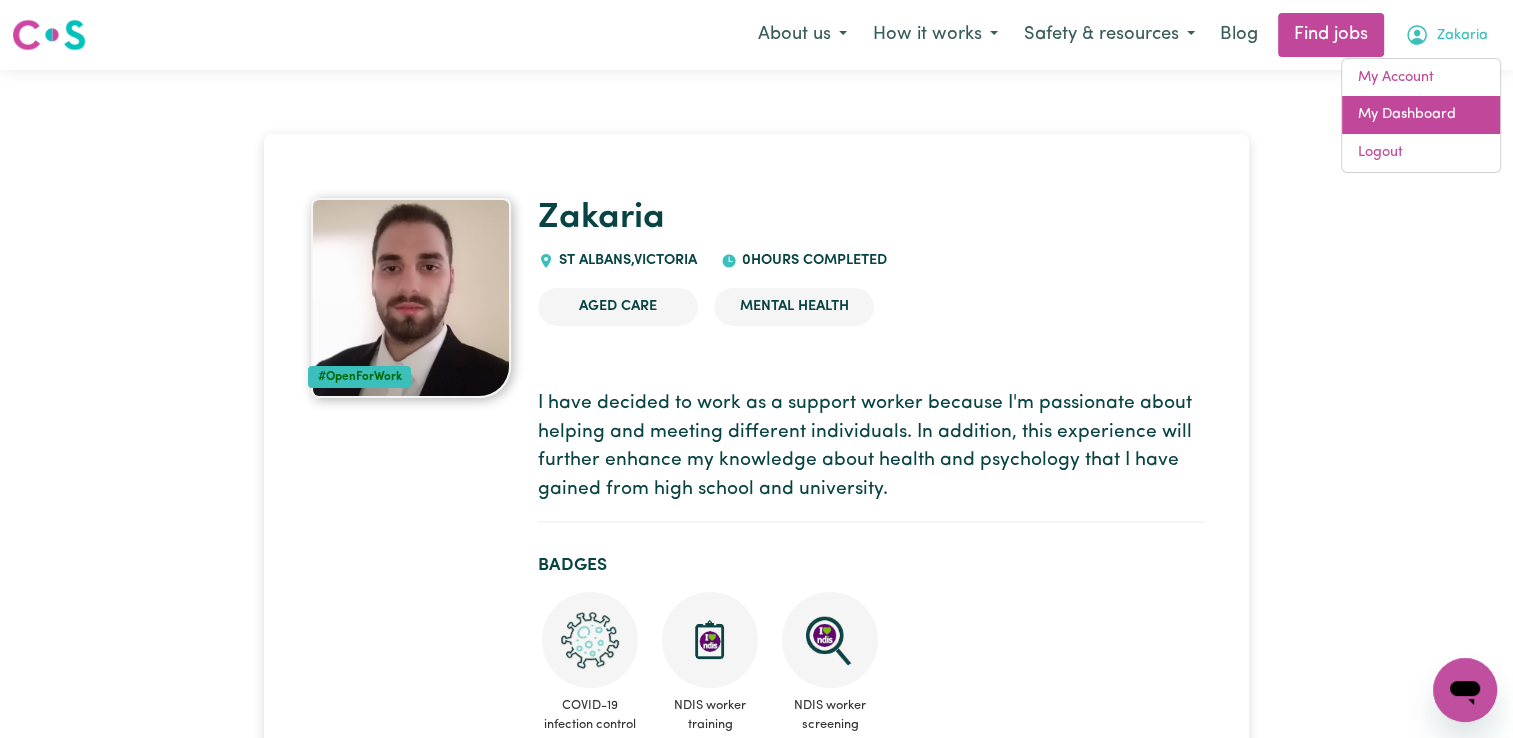 click on "My Dashboard" at bounding box center (1421, 115) 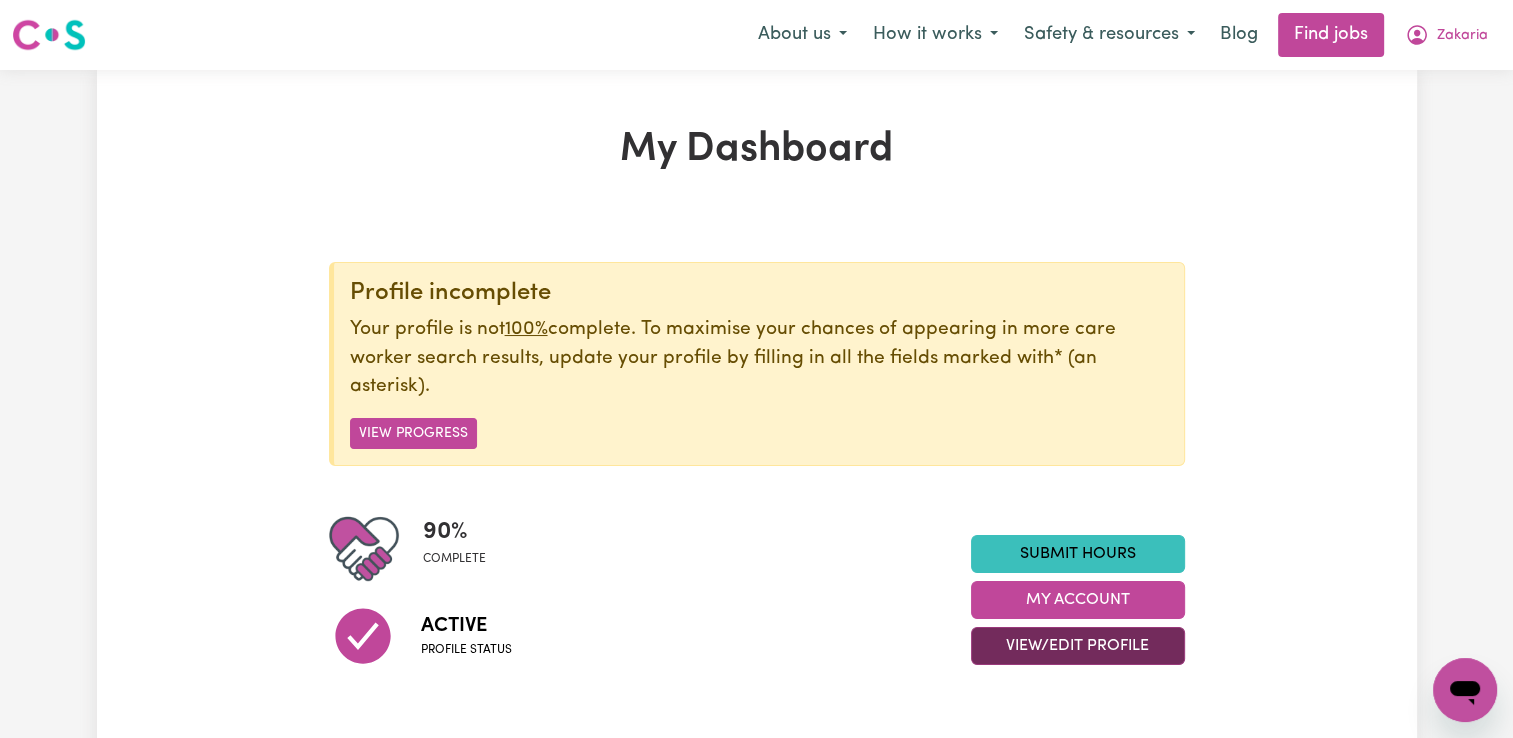 click on "View/Edit Profile" at bounding box center (1078, 646) 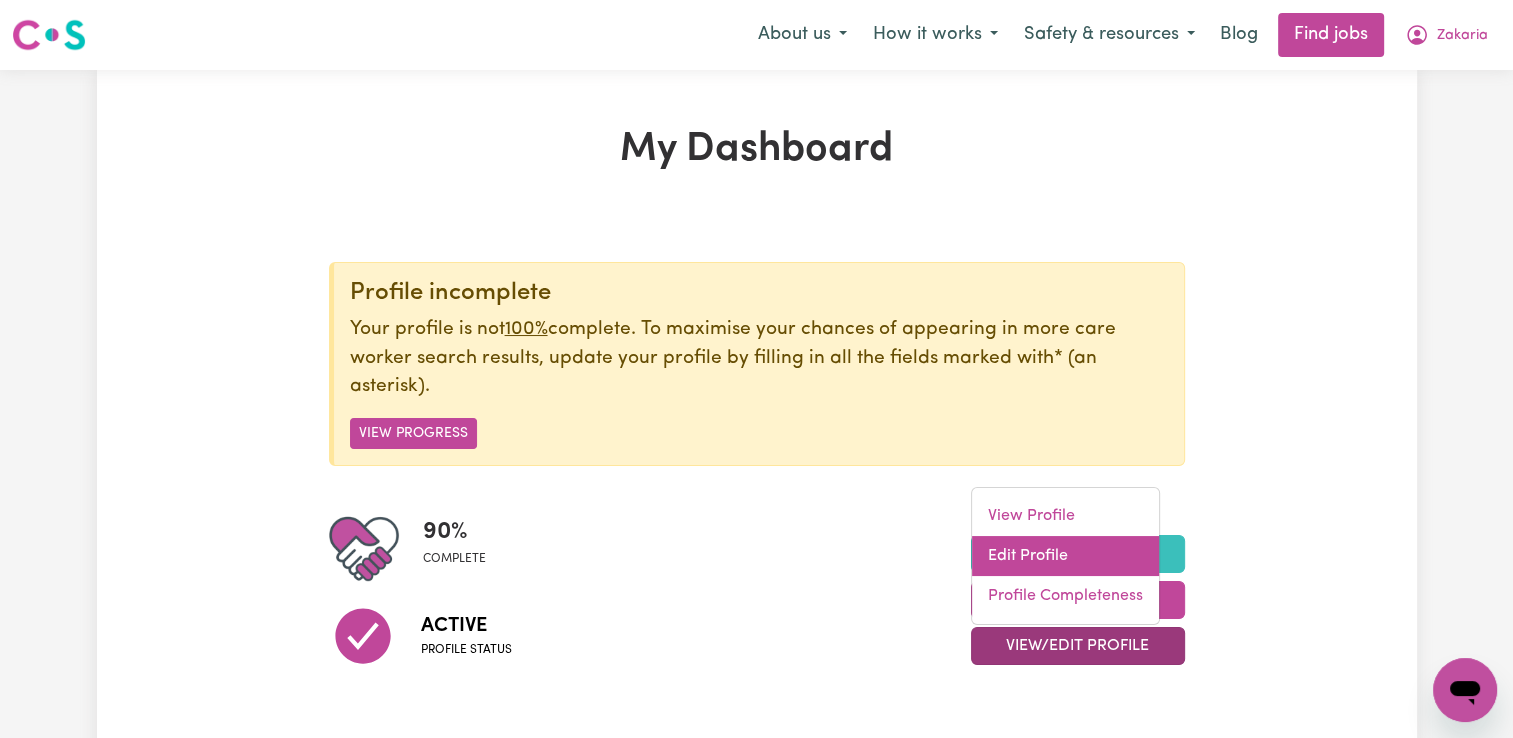 click on "Edit Profile" at bounding box center (1065, 556) 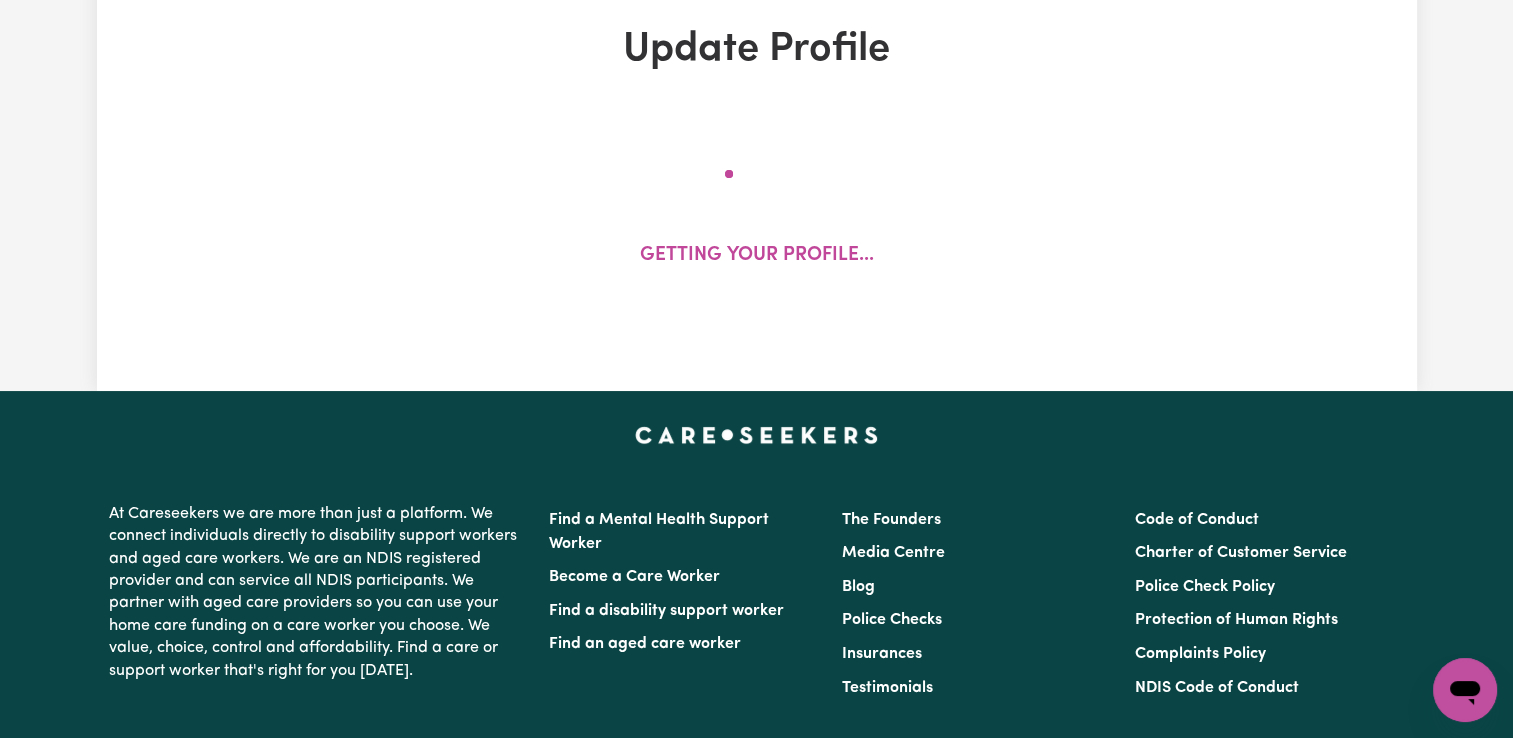 select on "[DEMOGRAPHIC_DATA]" 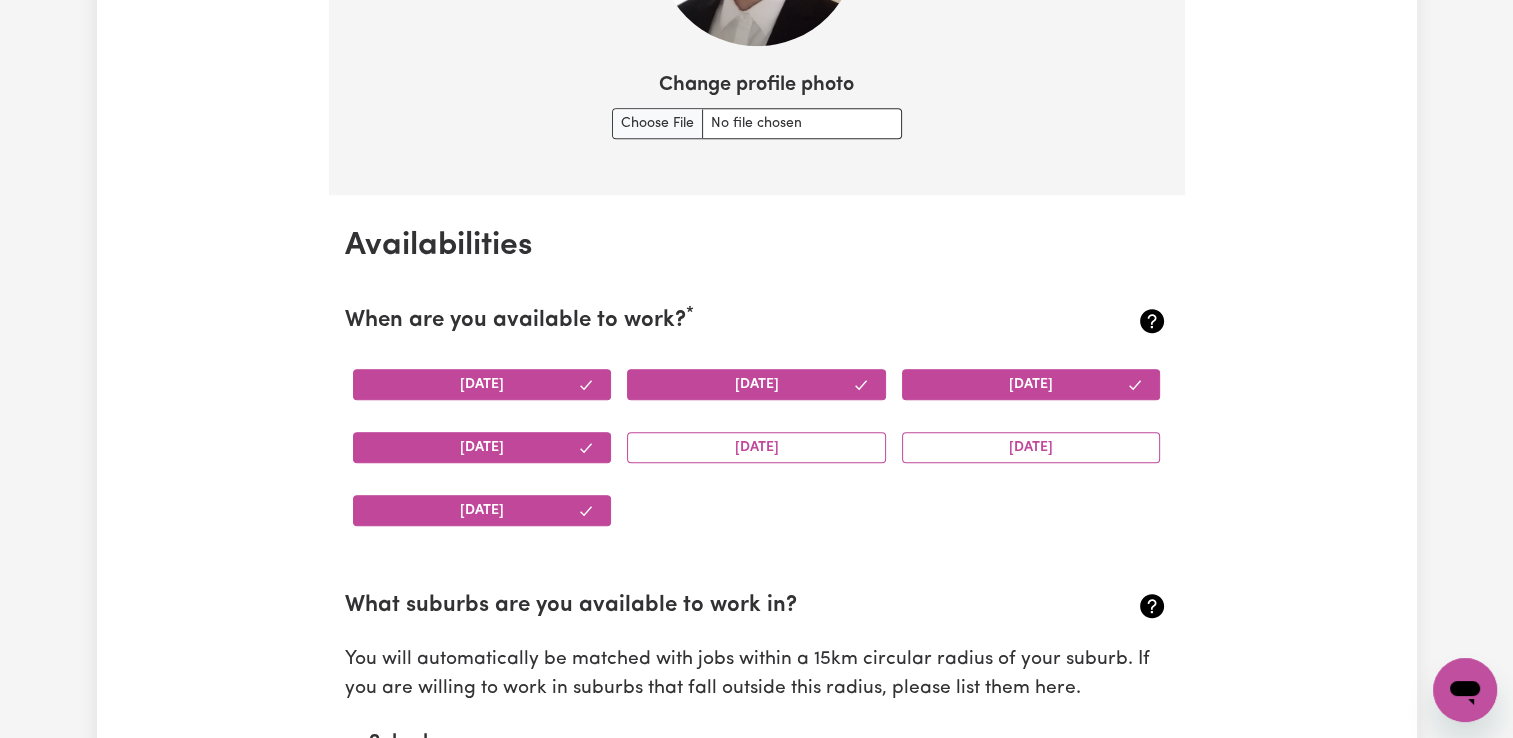 scroll, scrollTop: 1800, scrollLeft: 0, axis: vertical 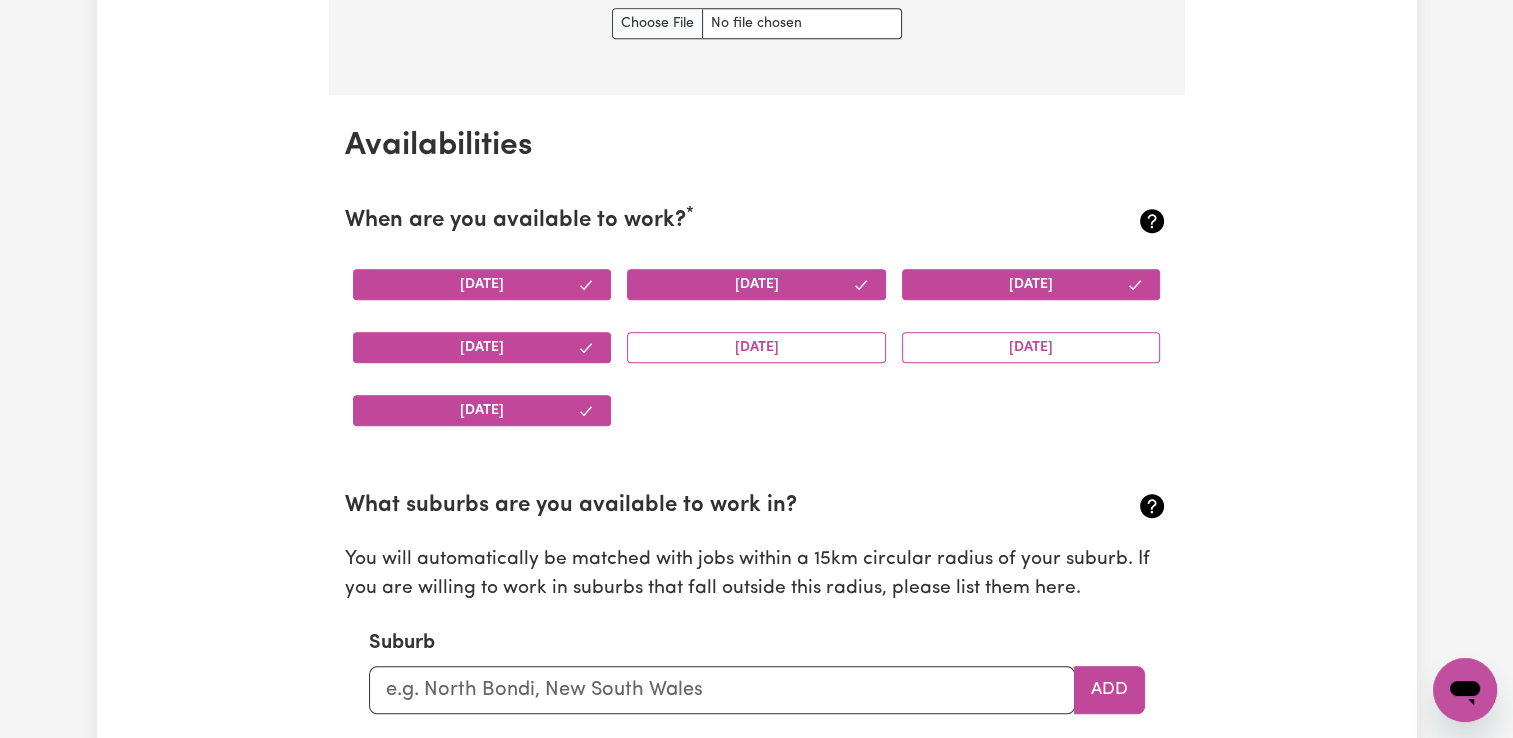 click on "[DATE]" at bounding box center [756, 284] 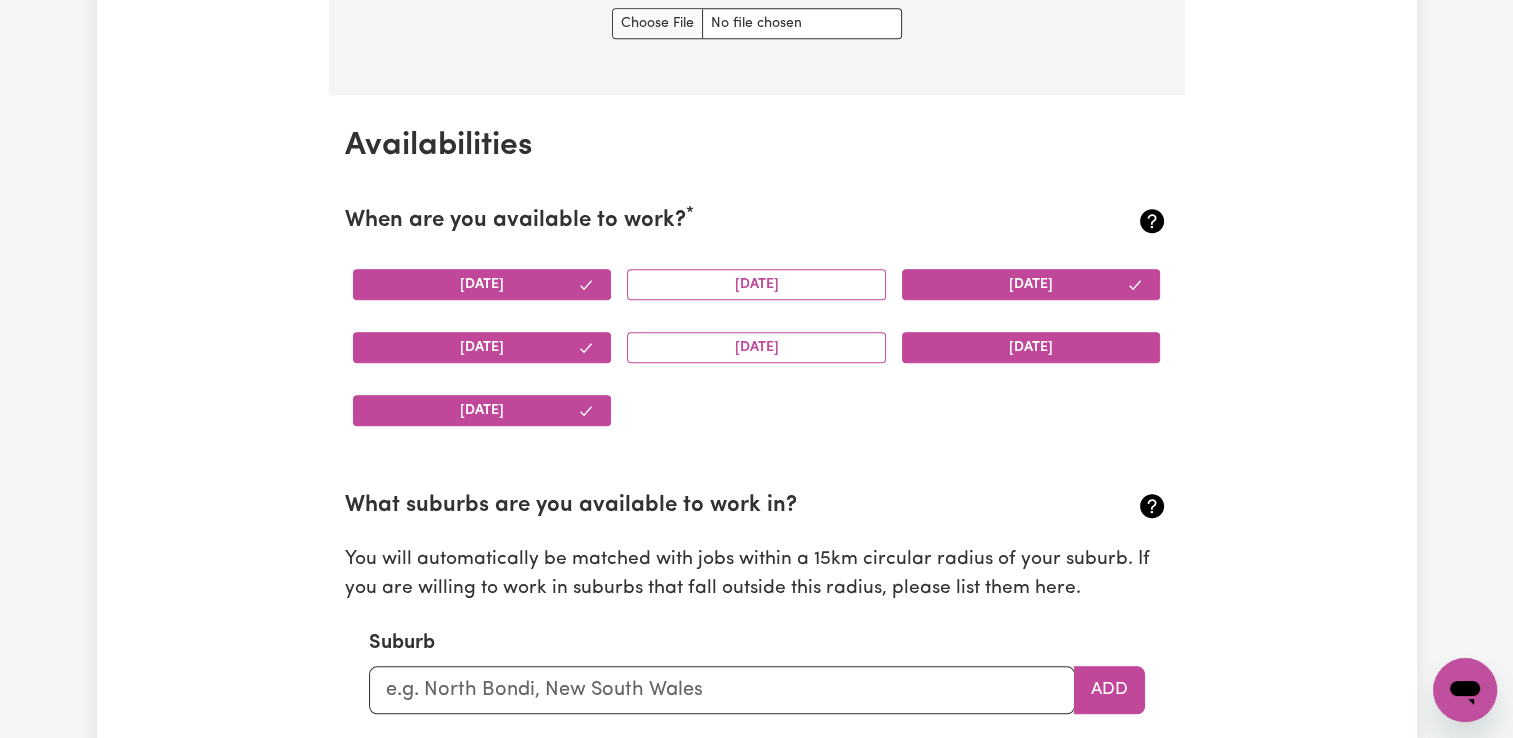 click on "[DATE]" at bounding box center [1031, 347] 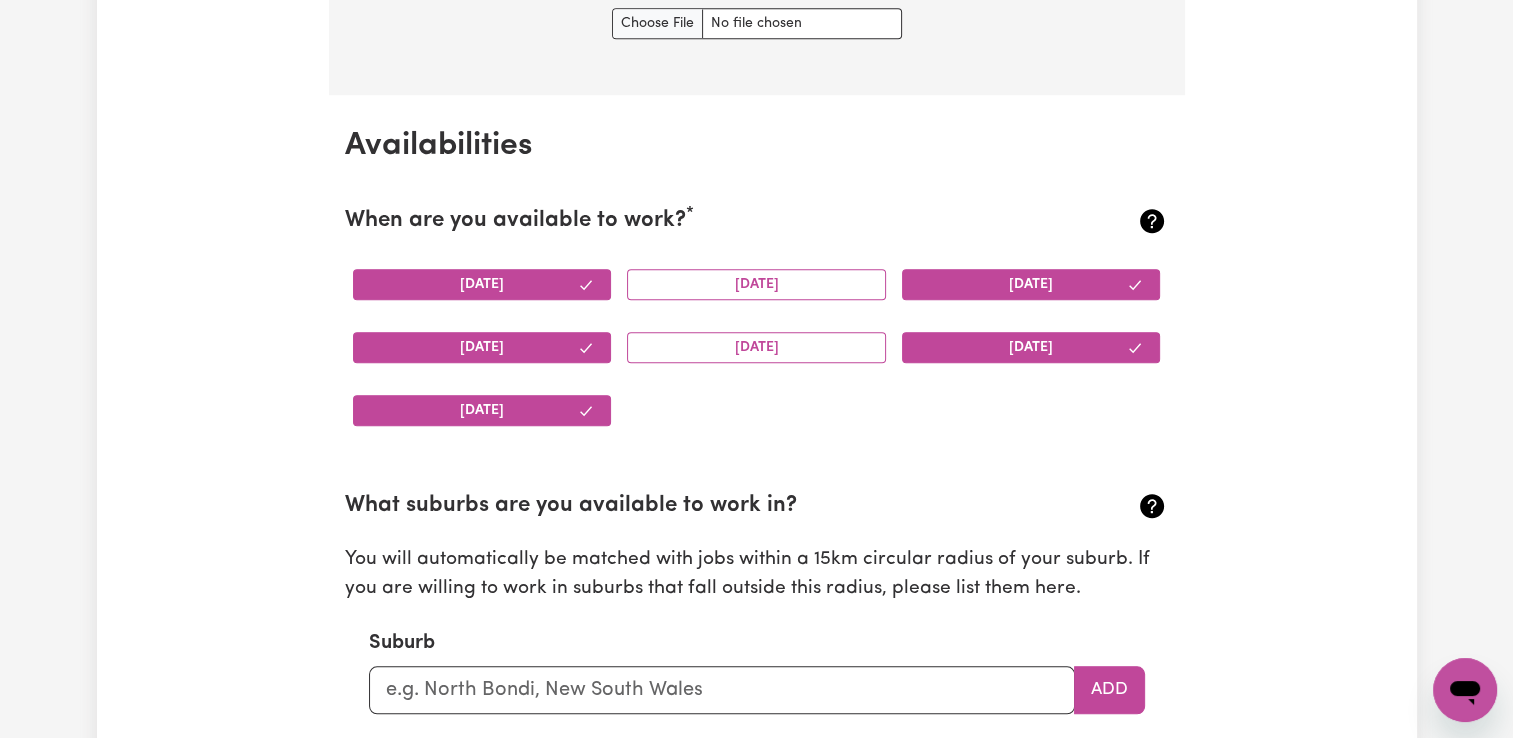 click 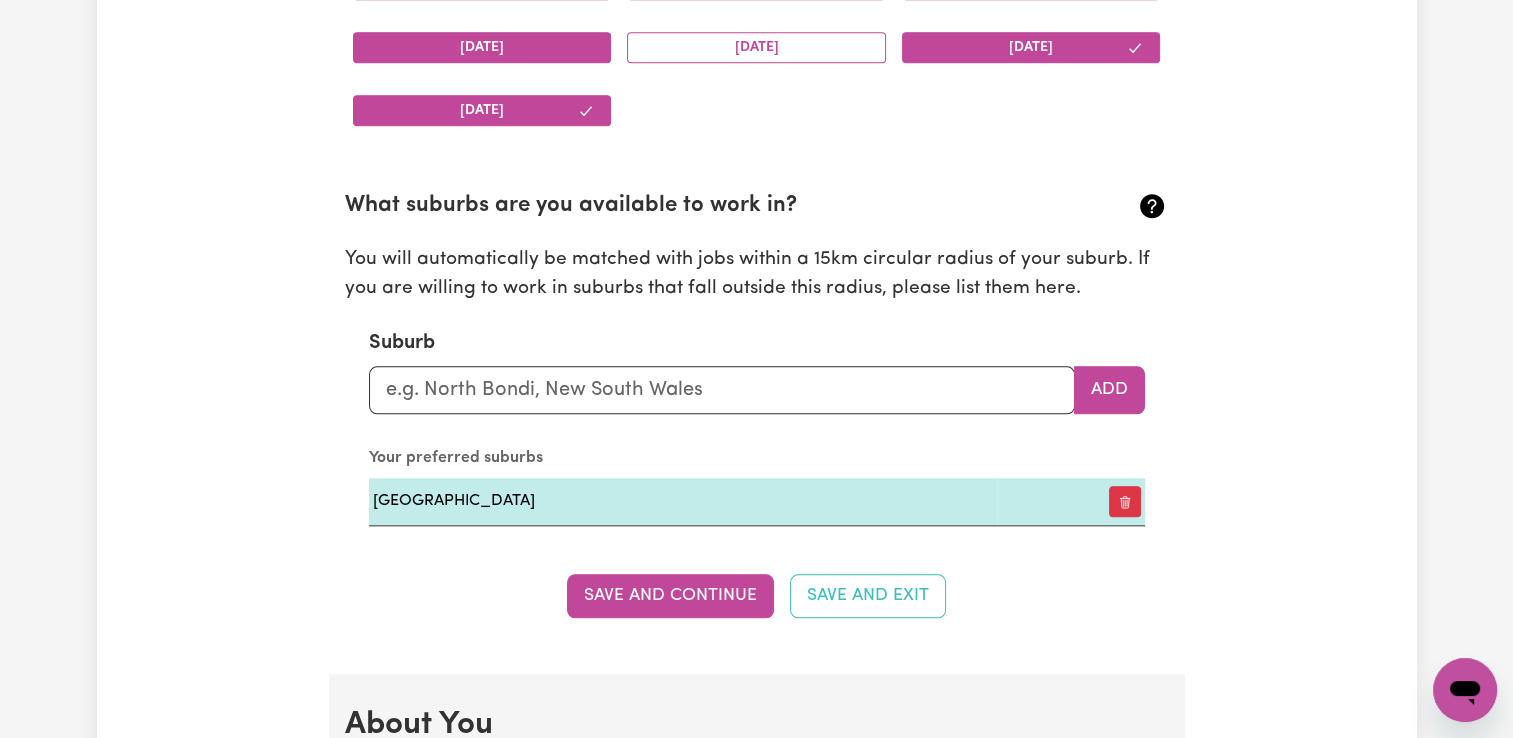 scroll, scrollTop: 2300, scrollLeft: 0, axis: vertical 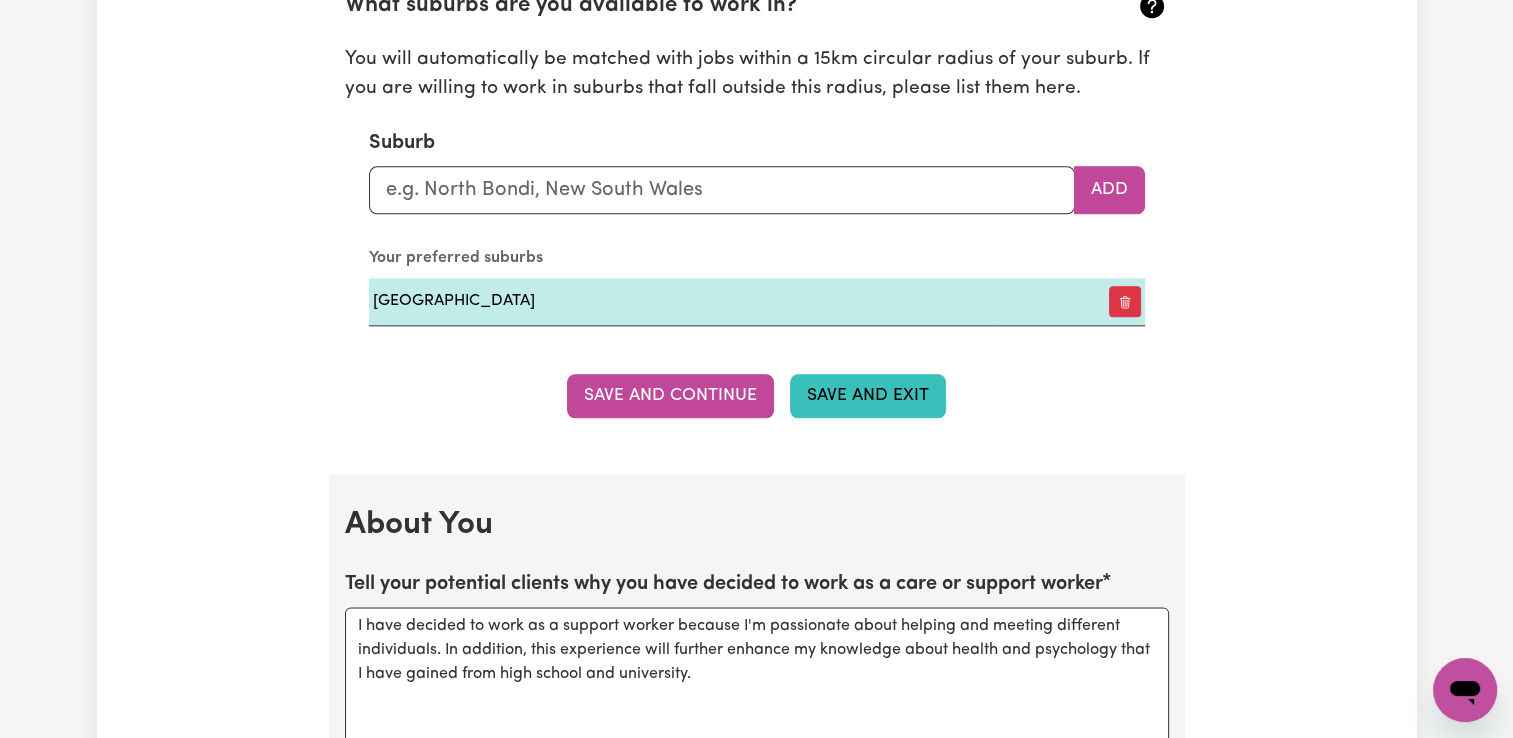 click on "Save and Exit" at bounding box center [868, 396] 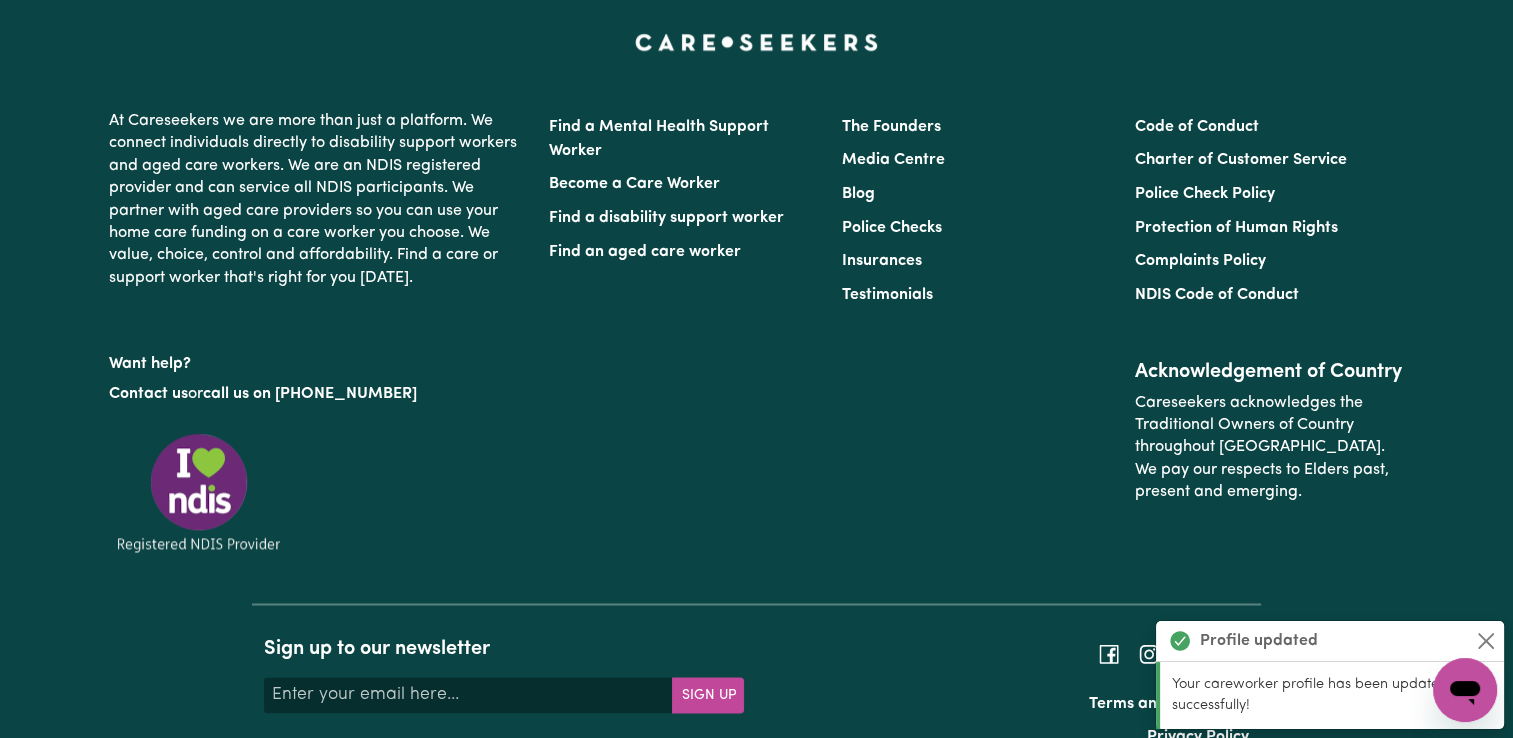 scroll, scrollTop: 0, scrollLeft: 0, axis: both 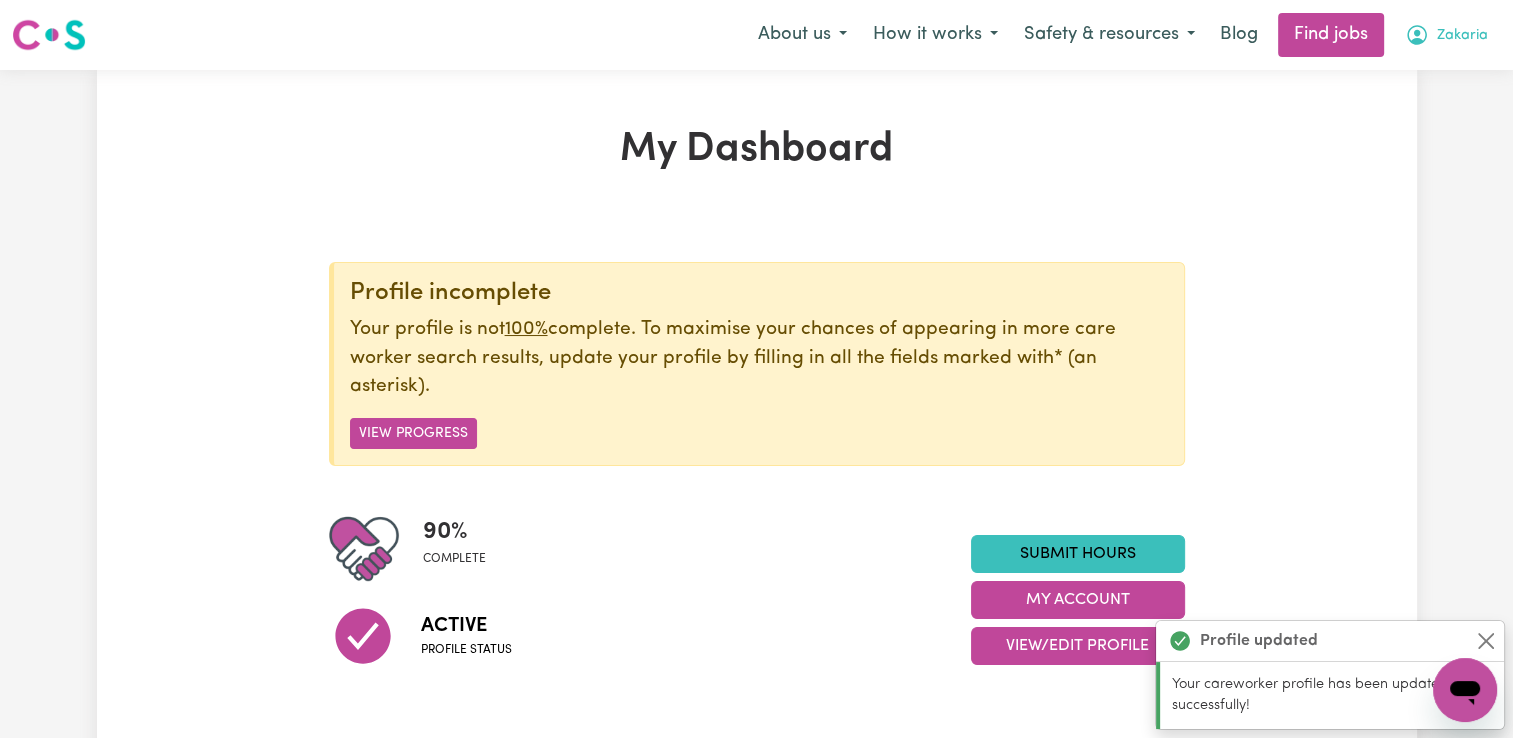 click on "Zakaria" at bounding box center (1462, 36) 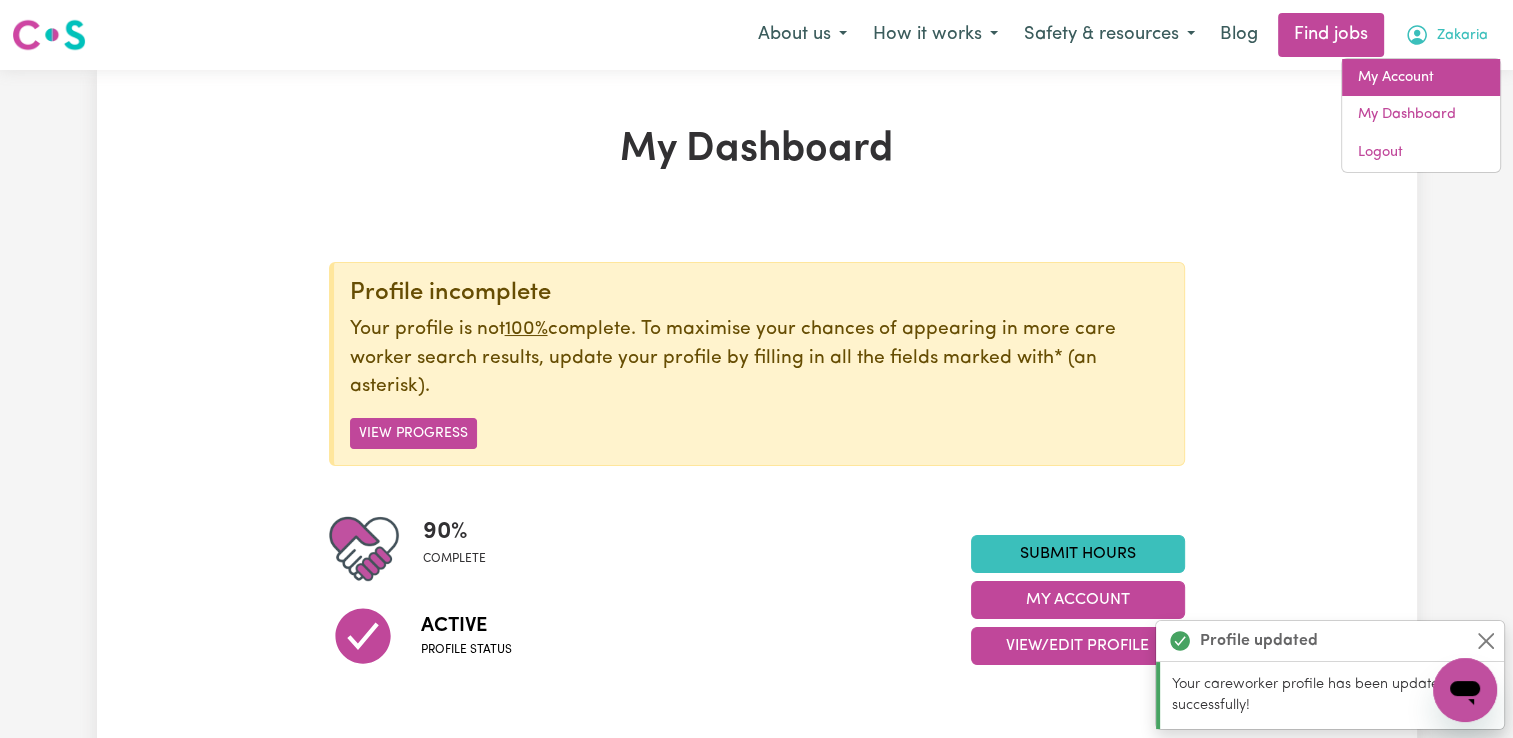 click on "My Account" at bounding box center (1421, 78) 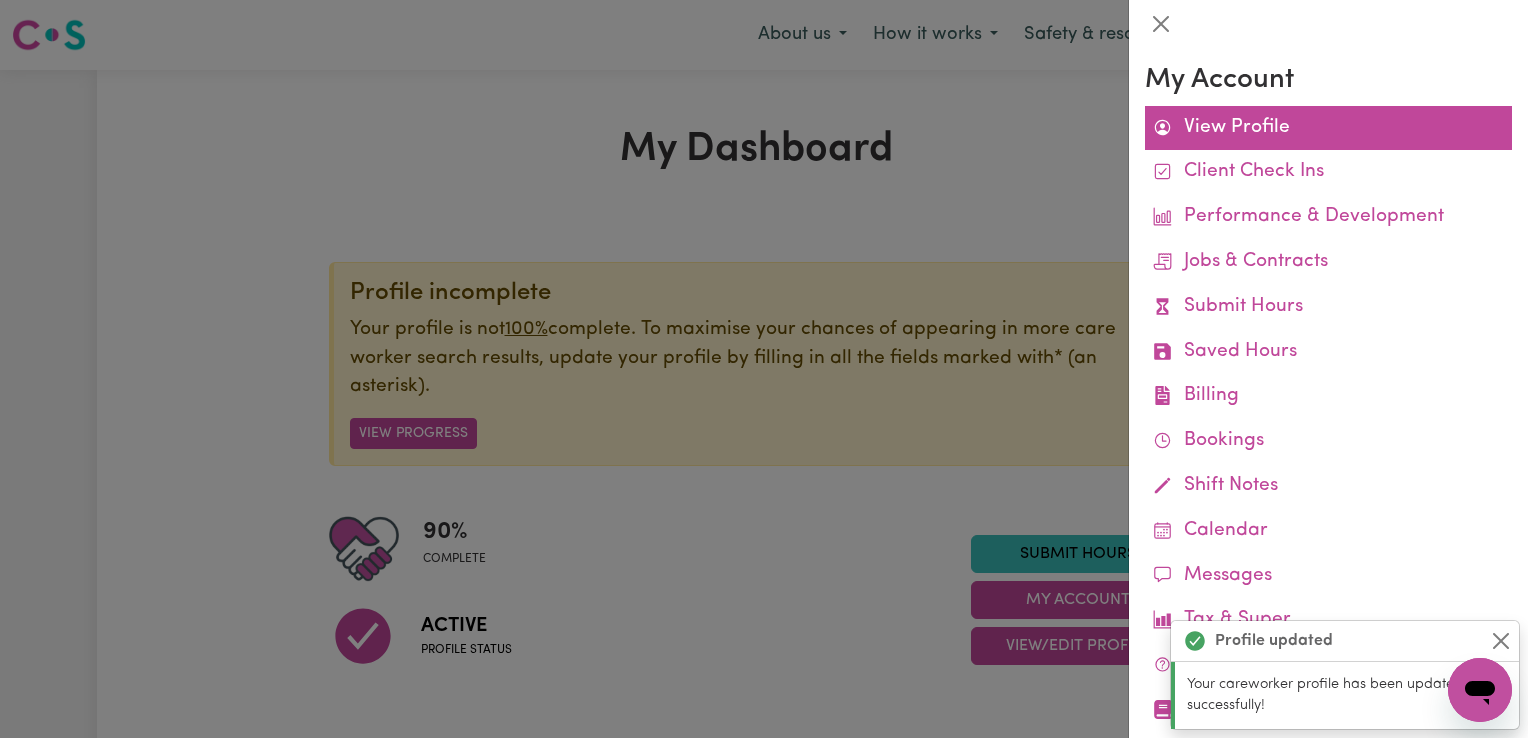 click on "View Profile" at bounding box center (1328, 128) 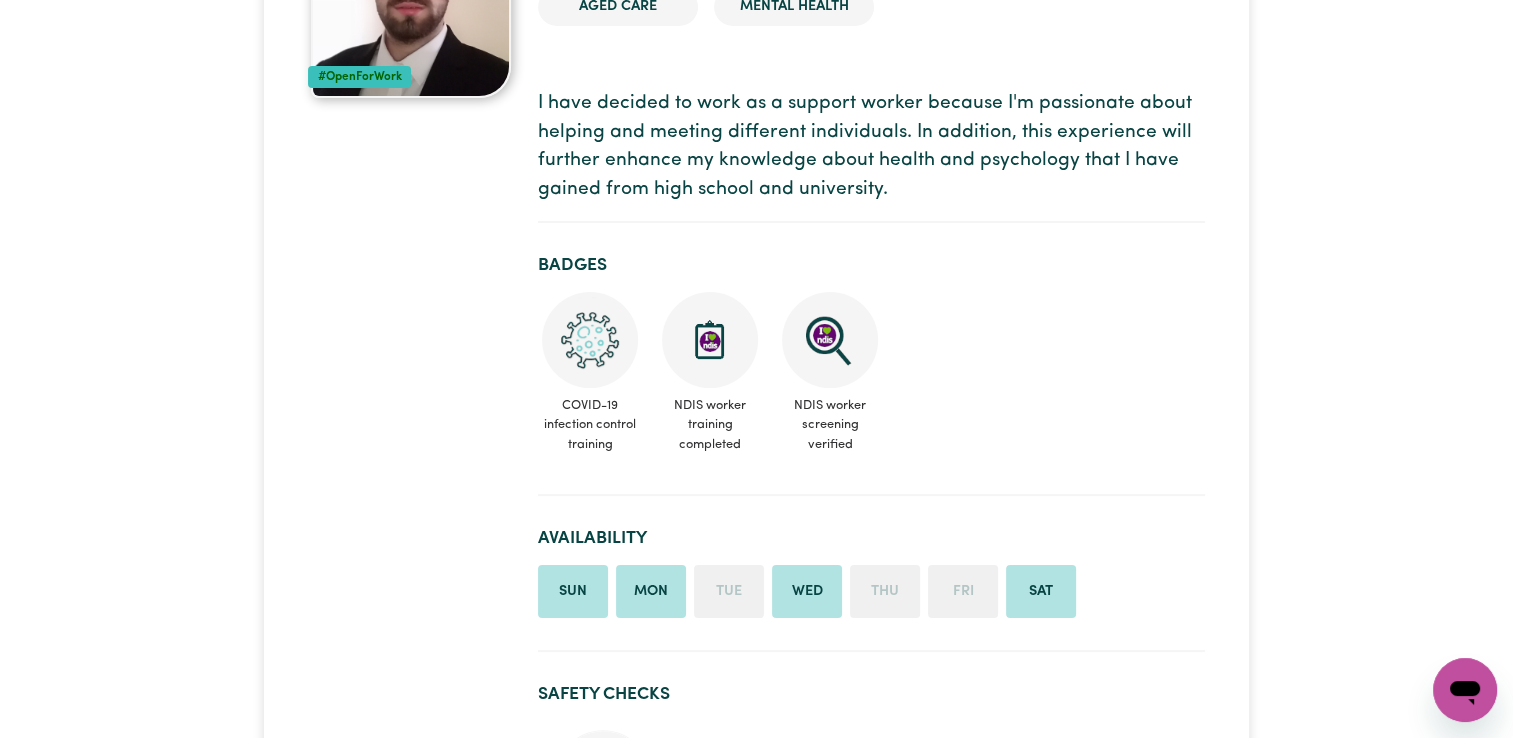 scroll, scrollTop: 500, scrollLeft: 0, axis: vertical 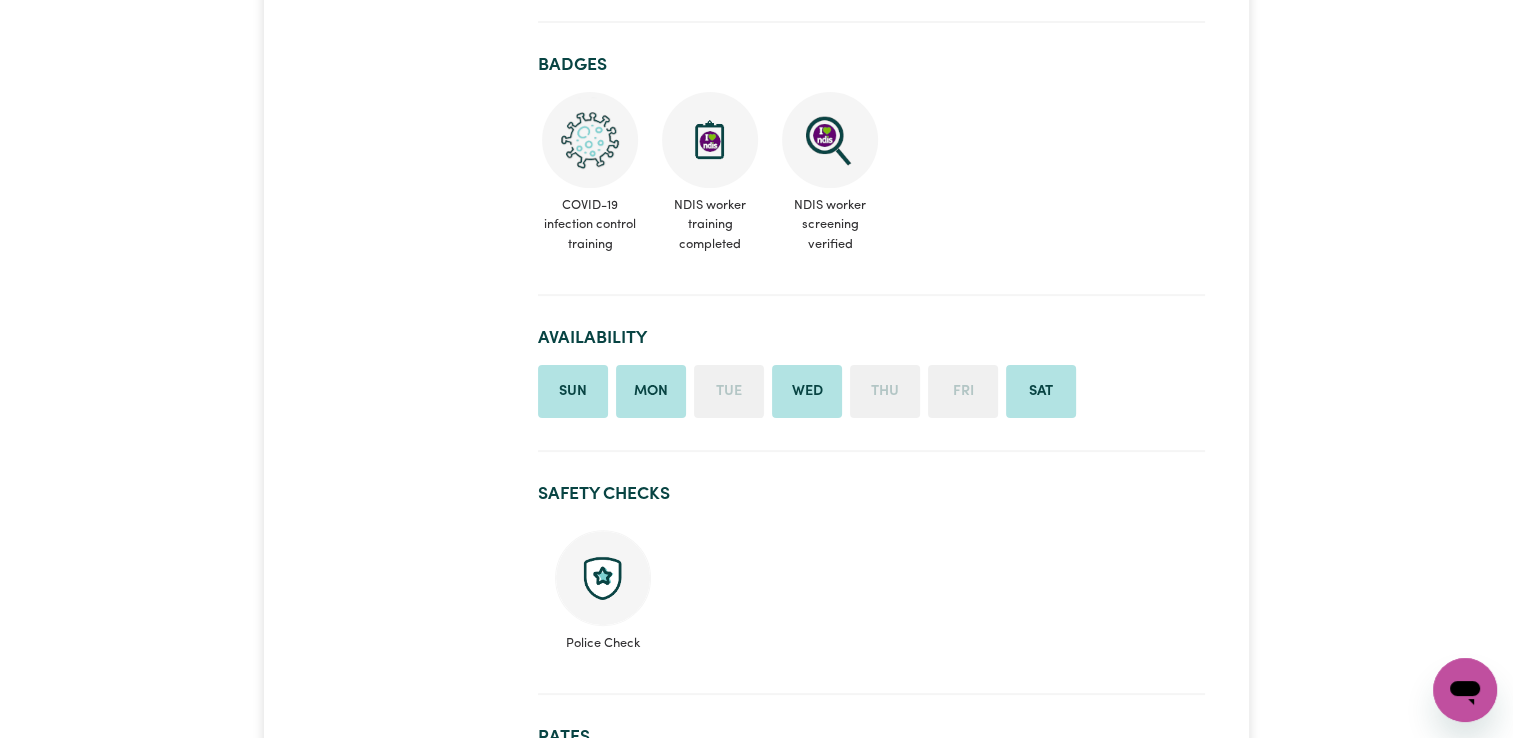 type on "x" 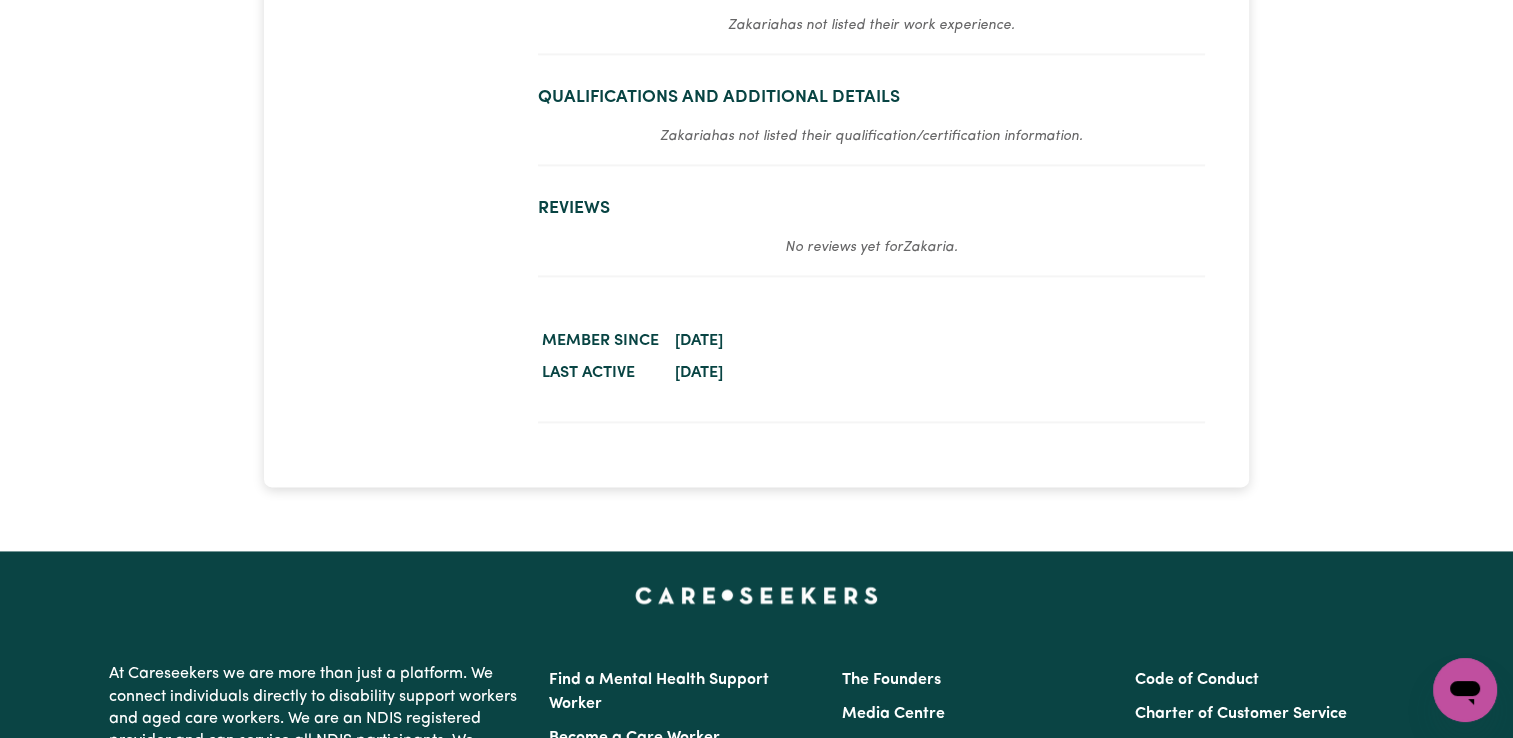 scroll, scrollTop: 2600, scrollLeft: 0, axis: vertical 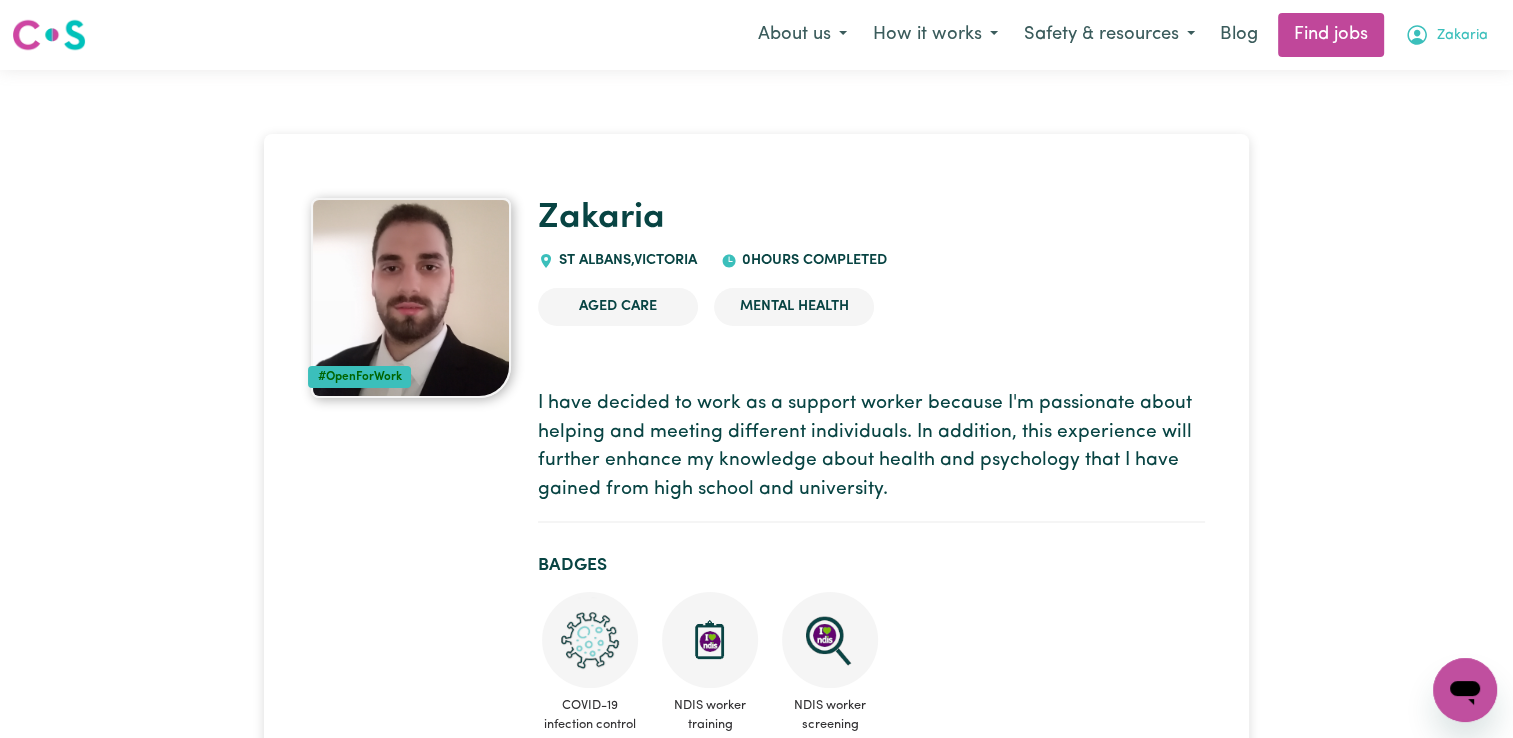 click on "Zakaria" at bounding box center [1446, 35] 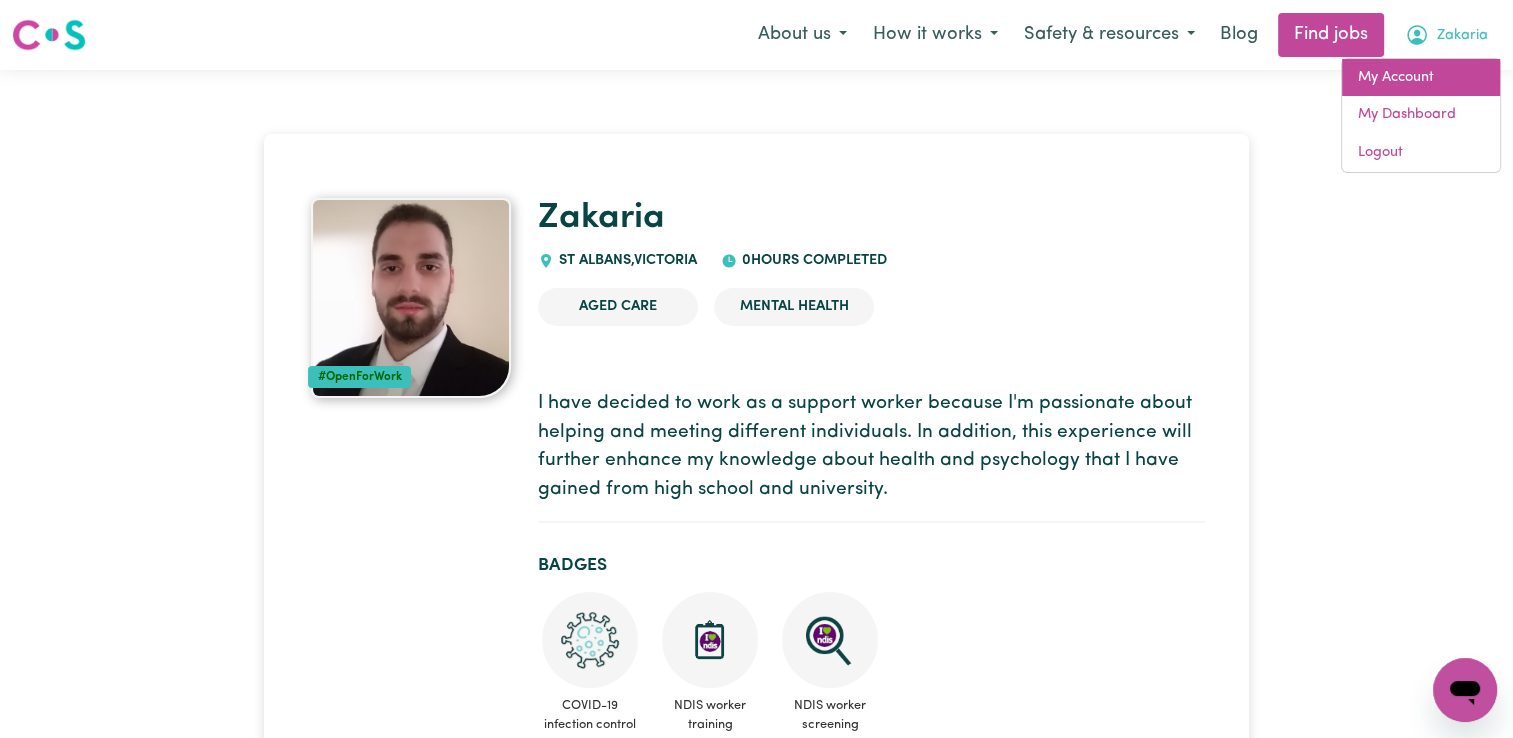 click on "My Account" at bounding box center [1421, 78] 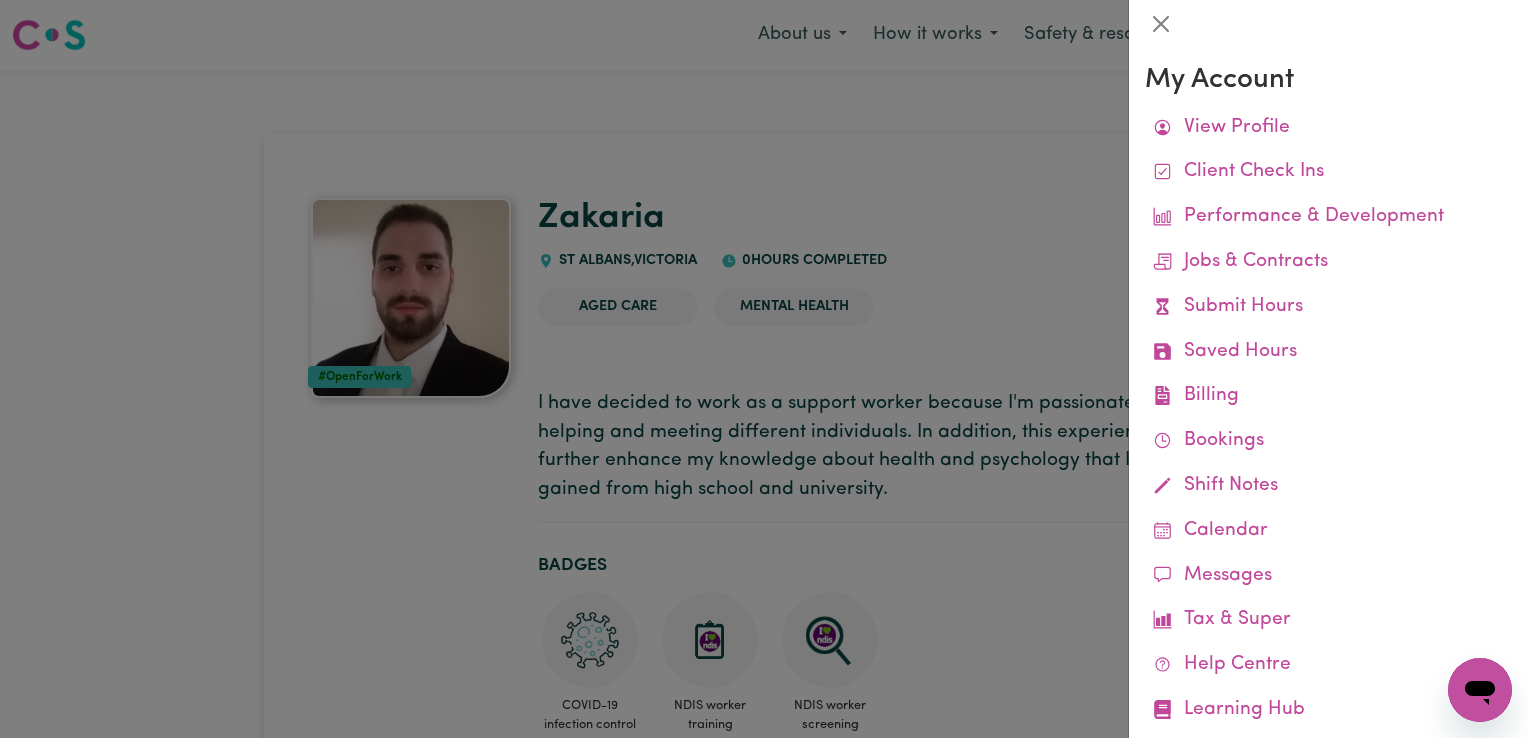 click at bounding box center (764, 369) 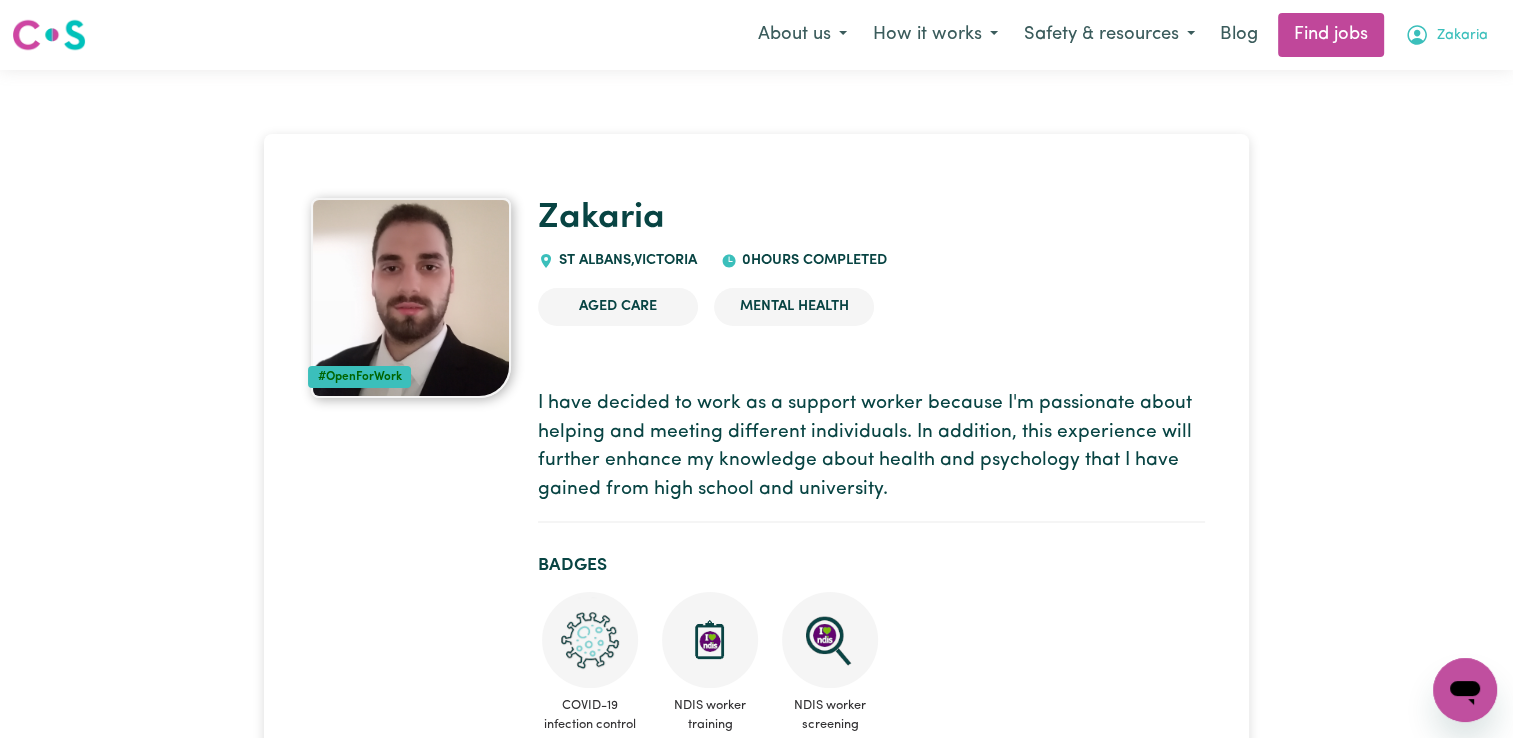click on "Zakaria" at bounding box center (1462, 36) 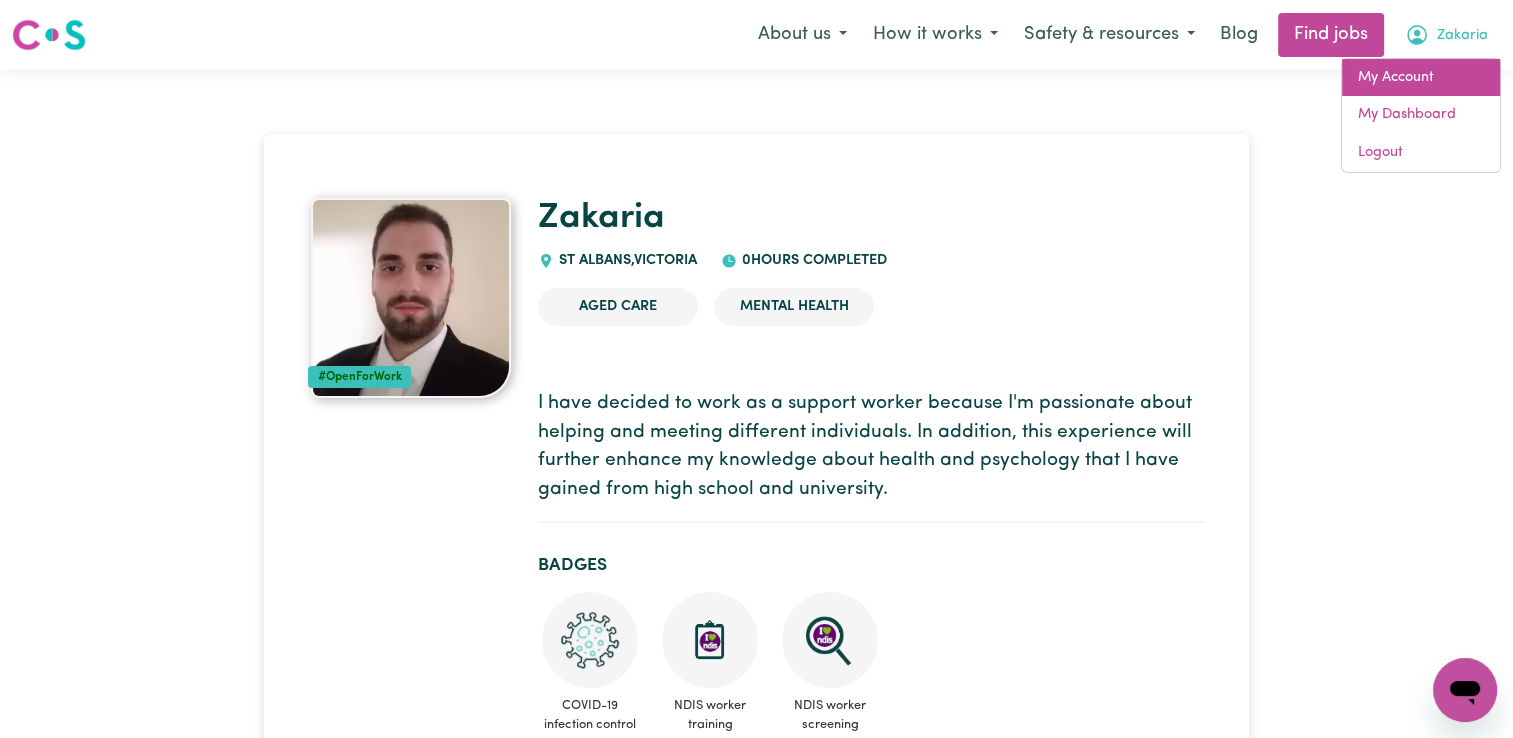 click on "My Account" at bounding box center [1421, 78] 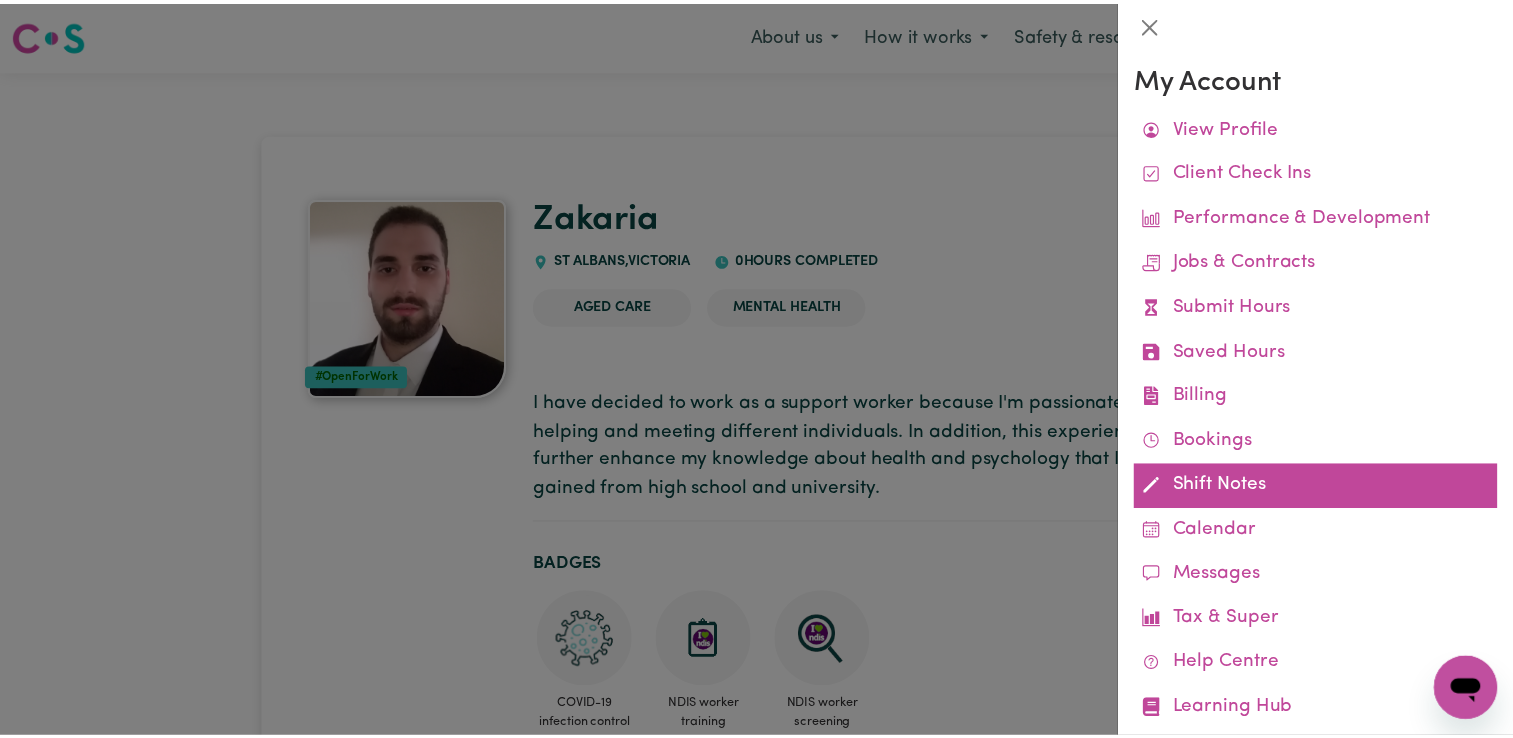 scroll, scrollTop: 42, scrollLeft: 0, axis: vertical 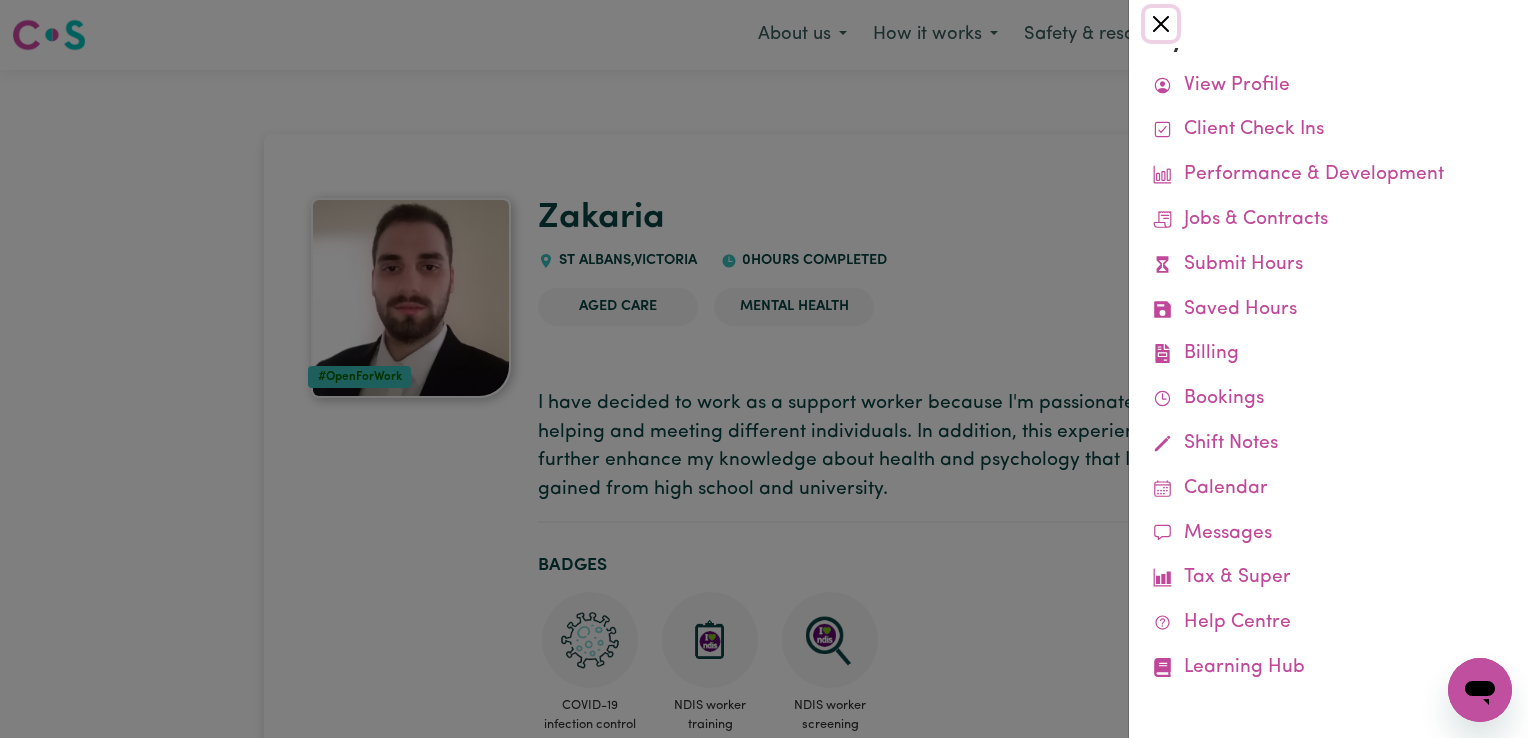 click at bounding box center [1161, 24] 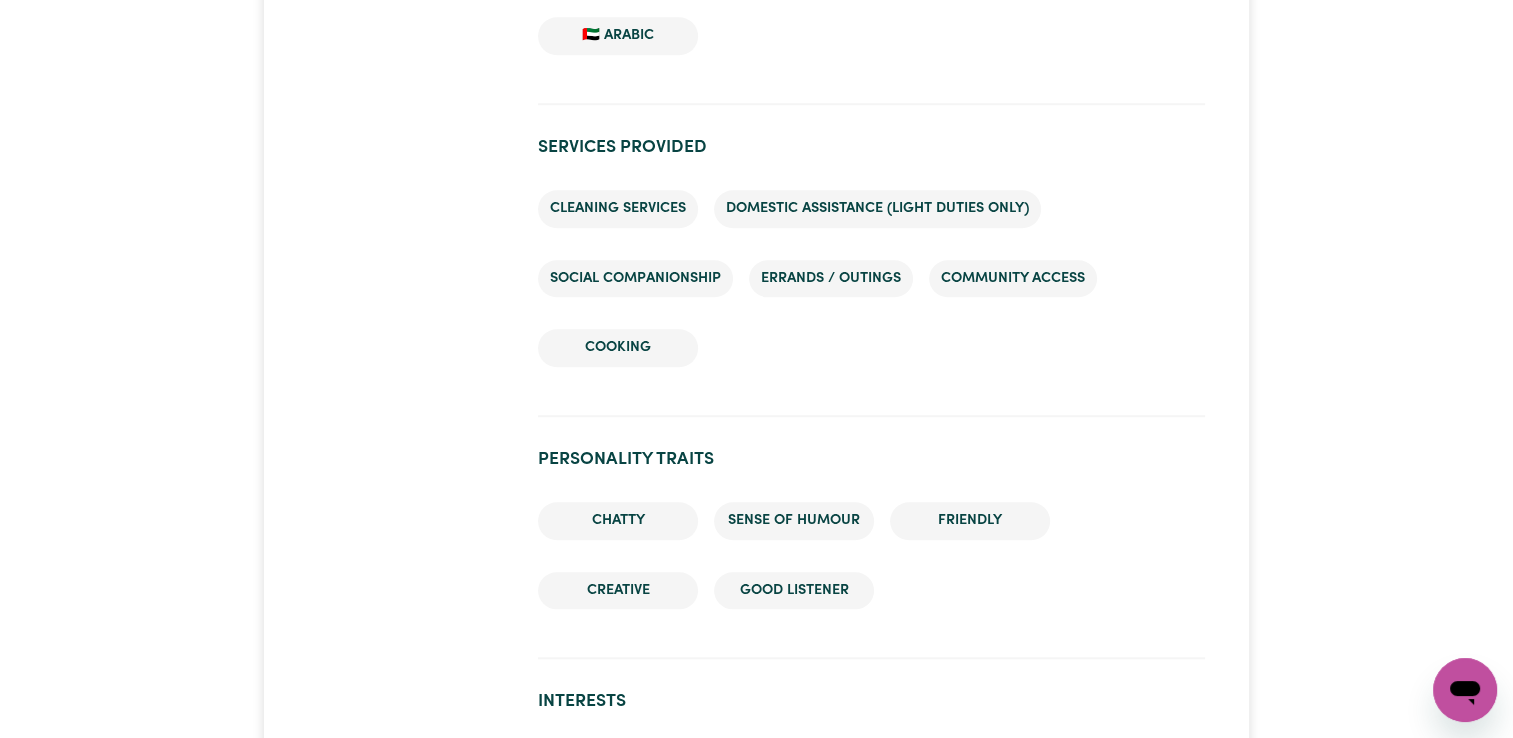 scroll, scrollTop: 1300, scrollLeft: 0, axis: vertical 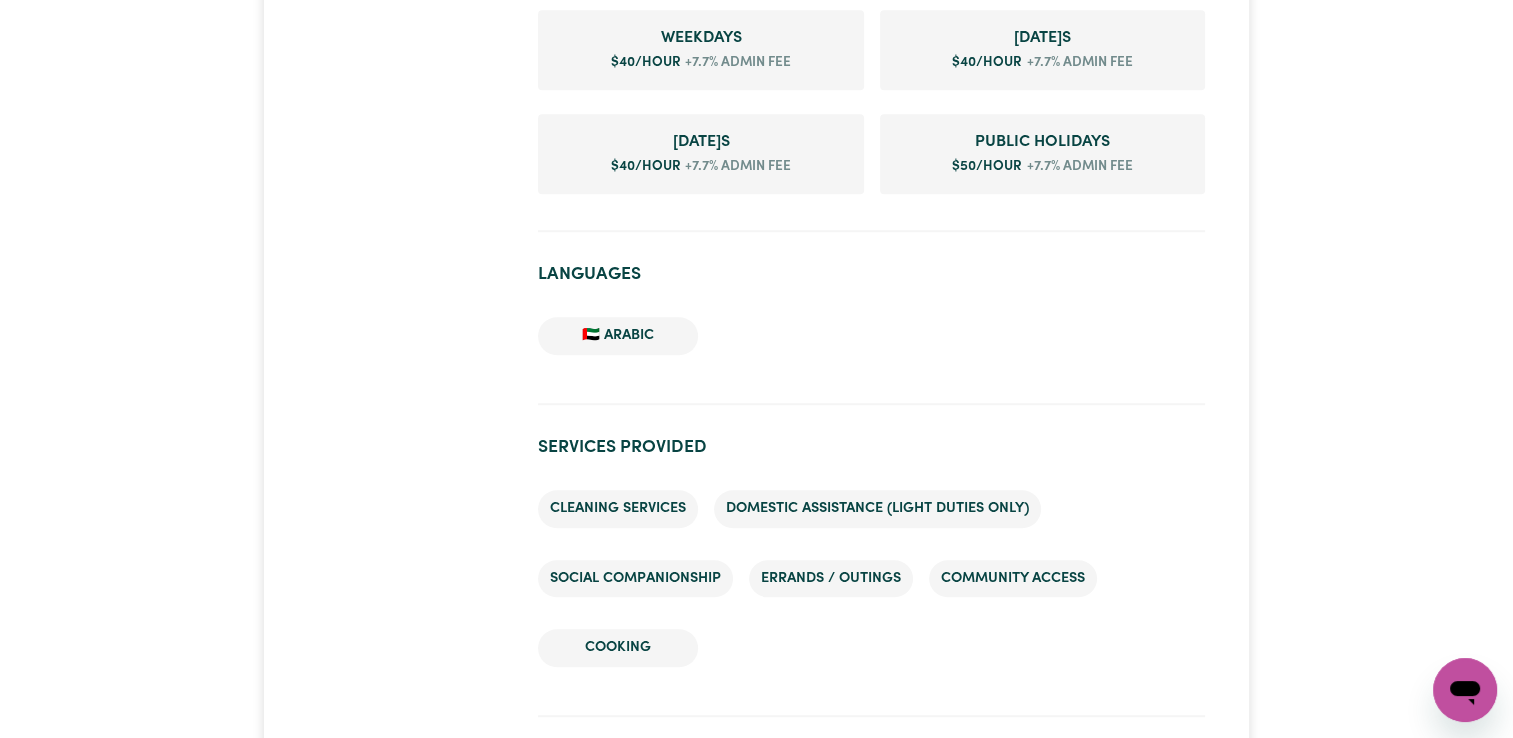 click on "Languages" at bounding box center [871, 274] 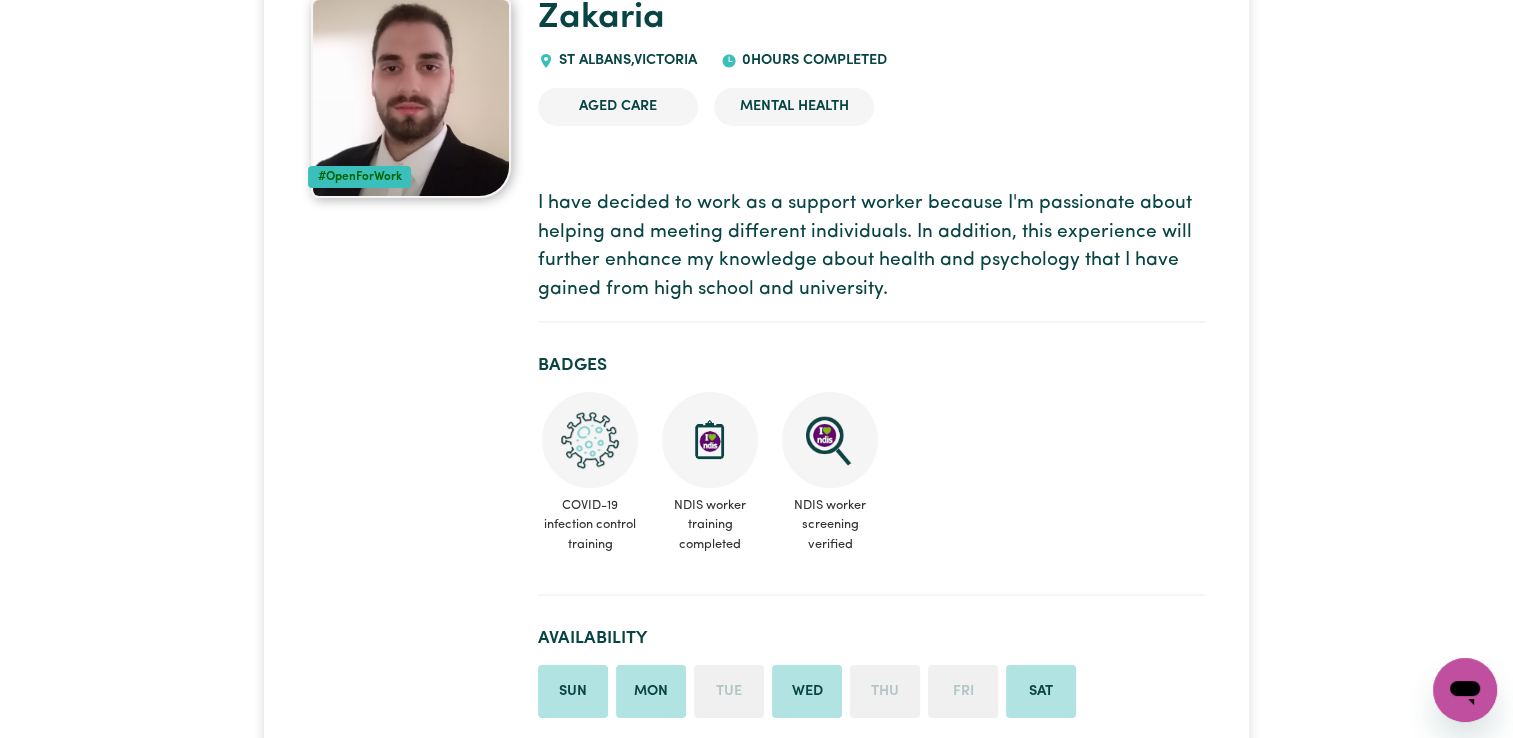 scroll, scrollTop: 0, scrollLeft: 0, axis: both 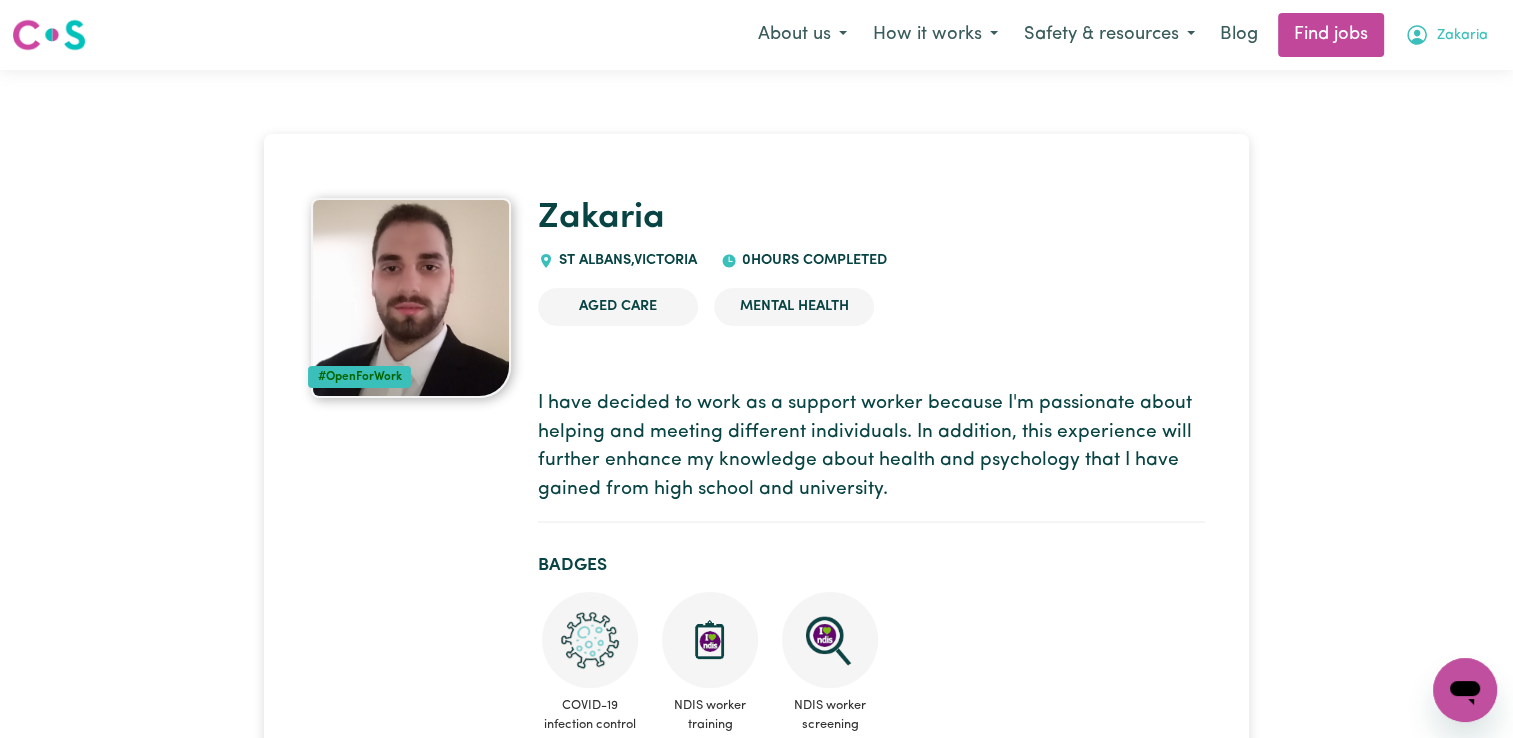 click on "Zakaria" at bounding box center [1446, 35] 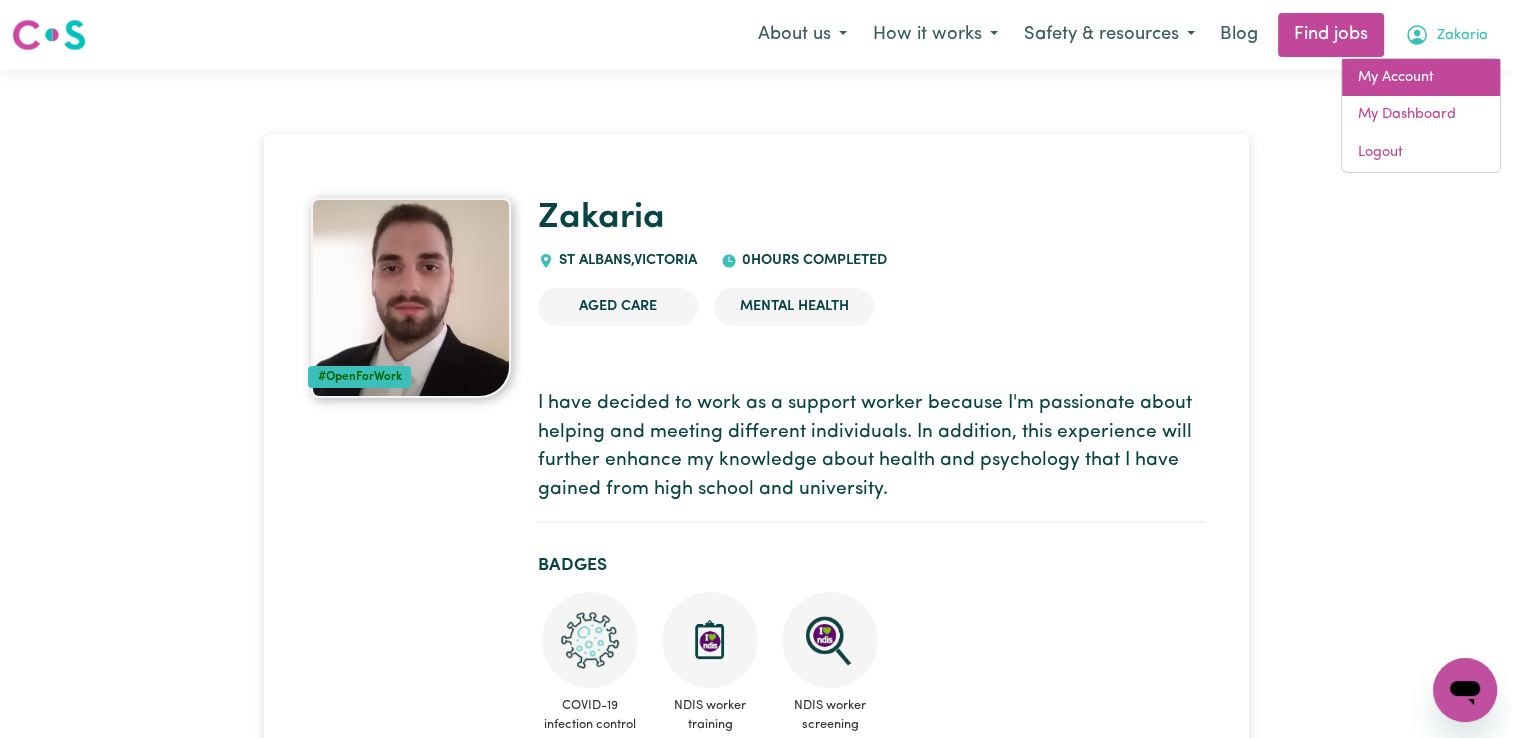 click on "My Account" at bounding box center (1421, 78) 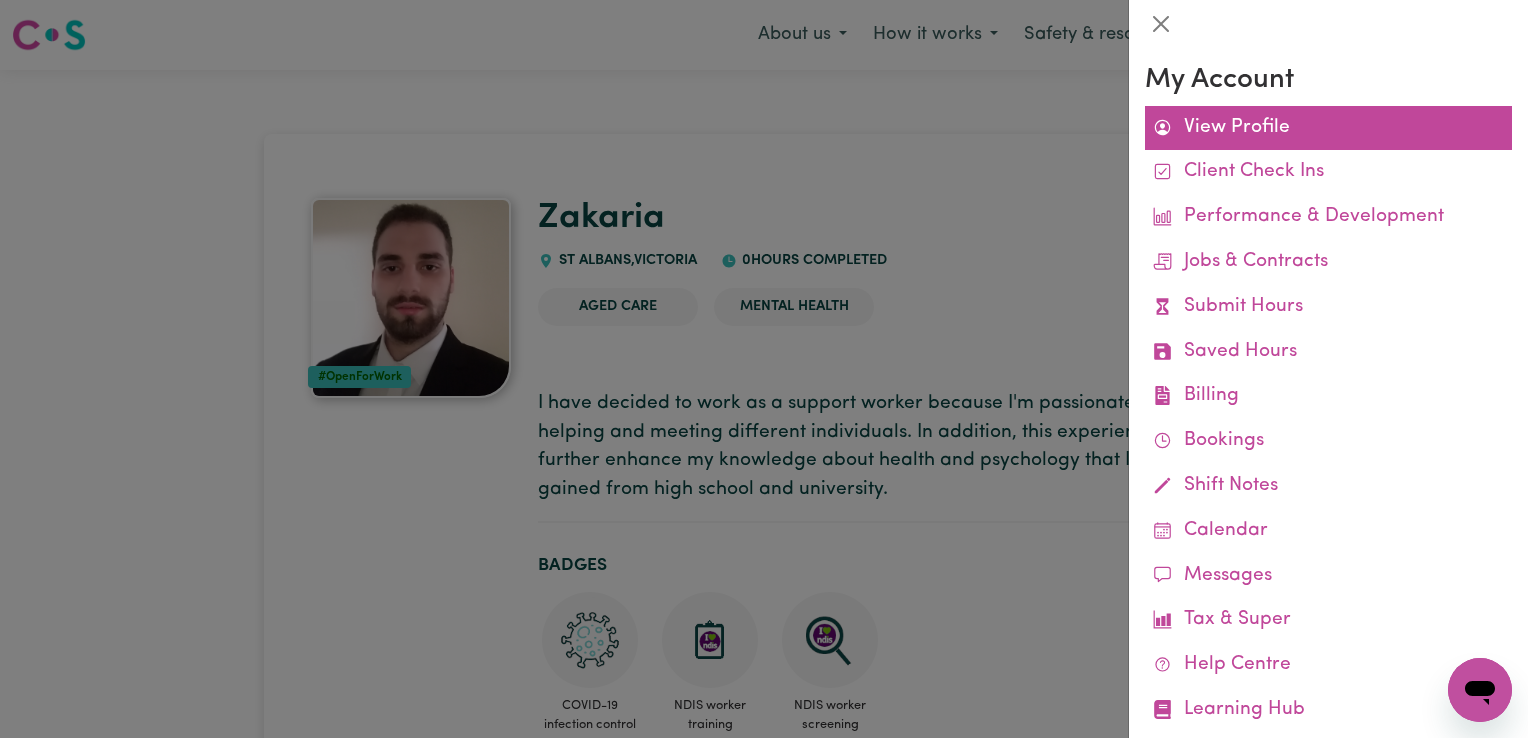 click on "View Profile" at bounding box center [1328, 128] 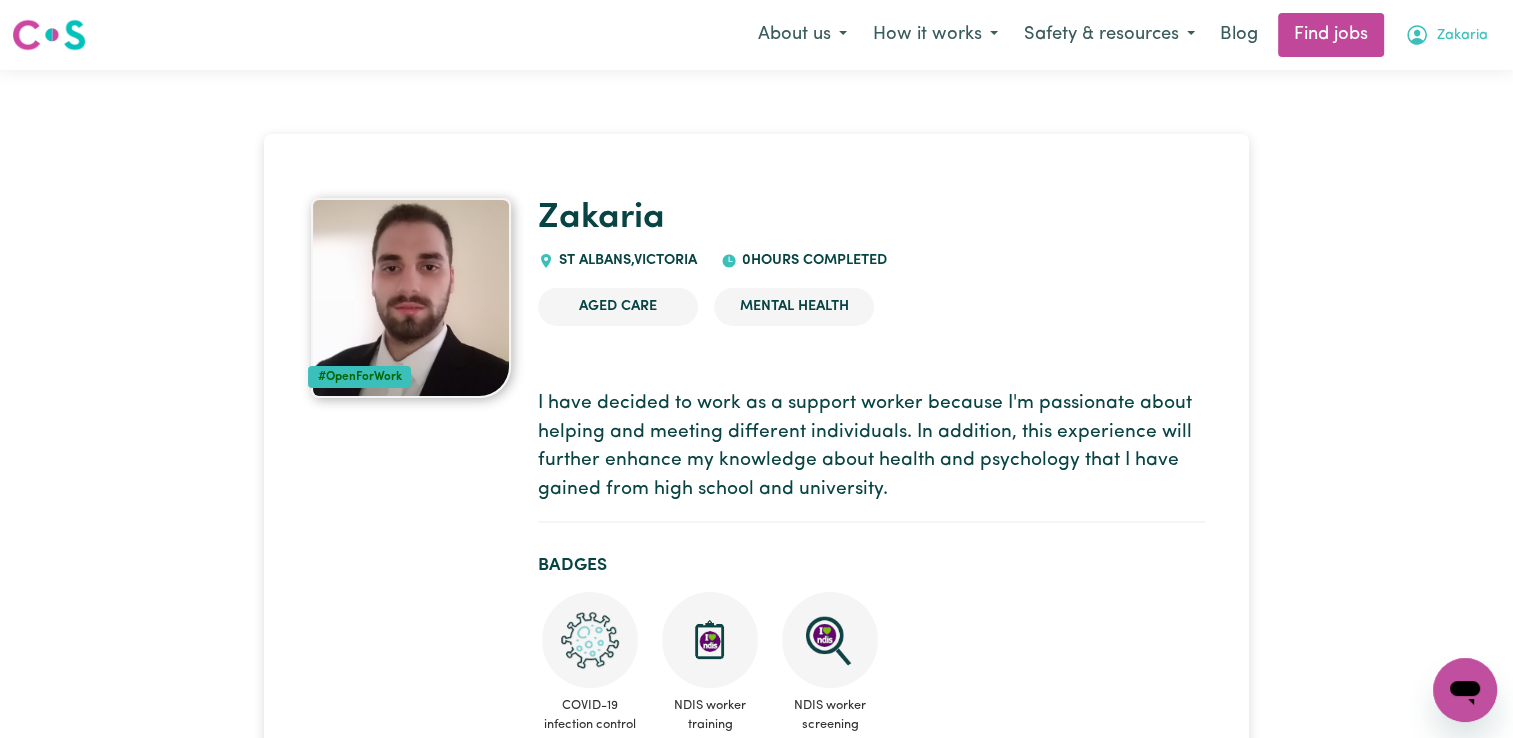 click 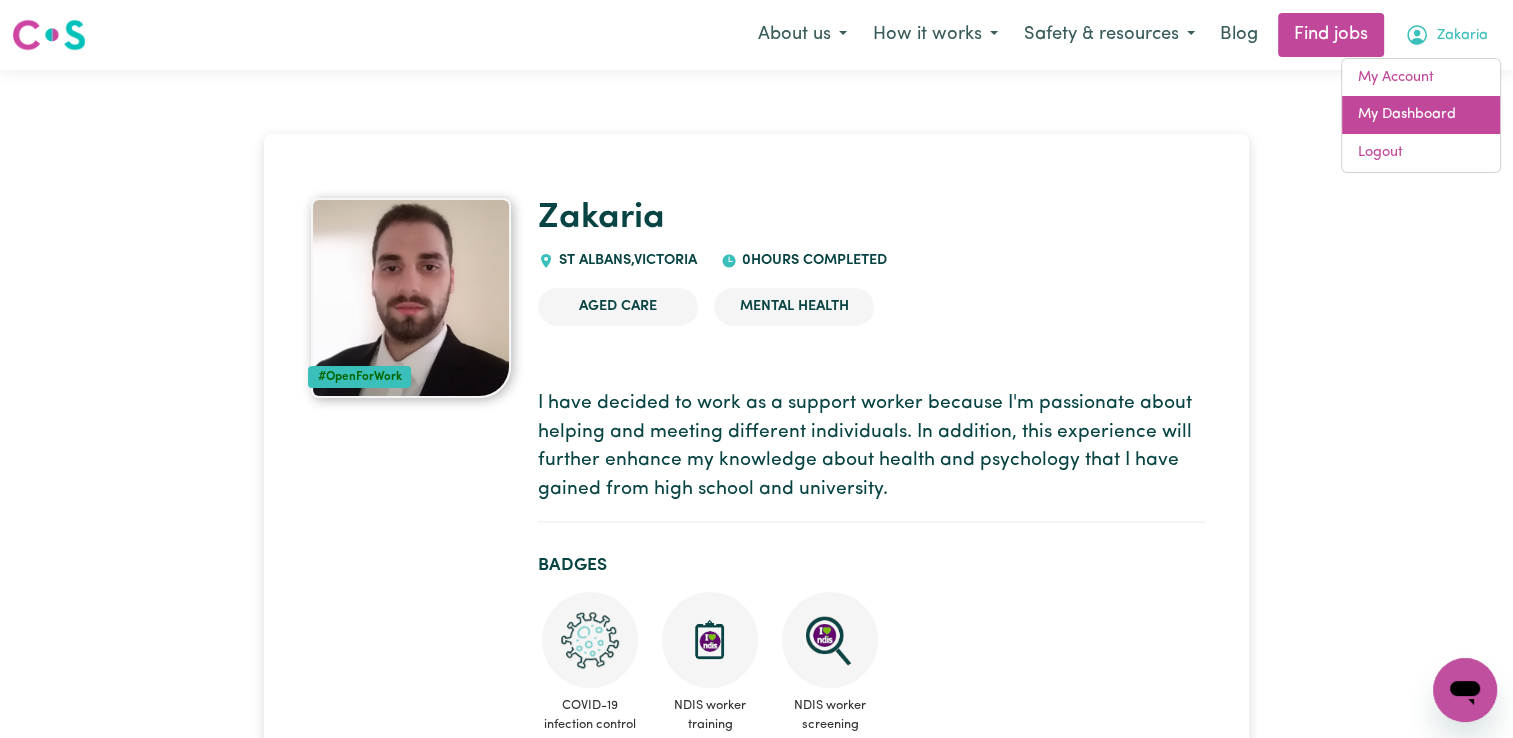 click on "My Dashboard" at bounding box center [1421, 115] 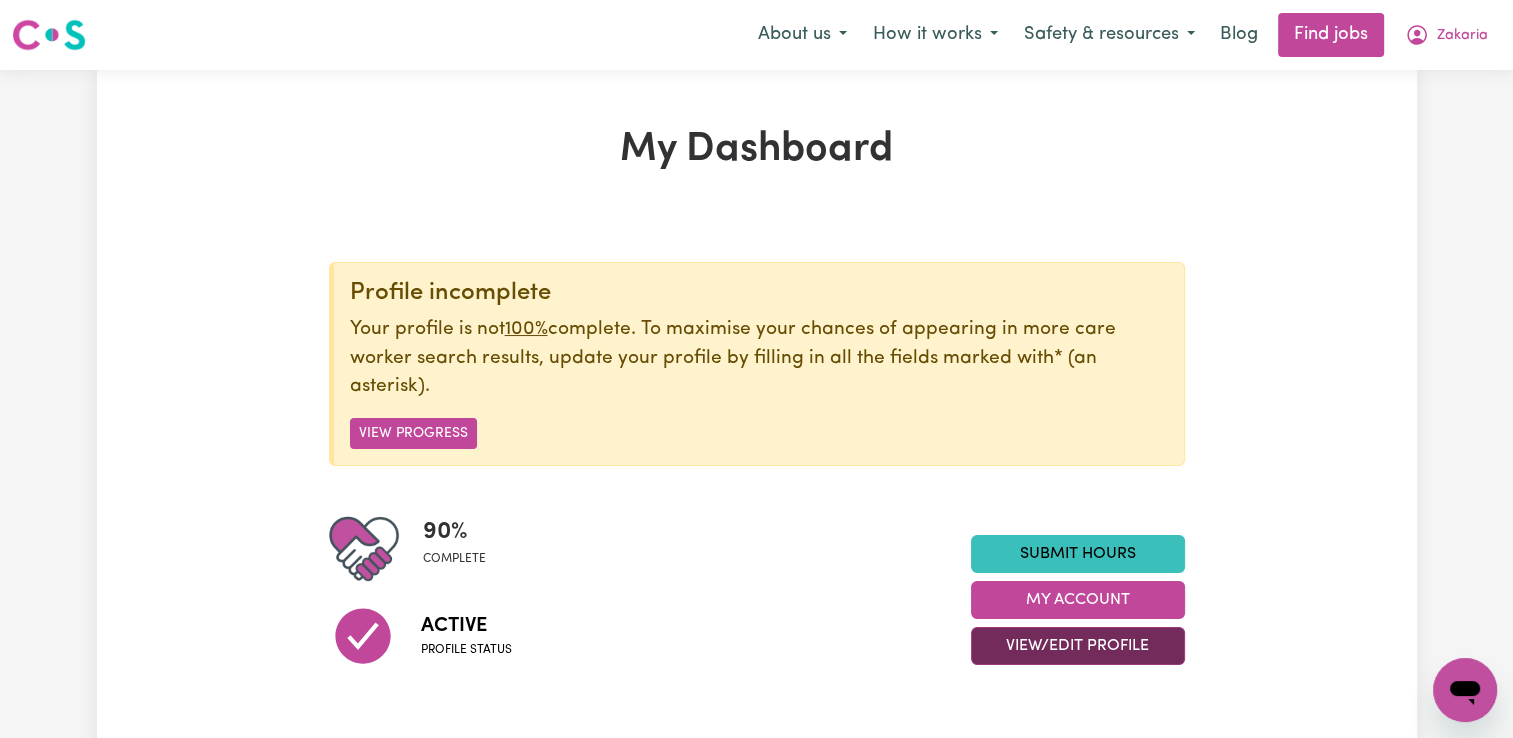 click on "View/Edit Profile" at bounding box center [1078, 646] 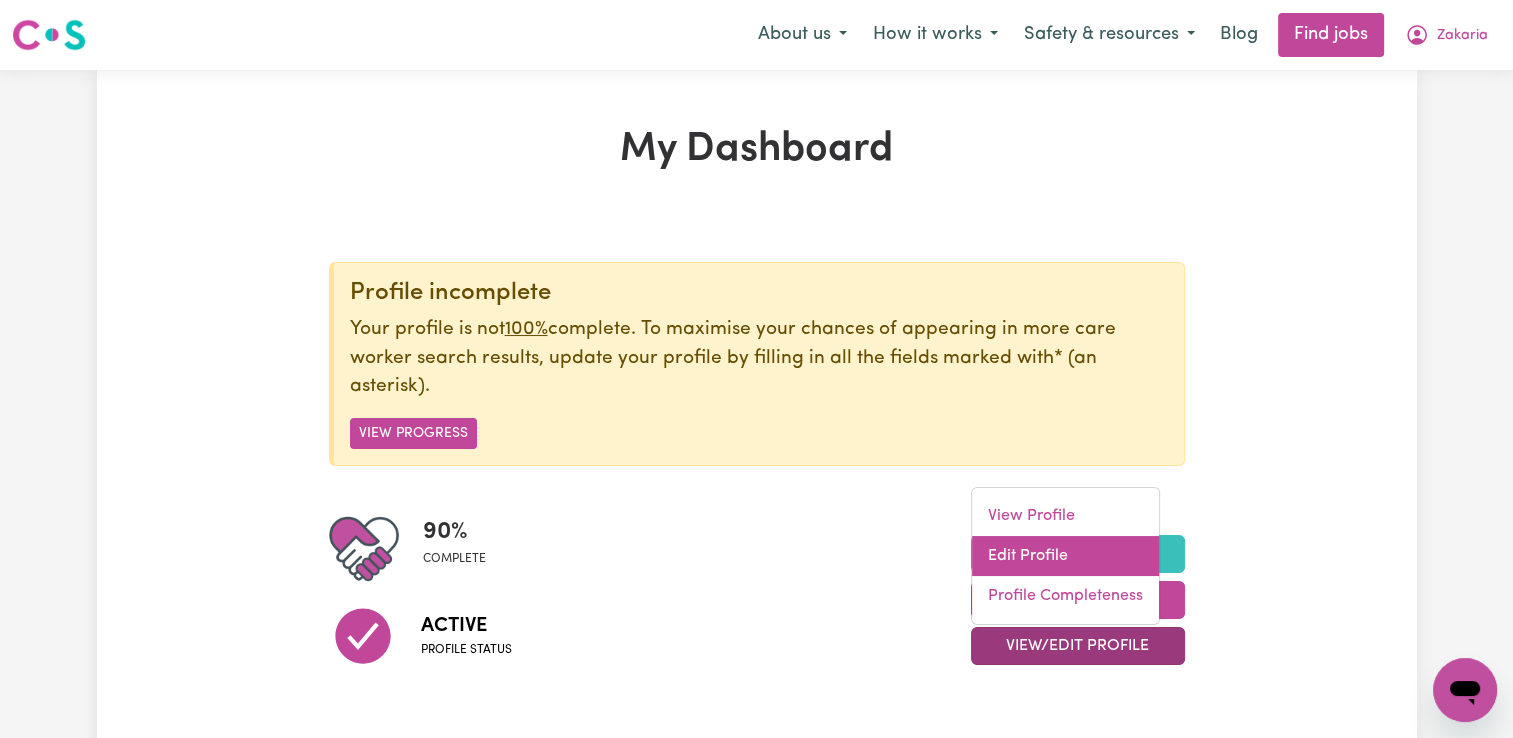 click on "Edit Profile" at bounding box center (1065, 556) 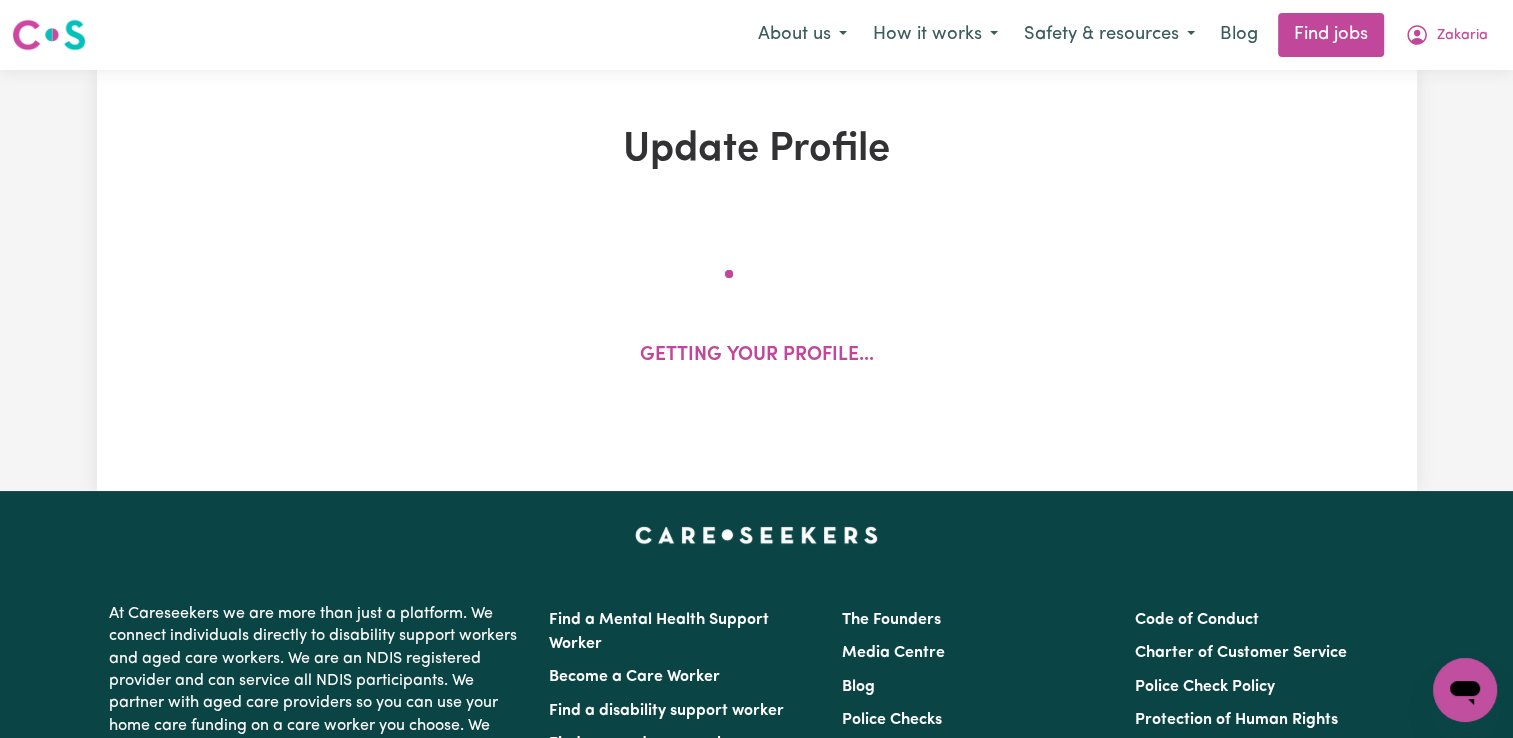select on "[DEMOGRAPHIC_DATA]" 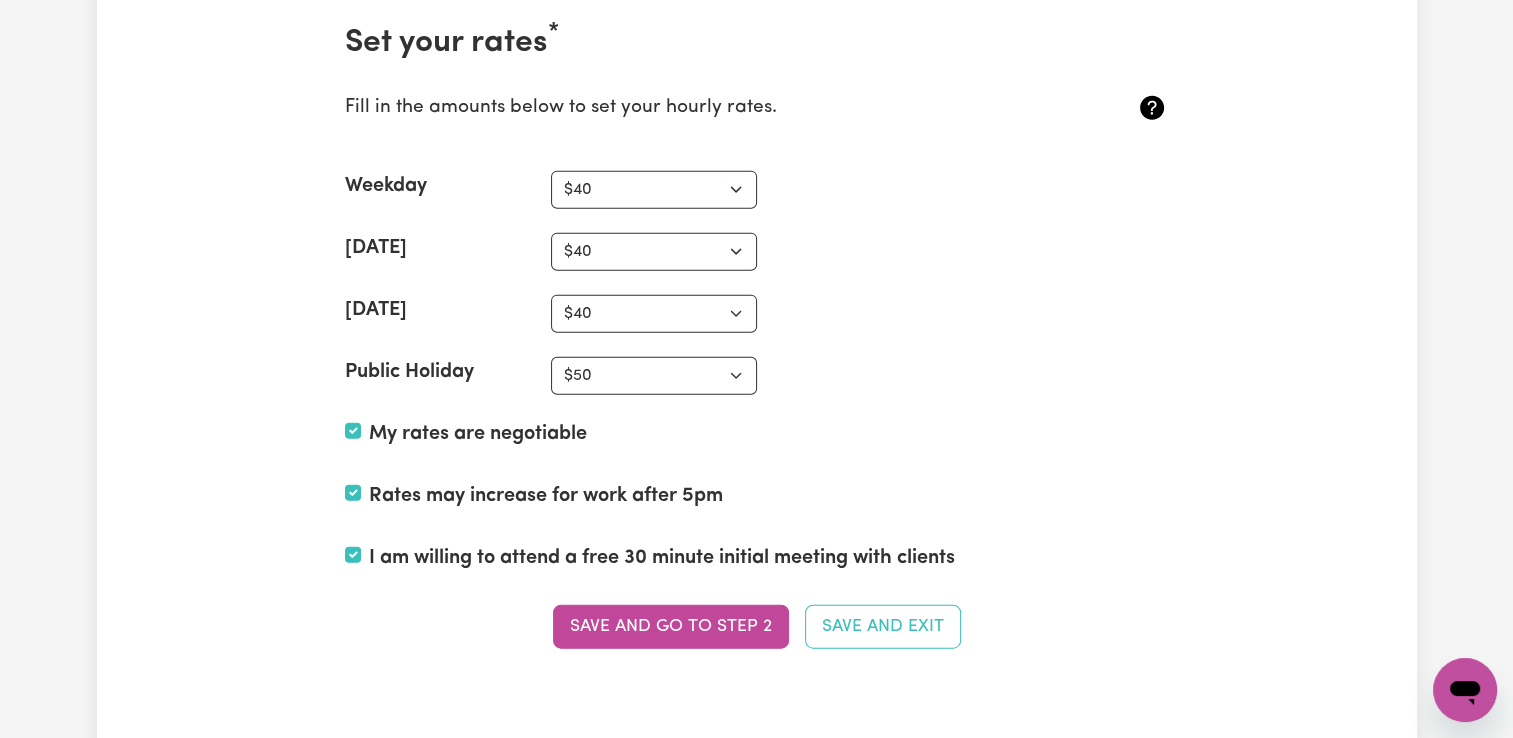 scroll, scrollTop: 4800, scrollLeft: 0, axis: vertical 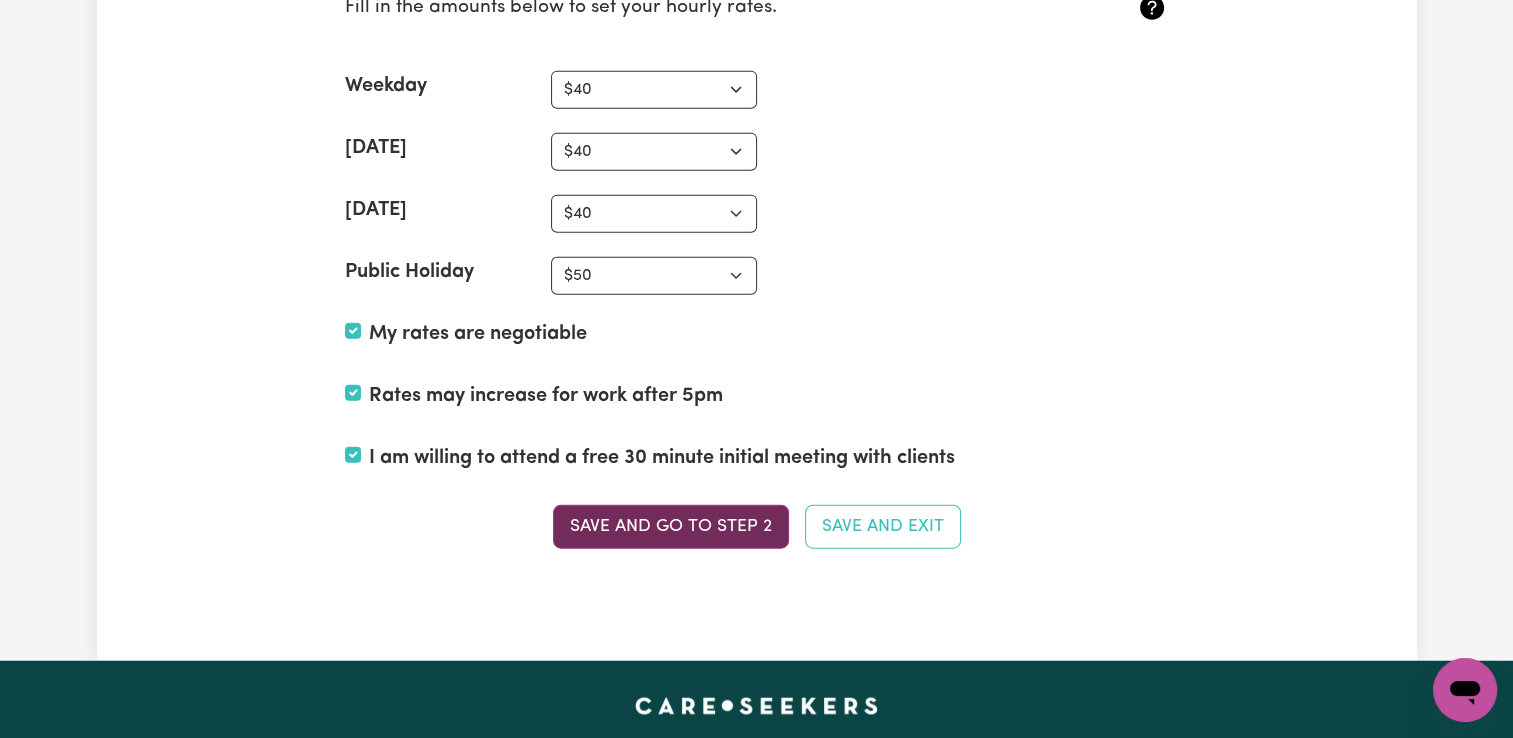 click on "Save and go to Step 2" at bounding box center (671, 527) 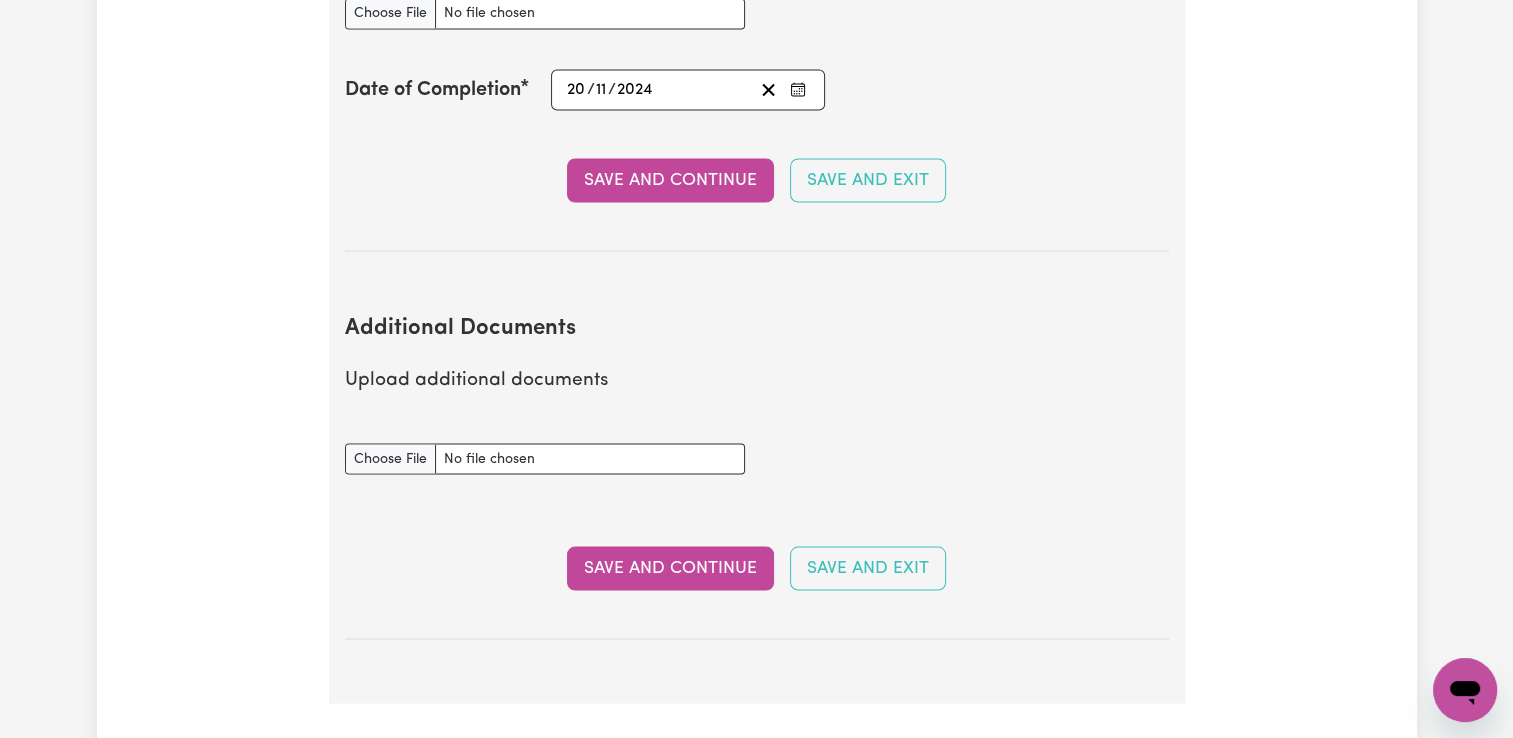 scroll, scrollTop: 3900, scrollLeft: 0, axis: vertical 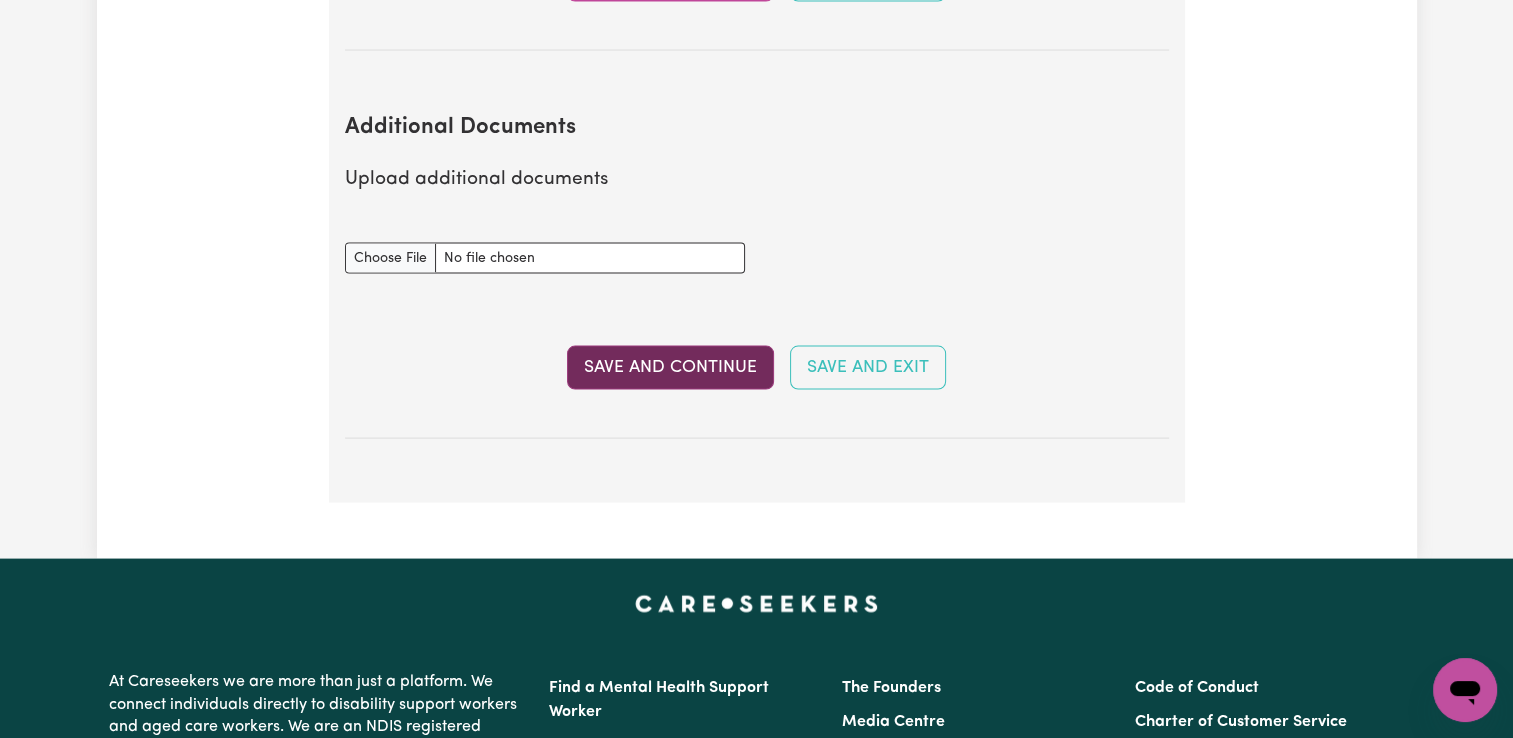 click on "Save and Continue" at bounding box center (670, 368) 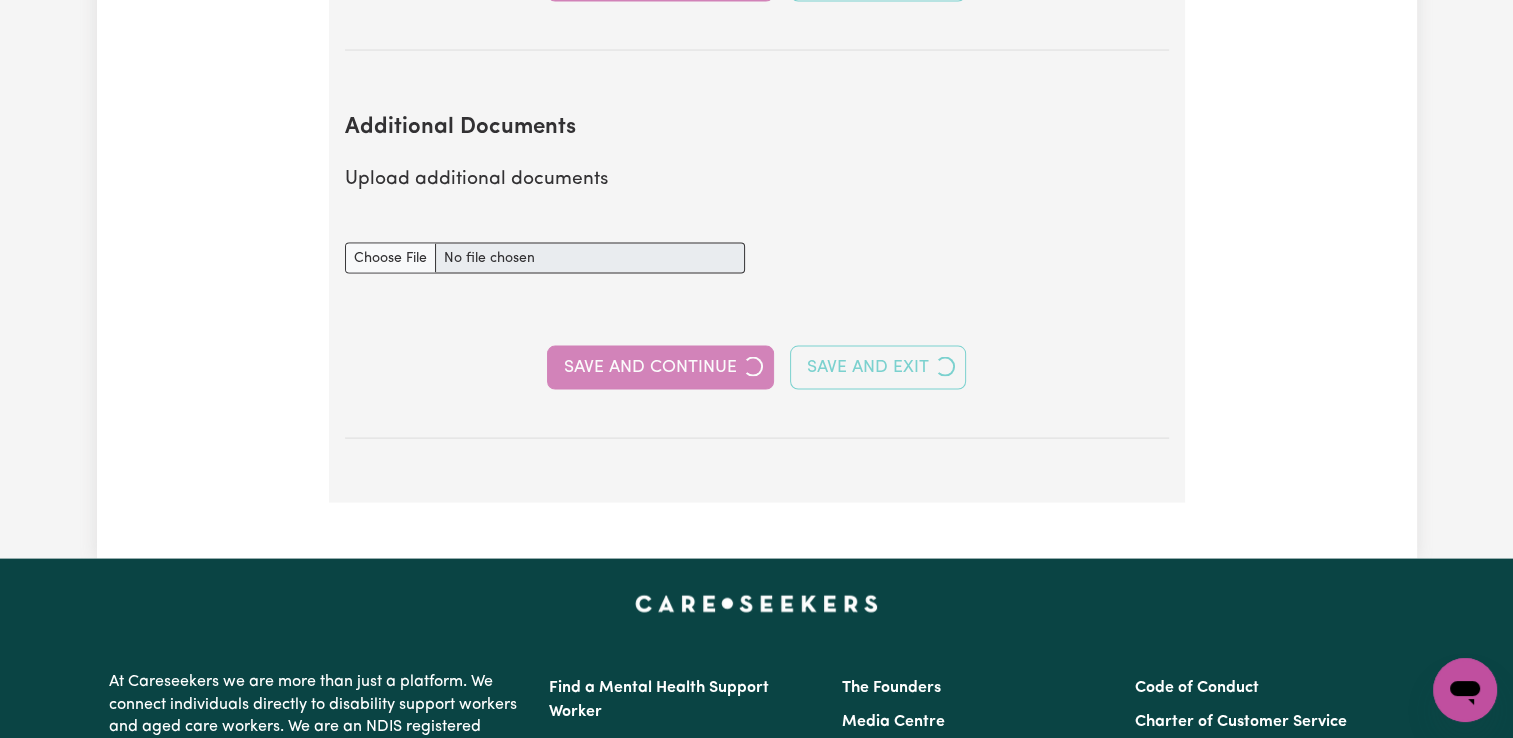 select on "Certificate III (Individual Support)" 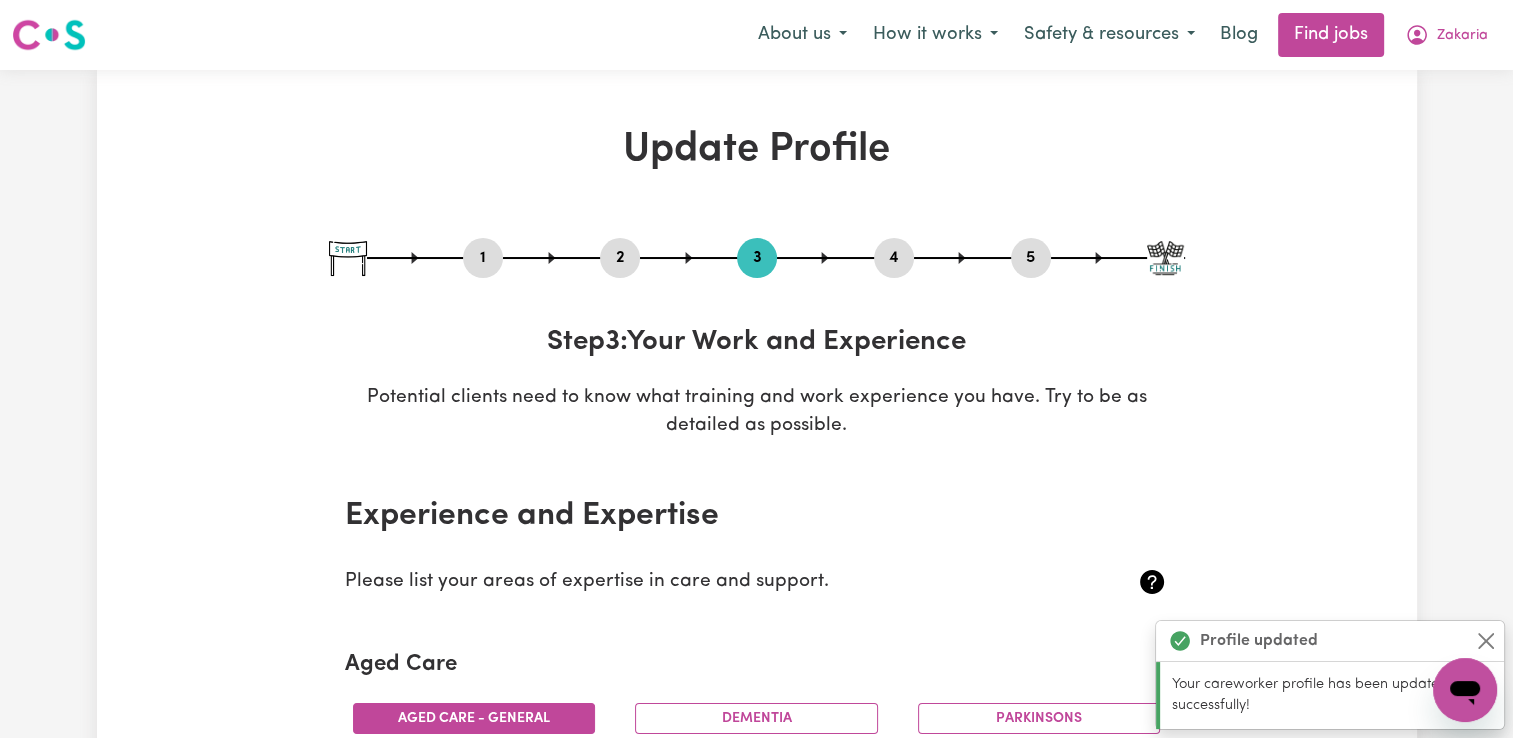 scroll, scrollTop: 0, scrollLeft: 0, axis: both 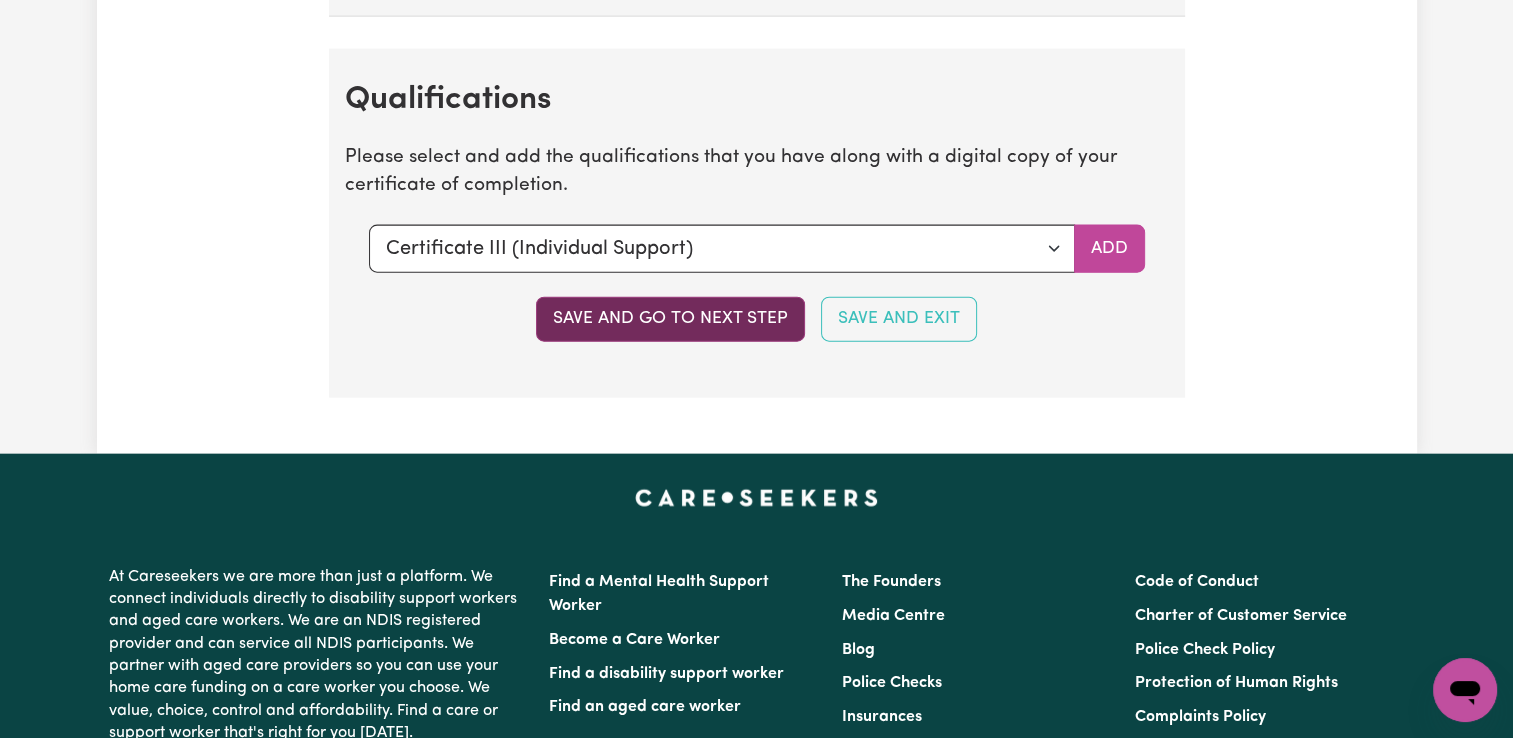 click on "Save and go to next step" at bounding box center (670, 319) 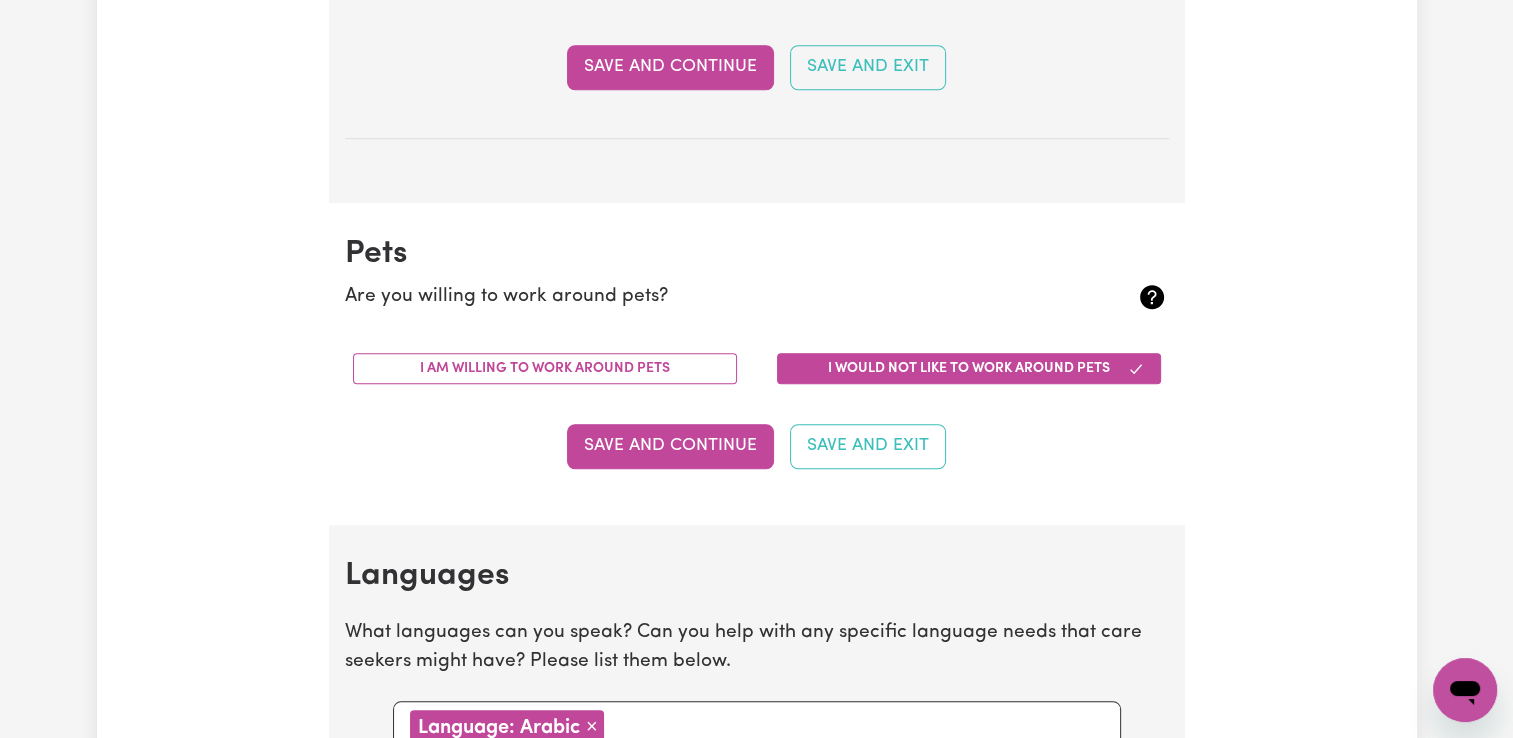 scroll, scrollTop: 2000, scrollLeft: 0, axis: vertical 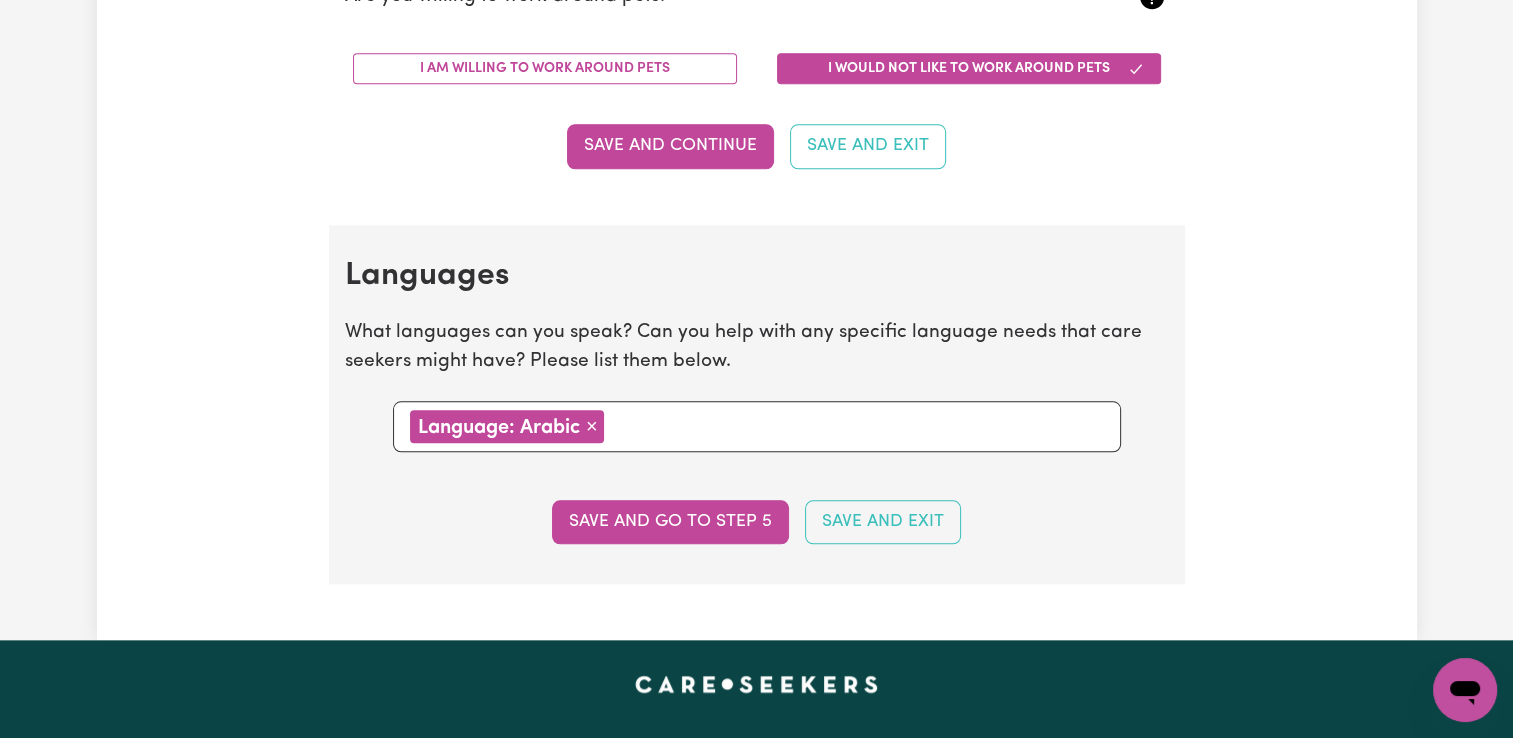 click at bounding box center [857, 425] 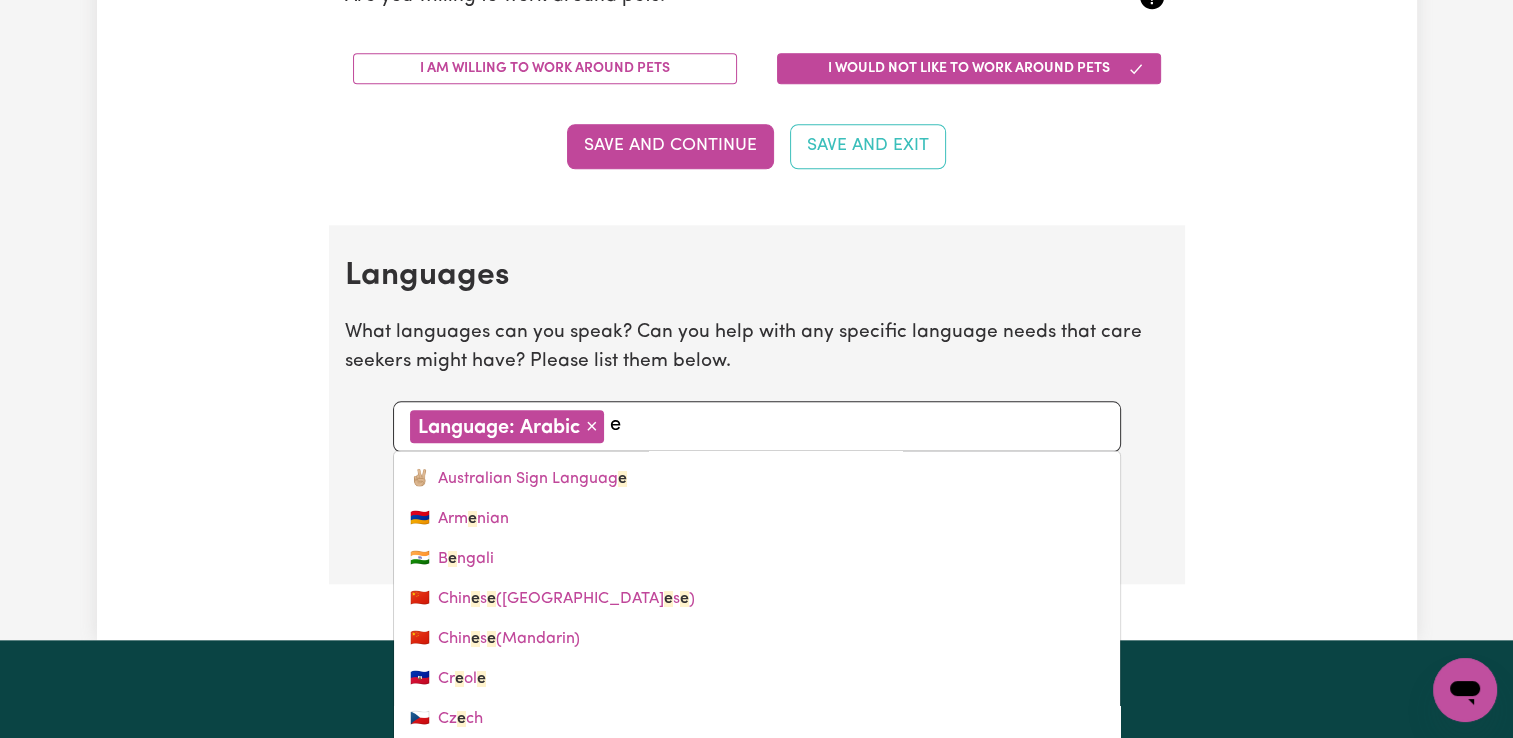 type on "en" 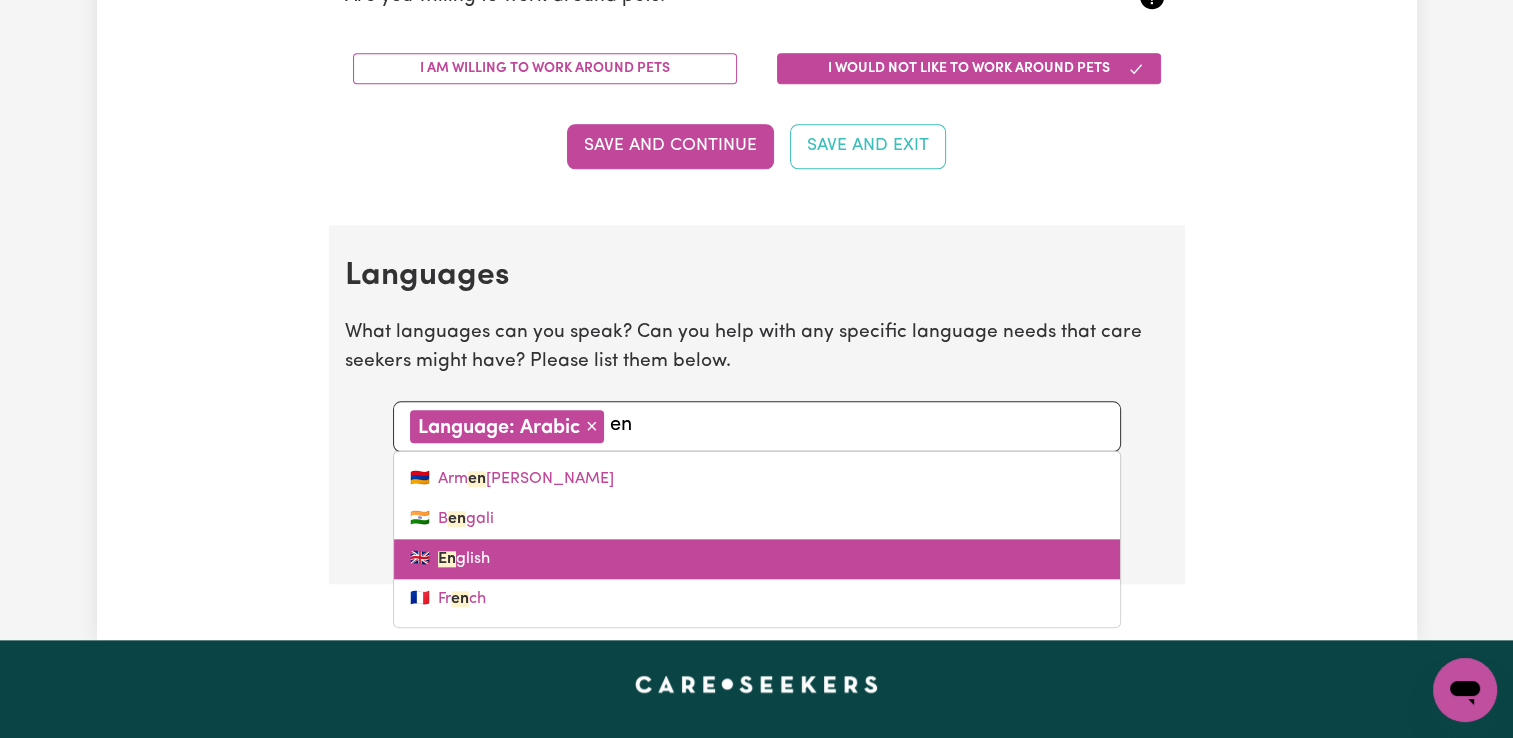 click on "🇬🇧 En glish" at bounding box center (757, 559) 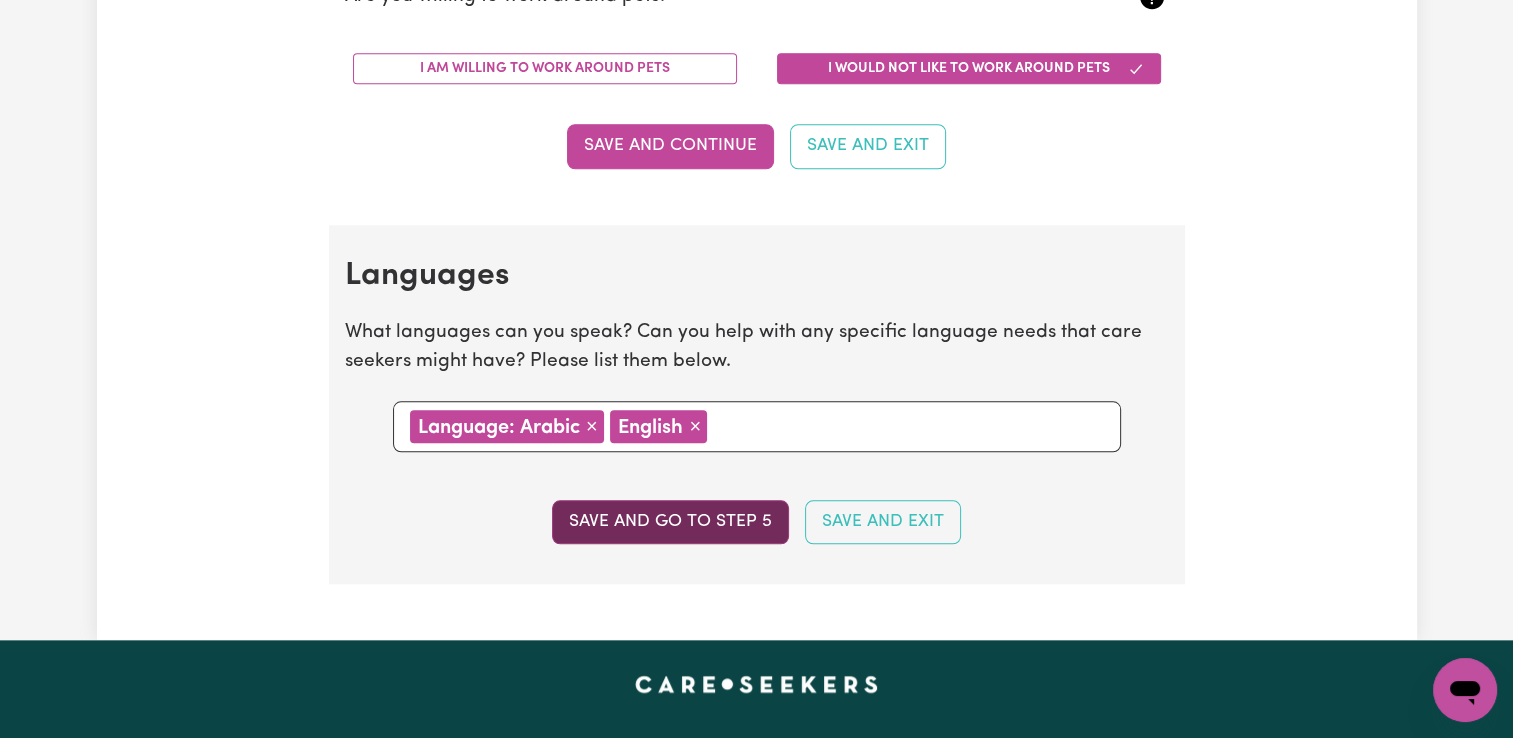 click on "Save and go to step 5" at bounding box center [670, 522] 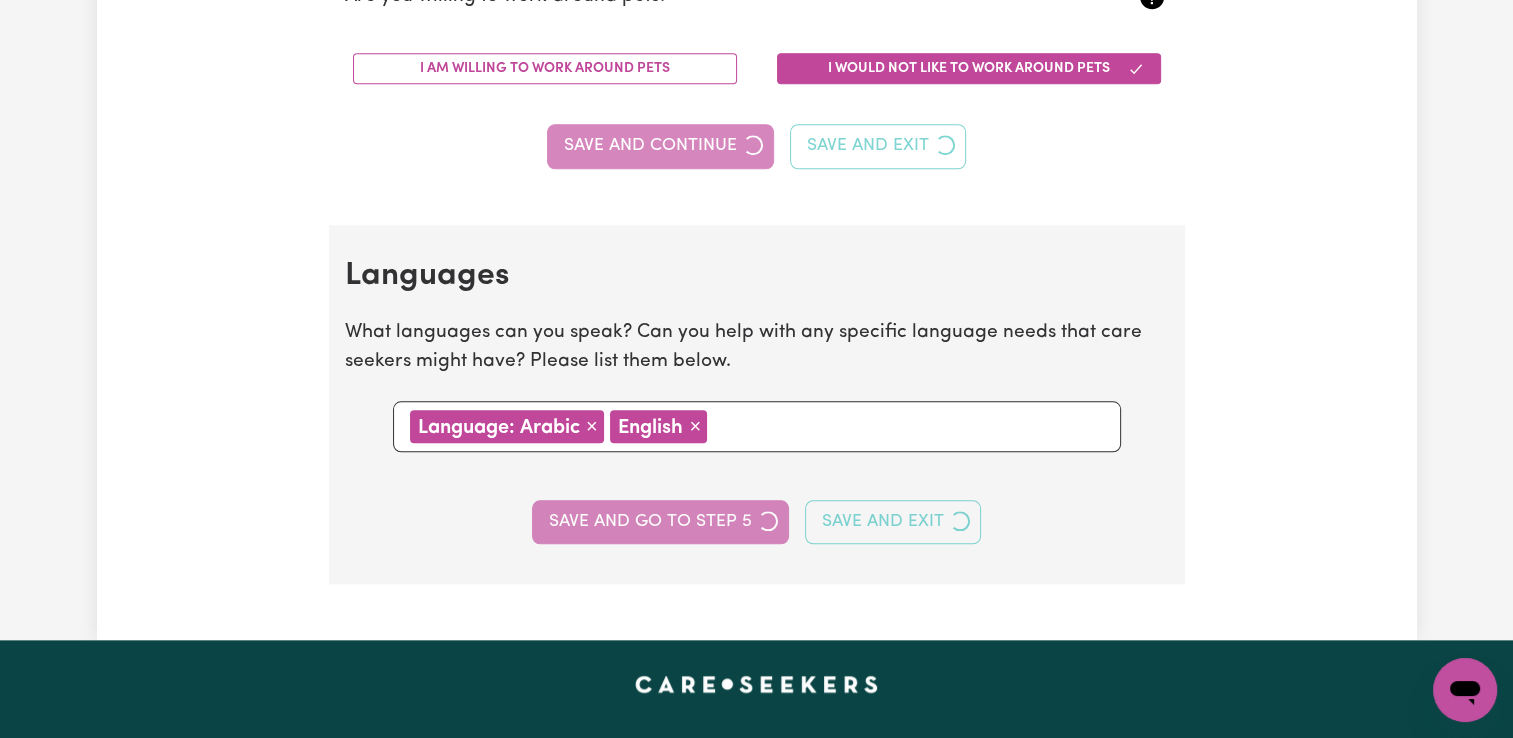 select on "I am providing services privately on my own" 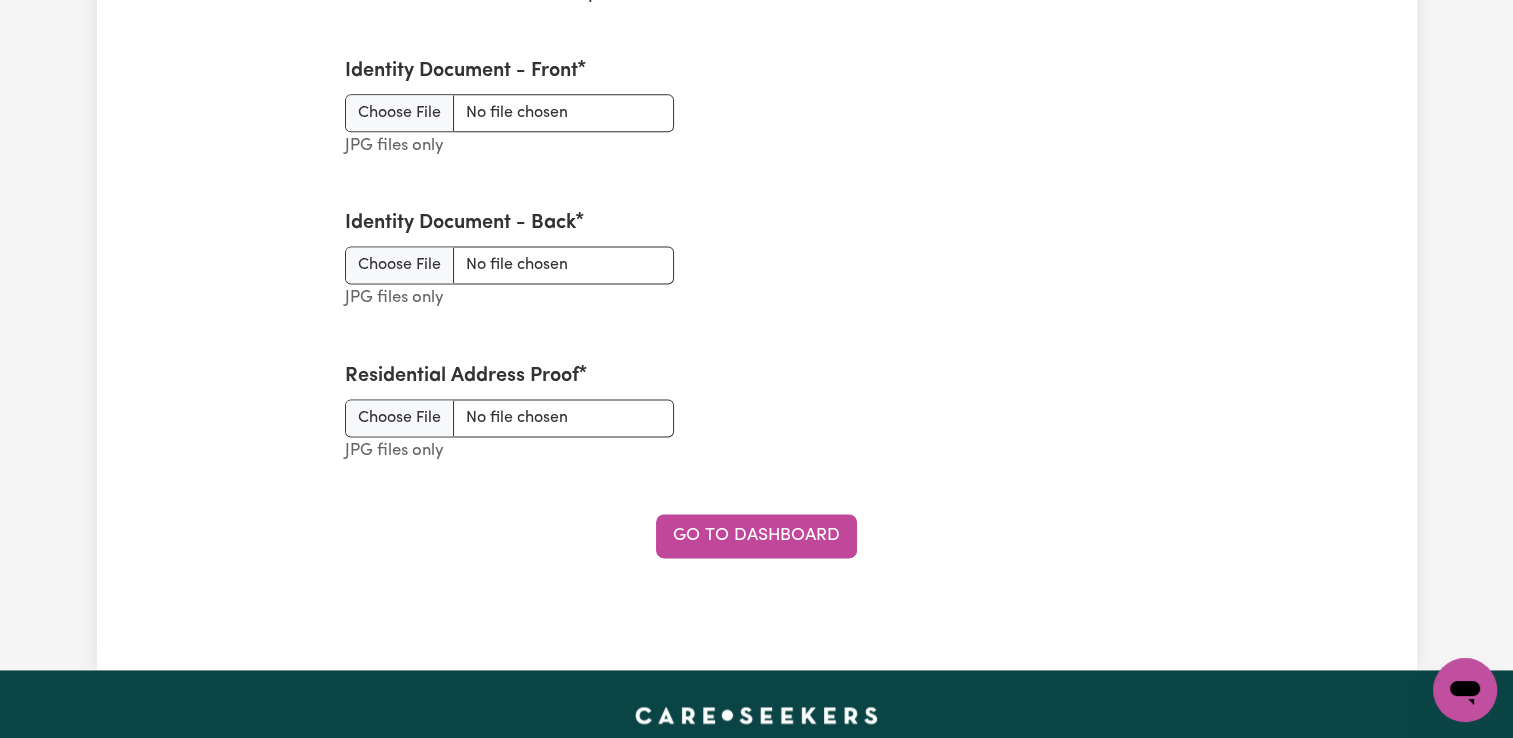 scroll, scrollTop: 2800, scrollLeft: 0, axis: vertical 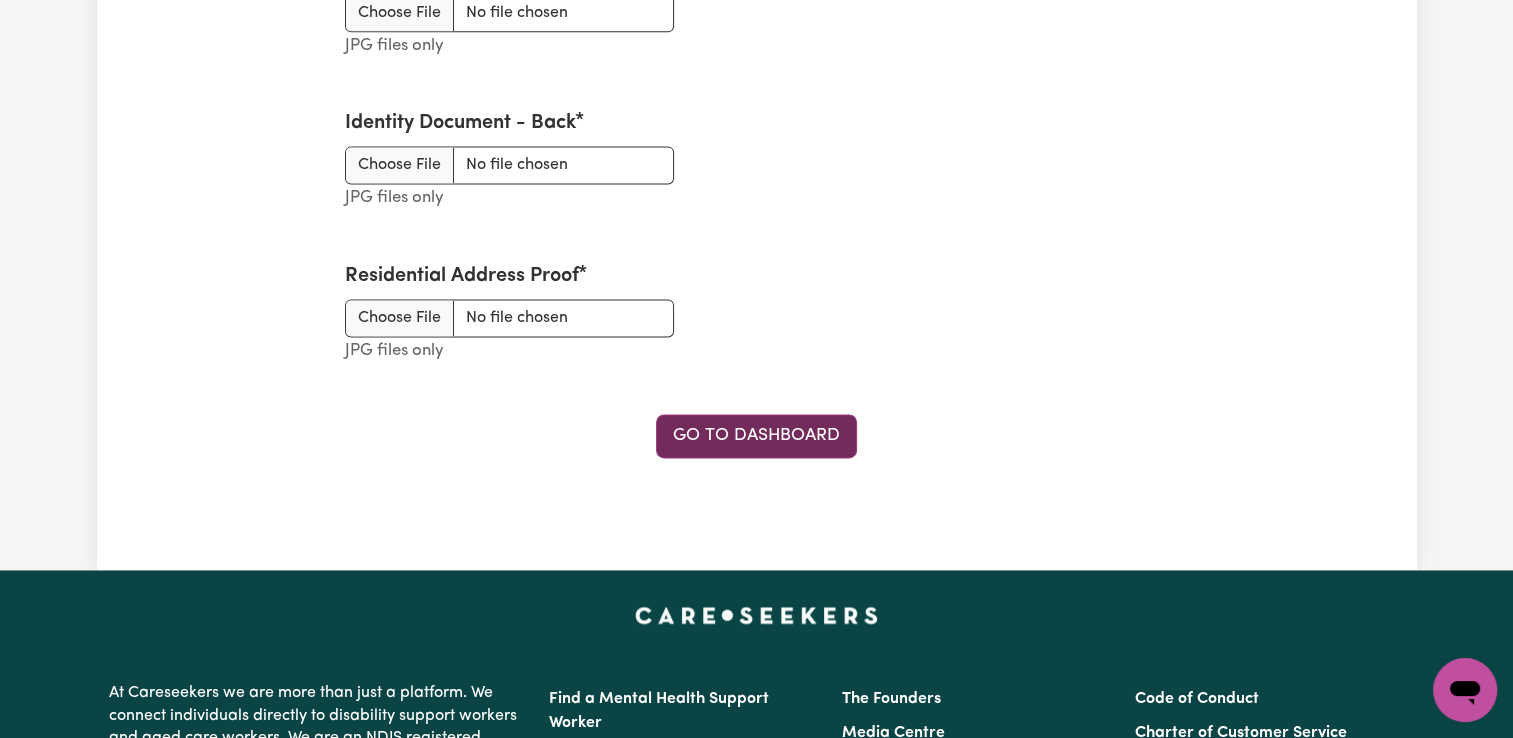 click on "Go to Dashboard" at bounding box center (756, 436) 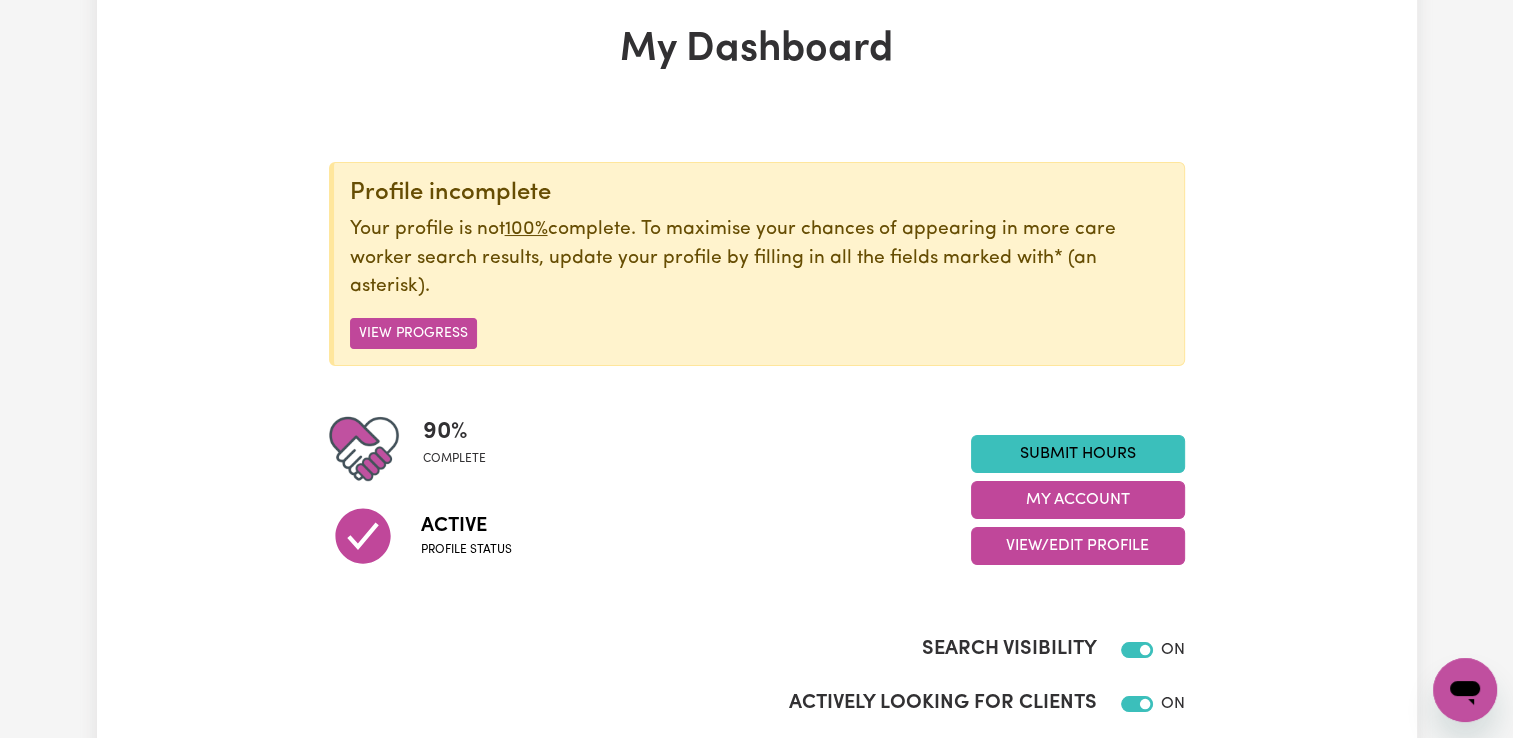 scroll, scrollTop: 0, scrollLeft: 0, axis: both 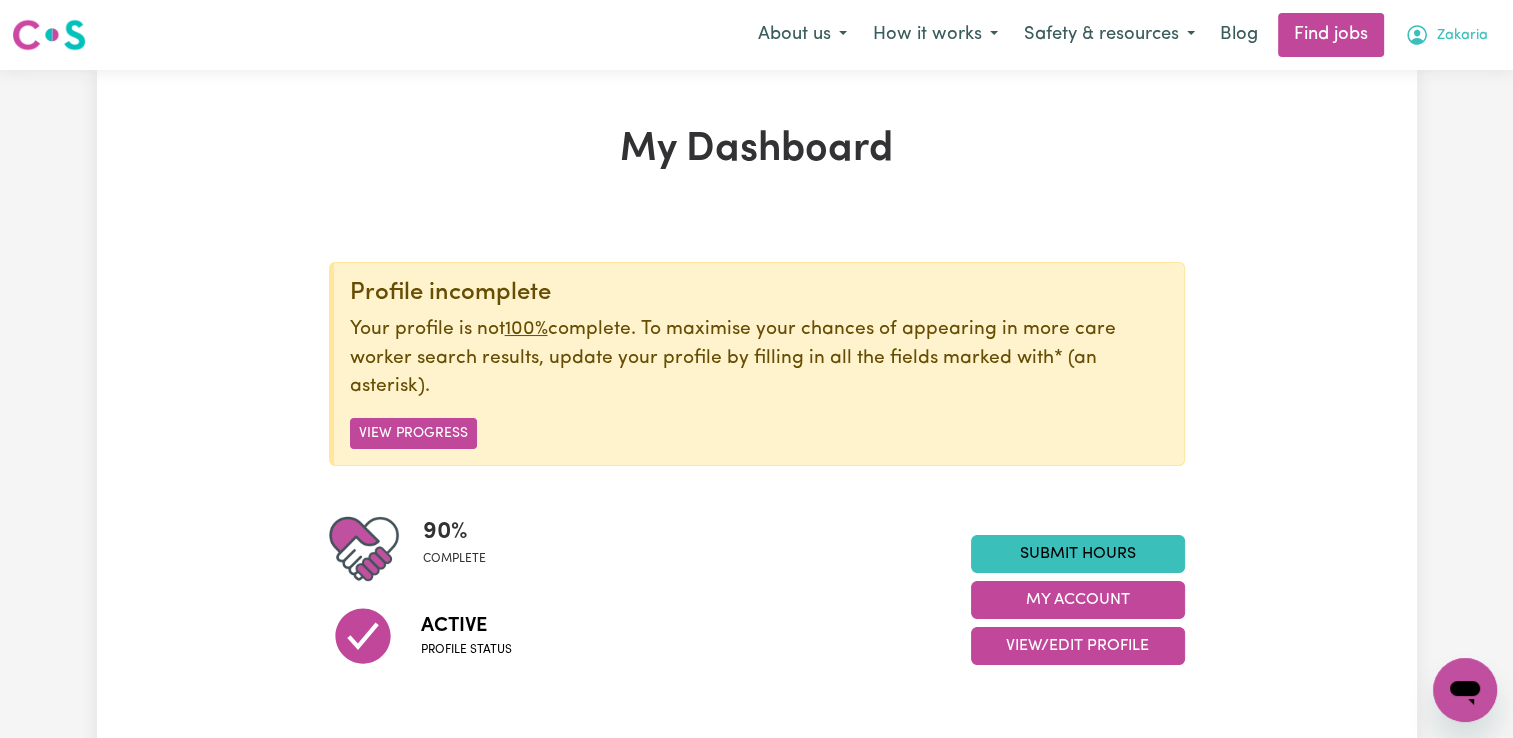 click on "Zakaria" at bounding box center (1446, 35) 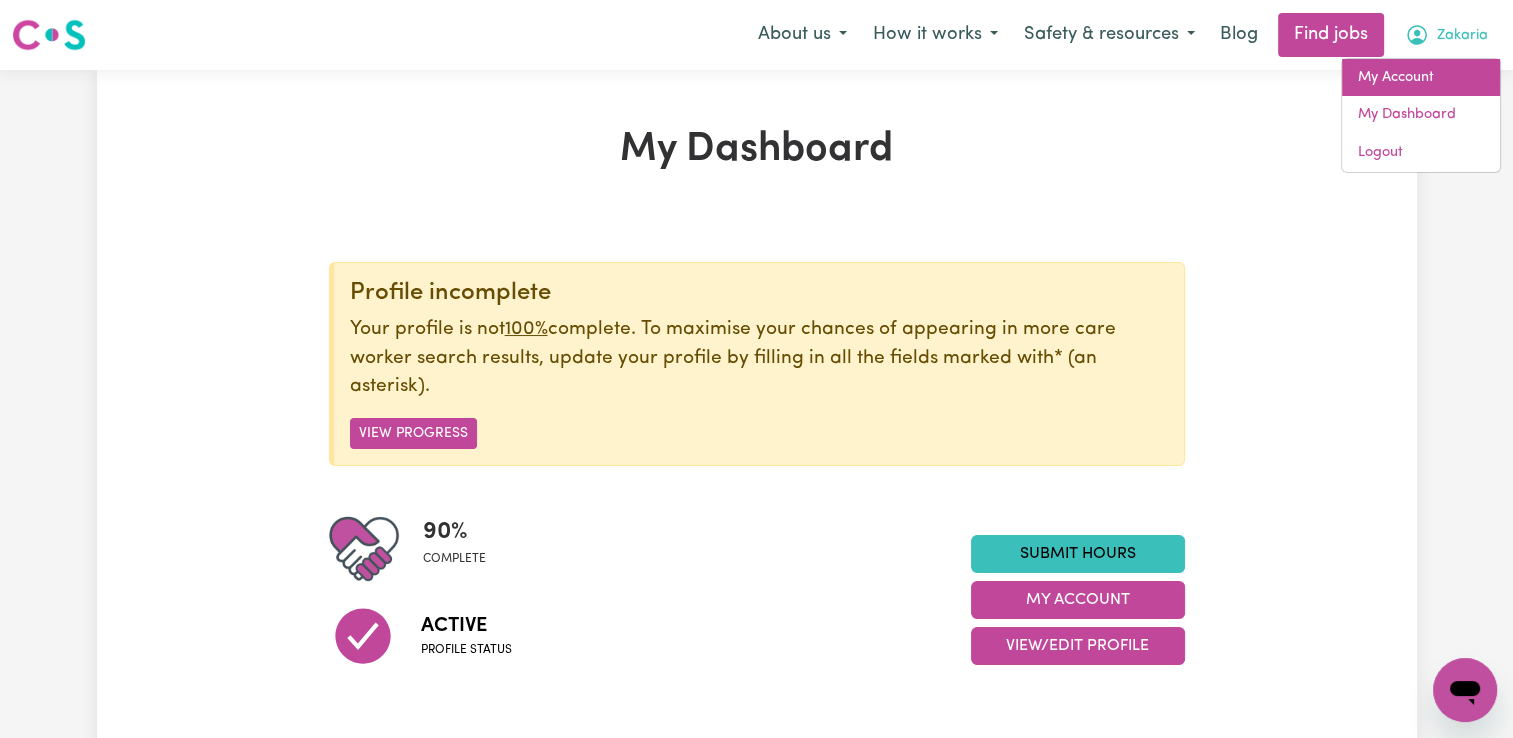 click on "My Account" at bounding box center (1421, 78) 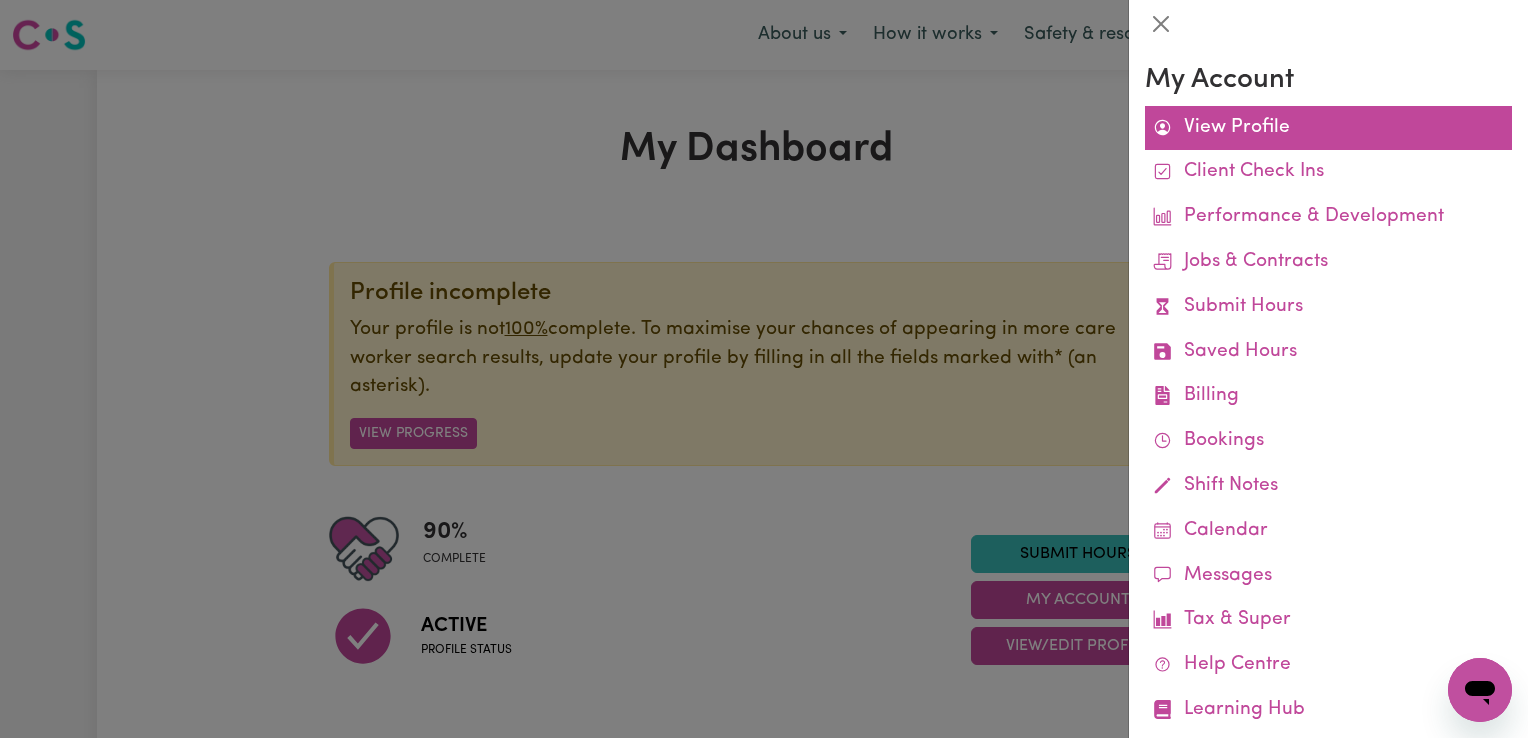 click on "View Profile" at bounding box center [1328, 128] 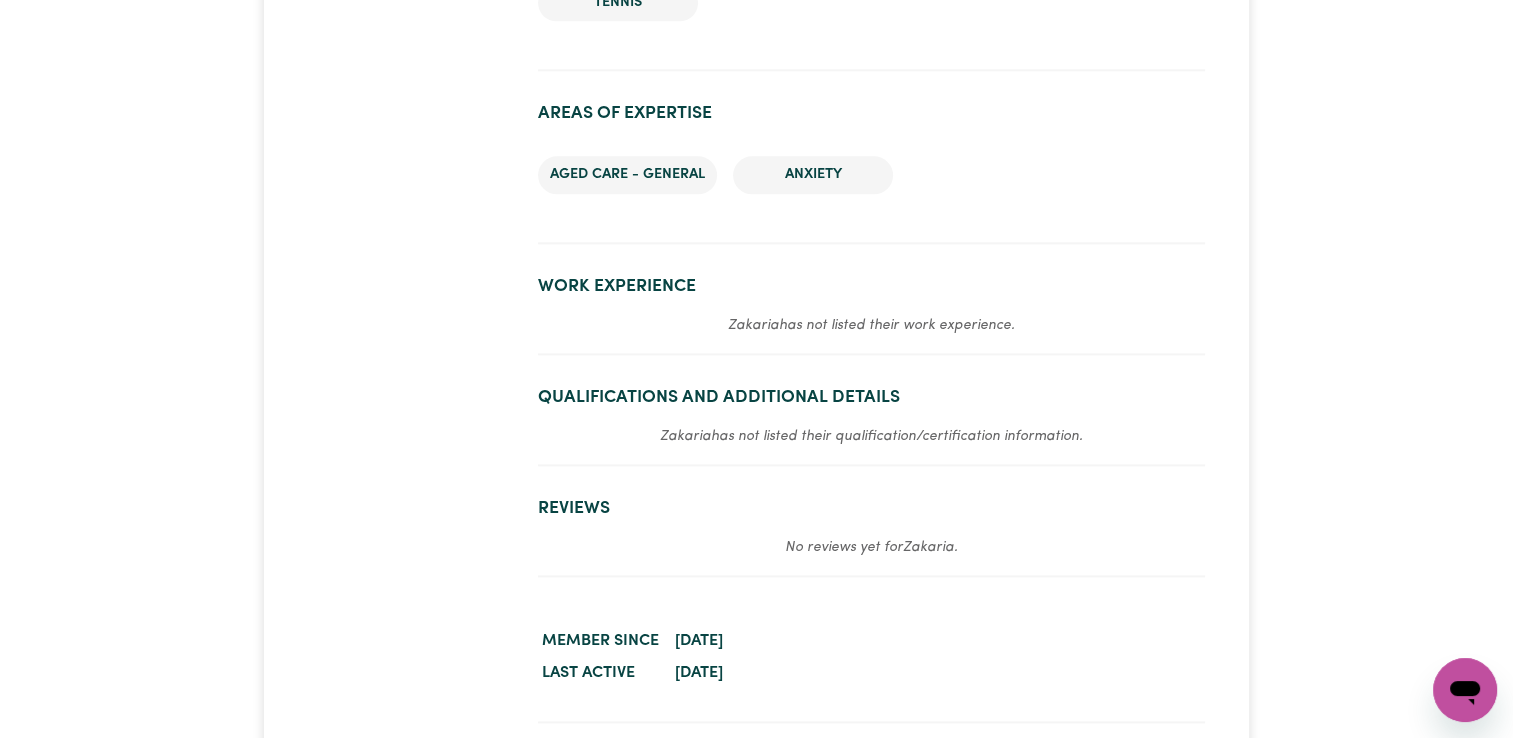 scroll, scrollTop: 2700, scrollLeft: 0, axis: vertical 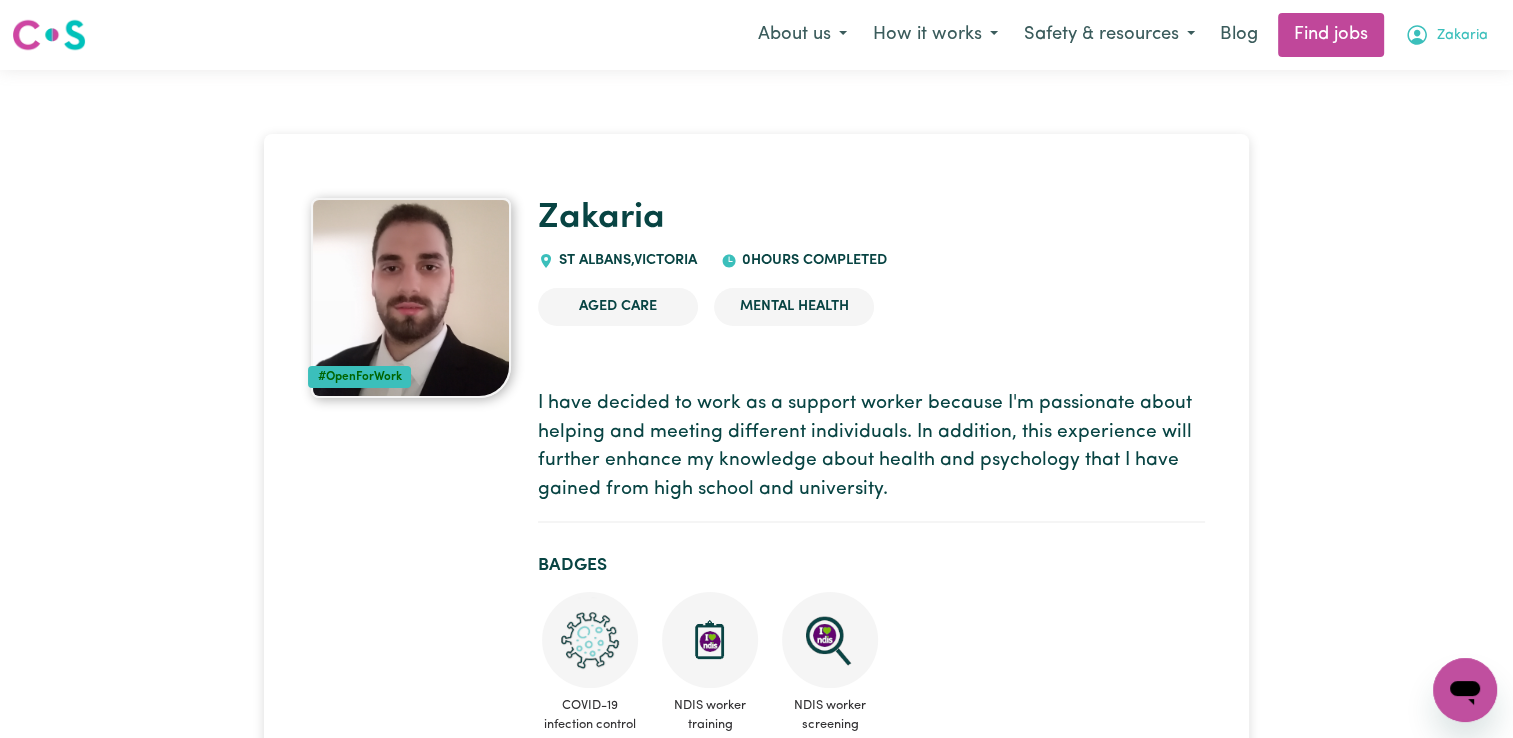 click 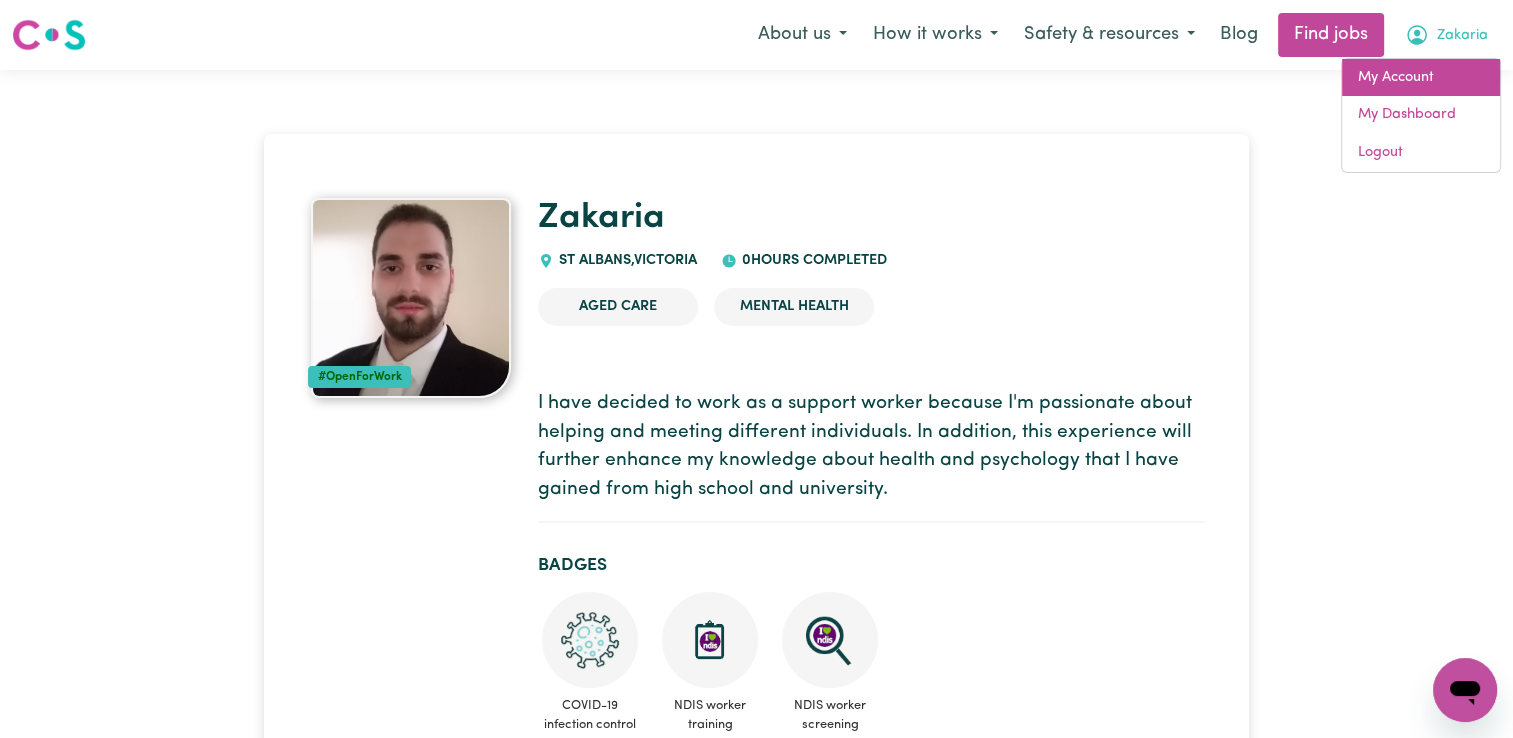 click on "My Account" at bounding box center [1421, 78] 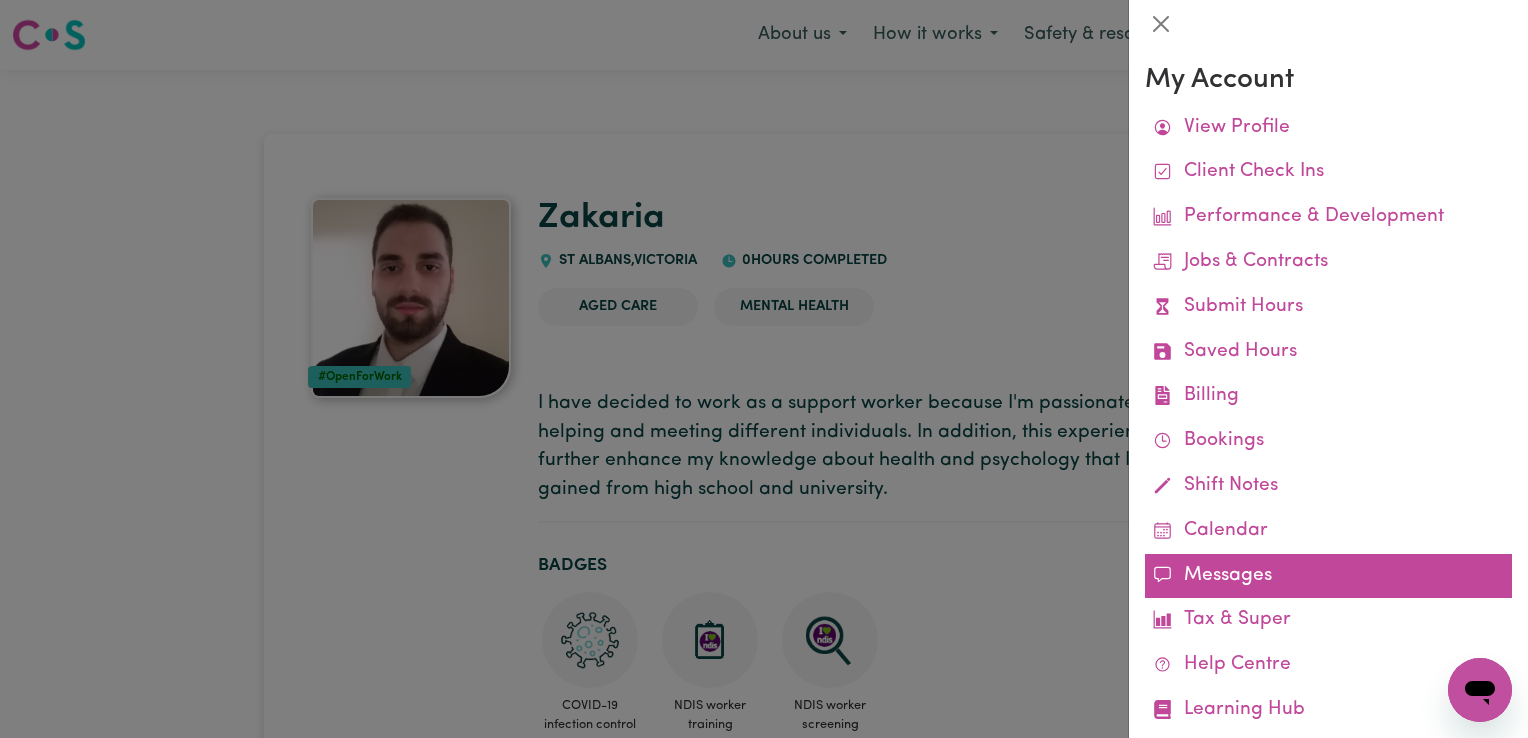 click on "Messages" at bounding box center (1328, 576) 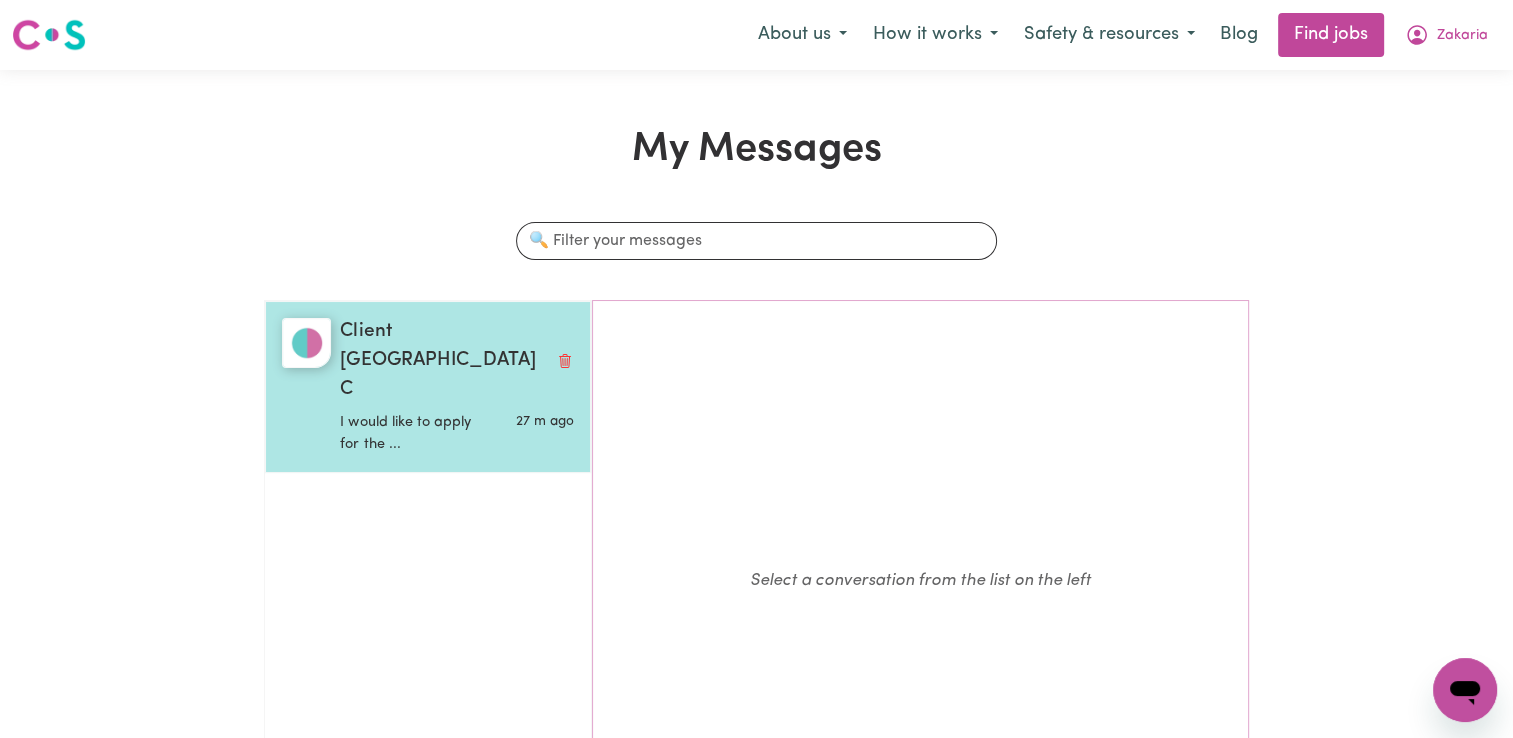click on "I would like to apply for the ..." at bounding box center [418, 433] 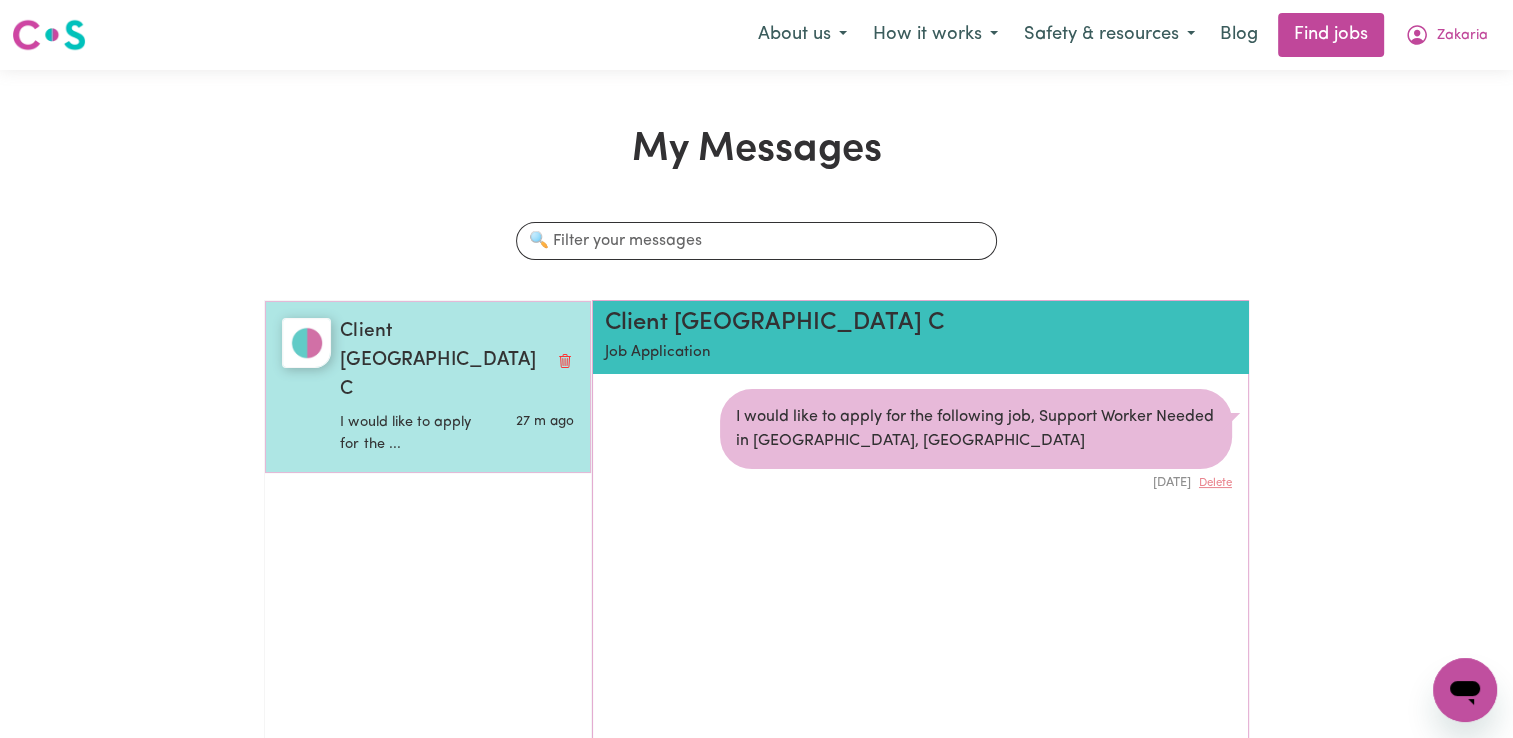 scroll, scrollTop: 11, scrollLeft: 0, axis: vertical 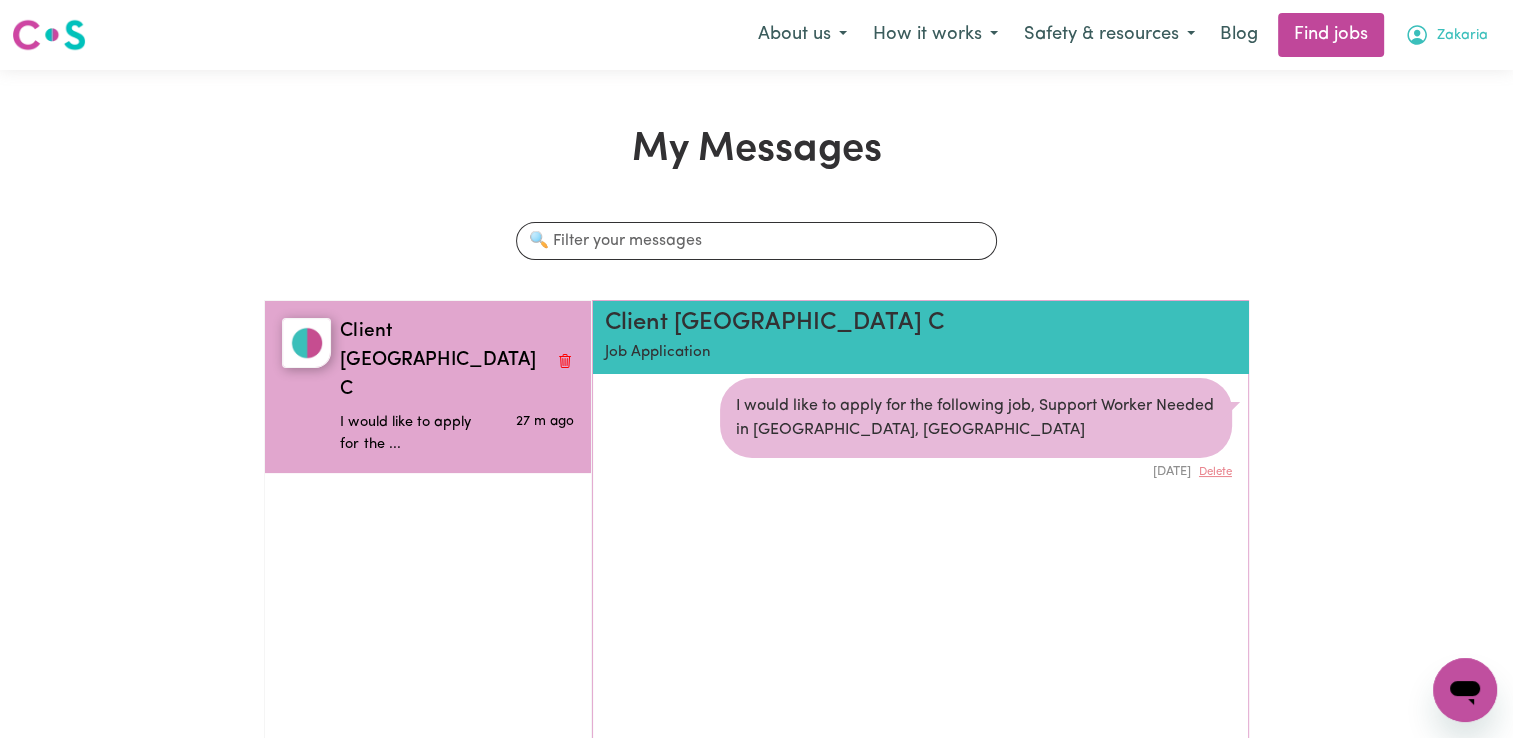 click on "Zakaria" at bounding box center [1446, 35] 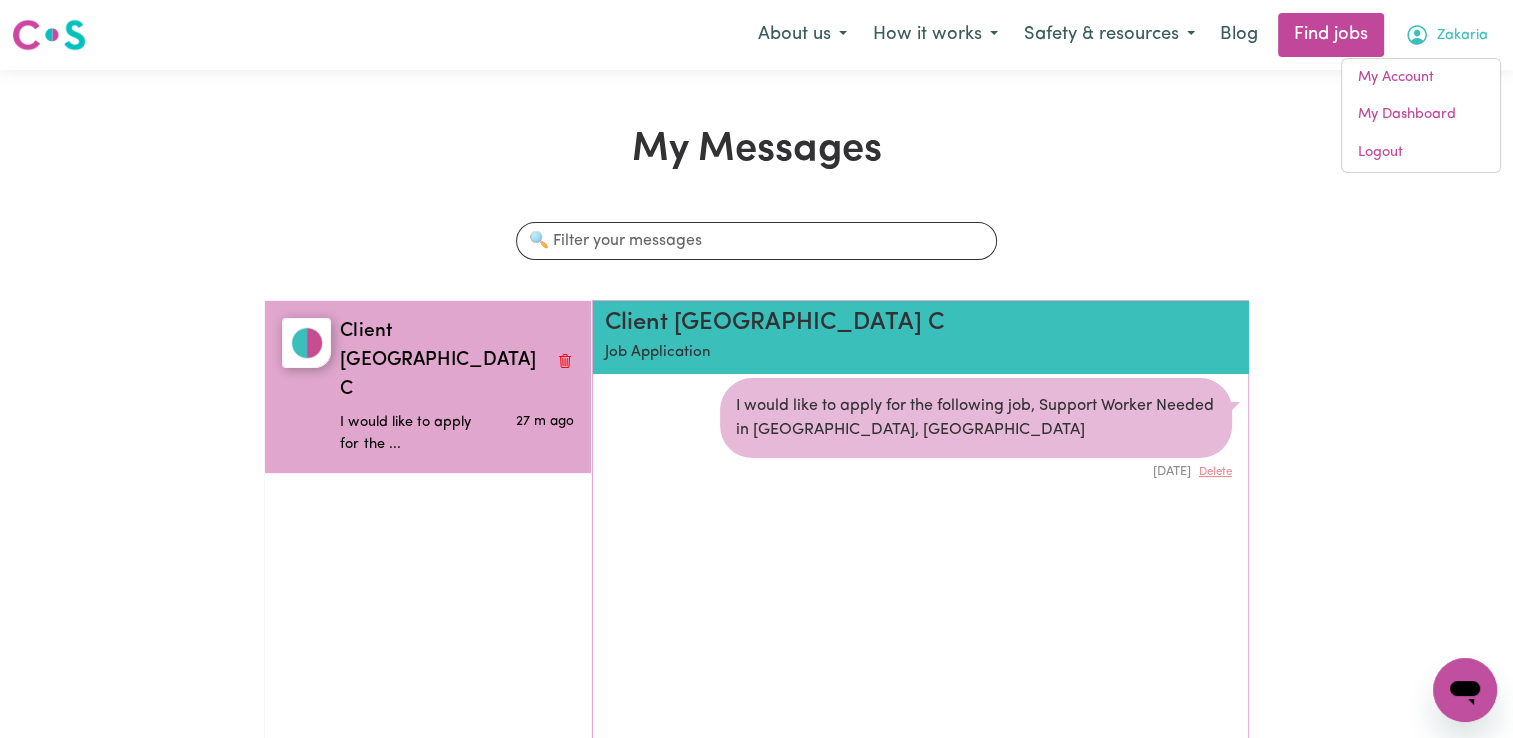click on "My Messages Search conversations Client [GEOGRAPHIC_DATA] VIC C I would like to apply for the ... 27 m ago Client [GEOGRAPHIC_DATA] VIC C Job Application I would like to apply for the following job, Support Worker Needed in [GEOGRAPHIC_DATA][PERSON_NAME], [GEOGRAPHIC_DATA] [DATE] Delete Your reply" at bounding box center [756, 509] 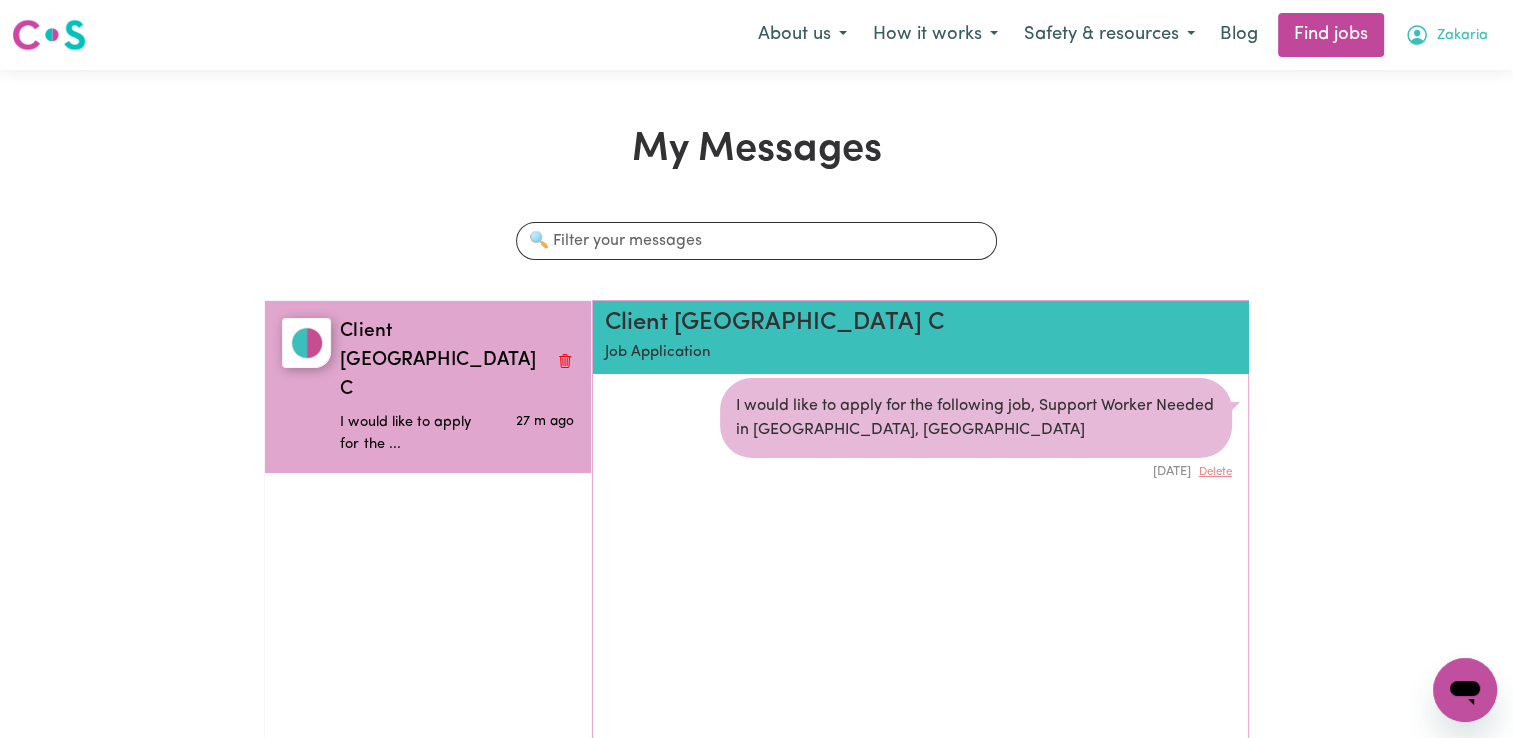 click on "Zakaria" at bounding box center (1446, 35) 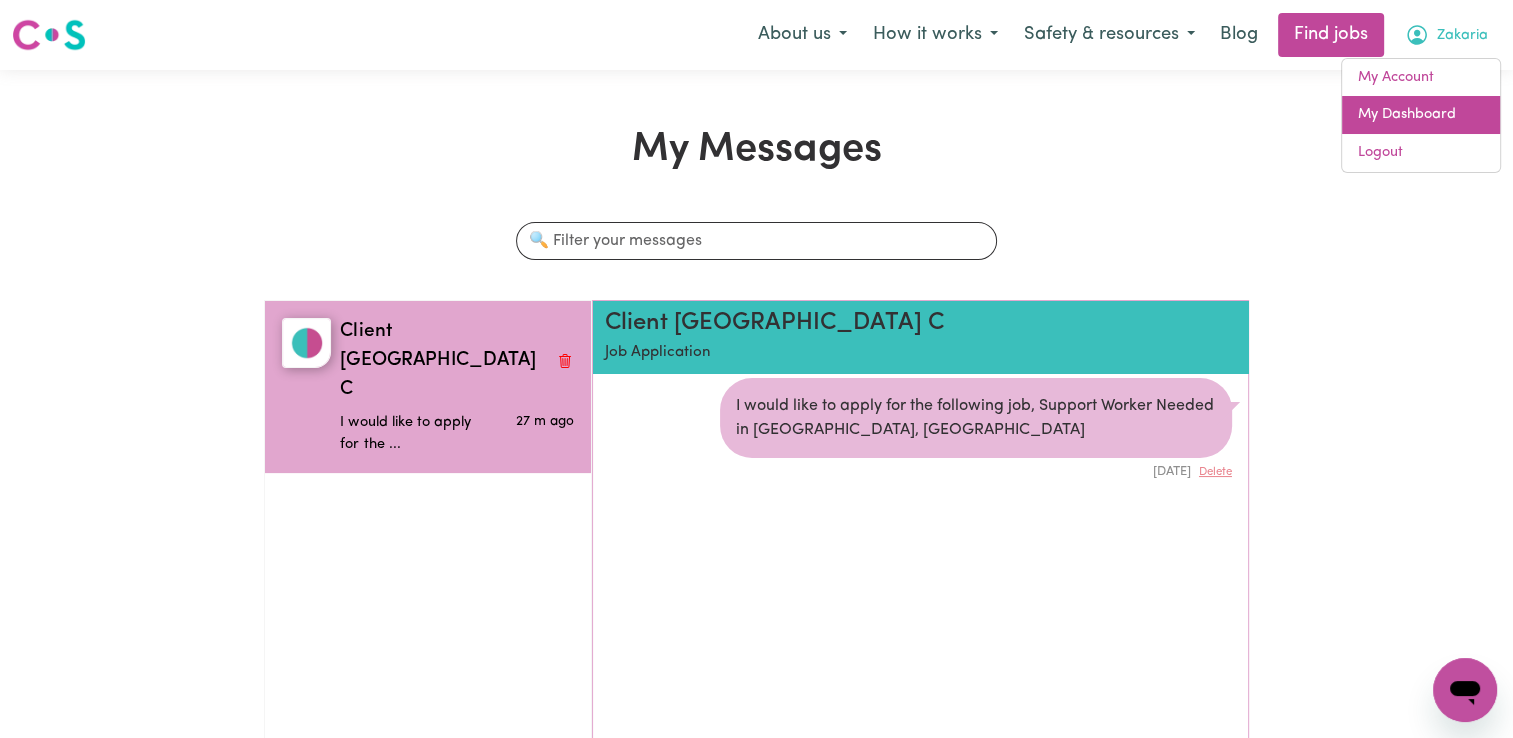 click on "My Dashboard" at bounding box center (1421, 115) 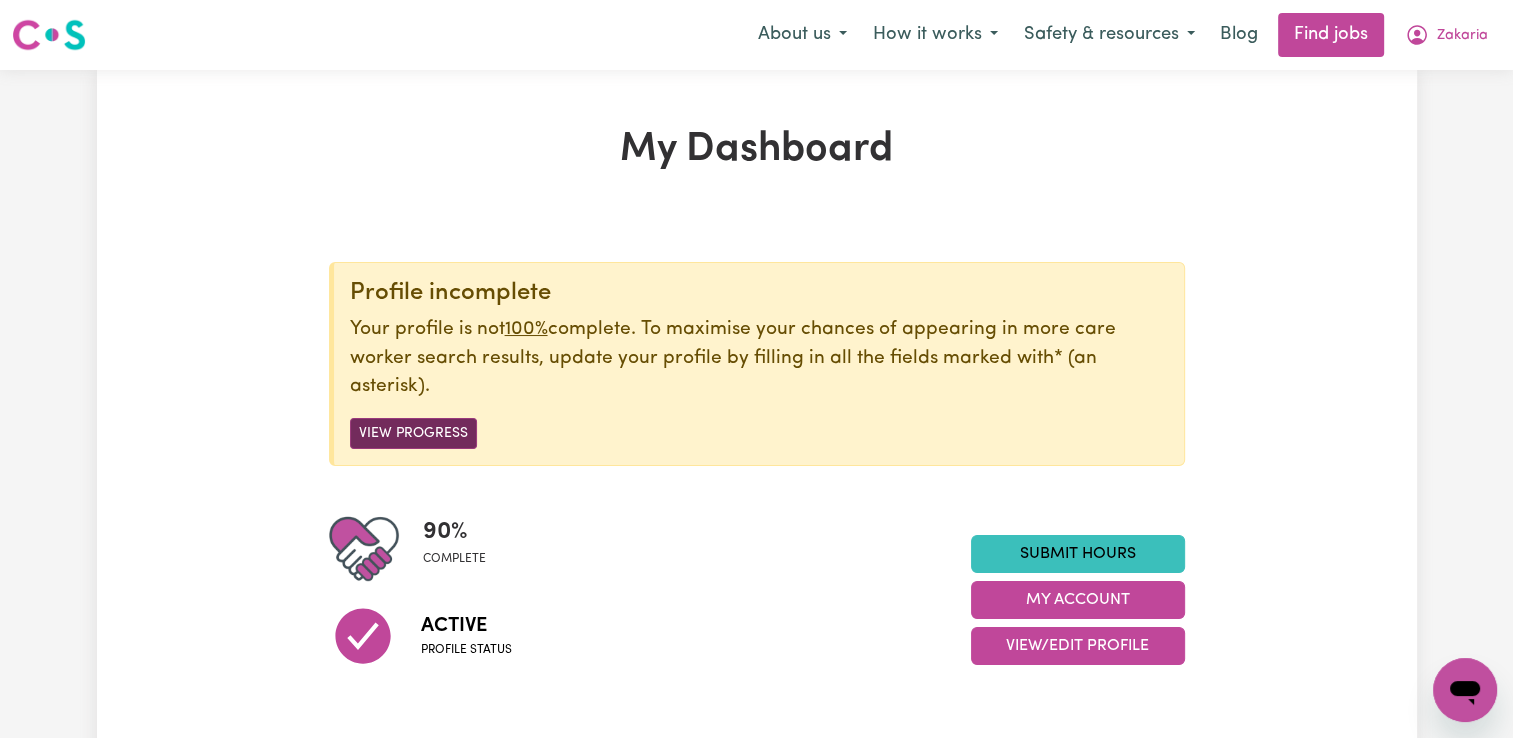 click on "View Progress" at bounding box center [413, 433] 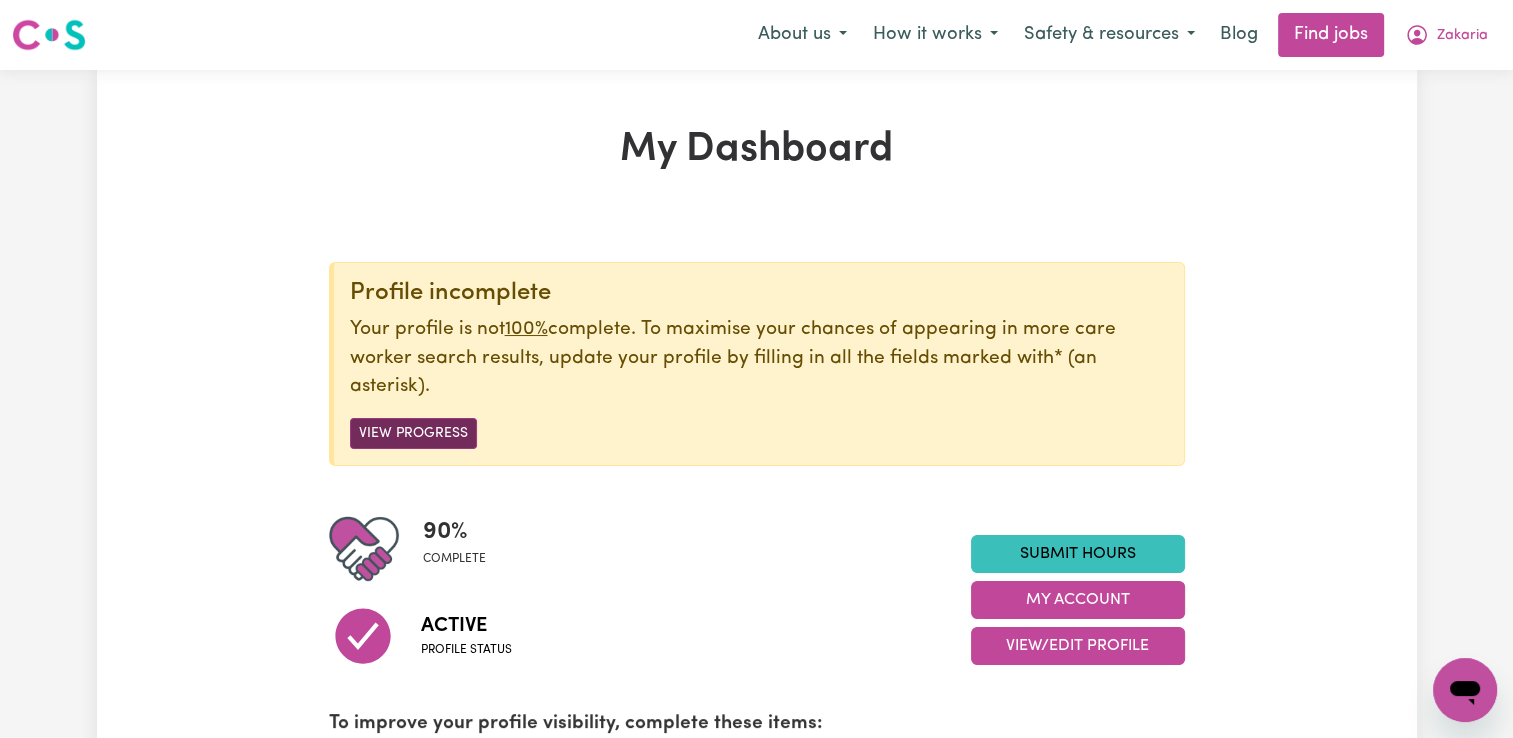 drag, startPoint x: 404, startPoint y: 415, endPoint x: 404, endPoint y: 430, distance: 15 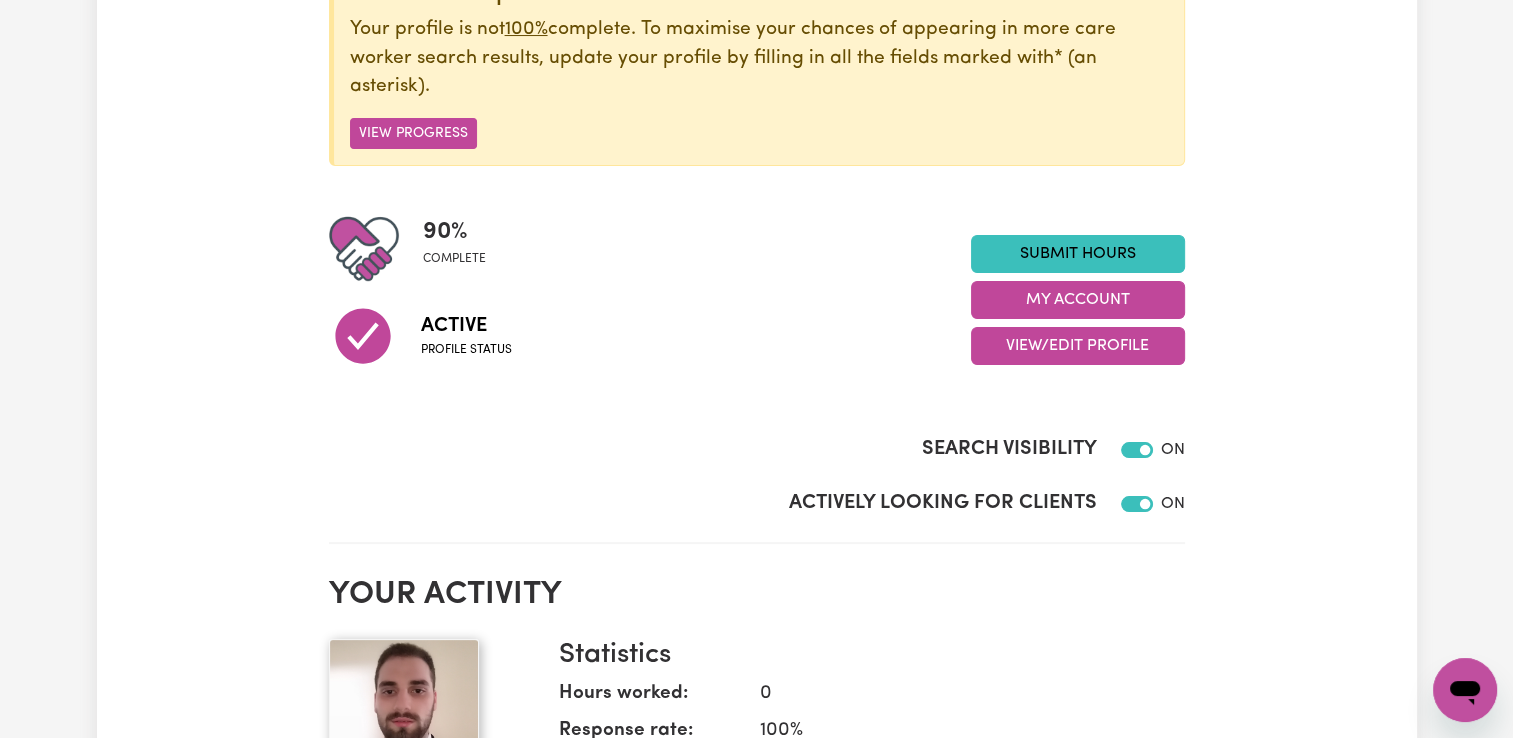 scroll, scrollTop: 200, scrollLeft: 0, axis: vertical 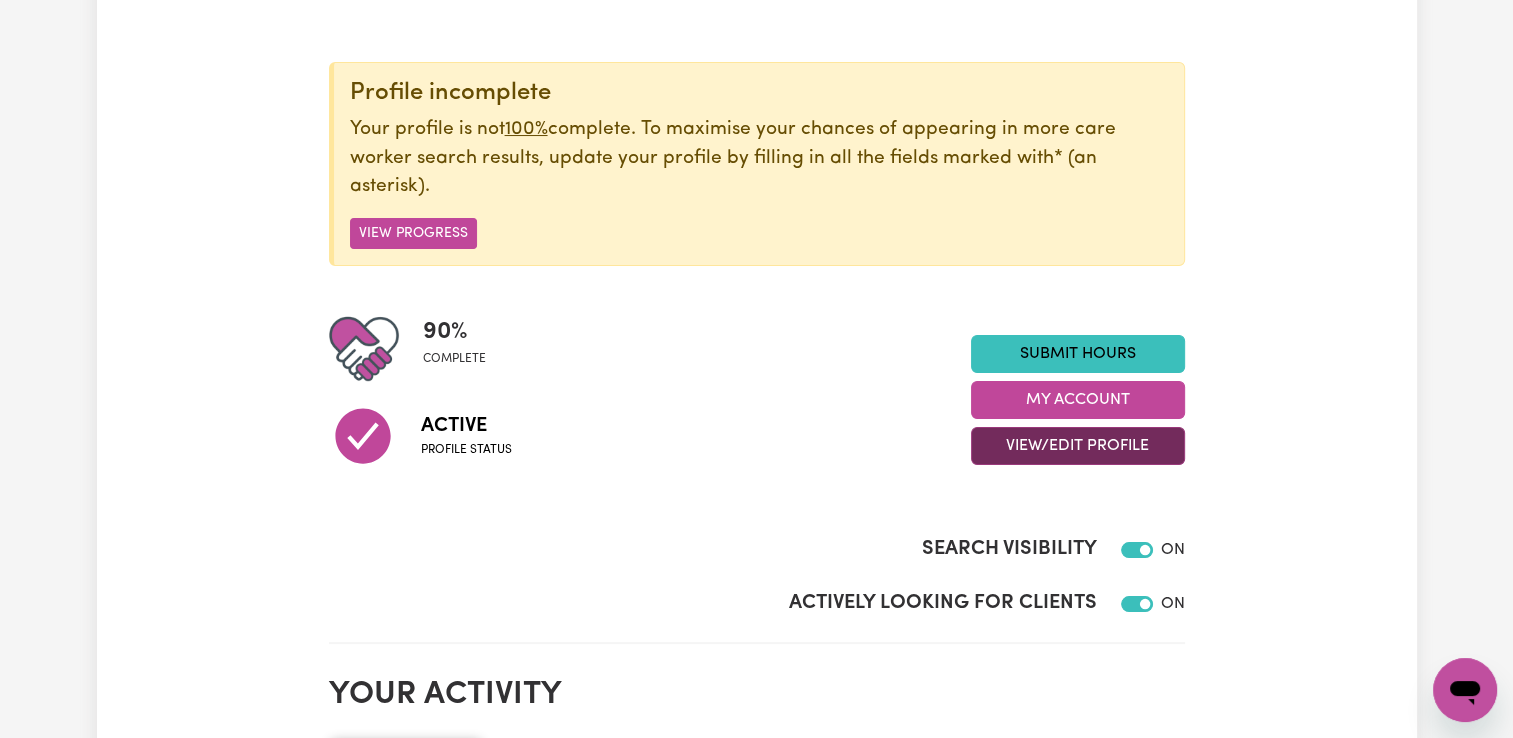 click on "View/Edit Profile" at bounding box center (1078, 446) 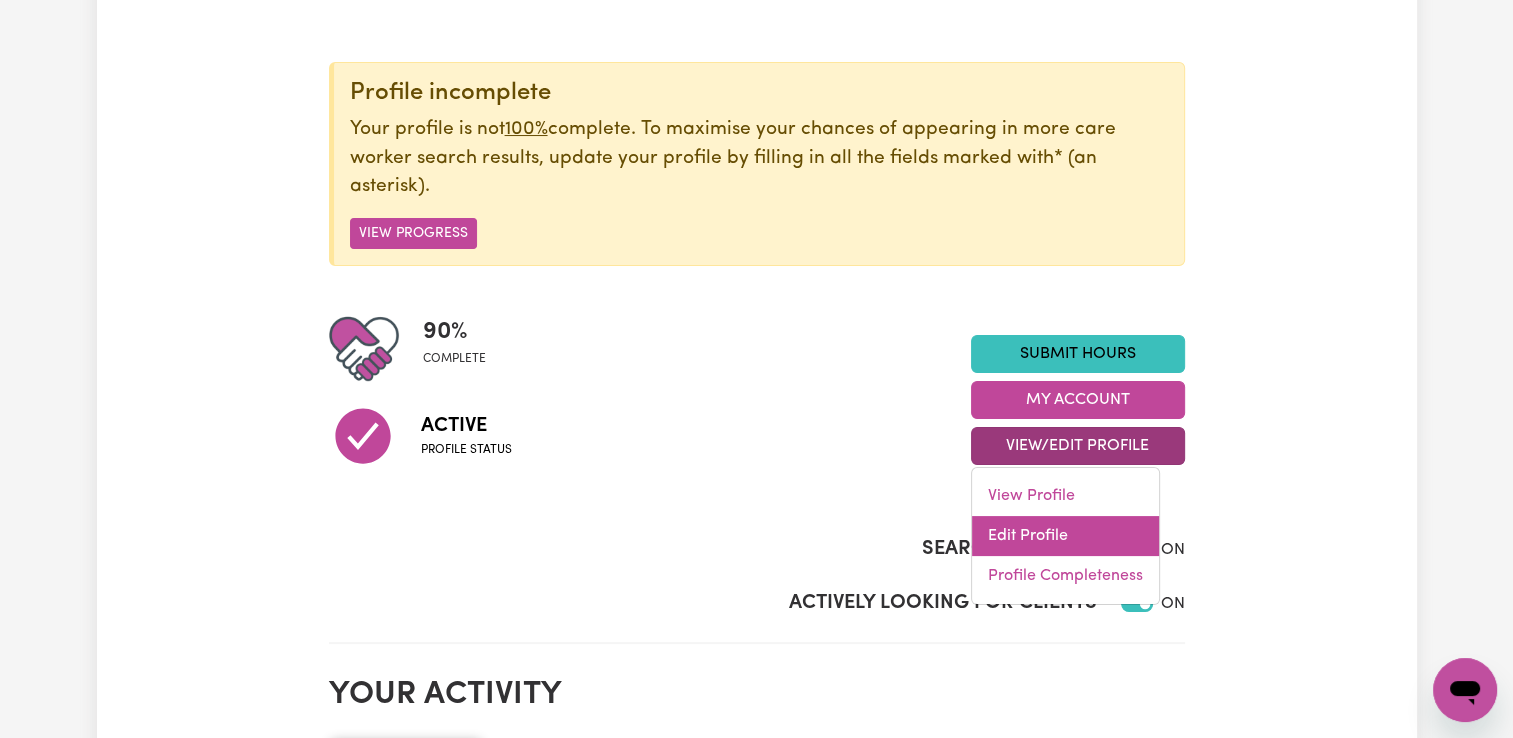 click on "Edit Profile" at bounding box center [1065, 536] 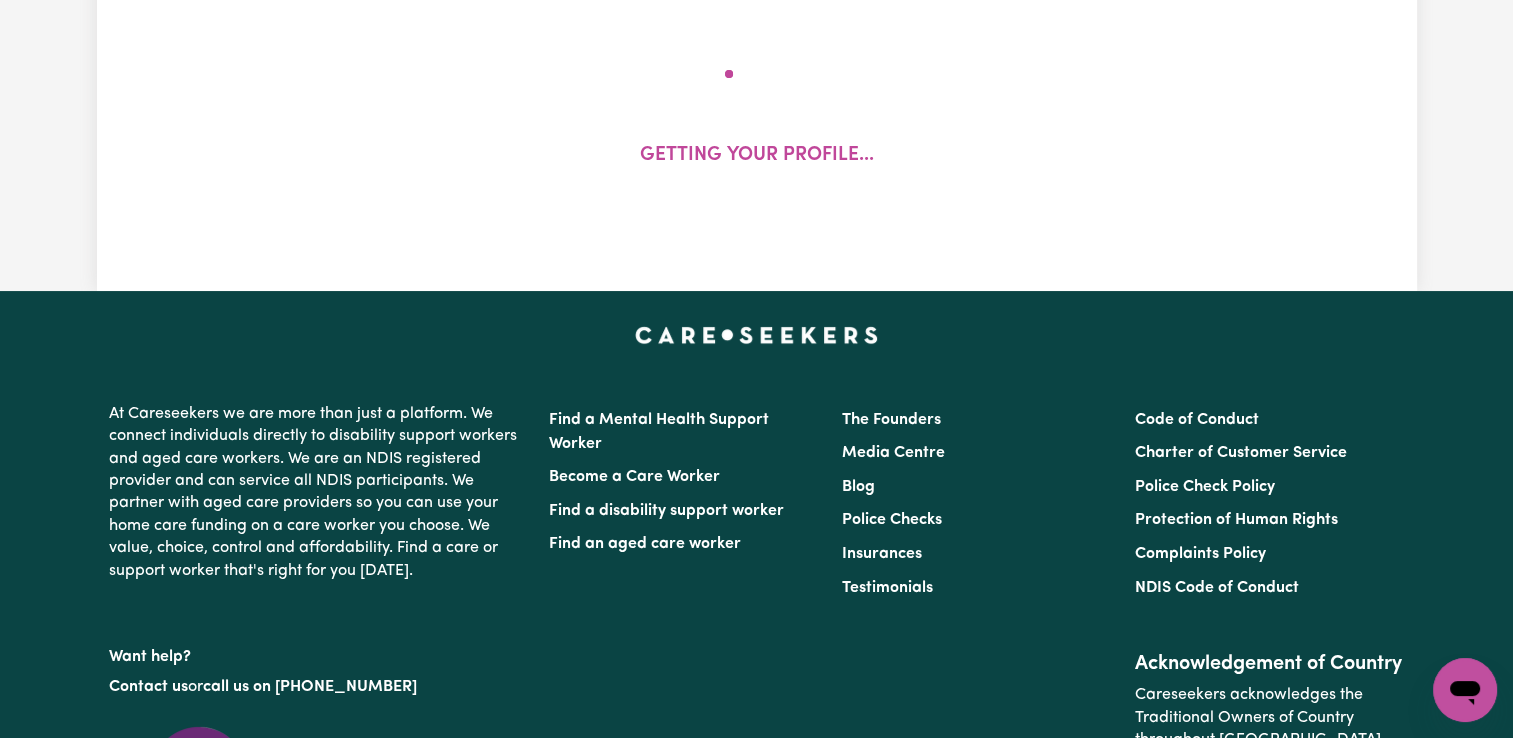 scroll, scrollTop: 0, scrollLeft: 0, axis: both 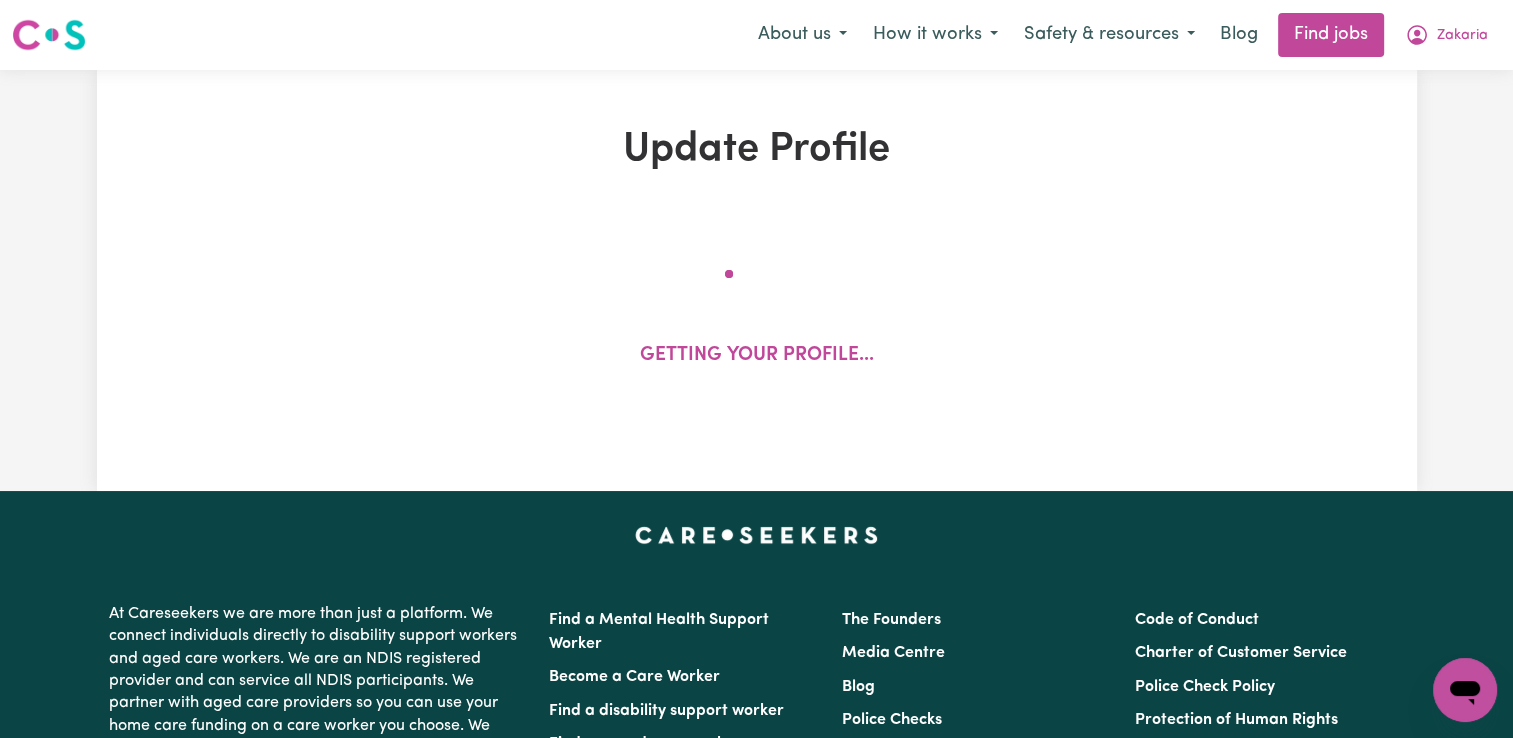 select on "[DEMOGRAPHIC_DATA]" 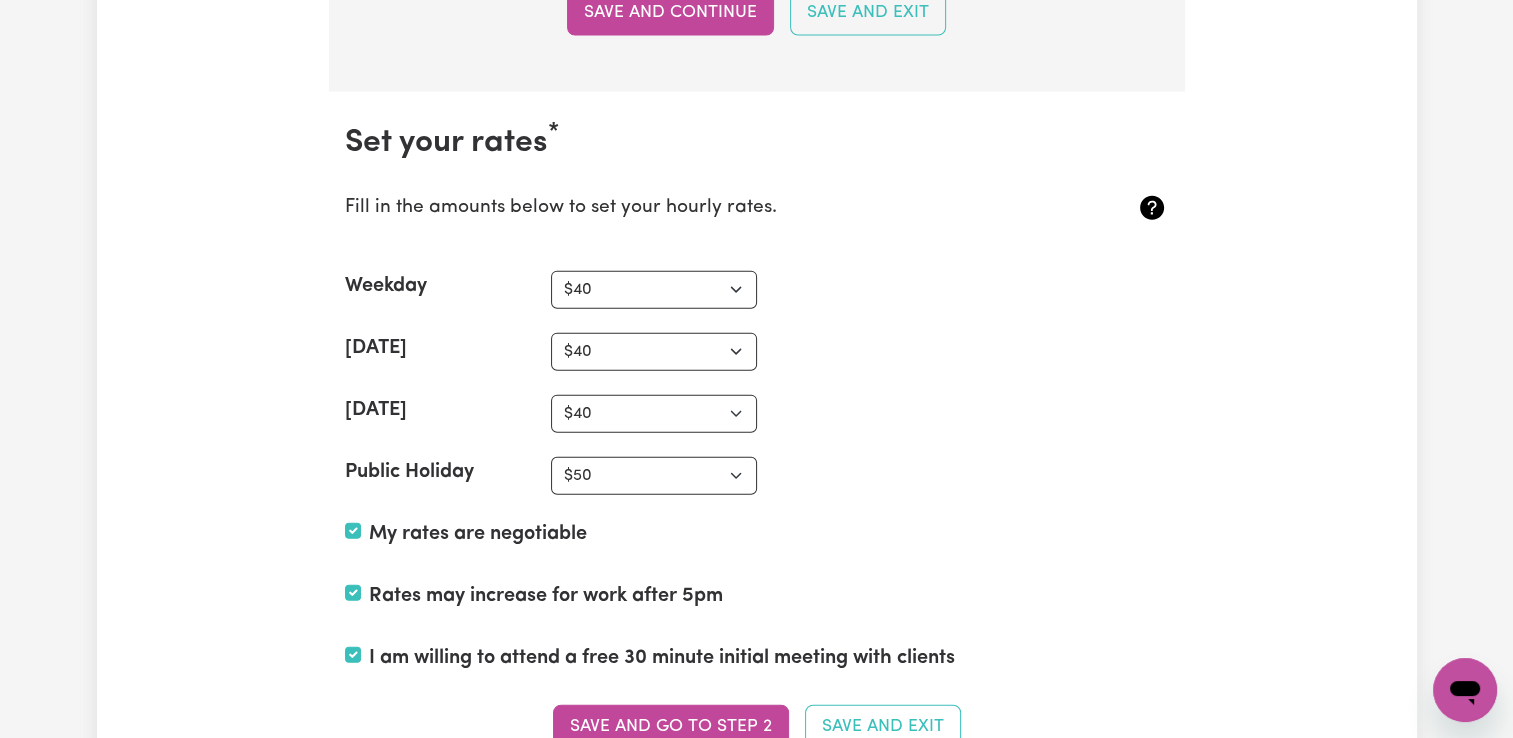 scroll, scrollTop: 4800, scrollLeft: 0, axis: vertical 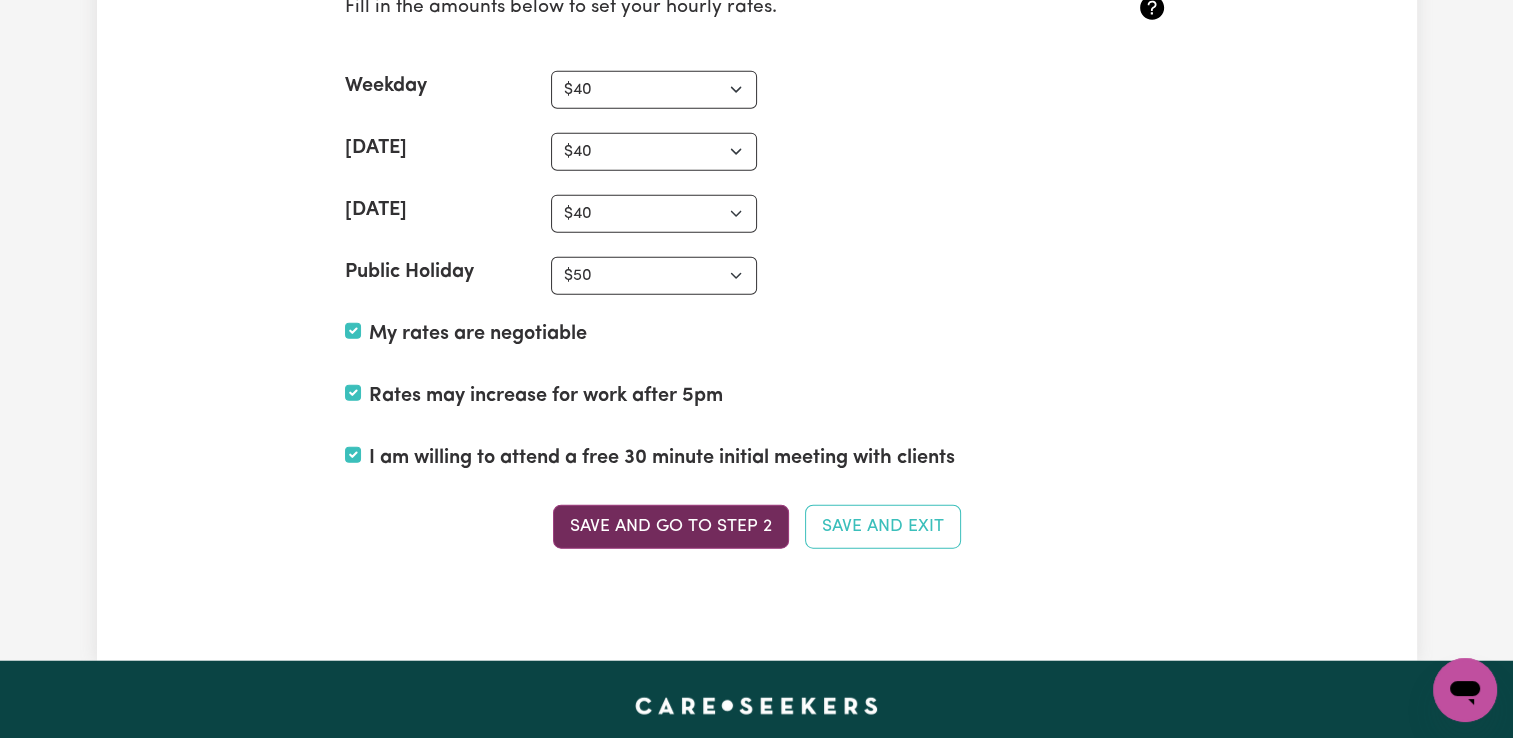 click on "Save and go to Step 2" at bounding box center (671, 527) 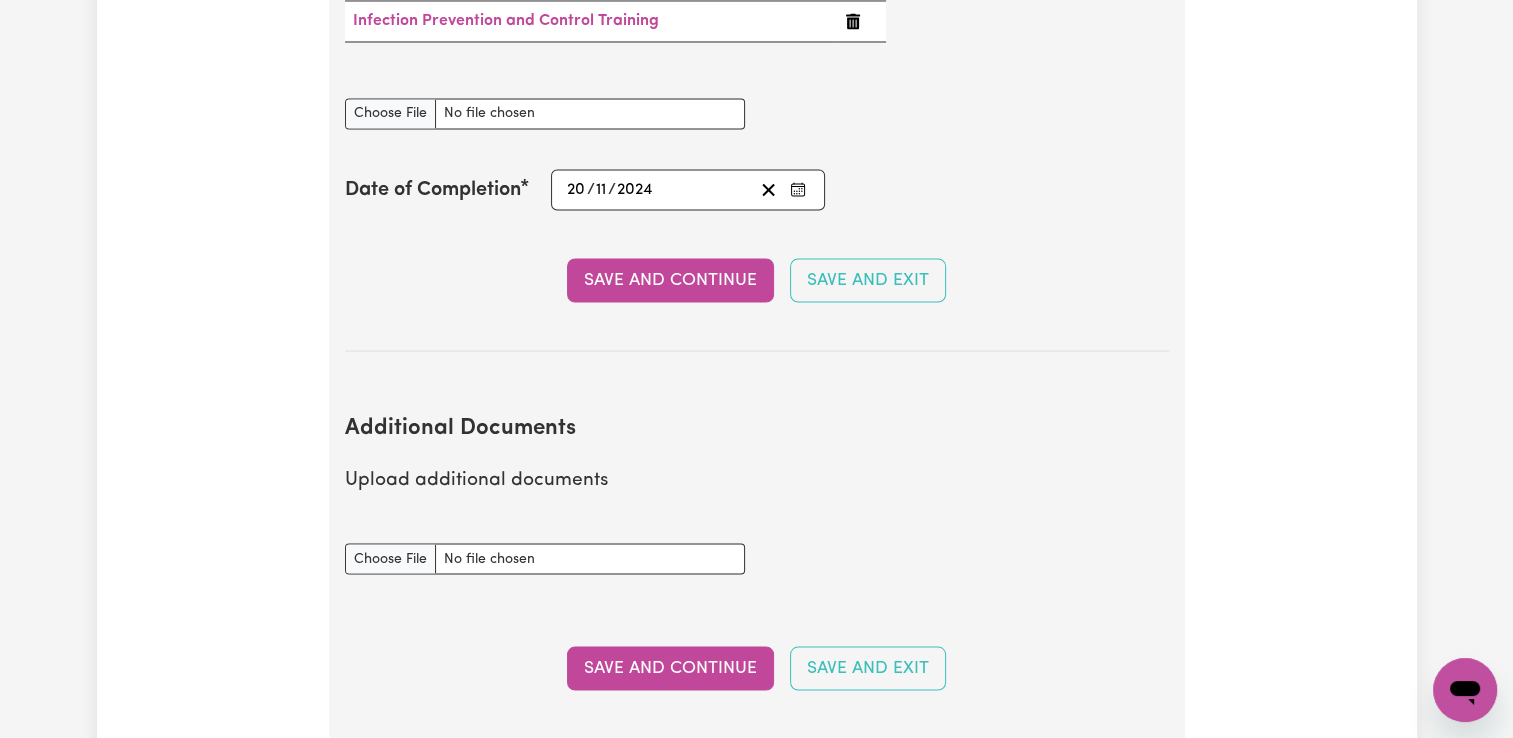 scroll, scrollTop: 3800, scrollLeft: 0, axis: vertical 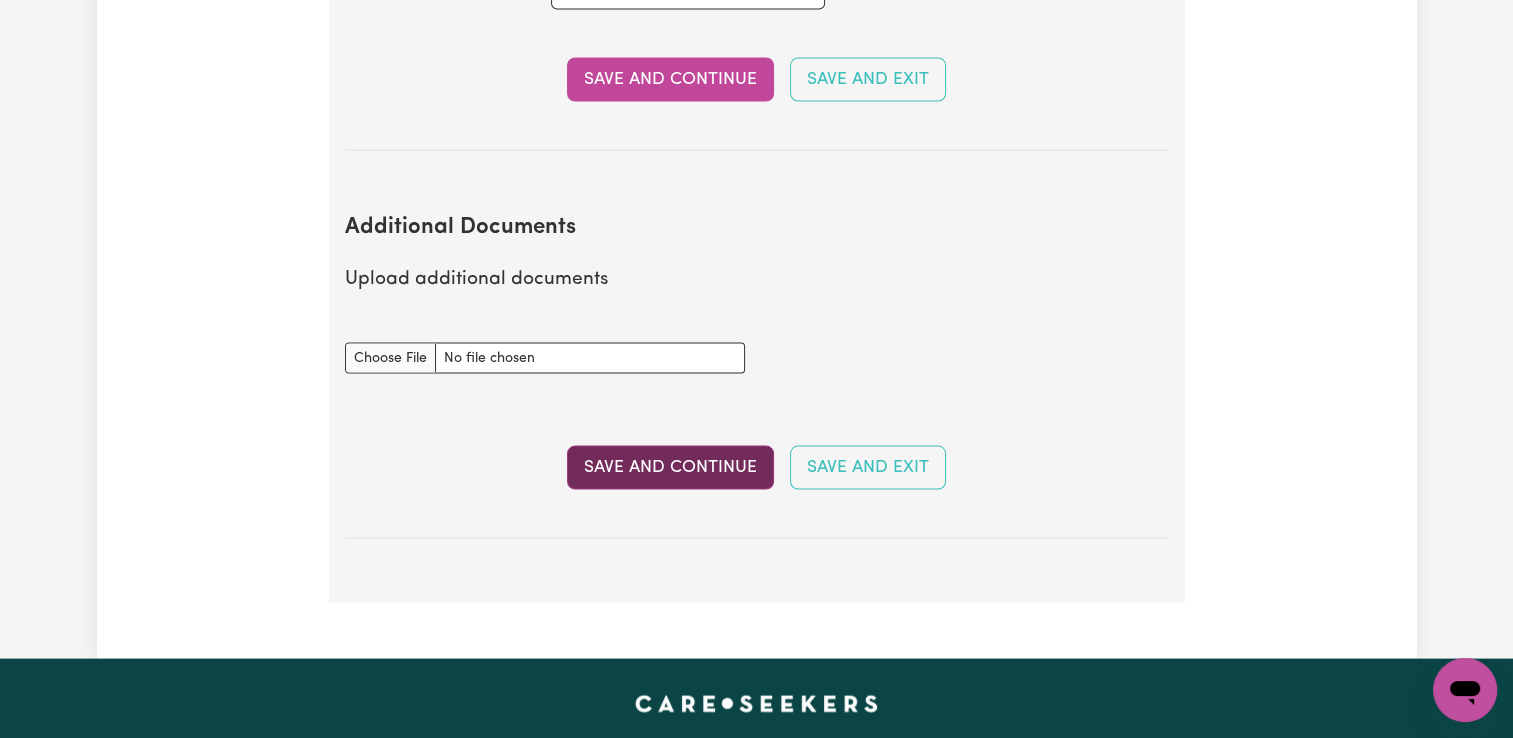 click on "Save and Continue" at bounding box center [670, 468] 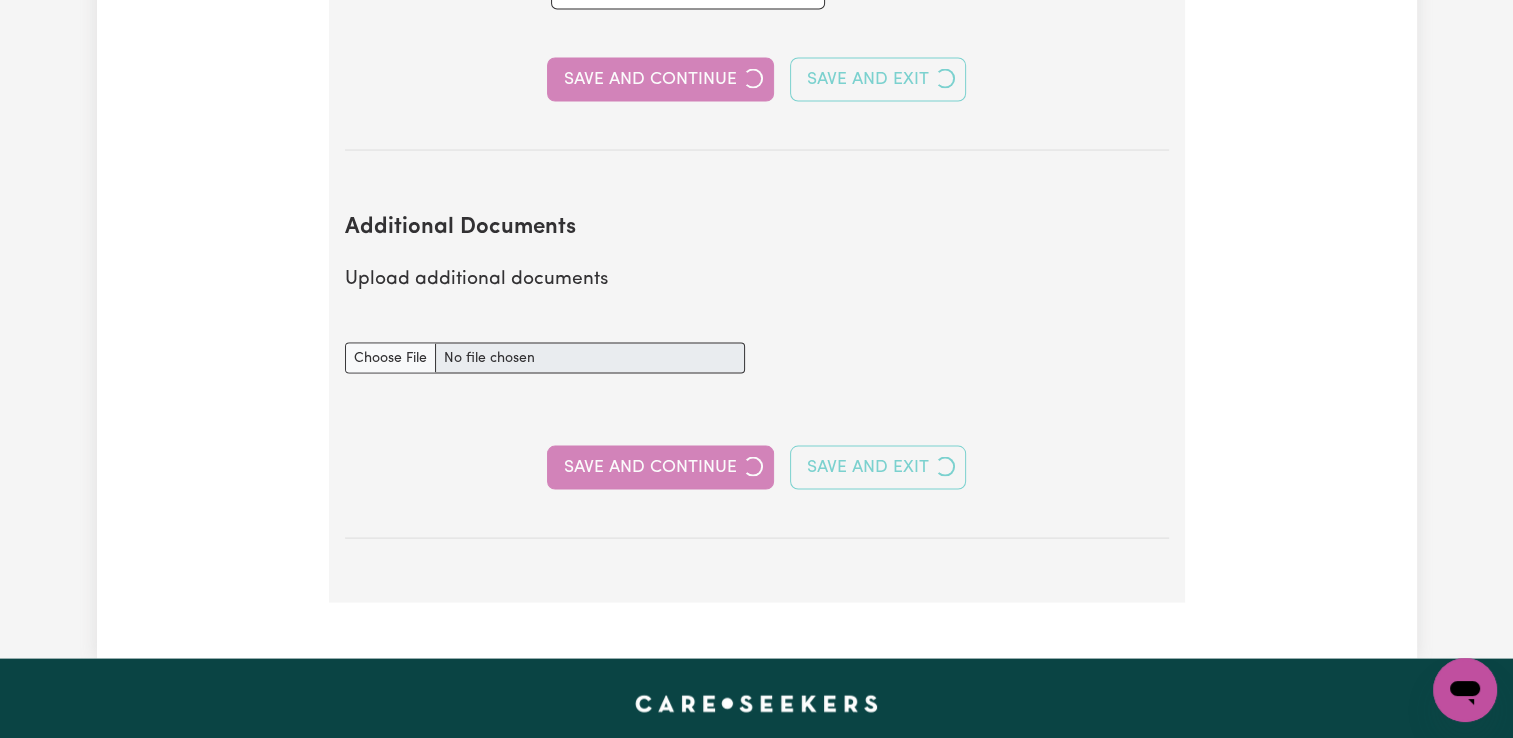 select on "Certificate III (Individual Support)" 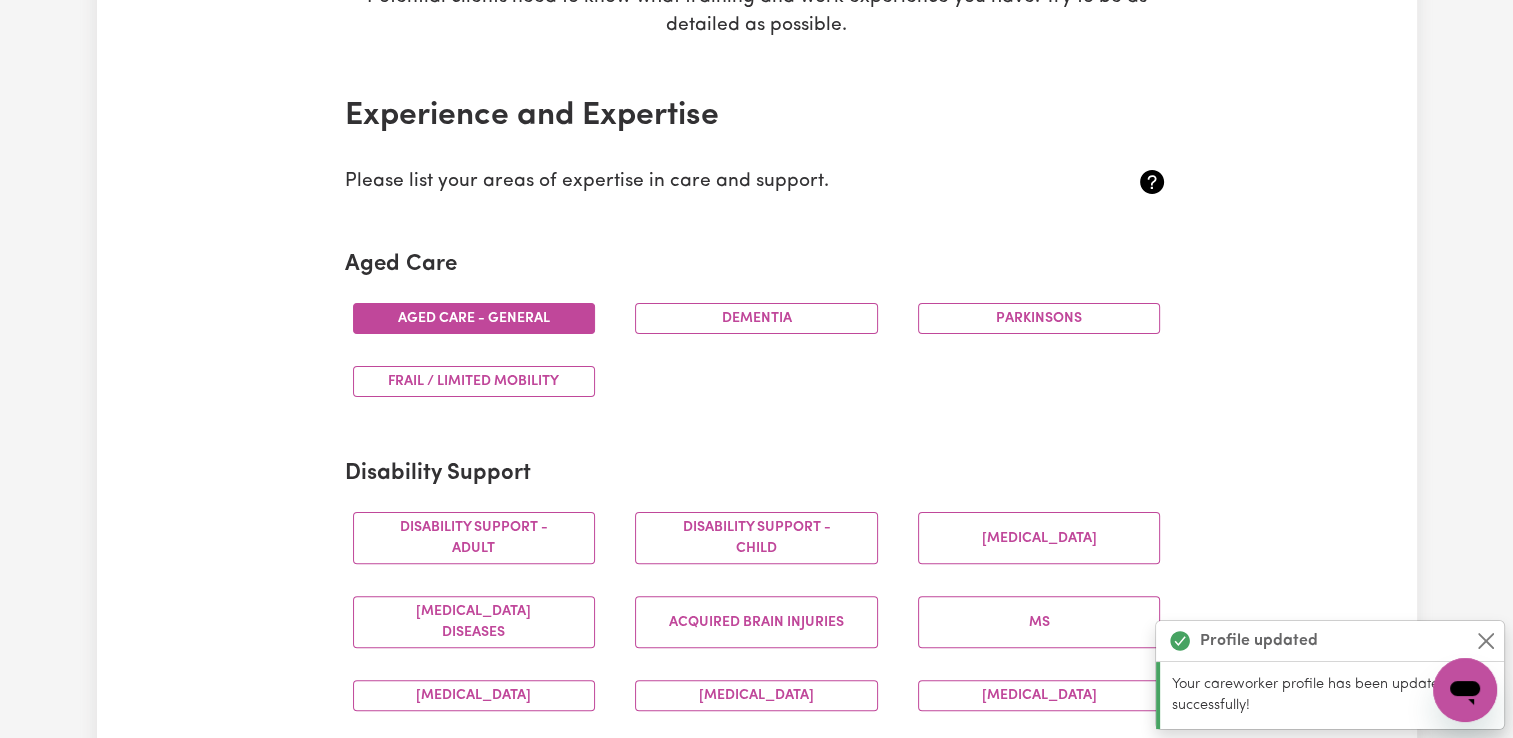 scroll, scrollTop: 600, scrollLeft: 0, axis: vertical 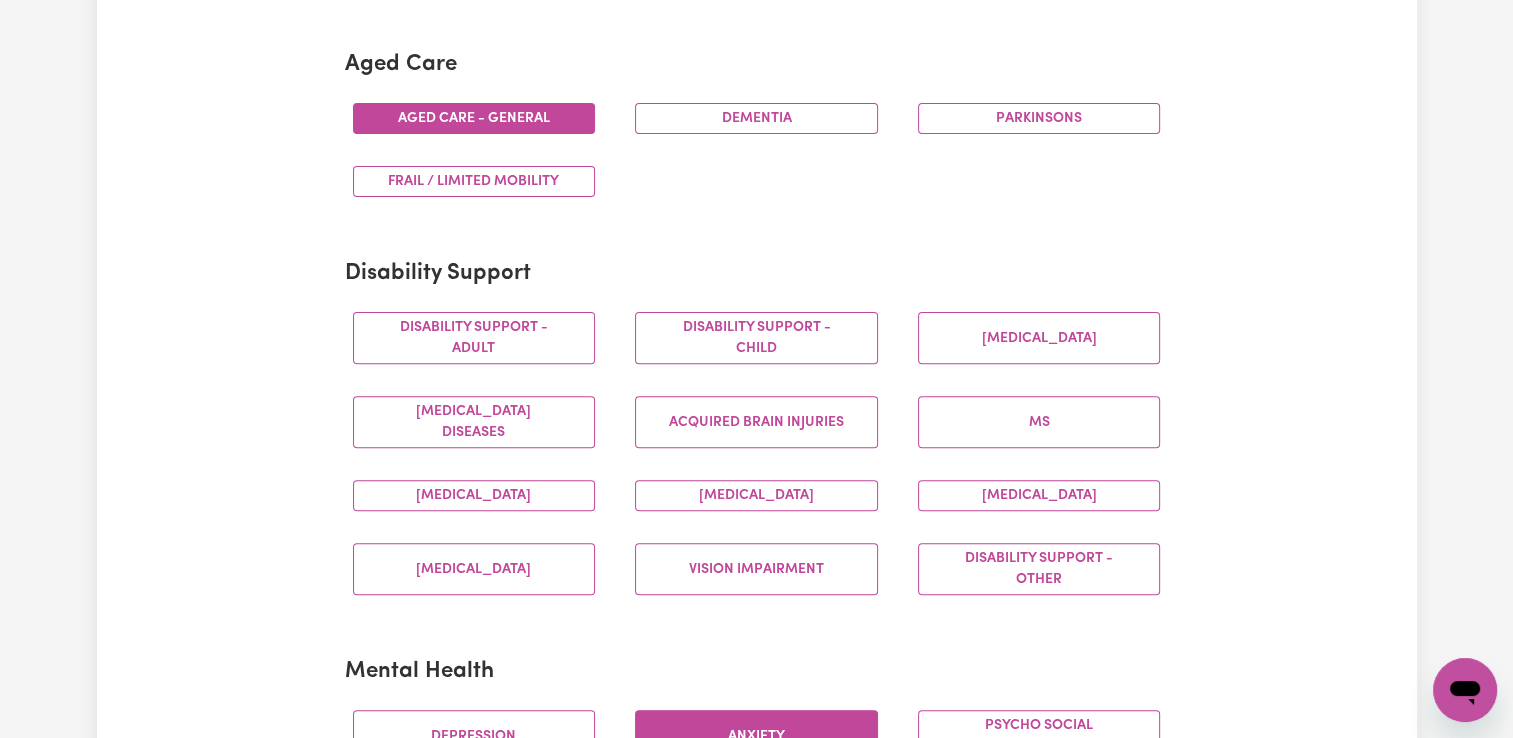 click on "Disability support - Adult" at bounding box center [474, 338] 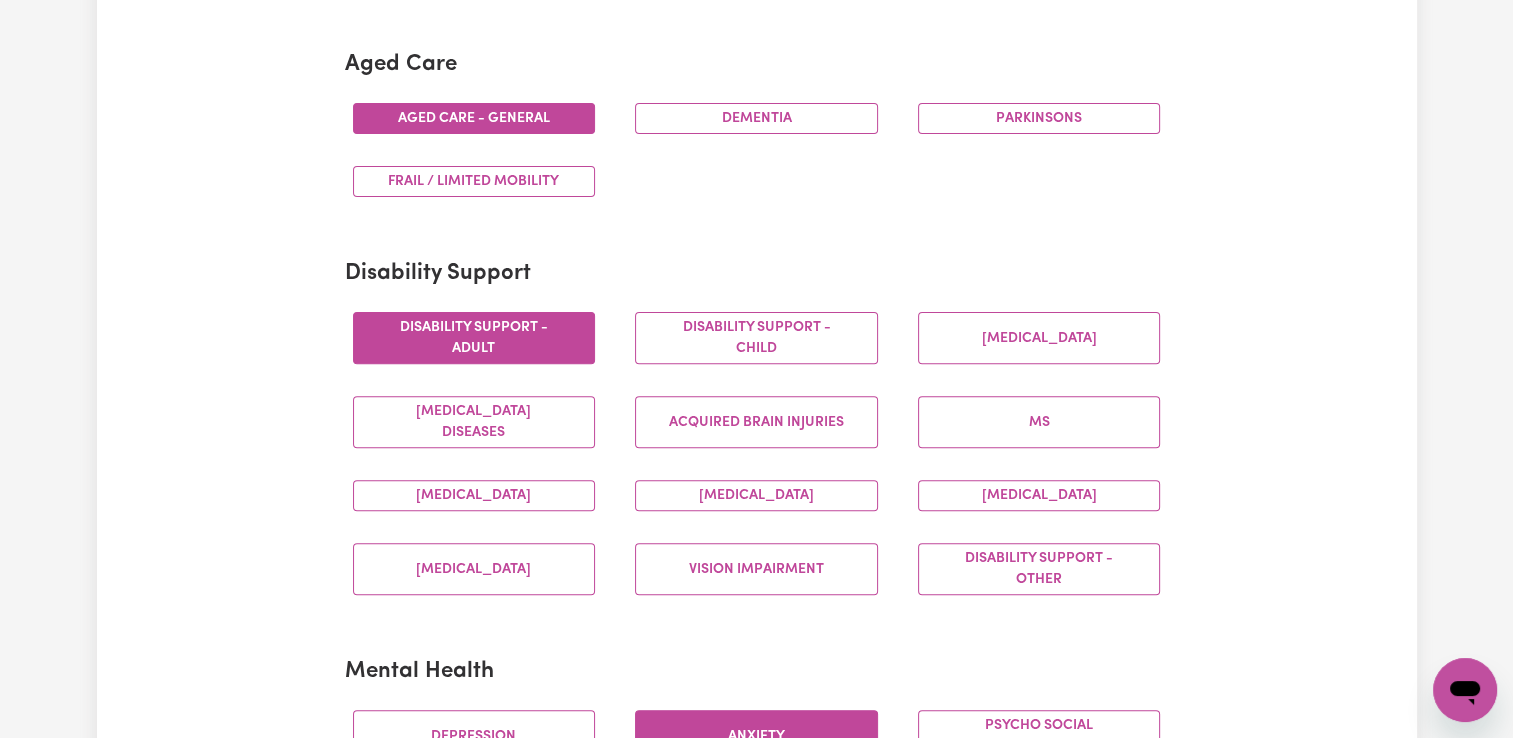 click on "Disability support - Adult" at bounding box center [474, 338] 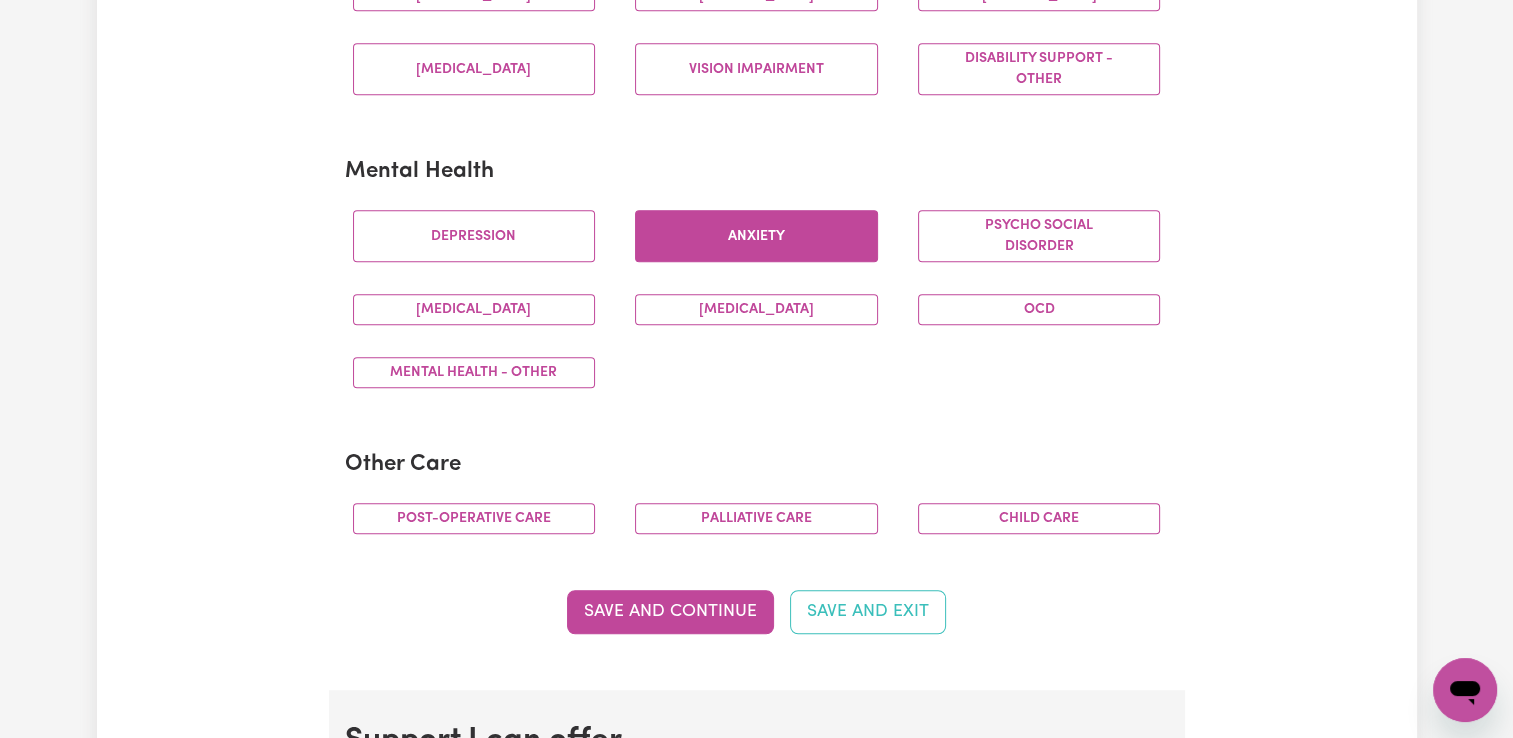 scroll, scrollTop: 1300, scrollLeft: 0, axis: vertical 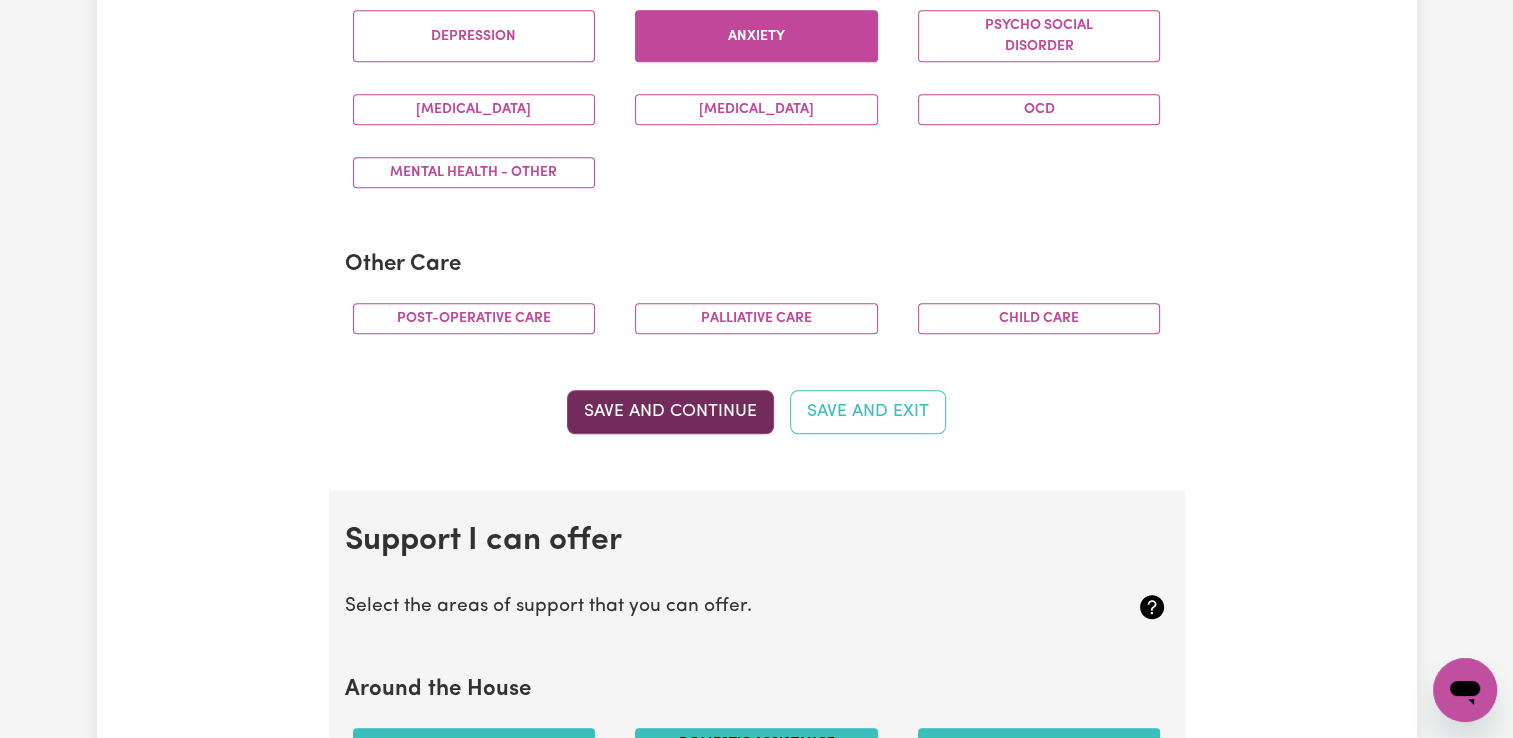 click on "Save and Continue" at bounding box center (670, 412) 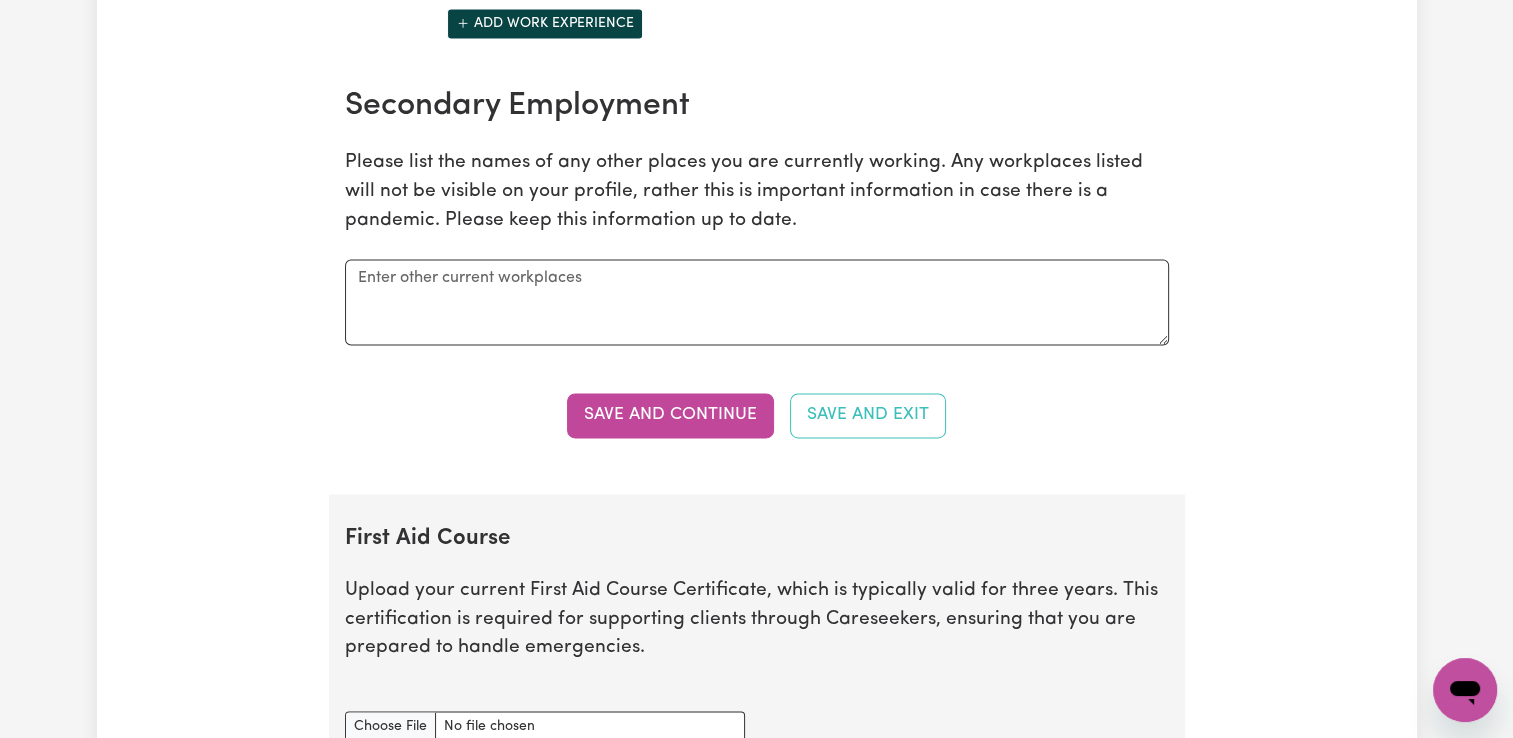 scroll, scrollTop: 3186, scrollLeft: 0, axis: vertical 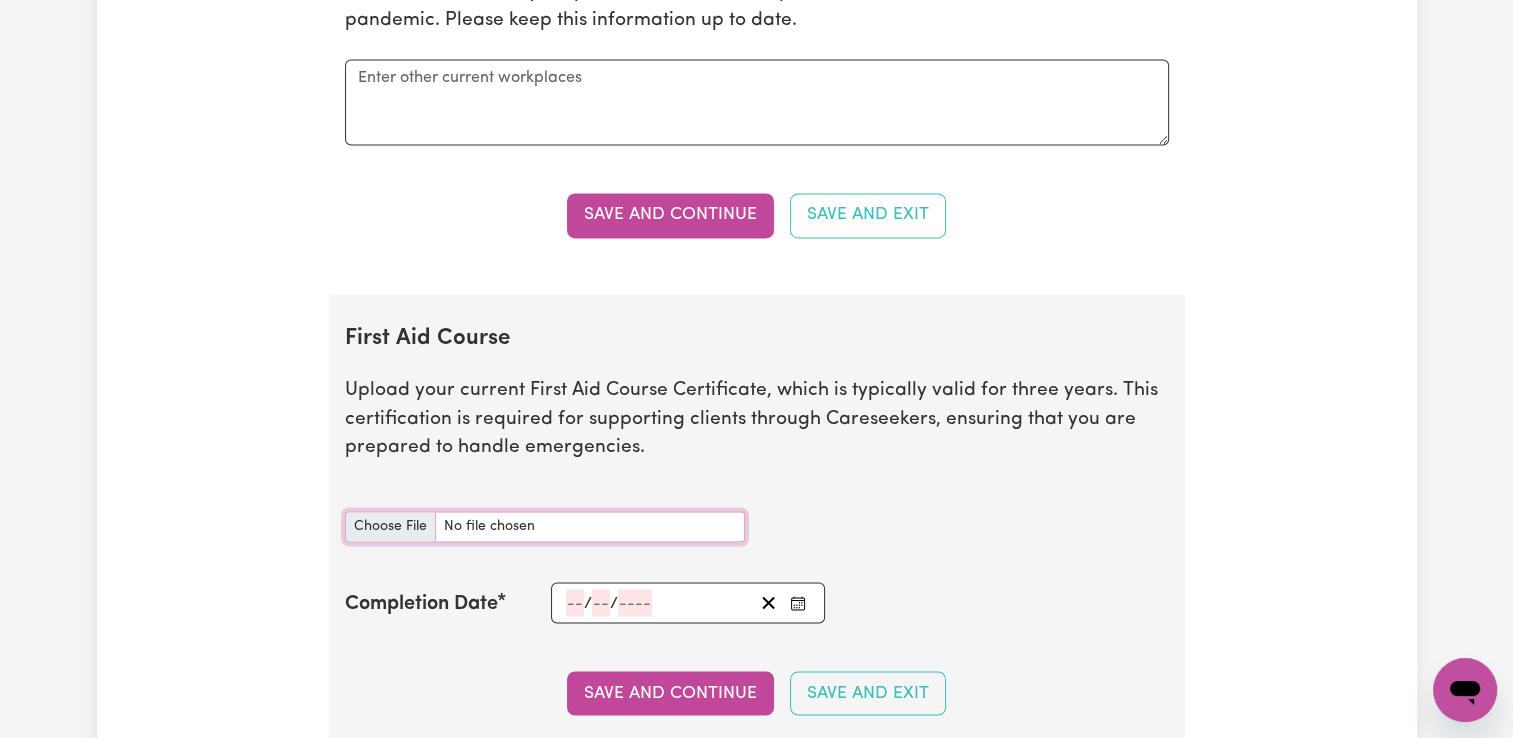 click on "First Aid Course  document" at bounding box center [545, 526] 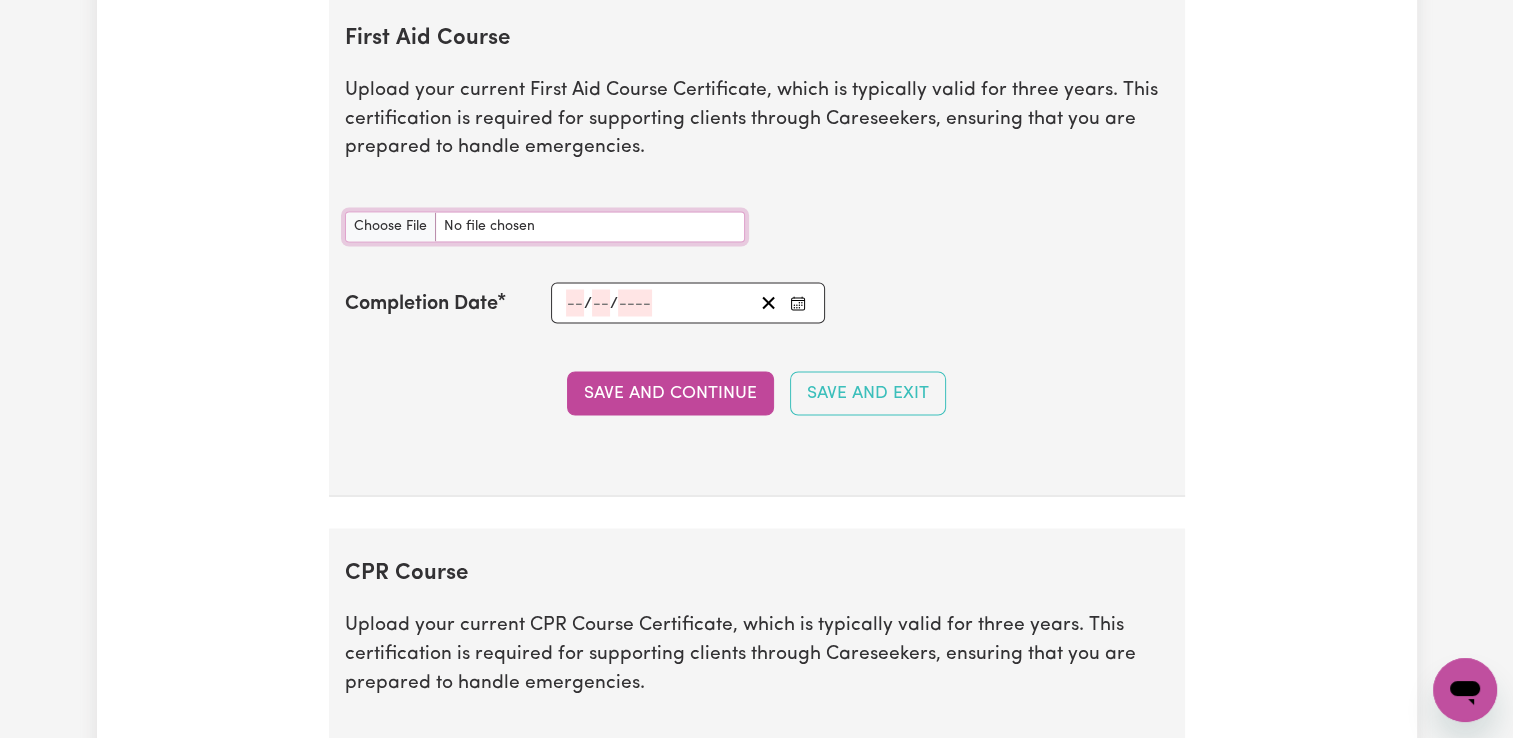 scroll, scrollTop: 3286, scrollLeft: 0, axis: vertical 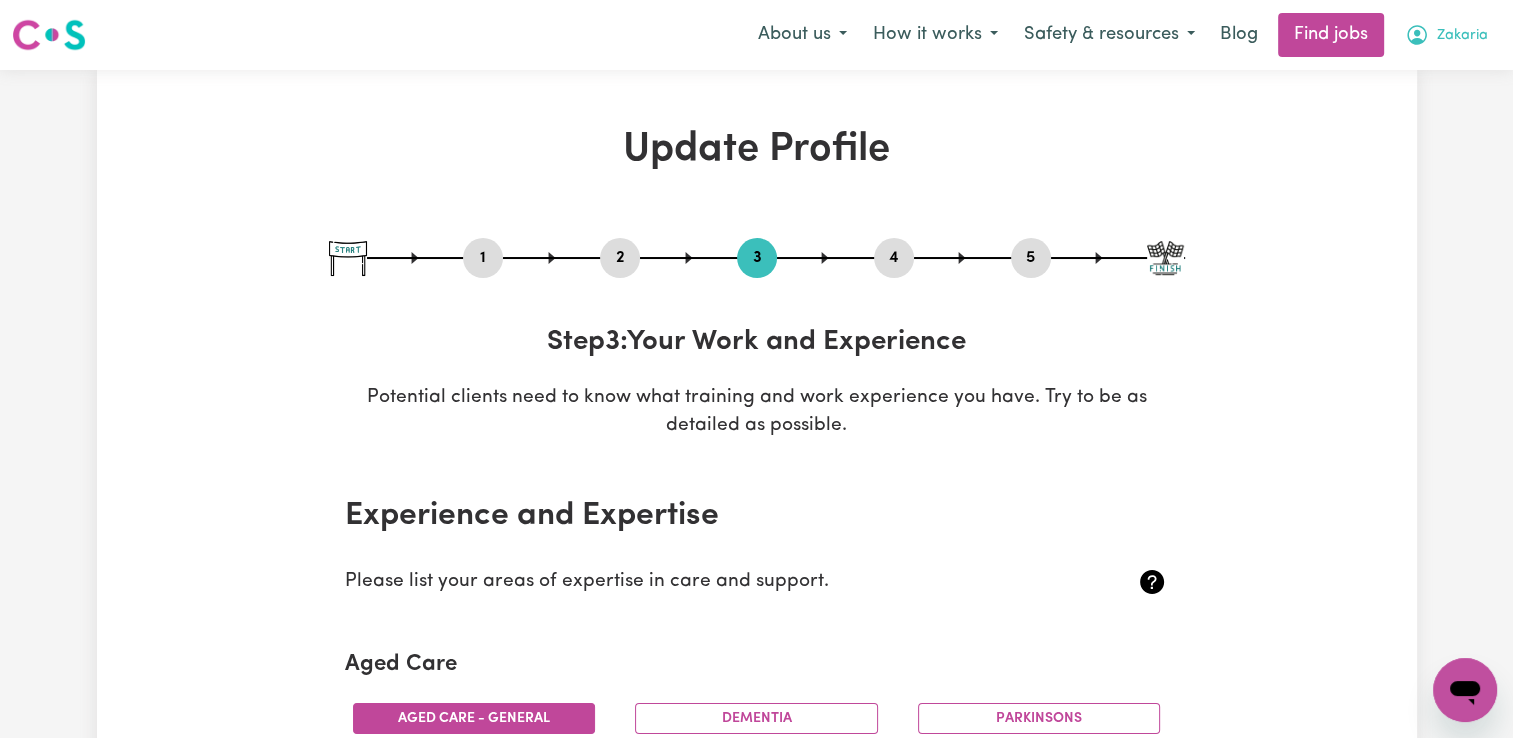 click on "Zakaria" at bounding box center [1446, 35] 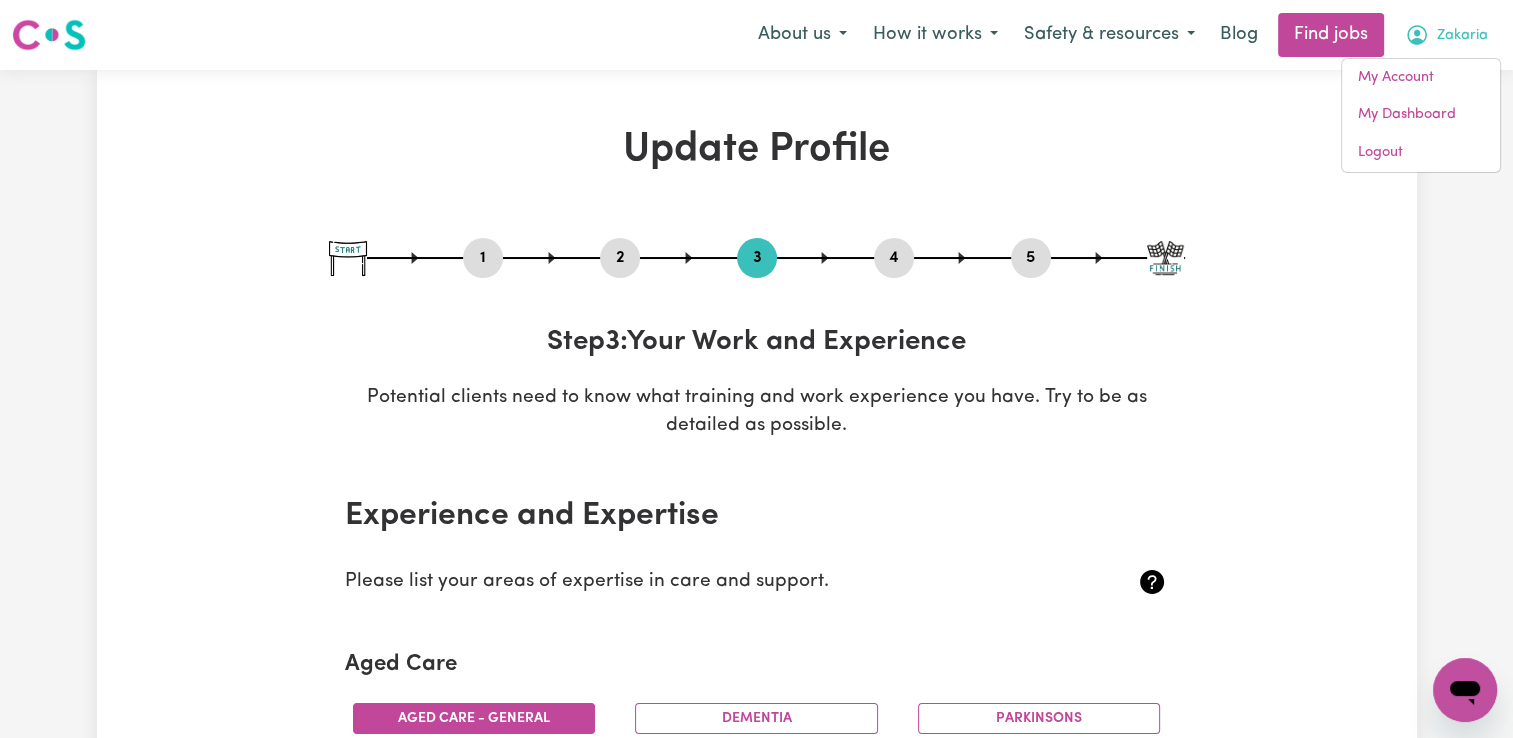 click on "Update Profile 1 2 3 4 5 Step  3 :  Your Work and Experience Potential clients need to know what training and work experience you have. Try to be as detailed as possible. Experience and Expertise Please list your areas of expertise in care and support. Aged Care Aged care - General Dementia Parkinsons Frail / limited mobility Disability Support Disability support - Adult Disability support - Child [MEDICAL_DATA] [MEDICAL_DATA] Diseases Acquired Brain Injuries MS [MEDICAL_DATA] [MEDICAL_DATA] [MEDICAL_DATA] [MEDICAL_DATA] Vision impairment Disability support - Other Mental Health [MEDICAL_DATA] Psycho social disorder [MEDICAL_DATA] [MEDICAL_DATA] OCD Mental Health - Other Other Care Post-operative care [MEDICAL_DATA] Child care Save and Continue Save and Exit Support I can offer Select the areas of support that you can offer. Around the House Cleaning services Domestic assistance (light duties only) Cooking Meal prep Admin Computer & IT Support One to One Support Personal care Social companionship / /" at bounding box center [756, 2512] 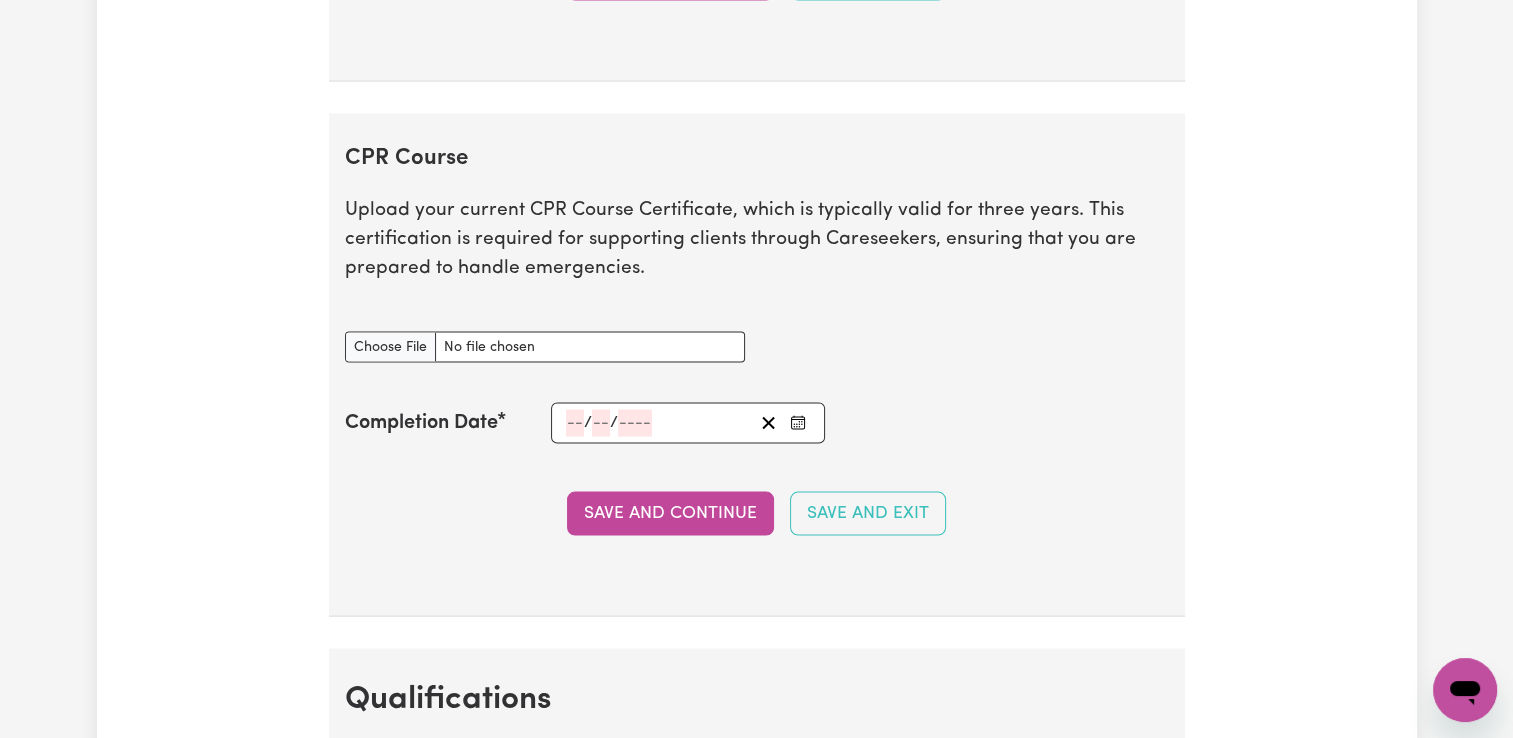 scroll, scrollTop: 4300, scrollLeft: 0, axis: vertical 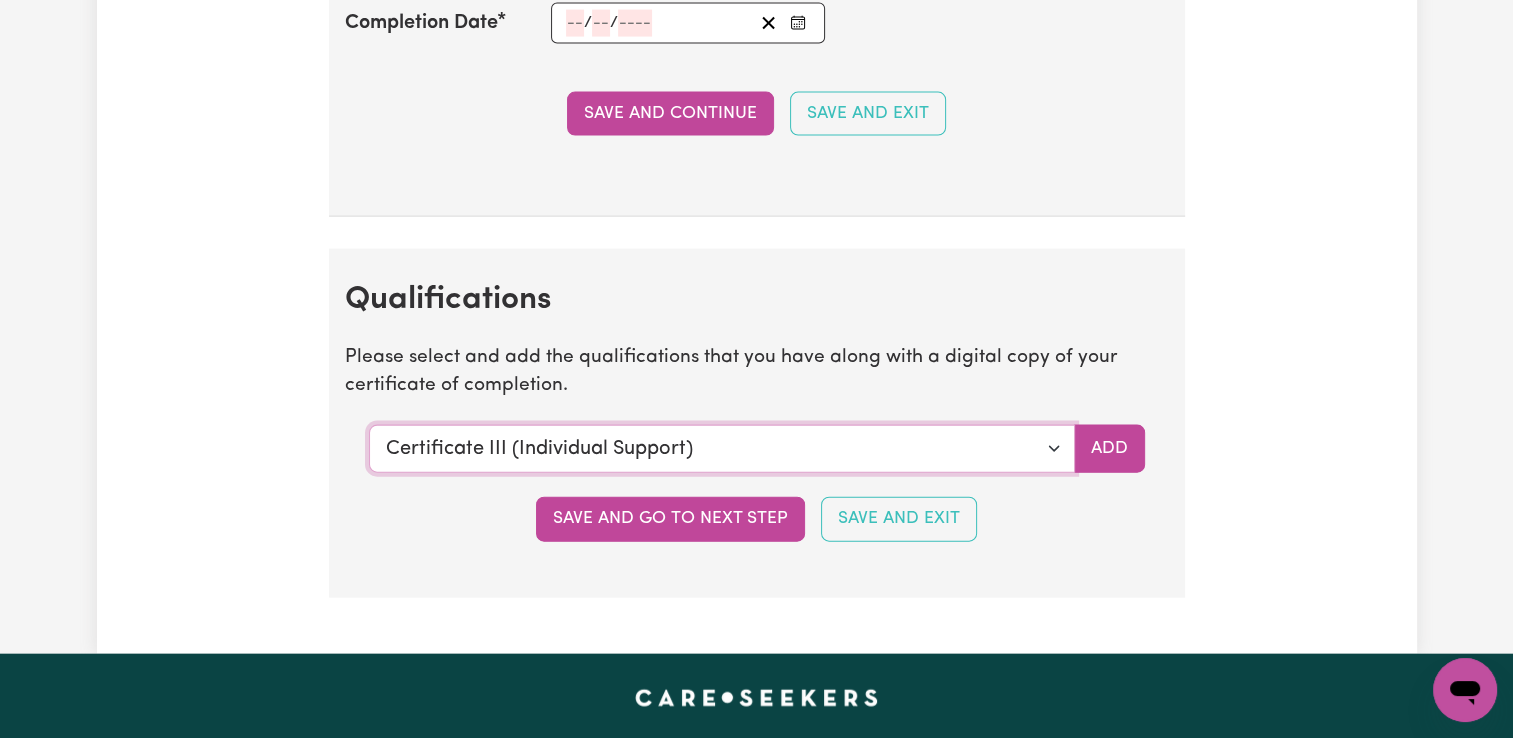 click on "Select a qualification to add... Certificate III (Individual Support) Certificate III in Community Services [CHC32015] Certificate IV (Disability Support) Certificate IV (Ageing Support) Certificate IV in Community Services [CHC42015] Certificate IV (Mental Health) Diploma of Nursing Diploma of Nursing (EEN) Diploma of Community Services Diploma Mental Health Master of Science (Dementia Care) Assist clients with medication [HLTHPS006] CPR Course [HLTAID009-12] Course in First Aid Management of [MEDICAL_DATA] [22300VIC] Course in the Management of [MEDICAL_DATA] Risks and Emergencies in the Workplace [22556VIC] [MEDICAL_DATA] Management Manual Handling [MEDICAL_DATA] Bachelor of Nursing - Australian registered nurse Bachelor of Nursing - Overseas qualification Bachelor of Nursing (Not Registered Under [PERSON_NAME]) Bachelor of social work Bachelor of social work - overseas qualification Bachelor of psychology Bachelor of psychology - overseas qualification Bachelor of applied science (OT, Speech, Physio)" at bounding box center [722, 449] 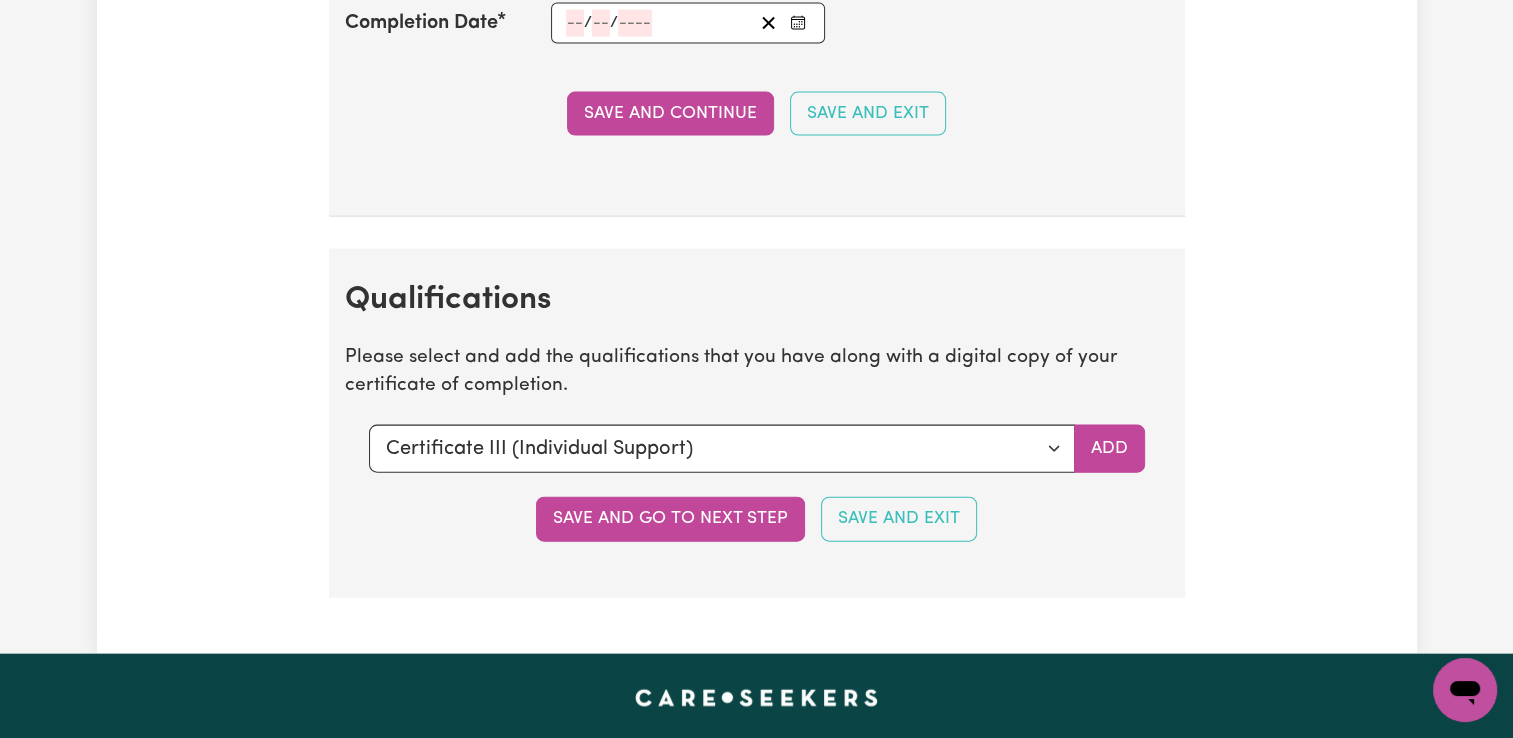 click on "Update Profile 1 2 3 4 5 Step  3 :  Your Work and Experience Potential clients need to know what training and work experience you have. Try to be as detailed as possible. Experience and Expertise Please list your areas of expertise in care and support. Aged Care Aged care - General Dementia Parkinsons Frail / limited mobility Disability Support Disability support - Adult Disability support - Child [MEDICAL_DATA] [MEDICAL_DATA] Diseases Acquired Brain Injuries MS [MEDICAL_DATA] [MEDICAL_DATA] [MEDICAL_DATA] [MEDICAL_DATA] Vision impairment Disability support - Other Mental Health [MEDICAL_DATA] Psycho social disorder [MEDICAL_DATA] [MEDICAL_DATA] OCD Mental Health - Other Other Care Post-operative care [MEDICAL_DATA] Child care Save and Continue Save and Exit Support I can offer Select the areas of support that you can offer. Around the House Cleaning services Domestic assistance (light duties only) Cooking Meal prep Admin Computer & IT Support One to One Support Personal care Social companionship / /" at bounding box center (757, -1788) 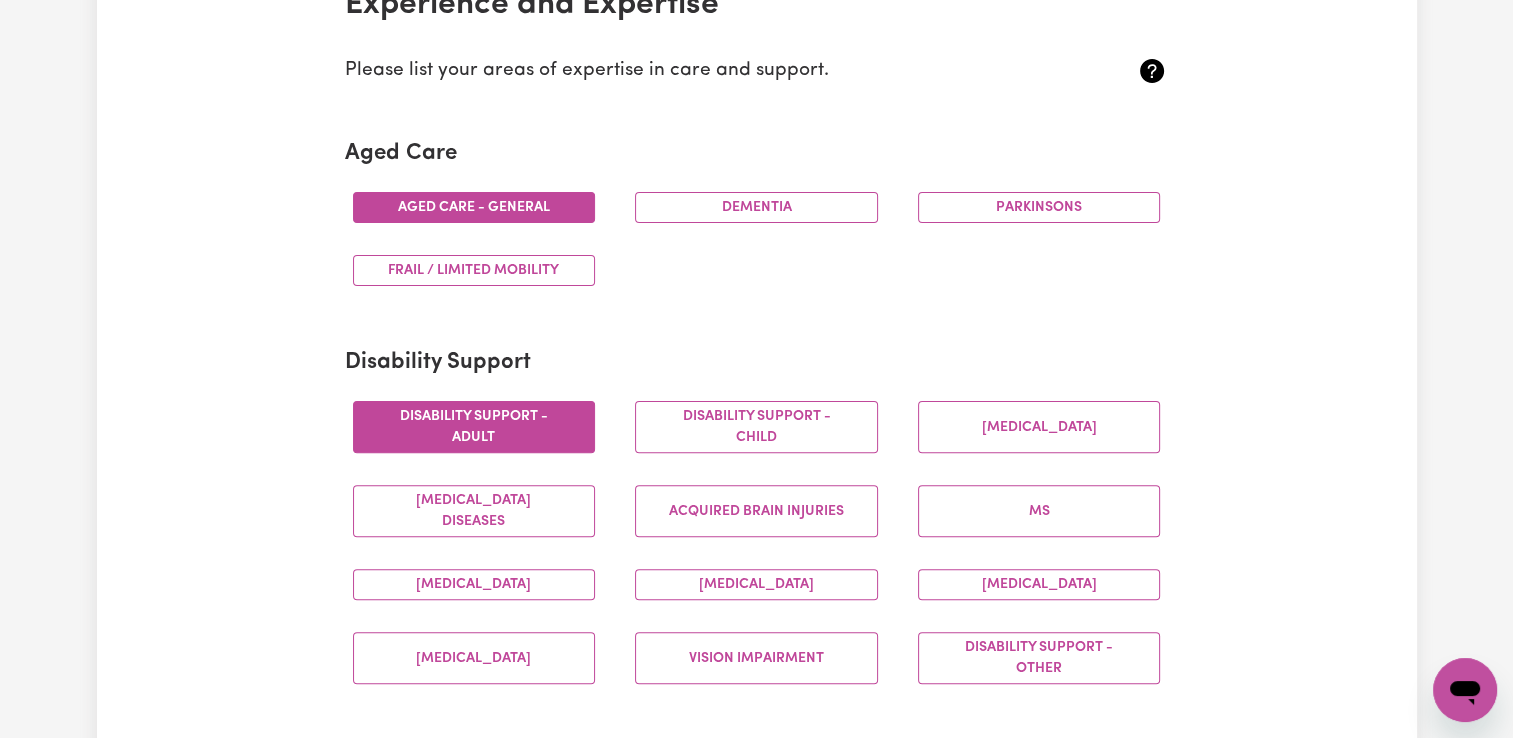 scroll, scrollTop: 0, scrollLeft: 0, axis: both 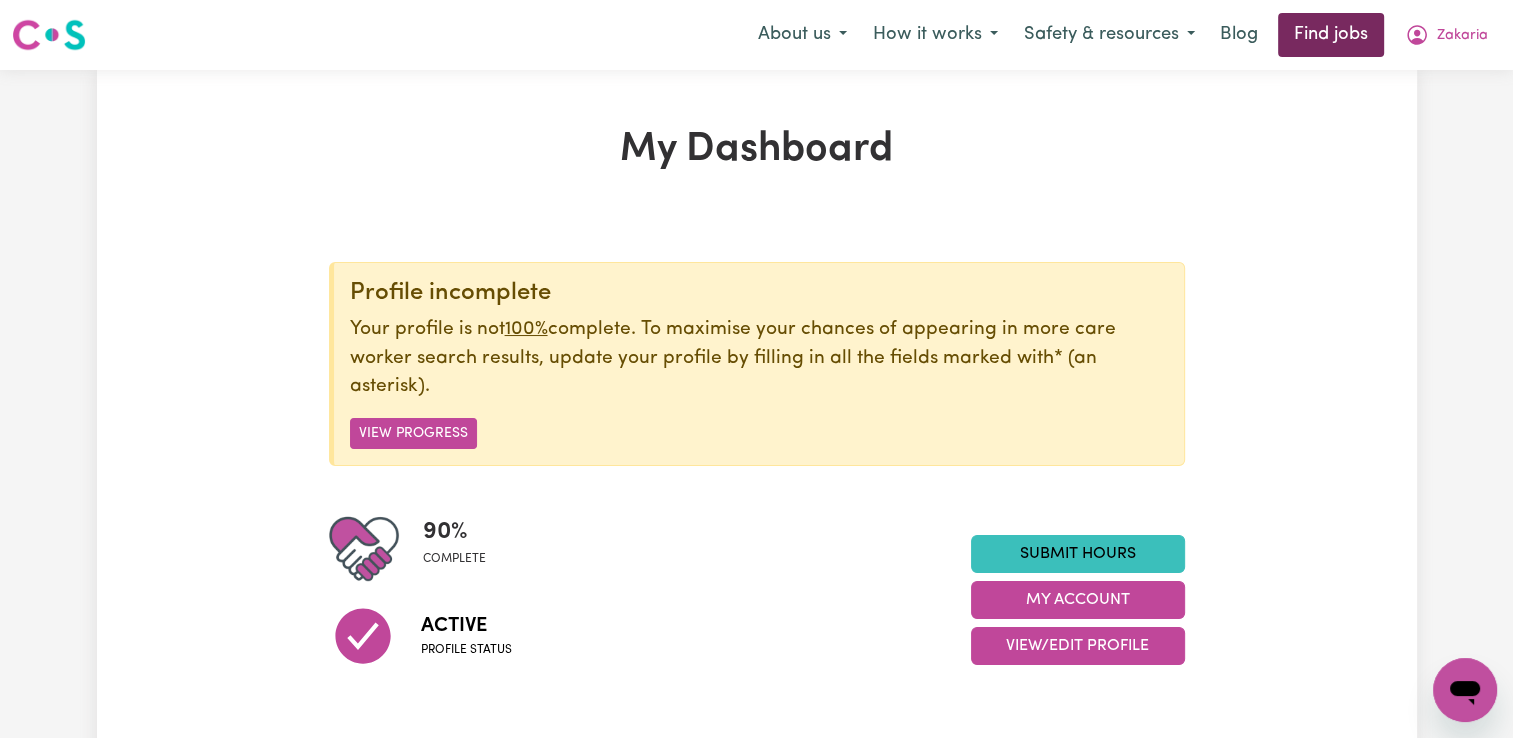 click on "Find jobs" at bounding box center (1331, 35) 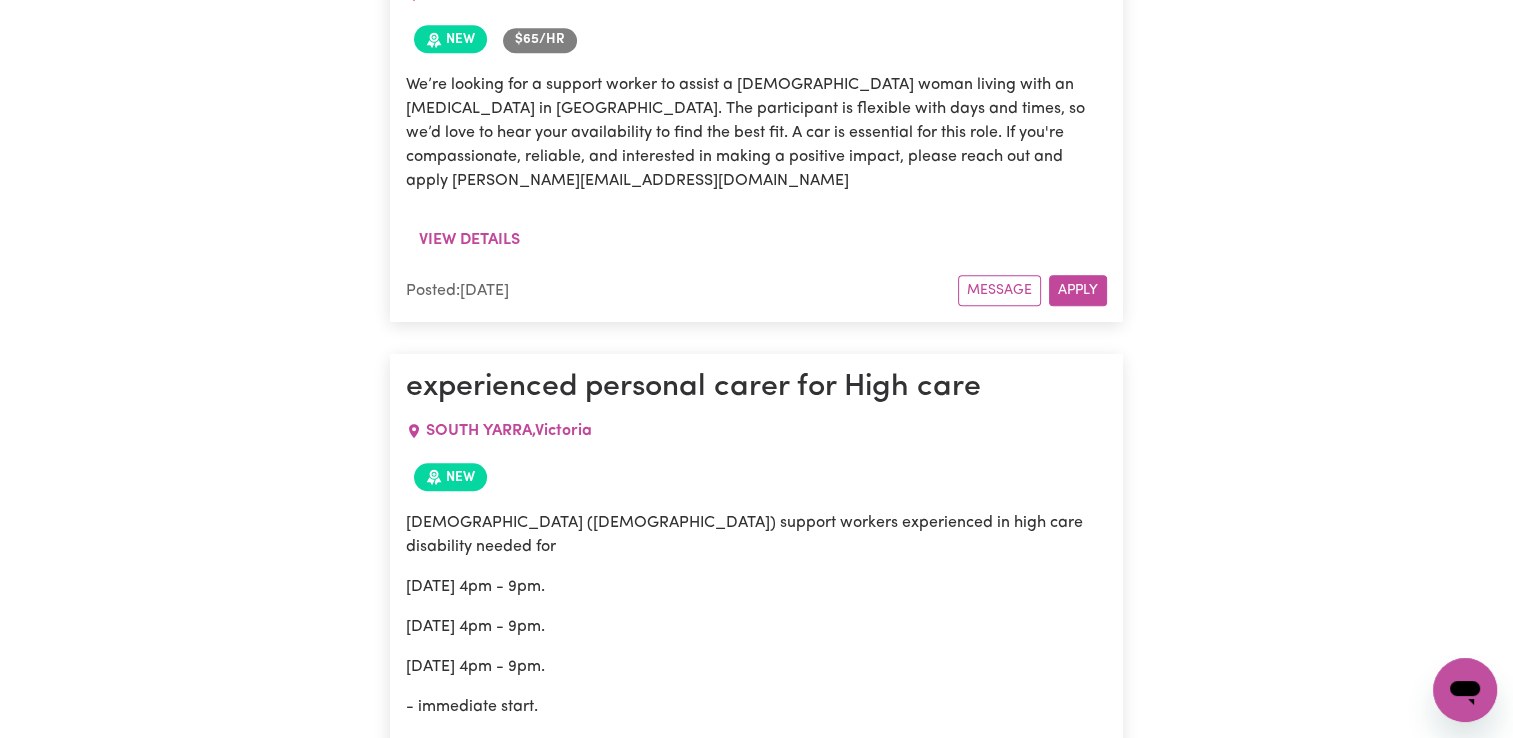 scroll, scrollTop: 2000, scrollLeft: 0, axis: vertical 